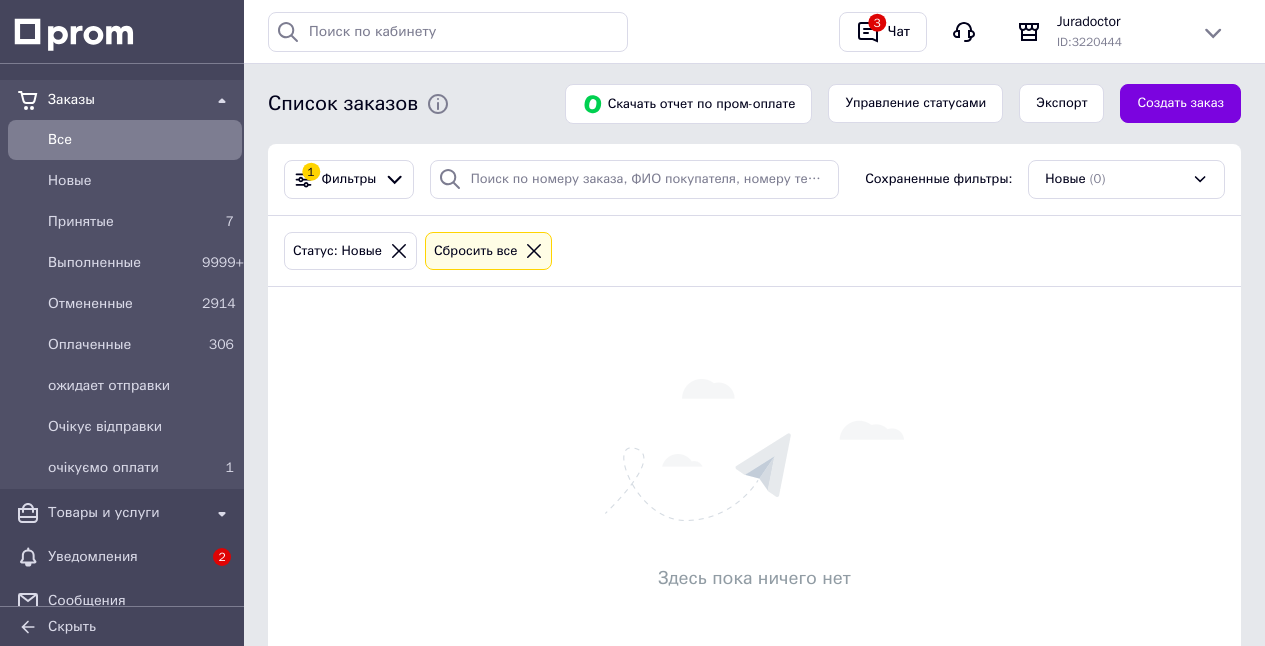scroll, scrollTop: 0, scrollLeft: 0, axis: both 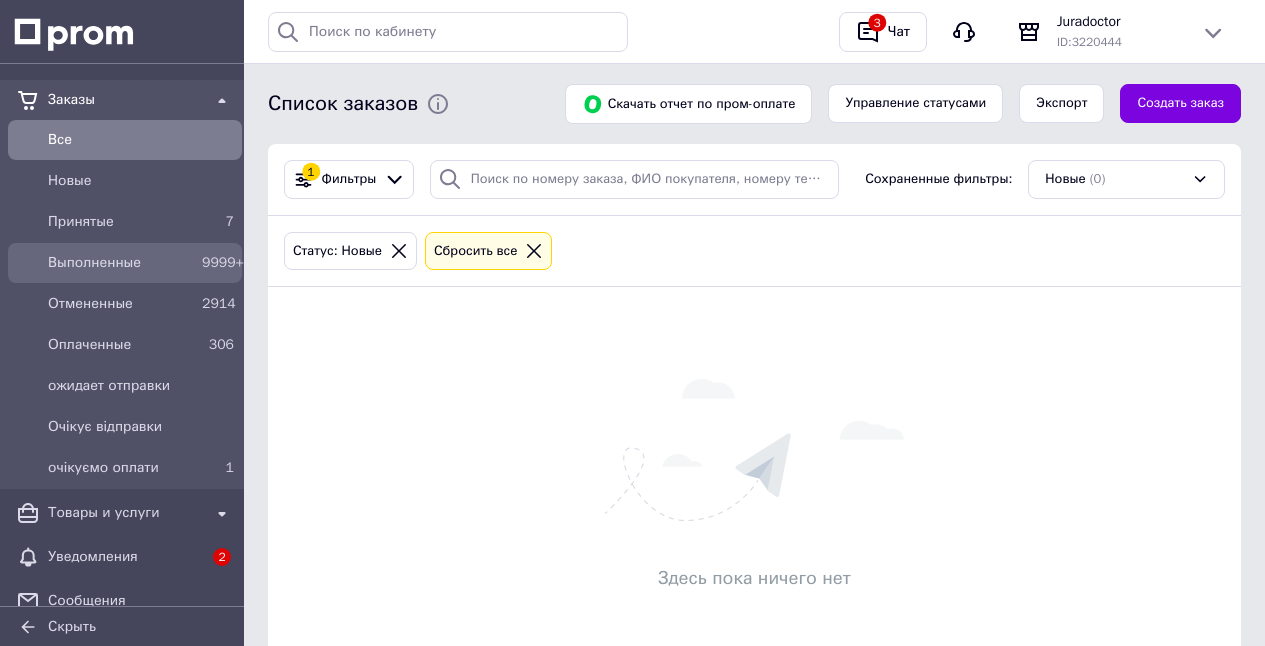 drag, startPoint x: 88, startPoint y: 261, endPoint x: 189, endPoint y: 256, distance: 101.12369 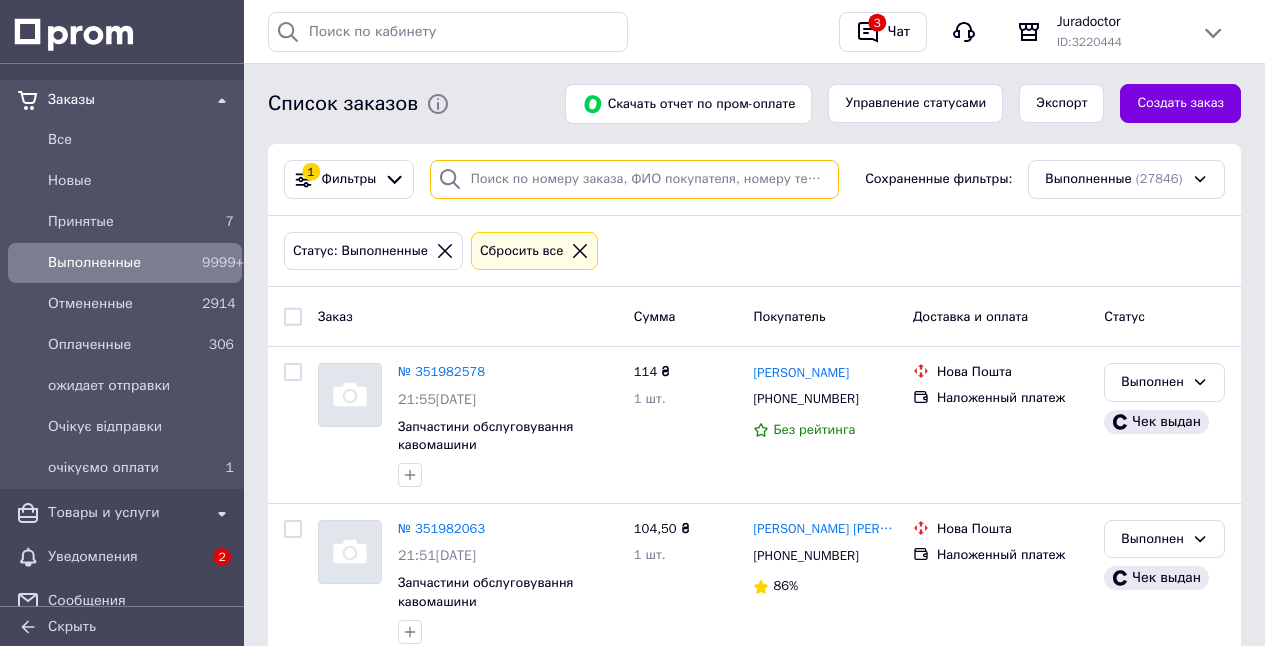 click at bounding box center [634, 179] 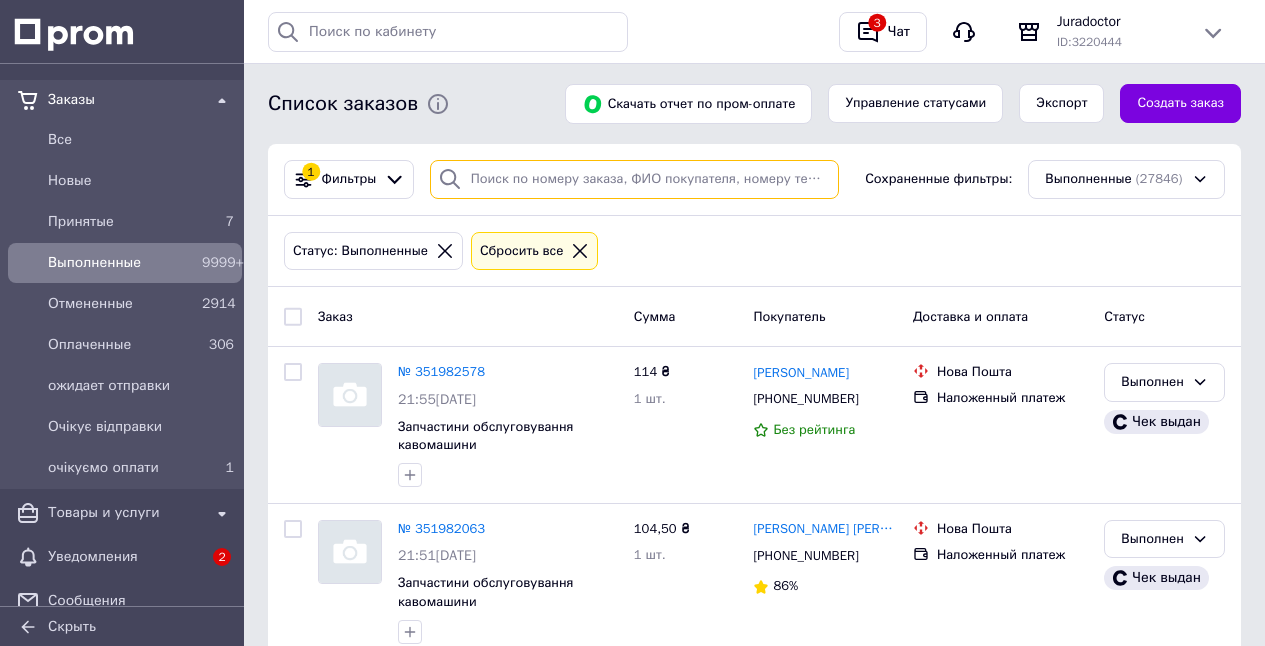 paste on "Спиридонова Светлана" 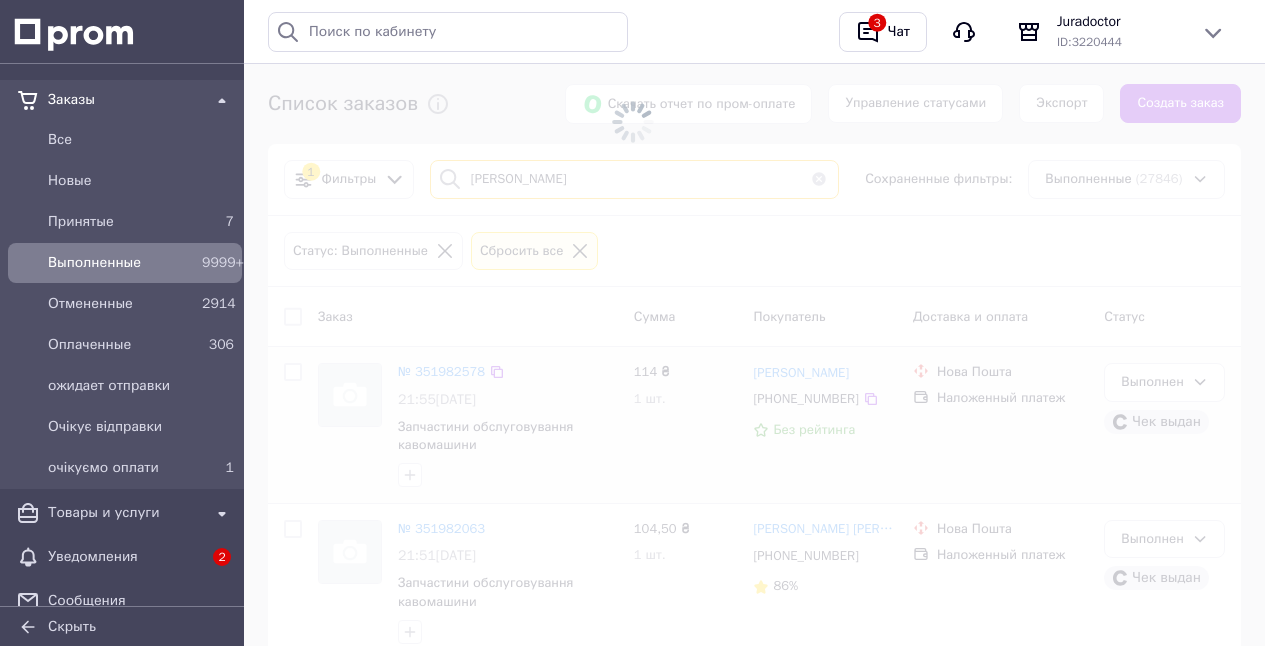 type on "Спиридонова Светлана" 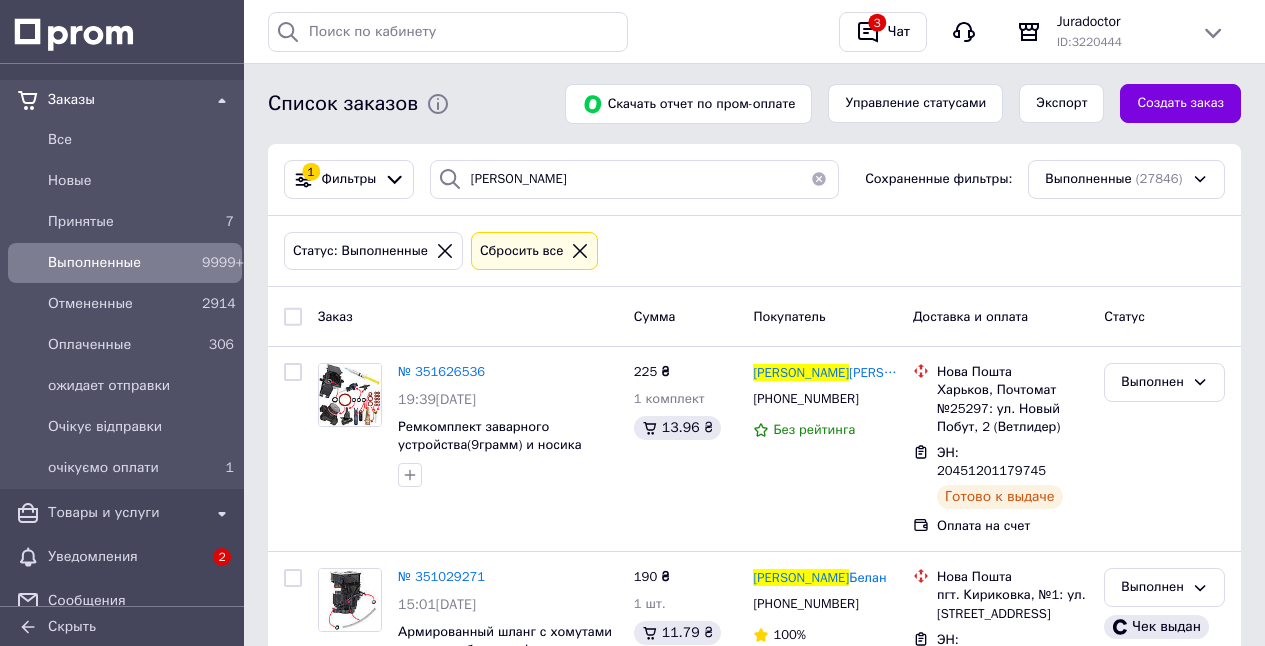 click on "№ 351626536" at bounding box center (441, 371) 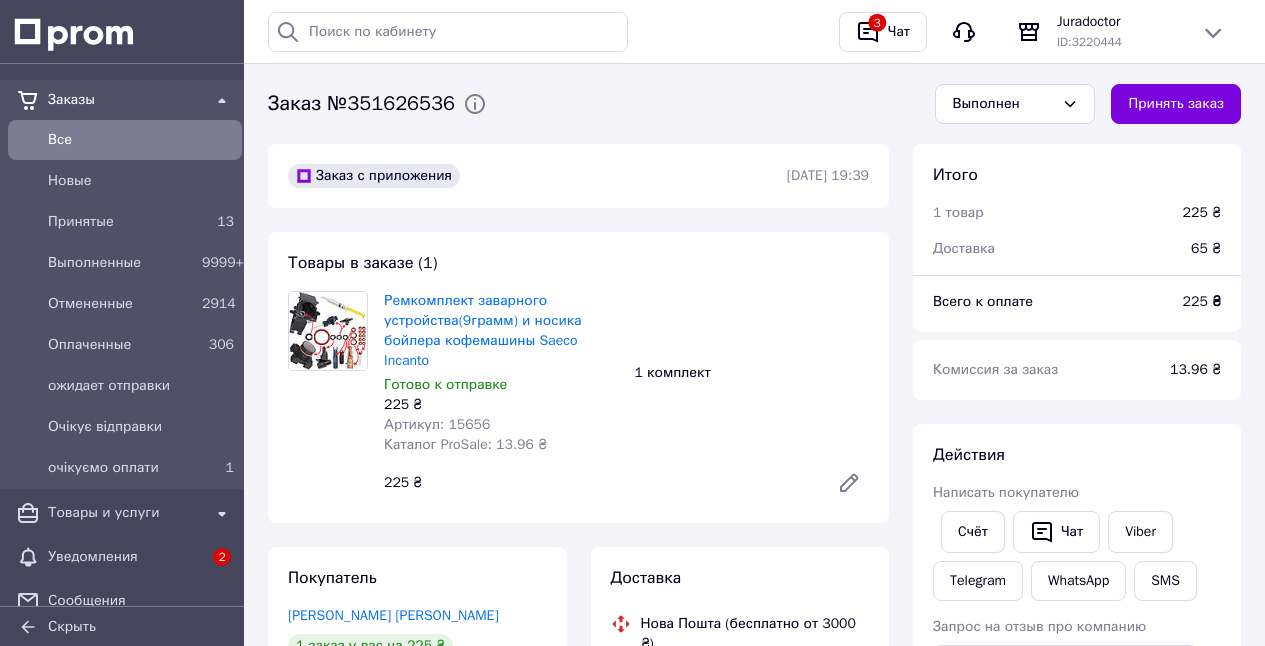 scroll, scrollTop: 148, scrollLeft: 0, axis: vertical 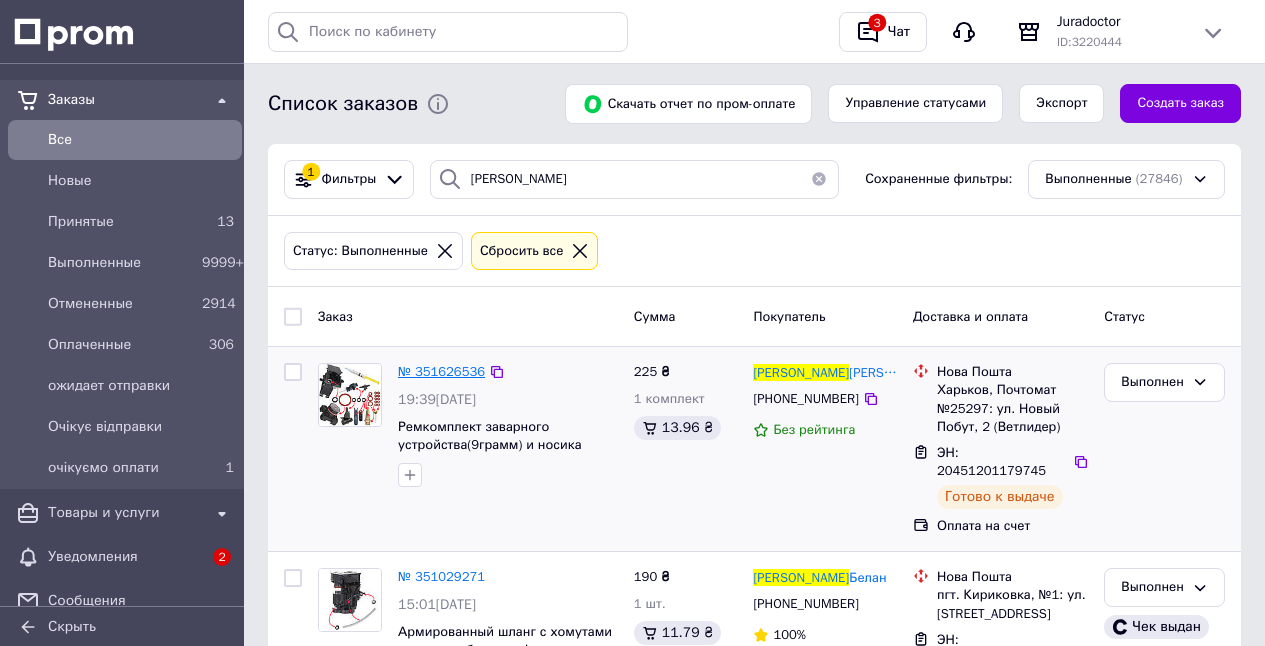 click on "№ 351626536" at bounding box center (441, 371) 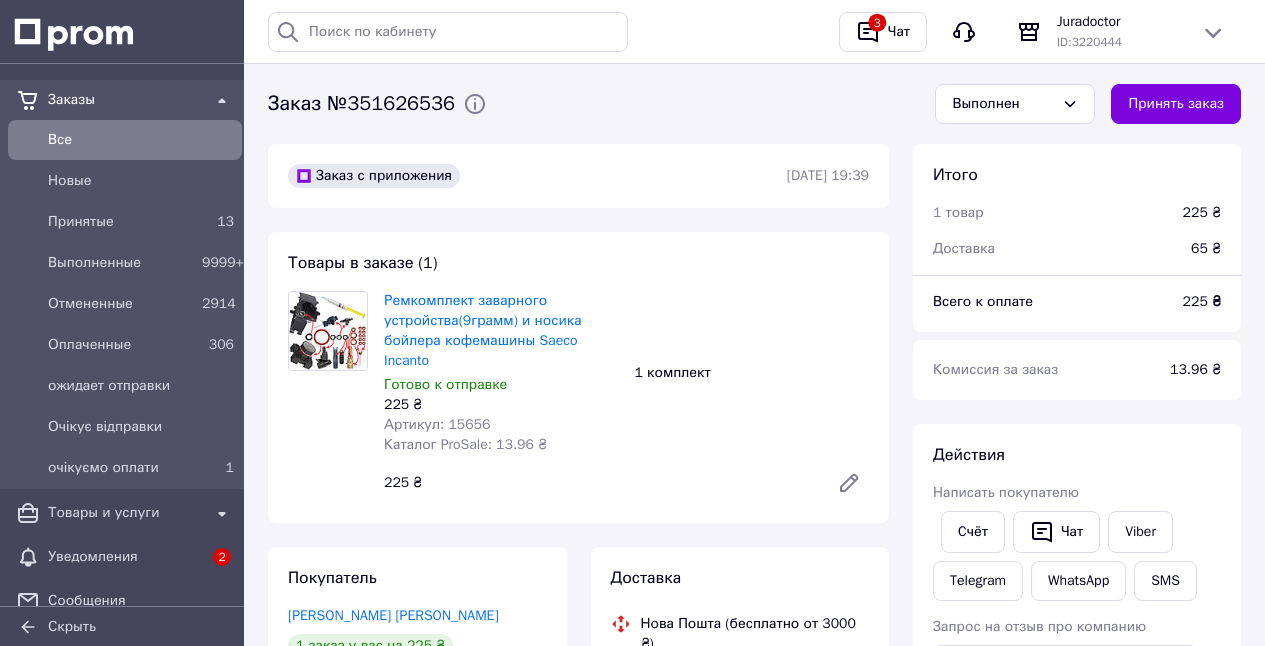 scroll, scrollTop: 148, scrollLeft: 0, axis: vertical 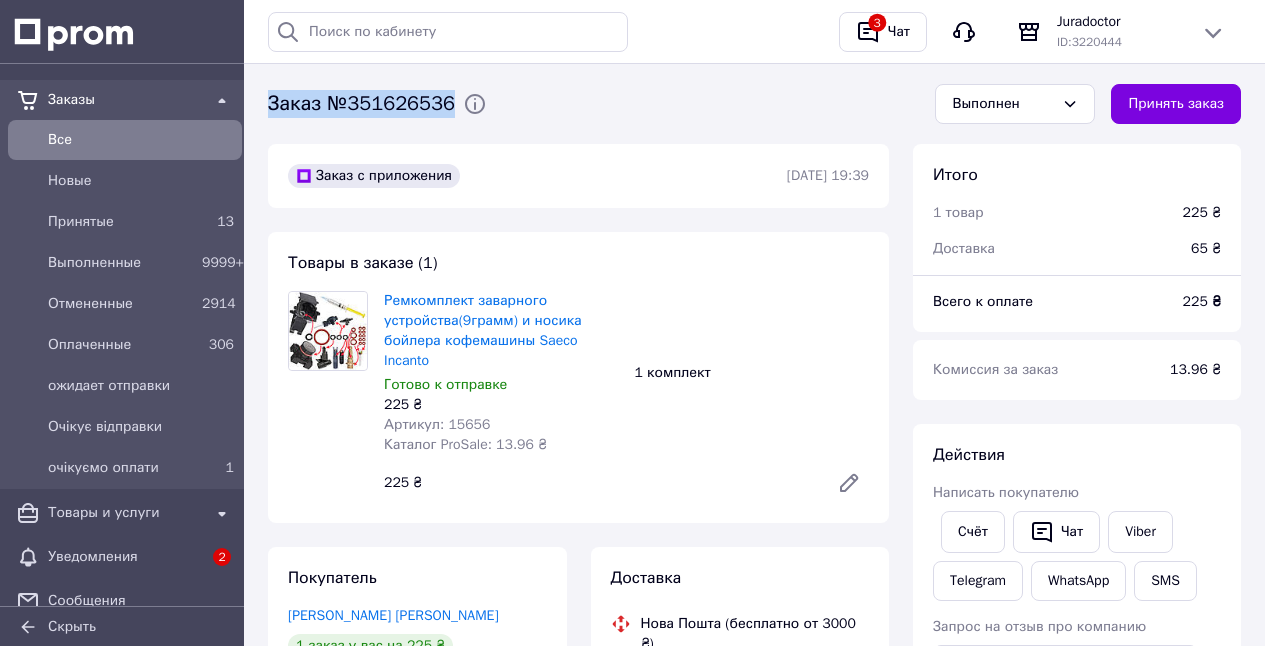 drag, startPoint x: 265, startPoint y: 100, endPoint x: 462, endPoint y: 107, distance: 197.12433 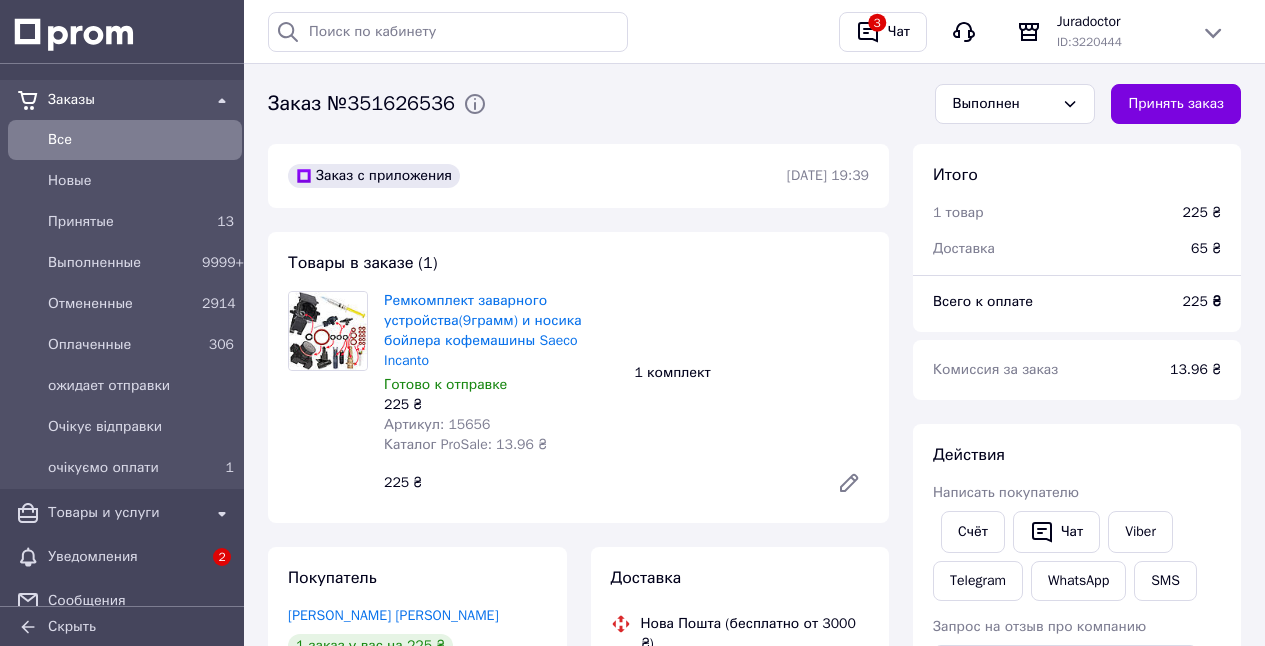 click on "Товары в заказе (1) Ремкомплект заварного устройства(9грамм) и носика бойлера кофемашины Saeco Incanto Готово к отправке 225 ₴ Артикул: 15656 Каталог ProSale: 13.96 ₴  1 комплект 225 ₴" at bounding box center [578, 377] 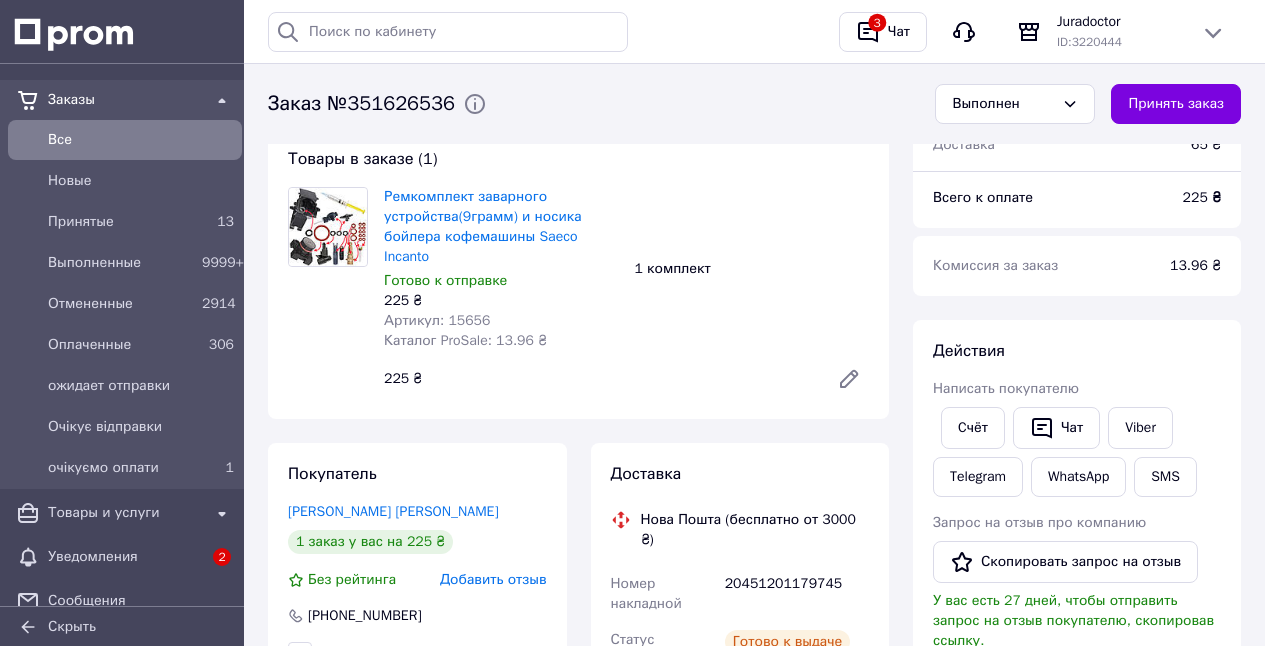 scroll, scrollTop: 110, scrollLeft: 0, axis: vertical 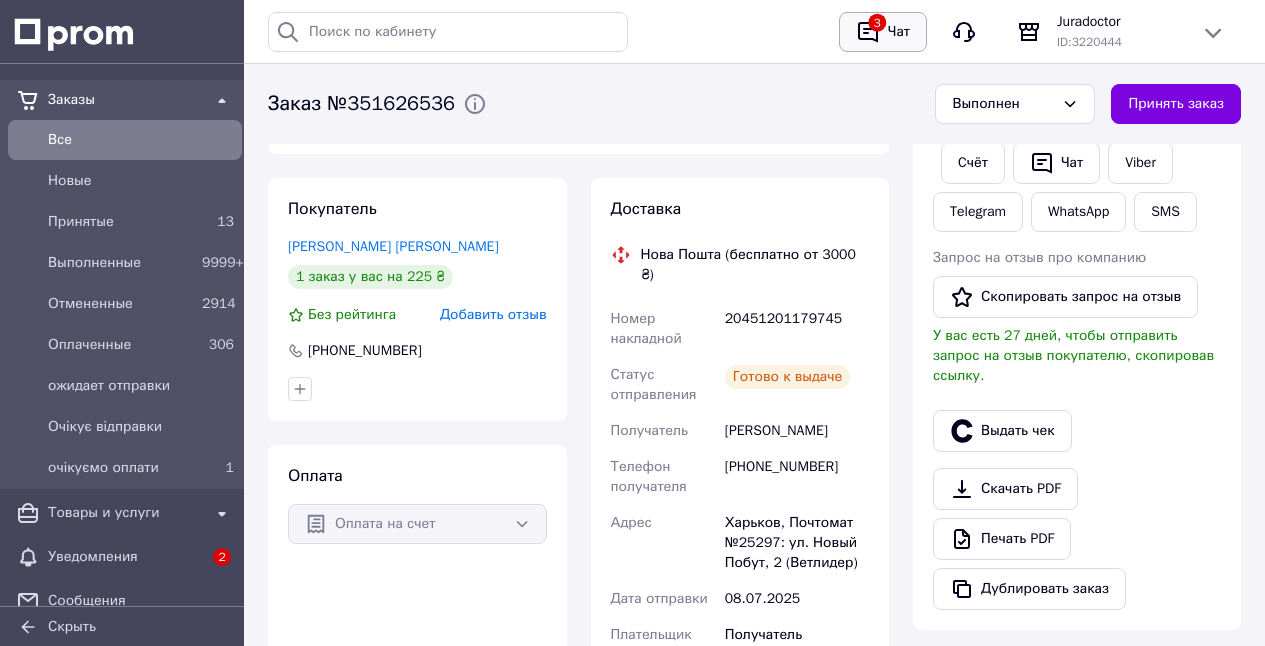 click on "3" at bounding box center (868, 32) 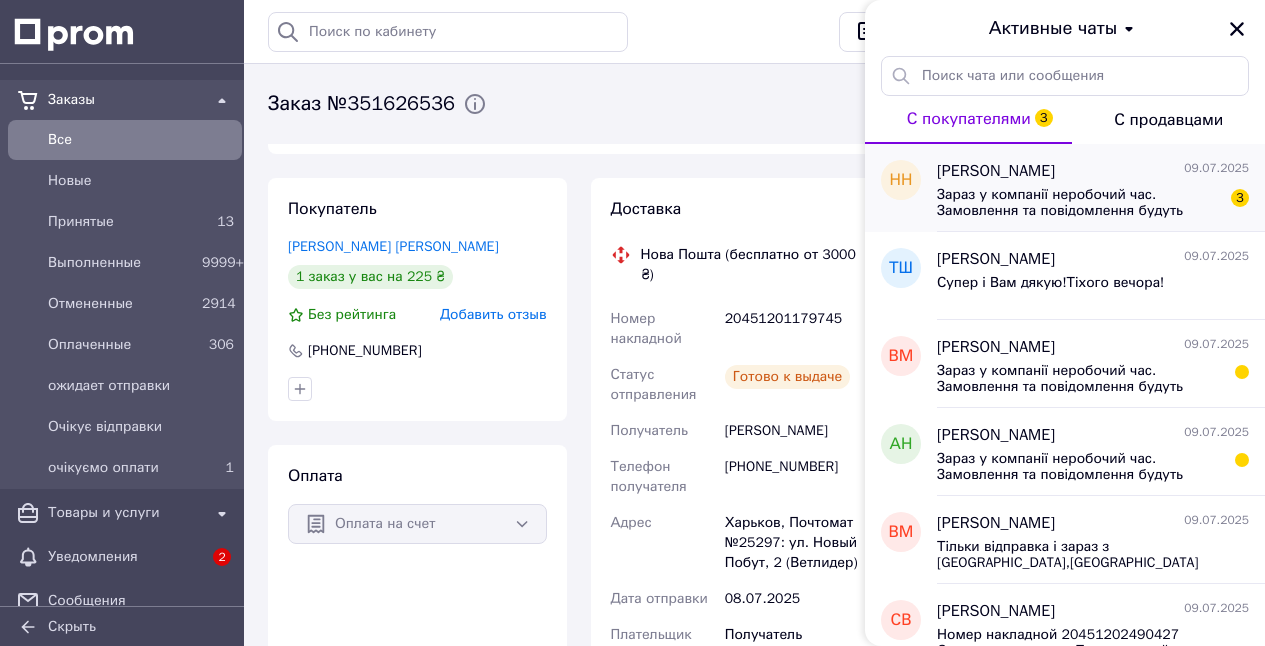 click on "Назар Никифорук 09.07.2025" at bounding box center (1093, 171) 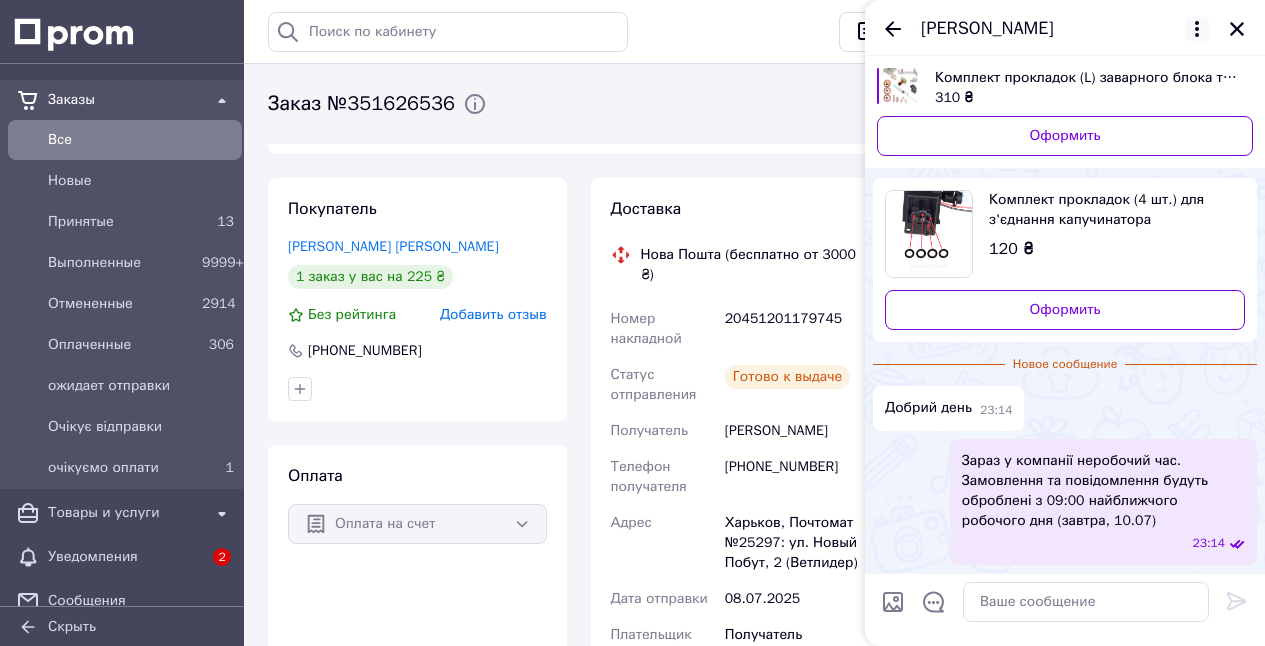 scroll, scrollTop: 1097, scrollLeft: 0, axis: vertical 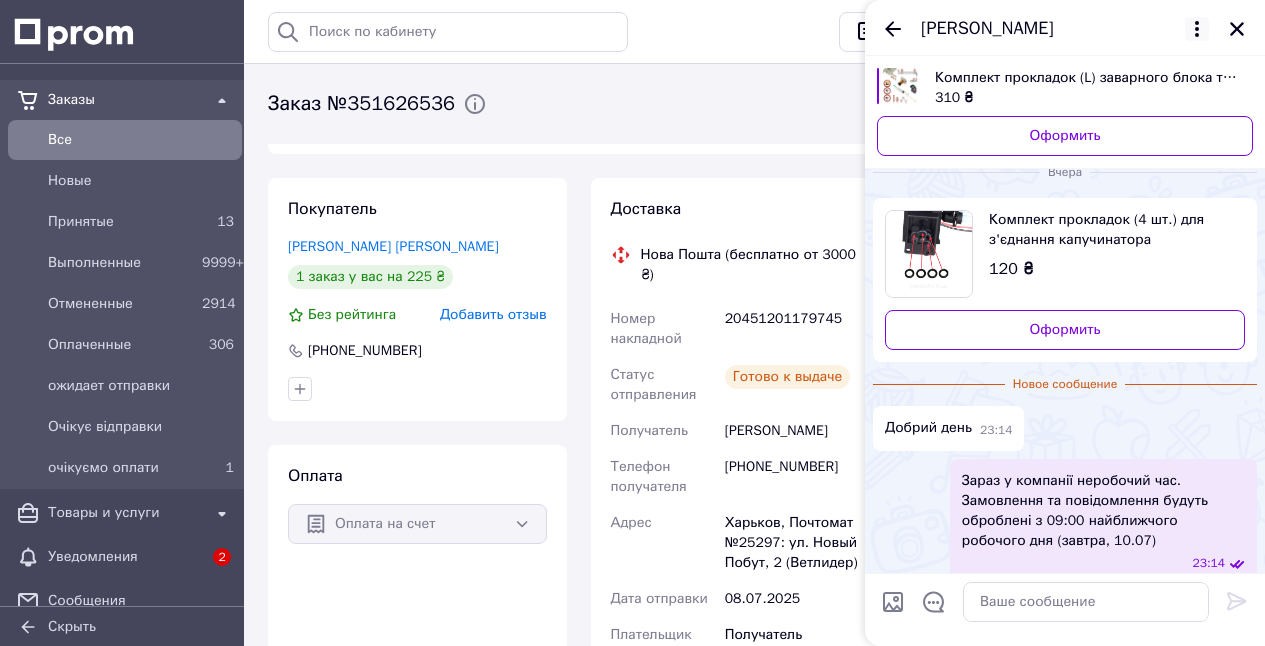 click 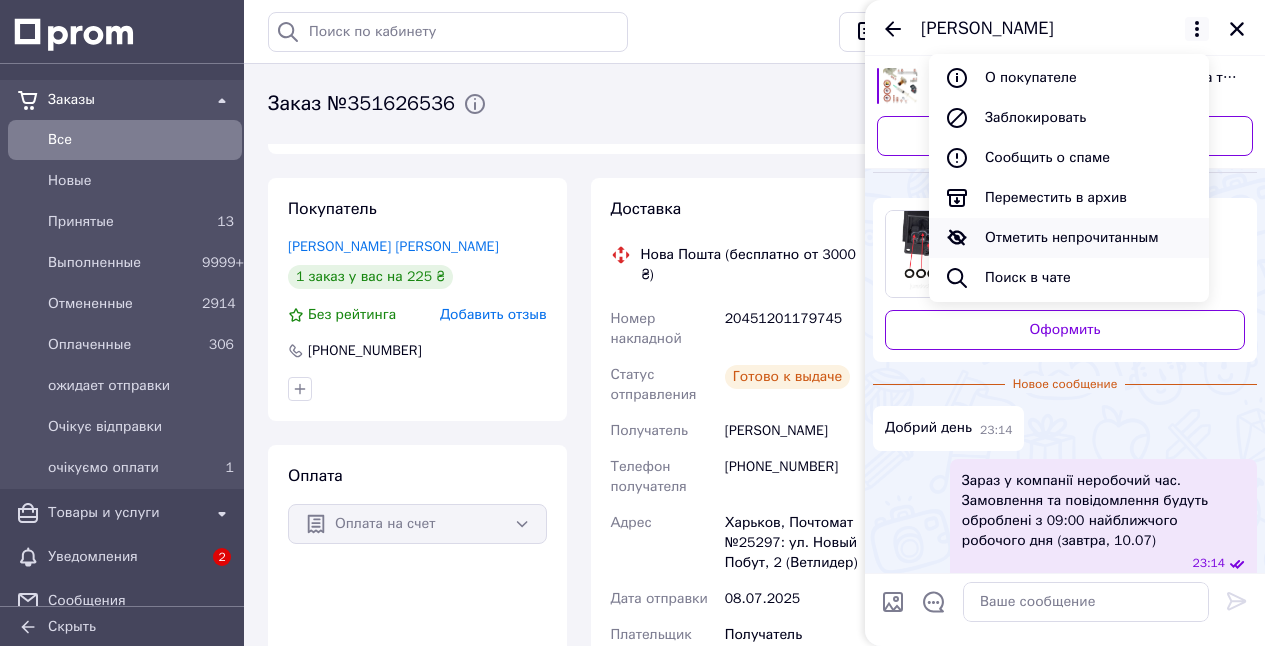 click on "Отметить непрочитанным" at bounding box center [1069, 238] 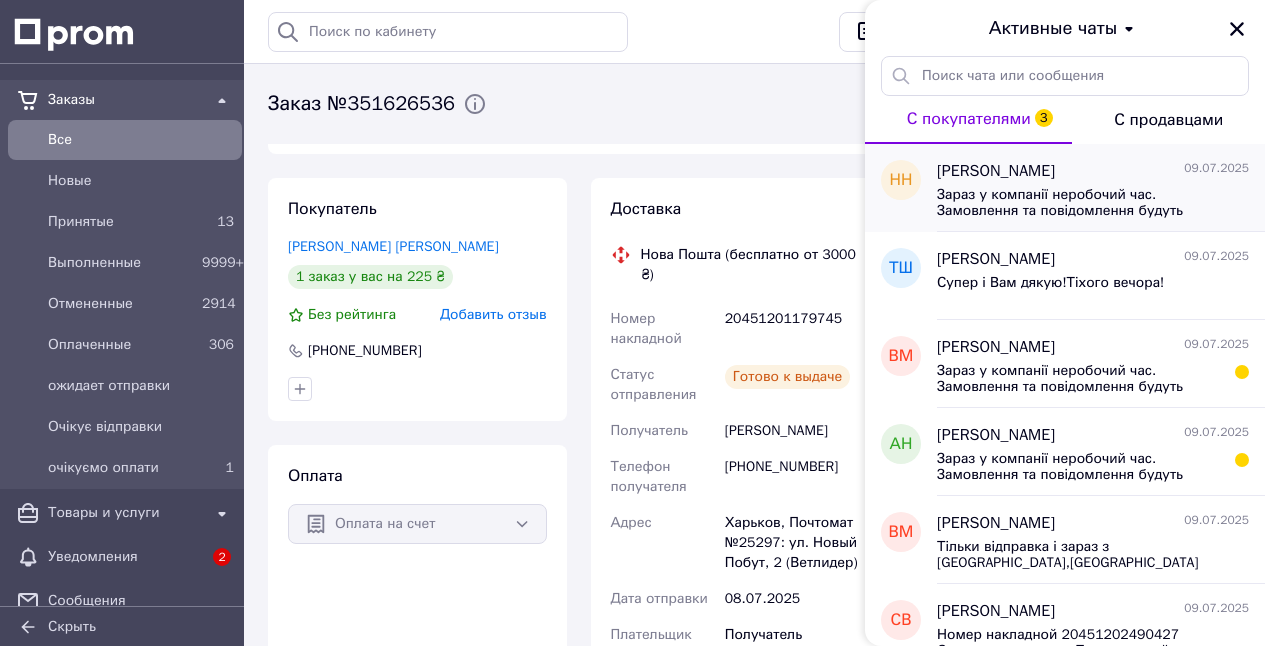 click on "Назар Никифорук 09.07.2025" at bounding box center (1093, 171) 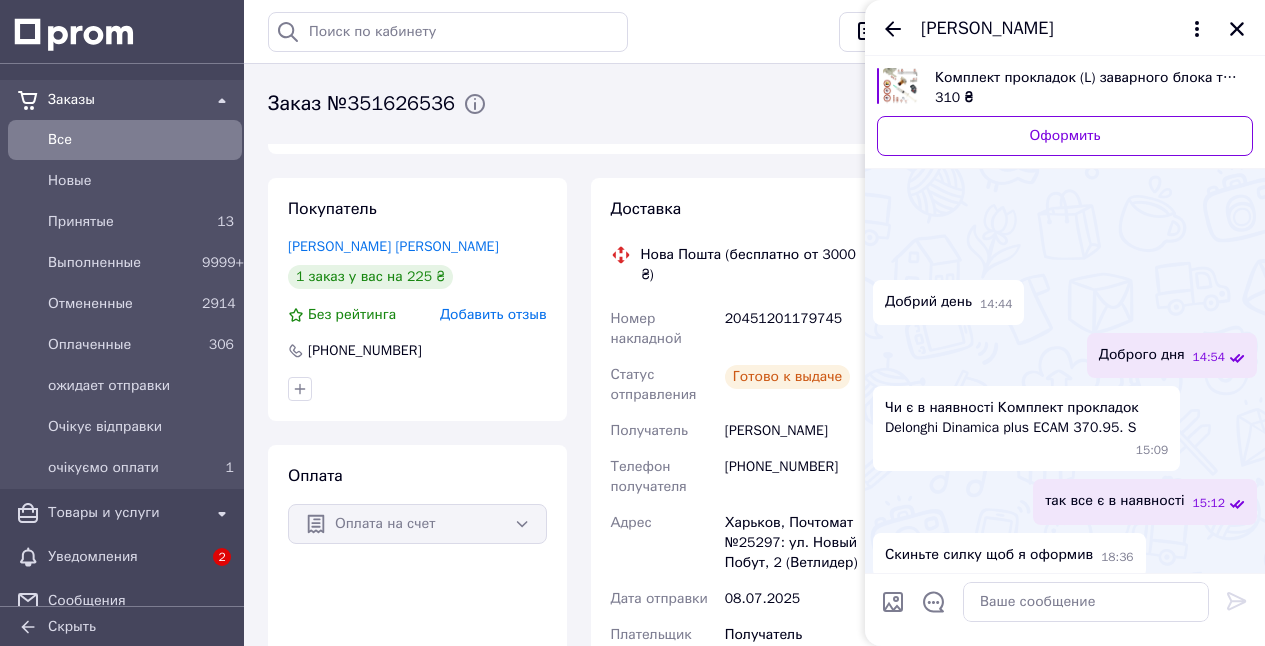 scroll, scrollTop: 1112, scrollLeft: 0, axis: vertical 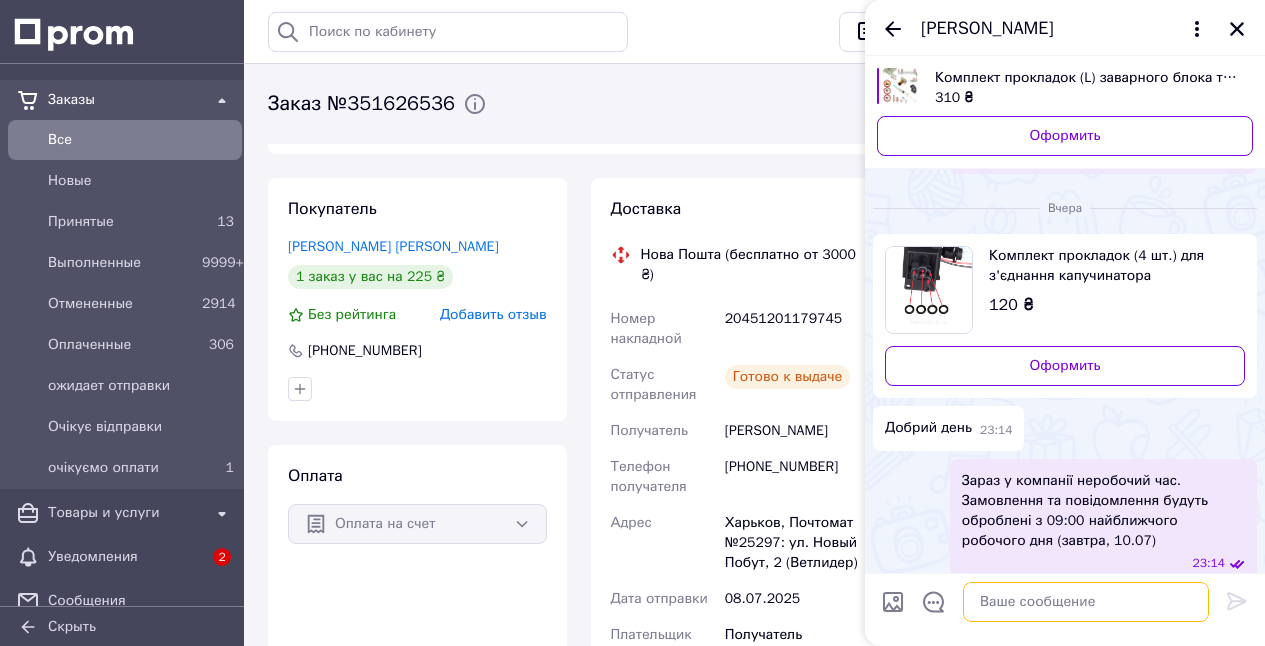 click at bounding box center (1086, 602) 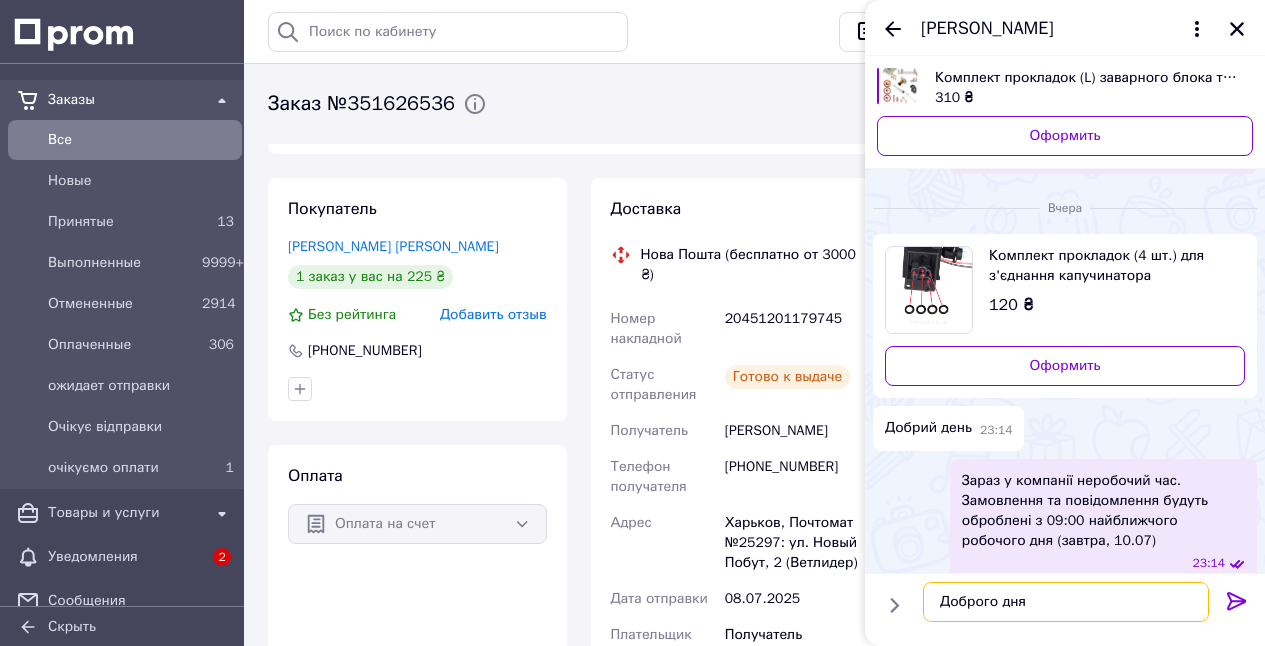 type on "Доброго дня !" 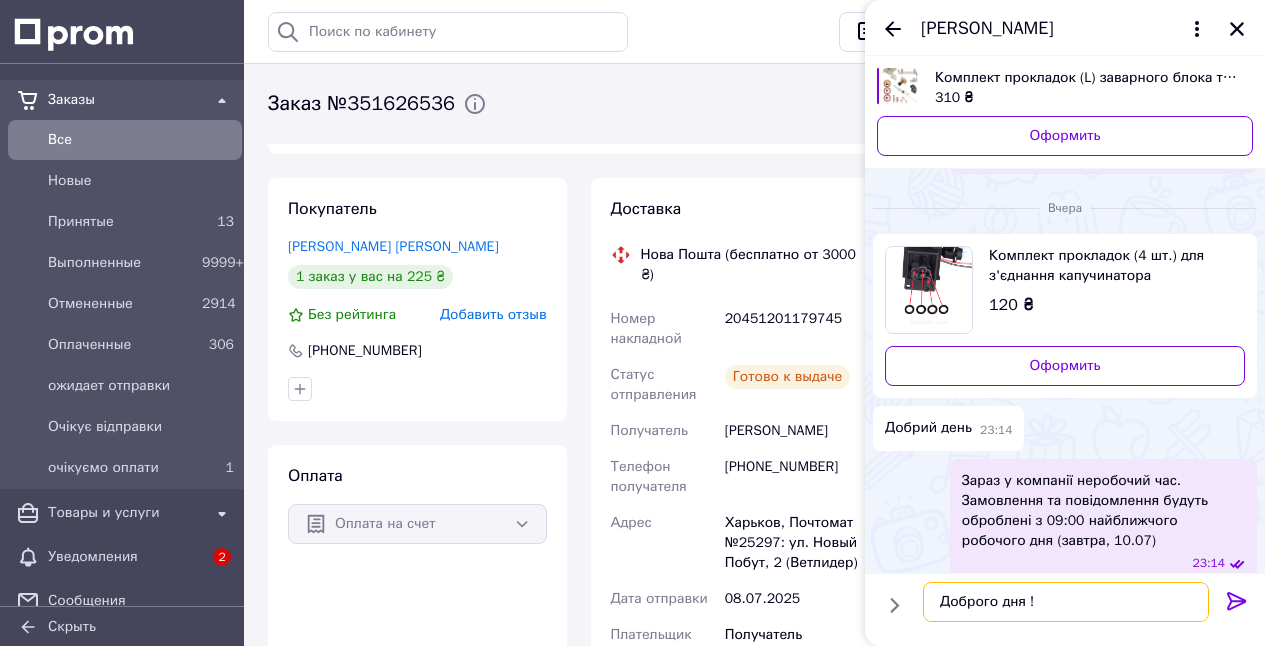 type 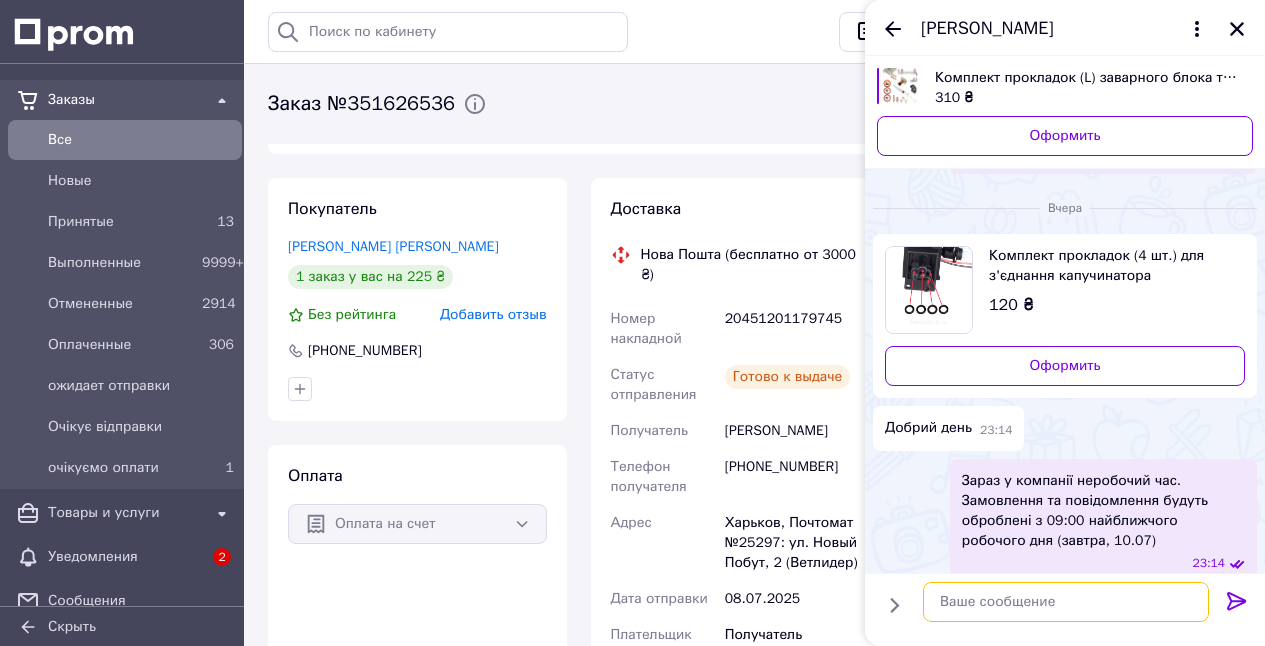 scroll, scrollTop: 1166, scrollLeft: 0, axis: vertical 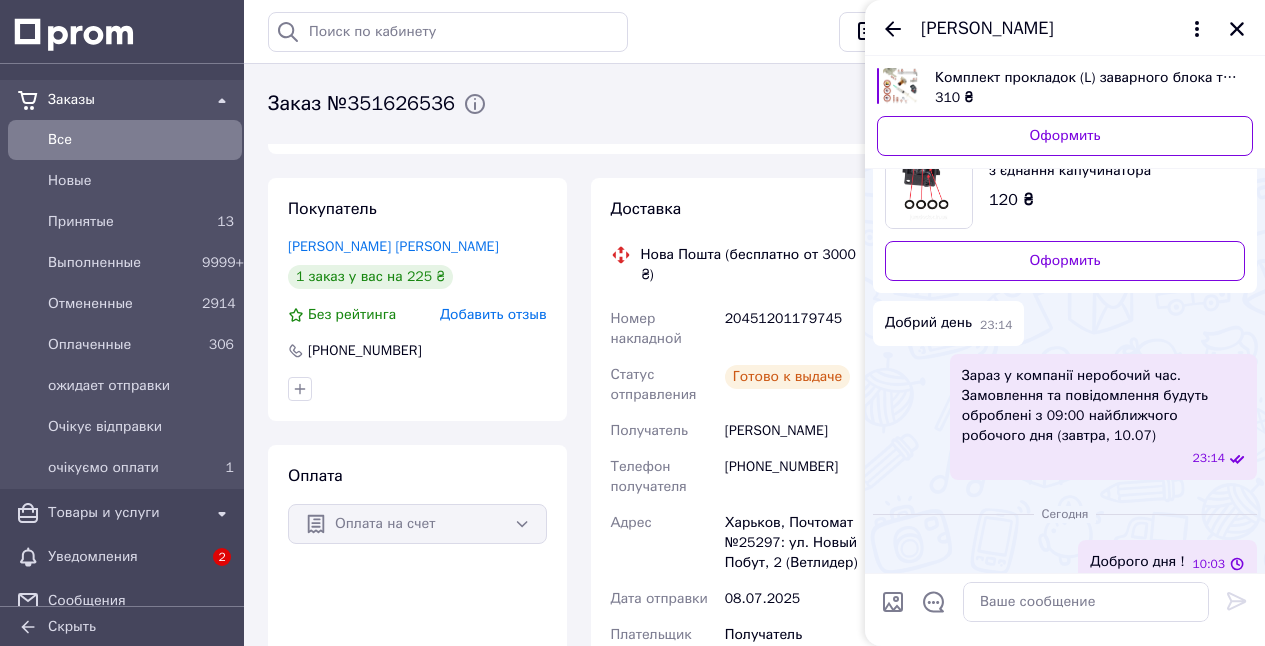 click 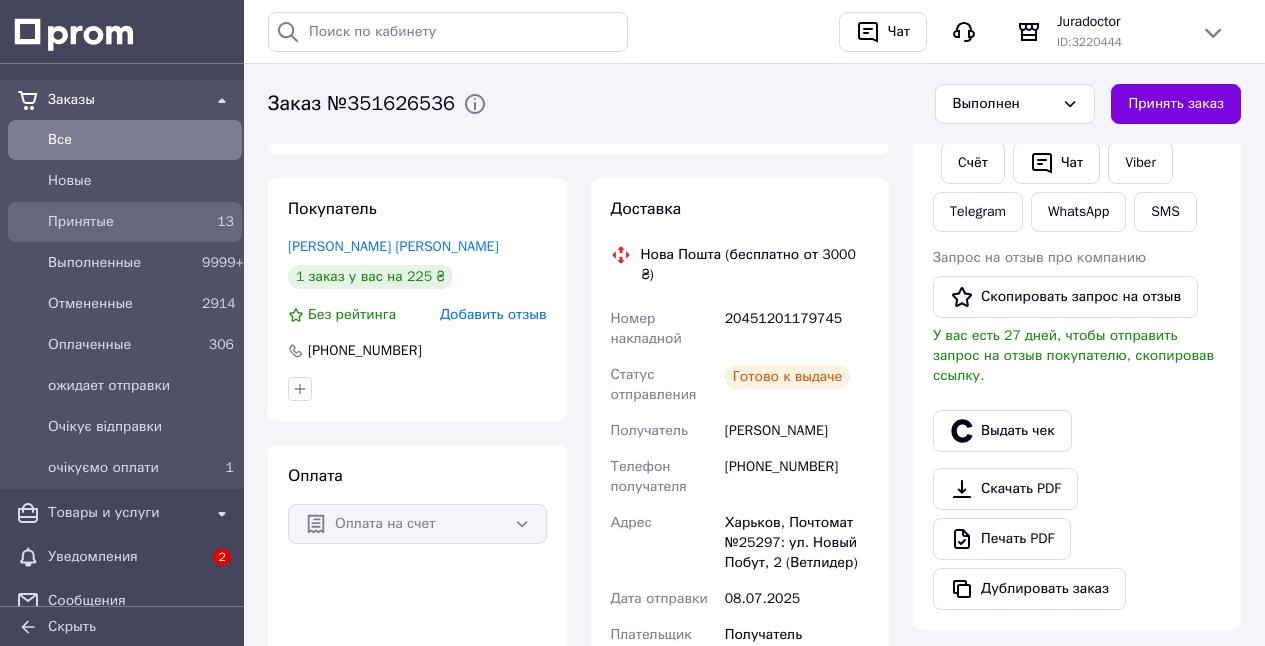 click on "Принятые" at bounding box center [121, 222] 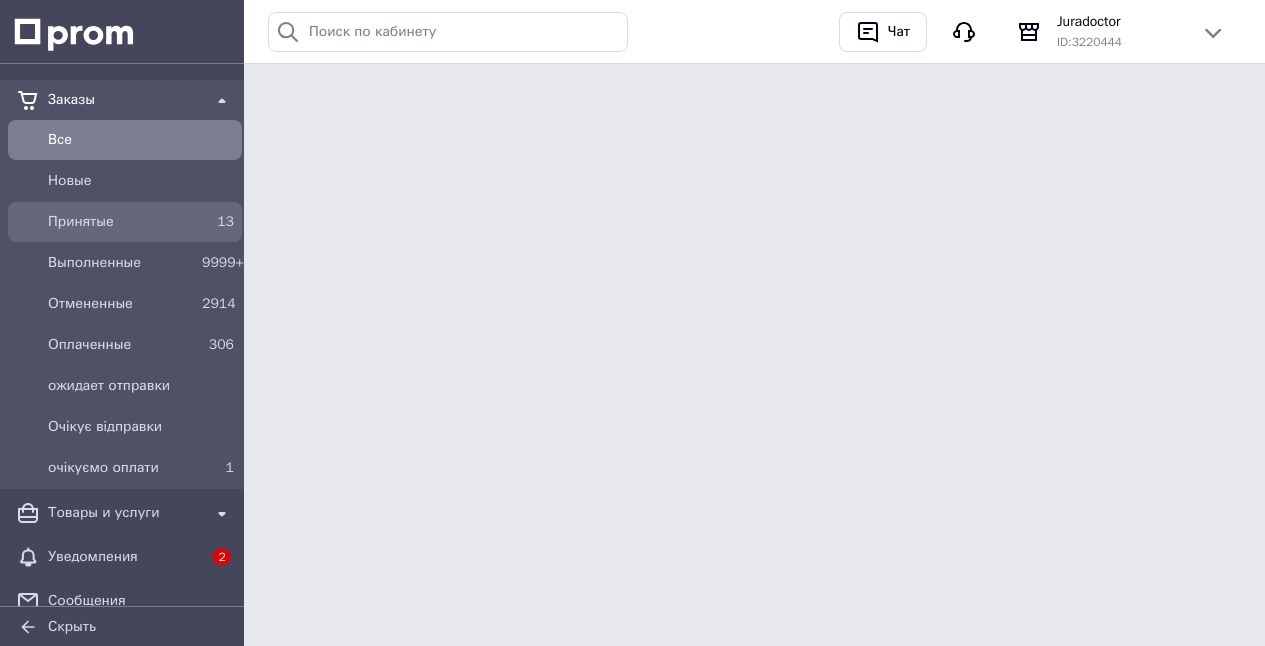 scroll, scrollTop: 0, scrollLeft: 0, axis: both 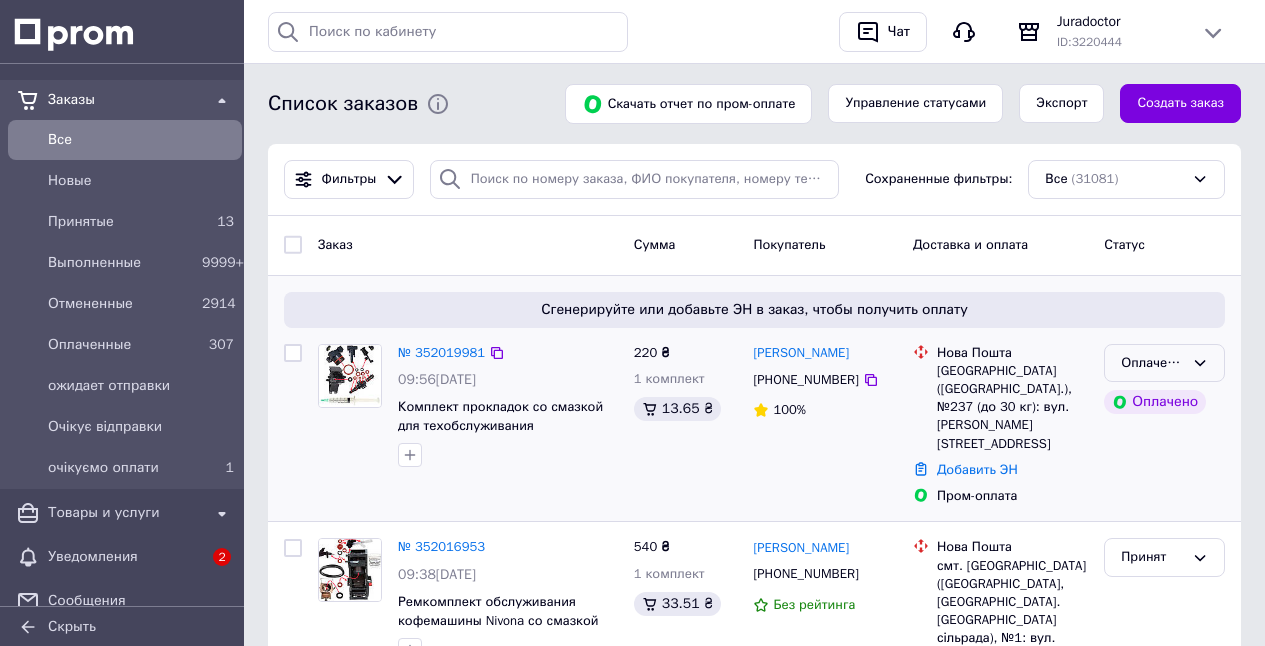 click on "Оплаченный" at bounding box center [1164, 363] 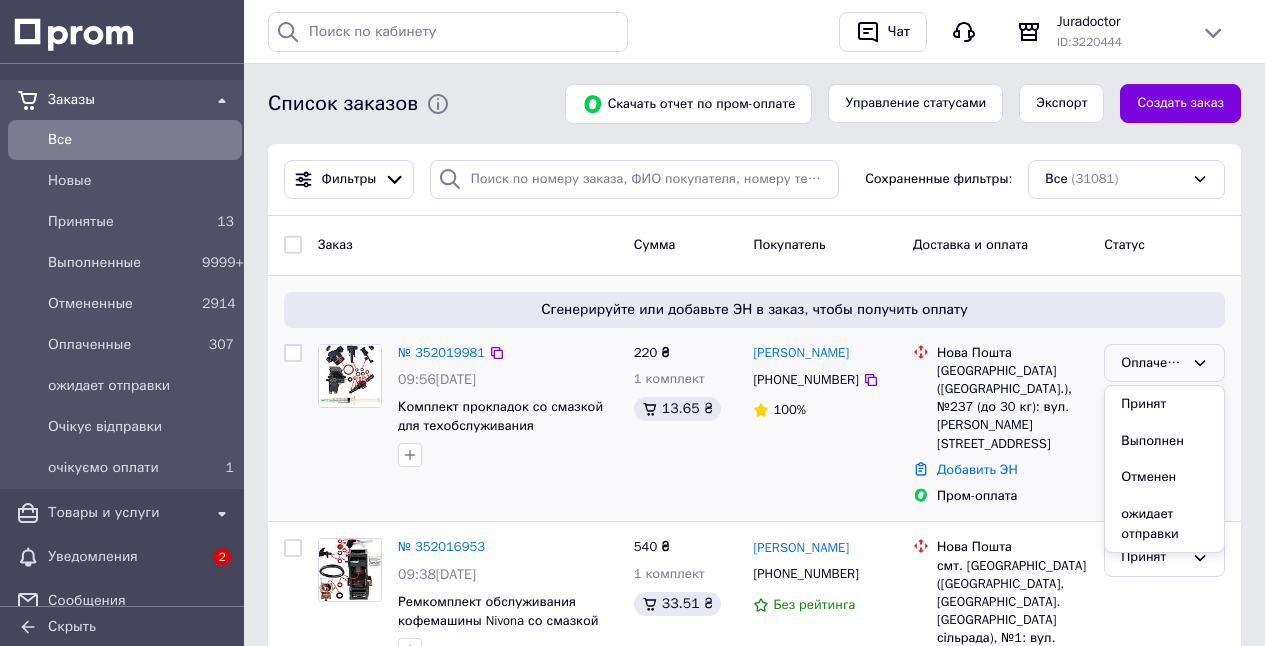 click on "Принят" at bounding box center [1164, 404] 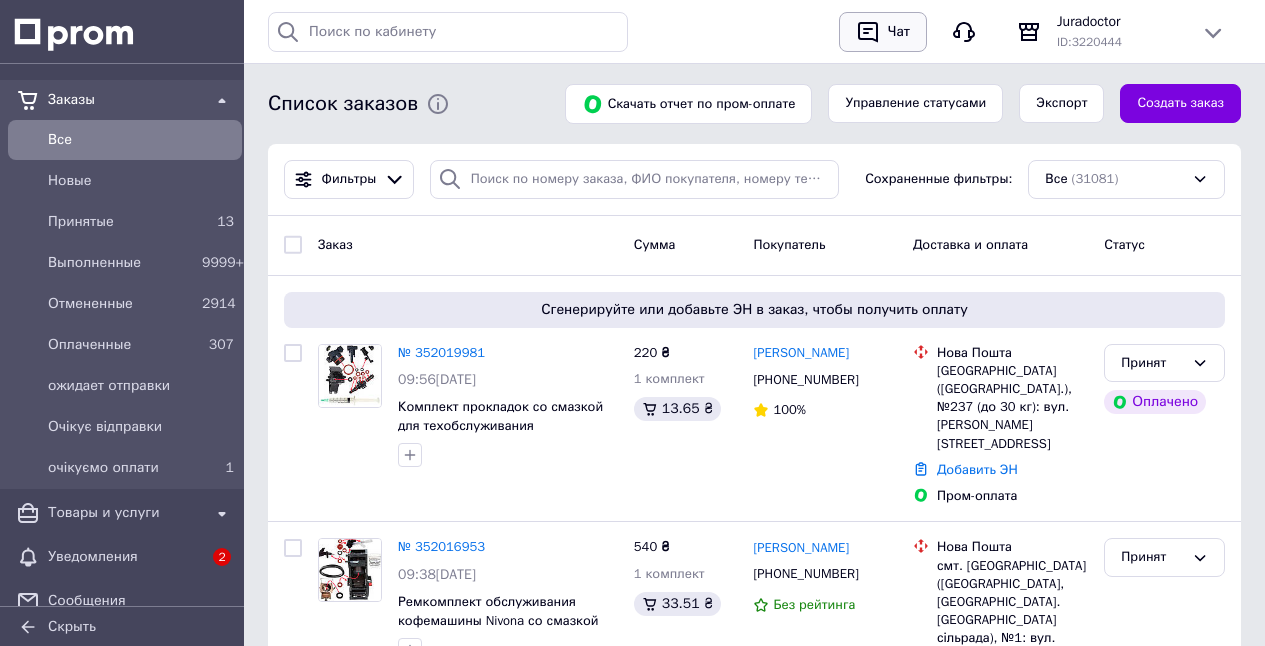 click on "Чат" at bounding box center (899, 32) 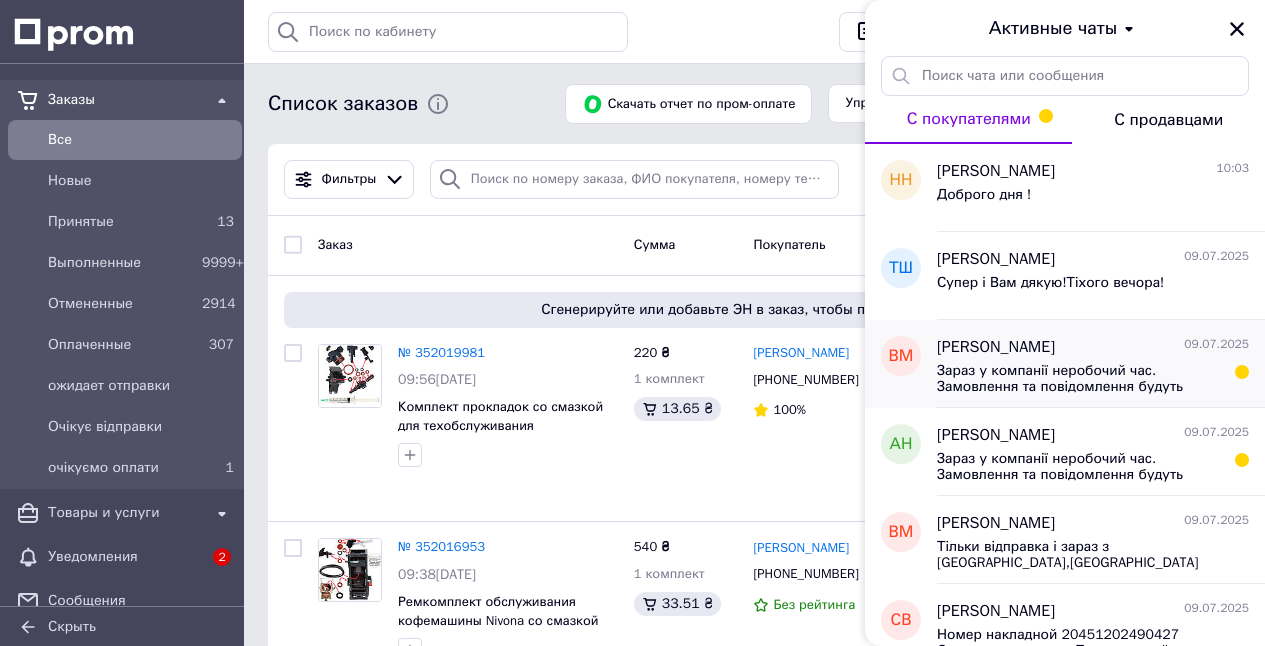 click on "Зараз у компанії неробочий час. Замовлення та повідомлення будуть оброблені з 09:00 найближчого робочого дня (завтра, 10.07)" at bounding box center [1079, 379] 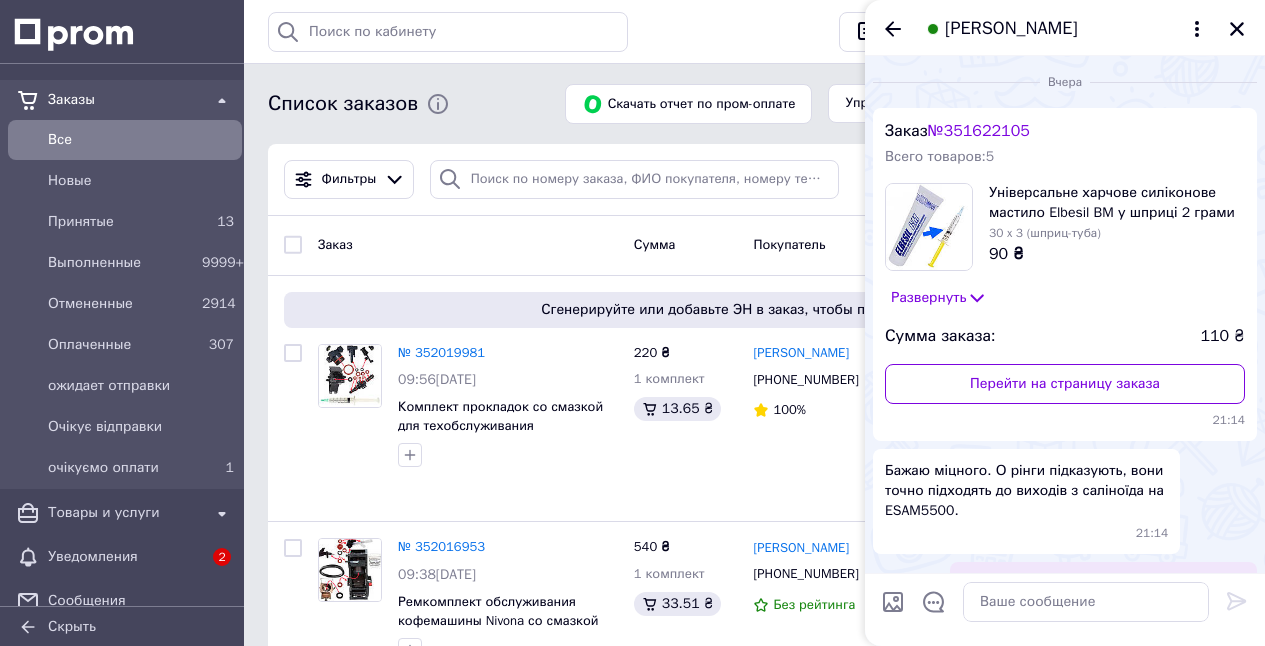 scroll, scrollTop: 122, scrollLeft: 0, axis: vertical 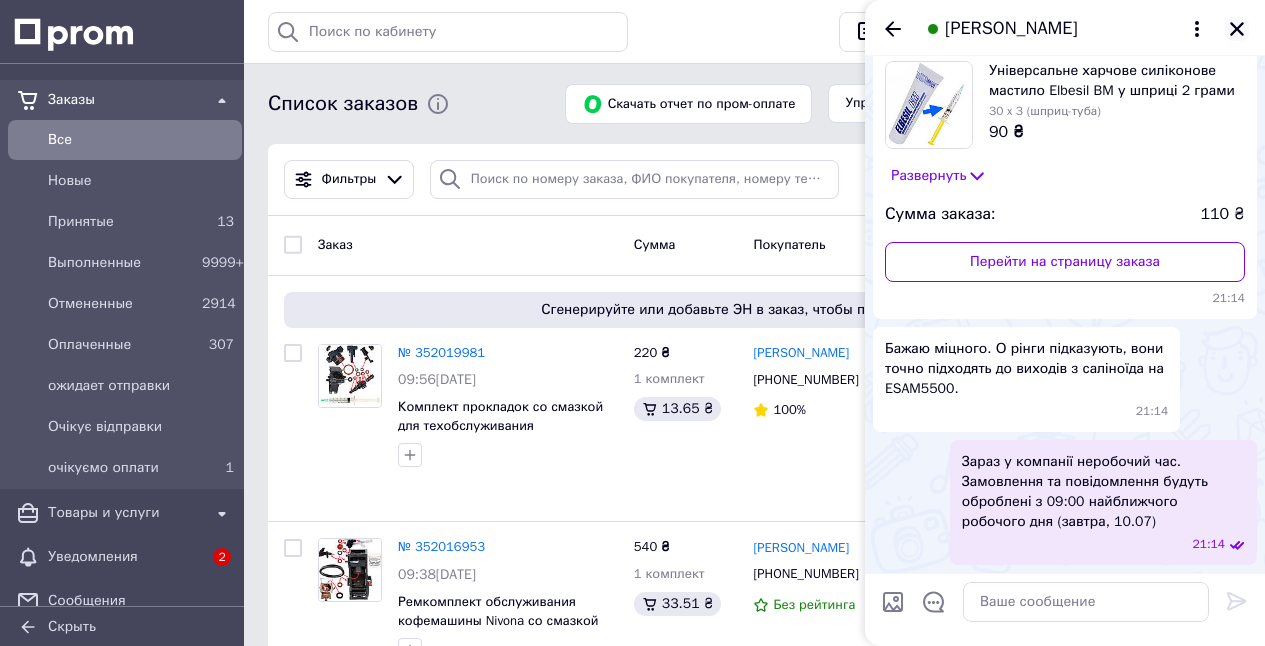click 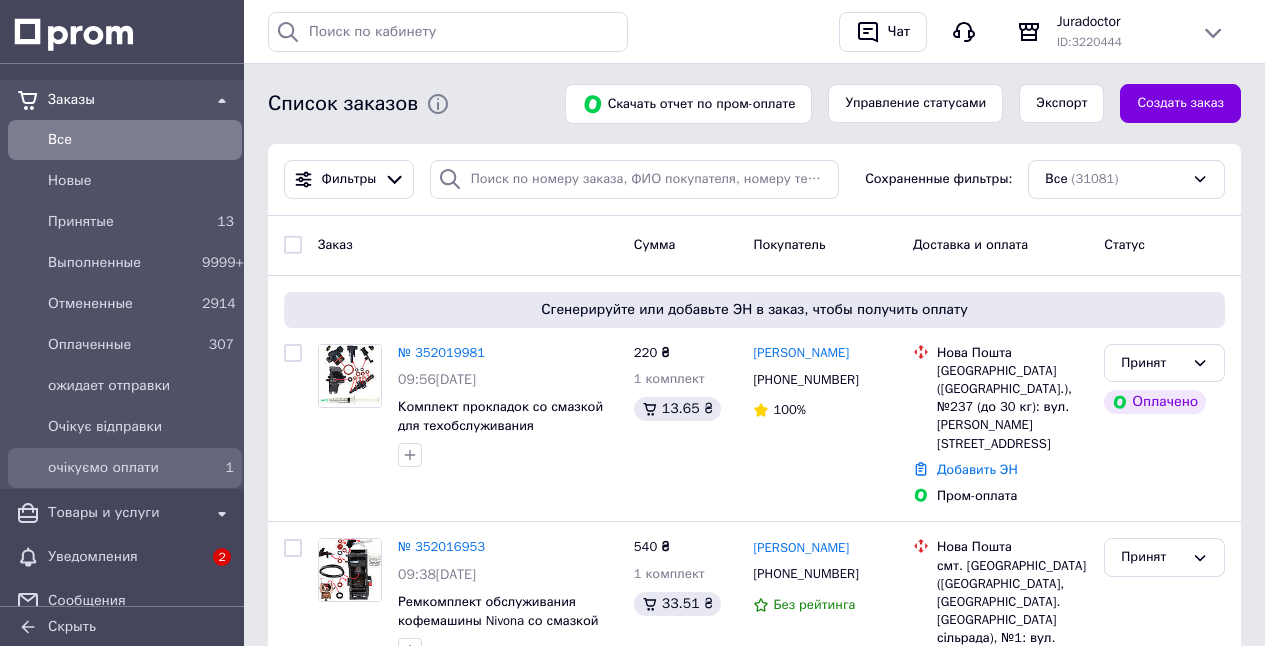 click on "очікуємо оплати" at bounding box center [121, 468] 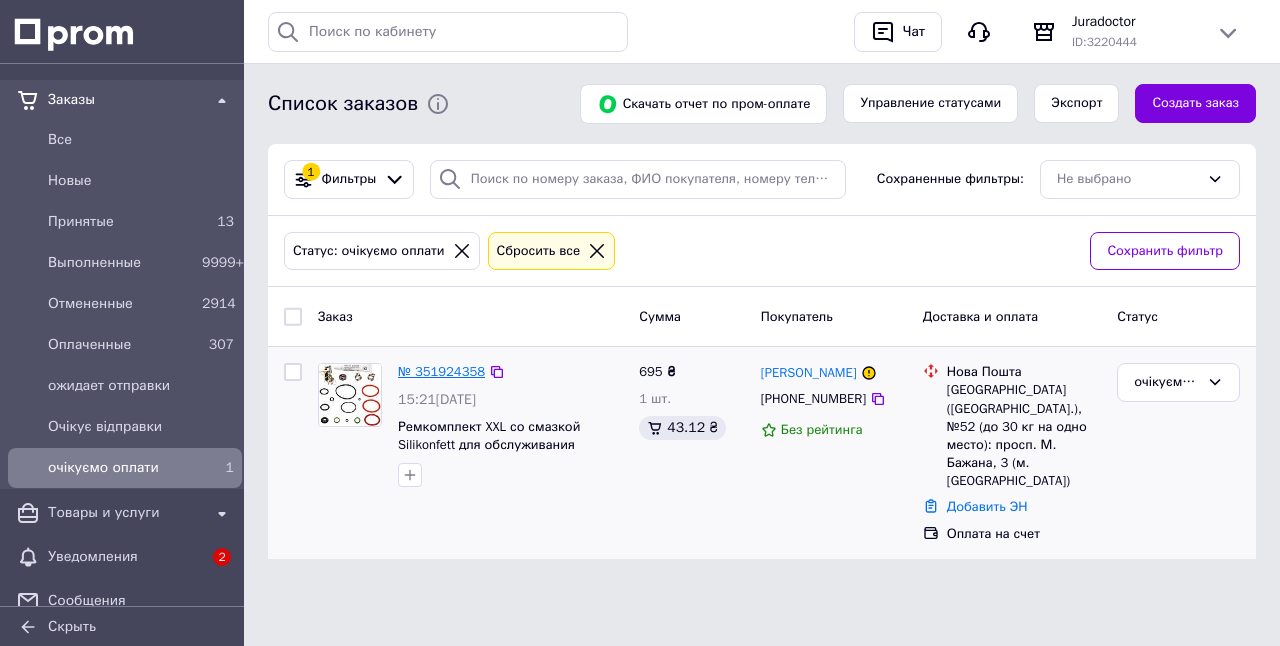 click on "№ 351924358" at bounding box center [441, 371] 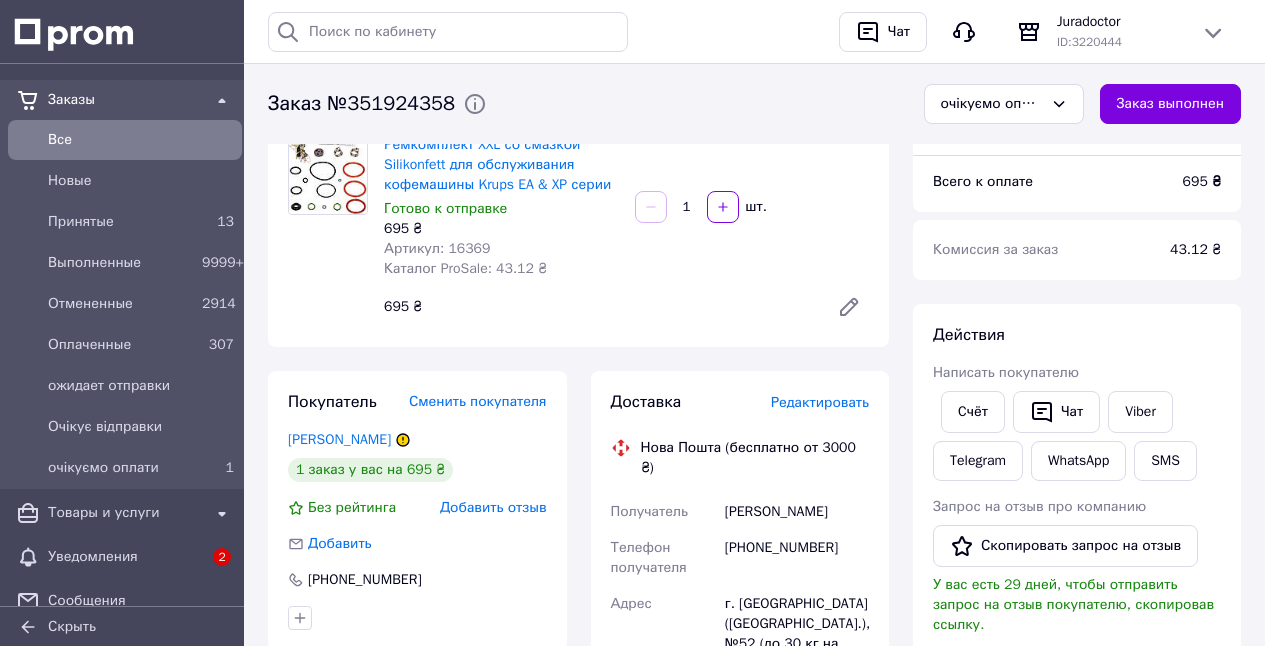 scroll, scrollTop: 172, scrollLeft: 0, axis: vertical 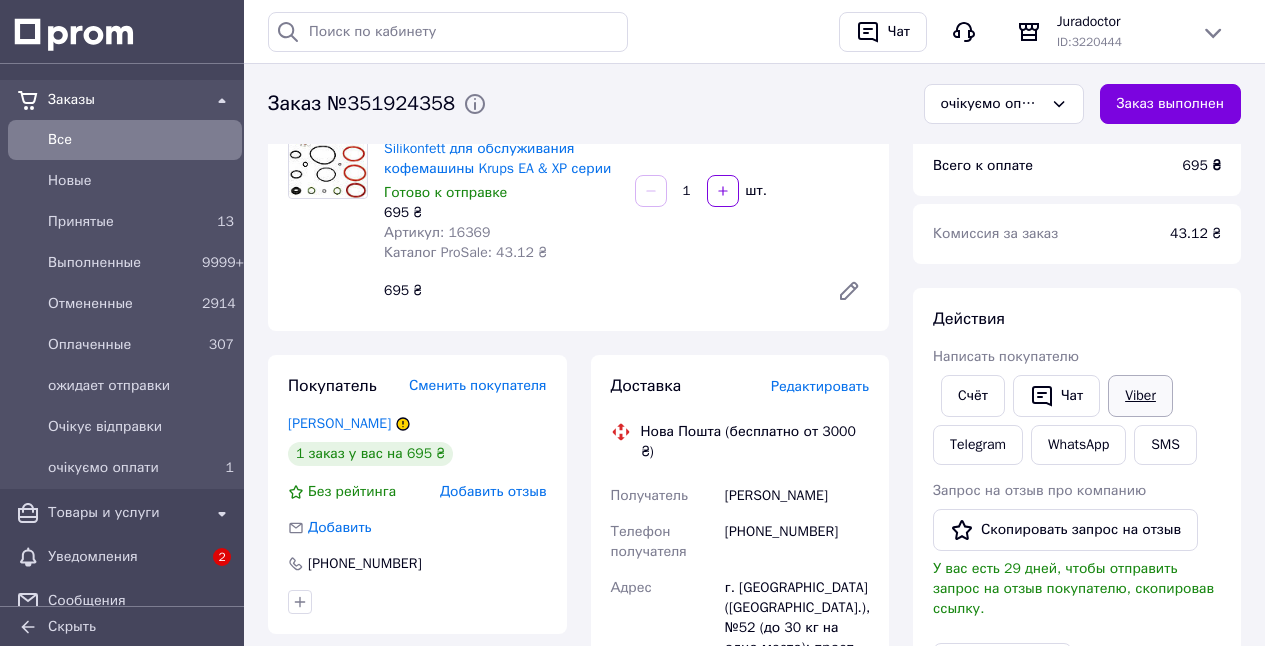 click on "Viber" at bounding box center [1140, 396] 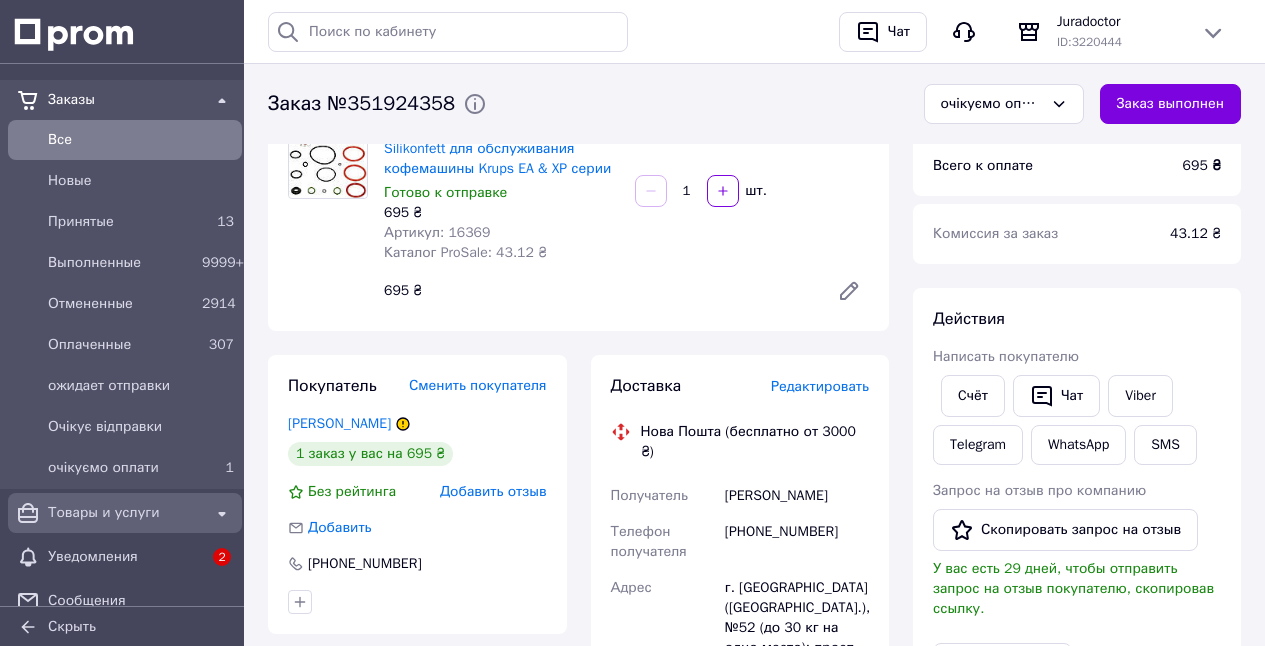 click on "Товары и услуги" at bounding box center [125, 513] 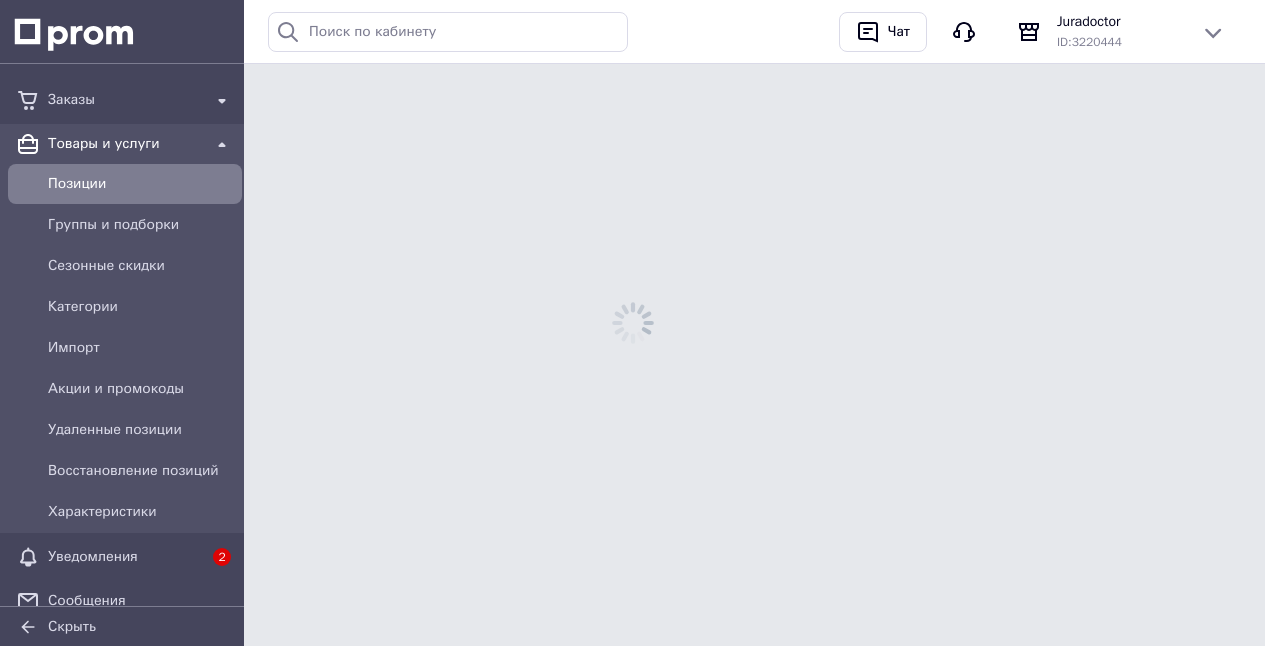 scroll, scrollTop: 0, scrollLeft: 0, axis: both 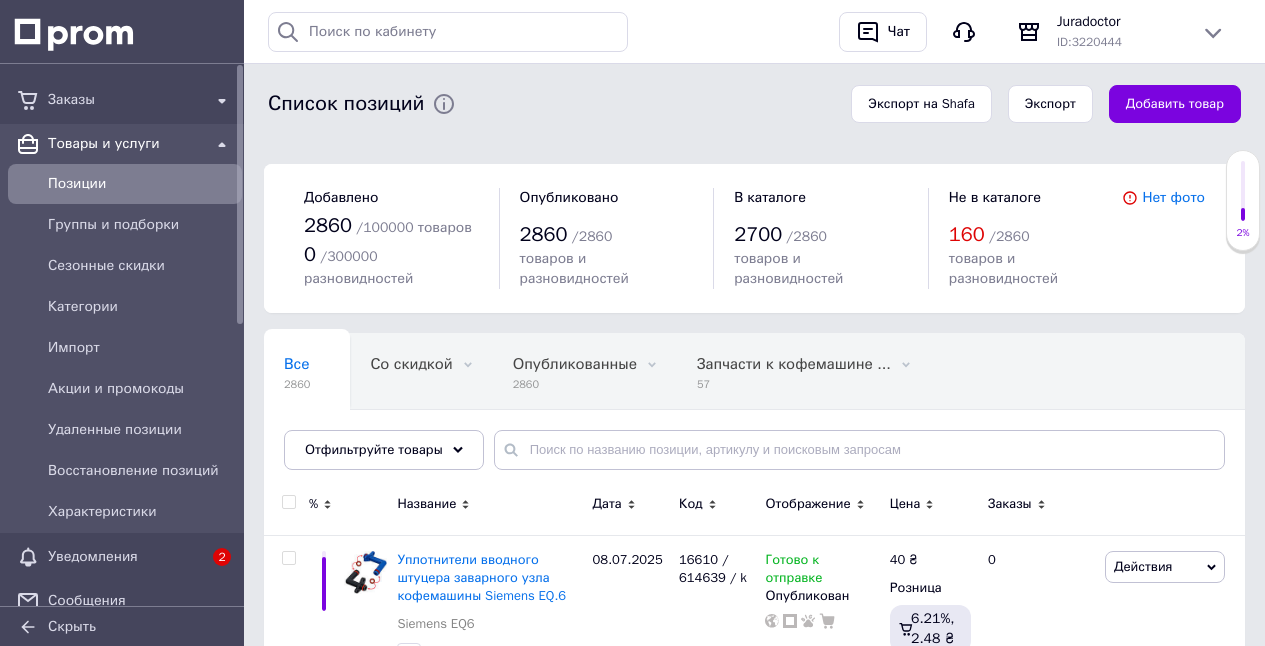 click on "Товары и услуги" at bounding box center [125, 144] 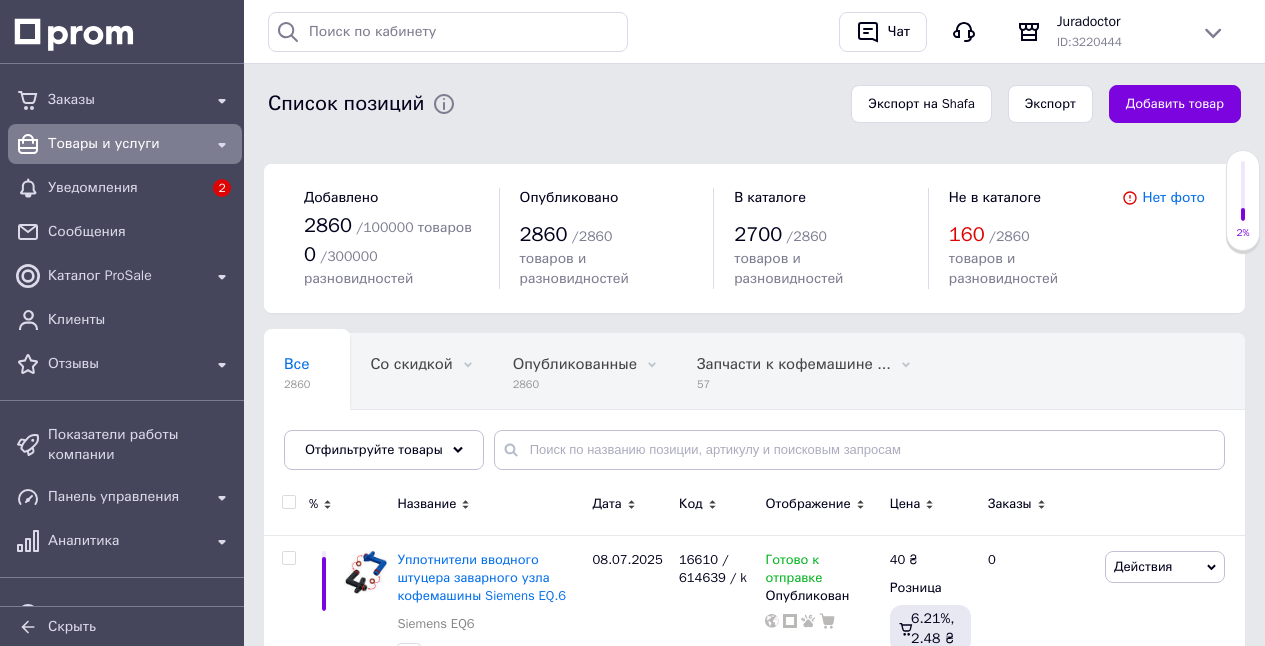 click on "Товары и услуги" at bounding box center [125, 144] 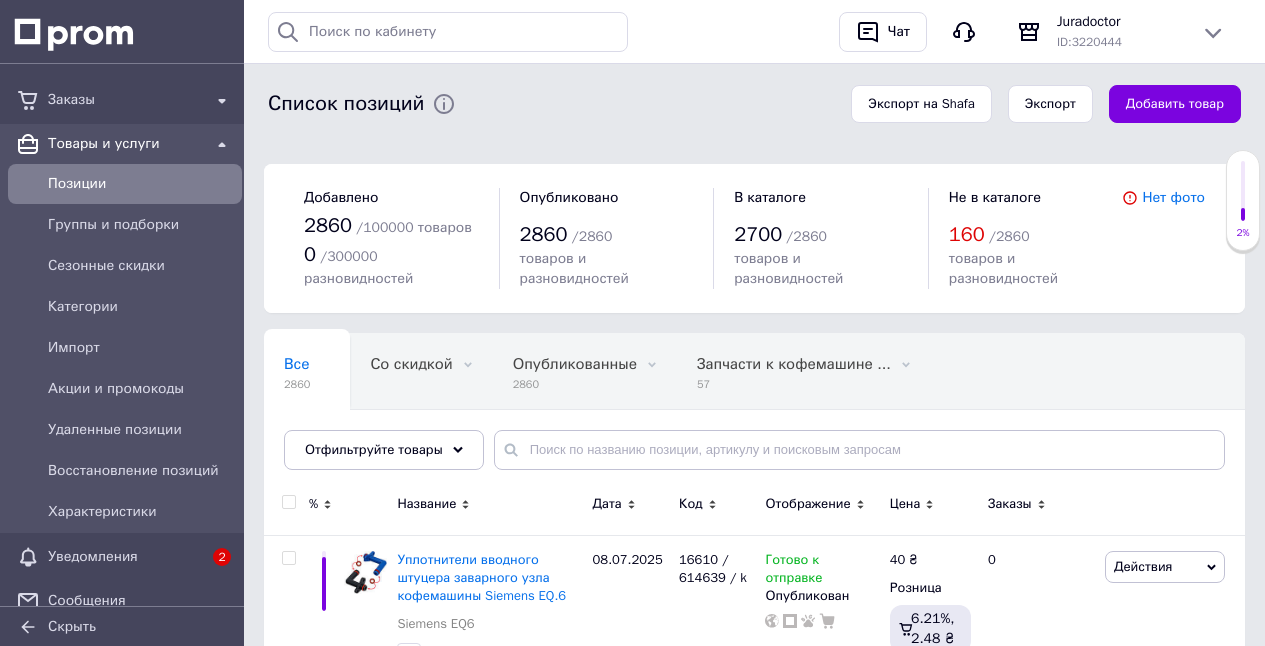 click 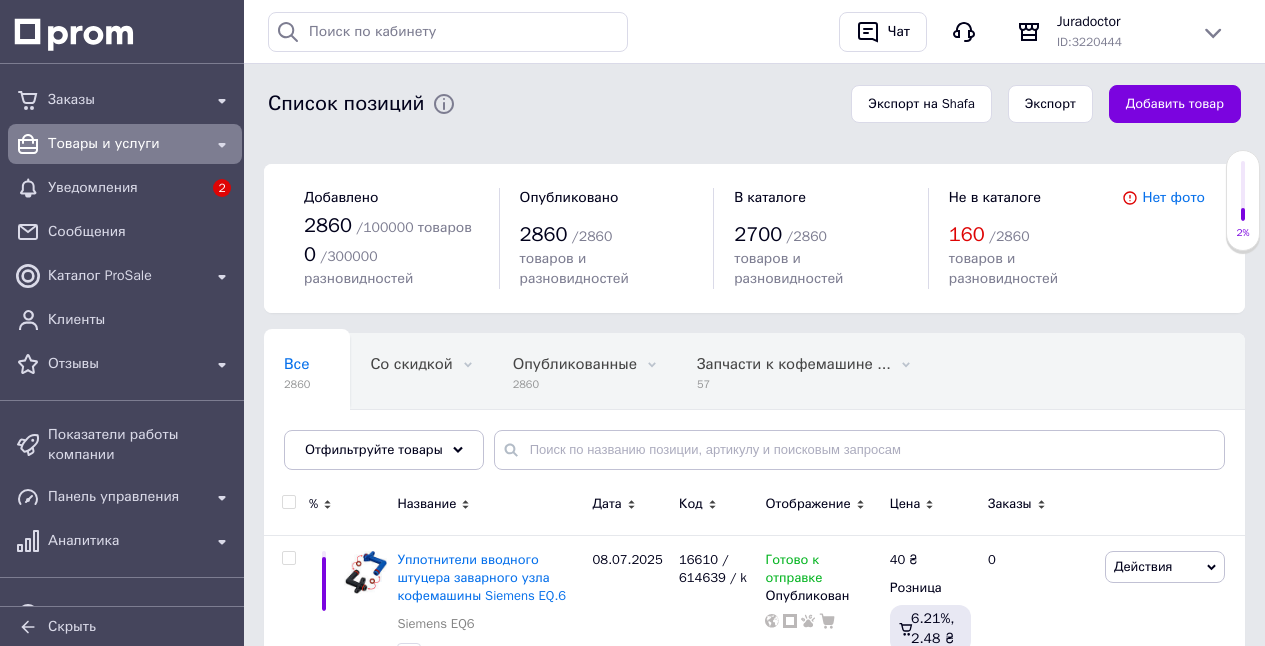 click 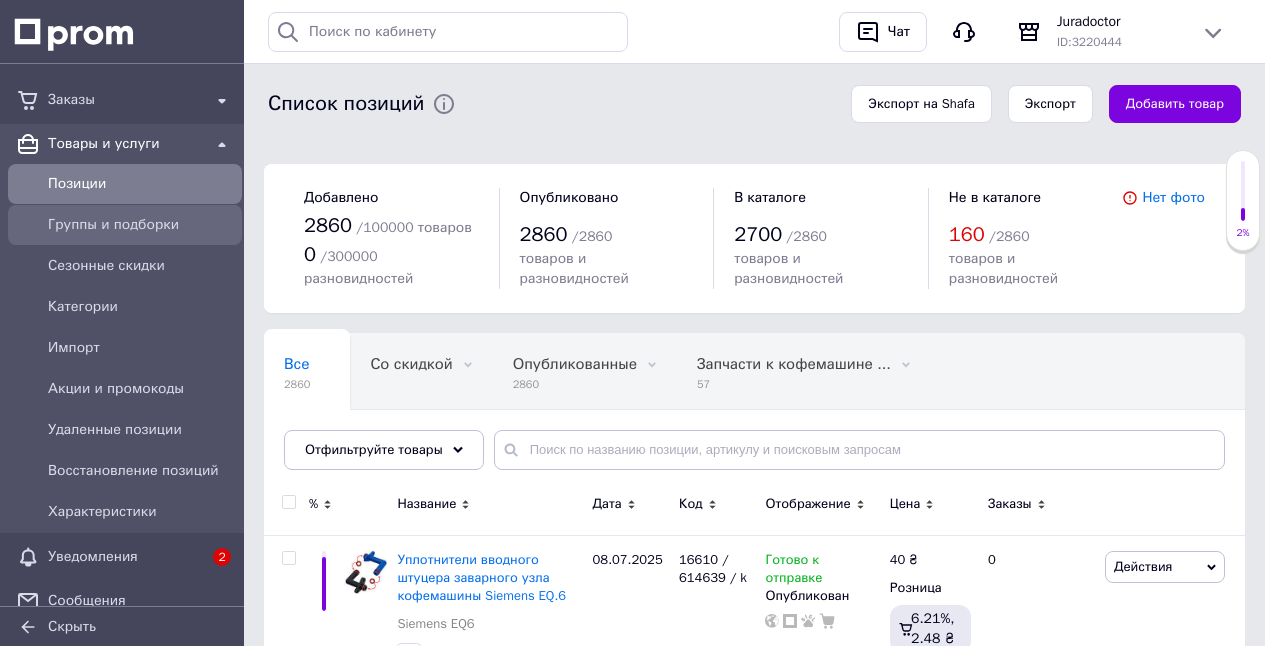 click on "Группы и подборки" at bounding box center [141, 225] 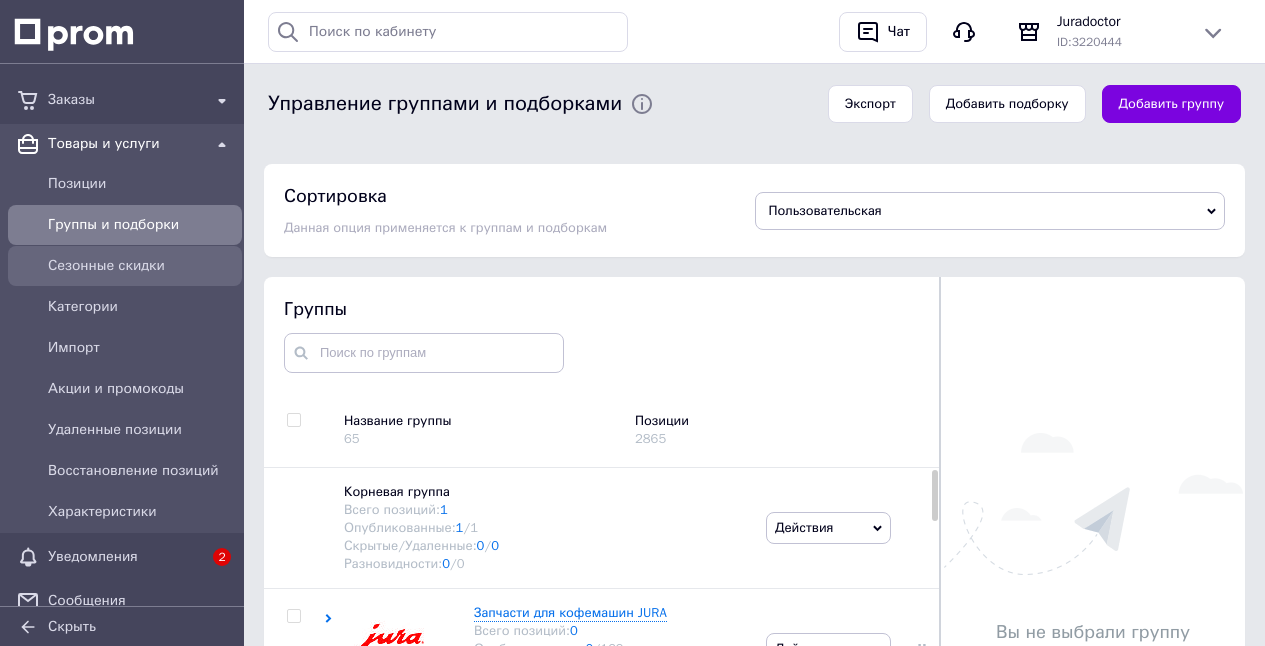 click on "Сезонные скидки" at bounding box center [141, 266] 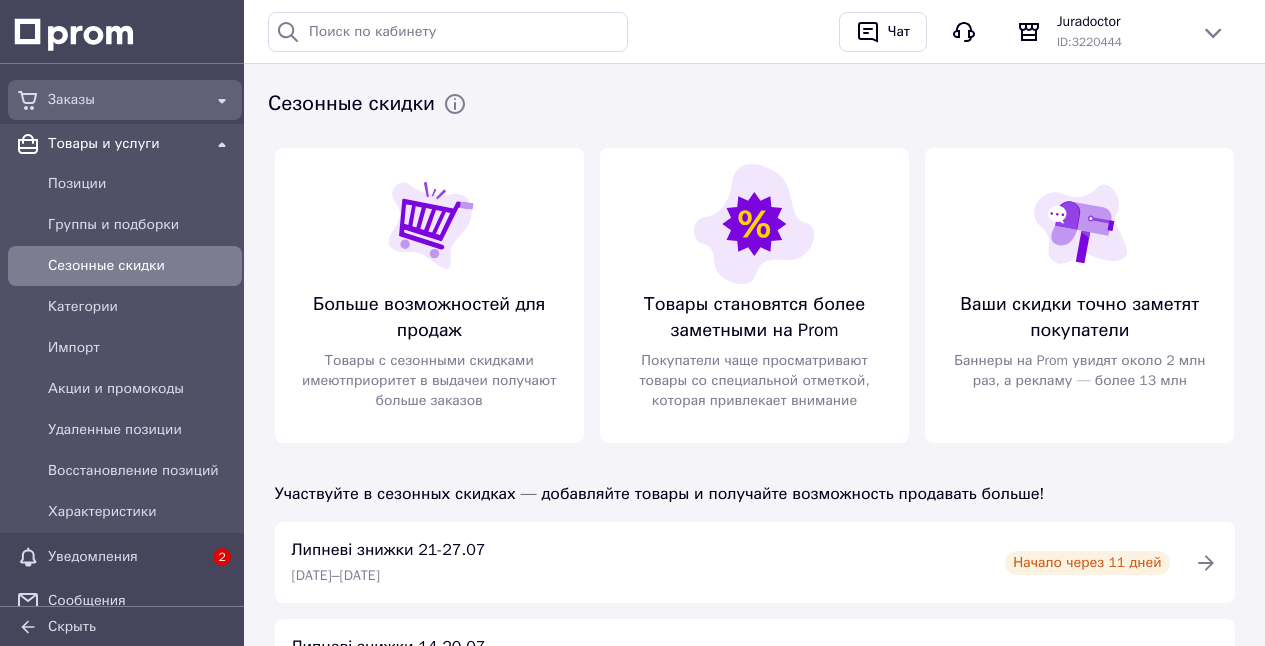 click 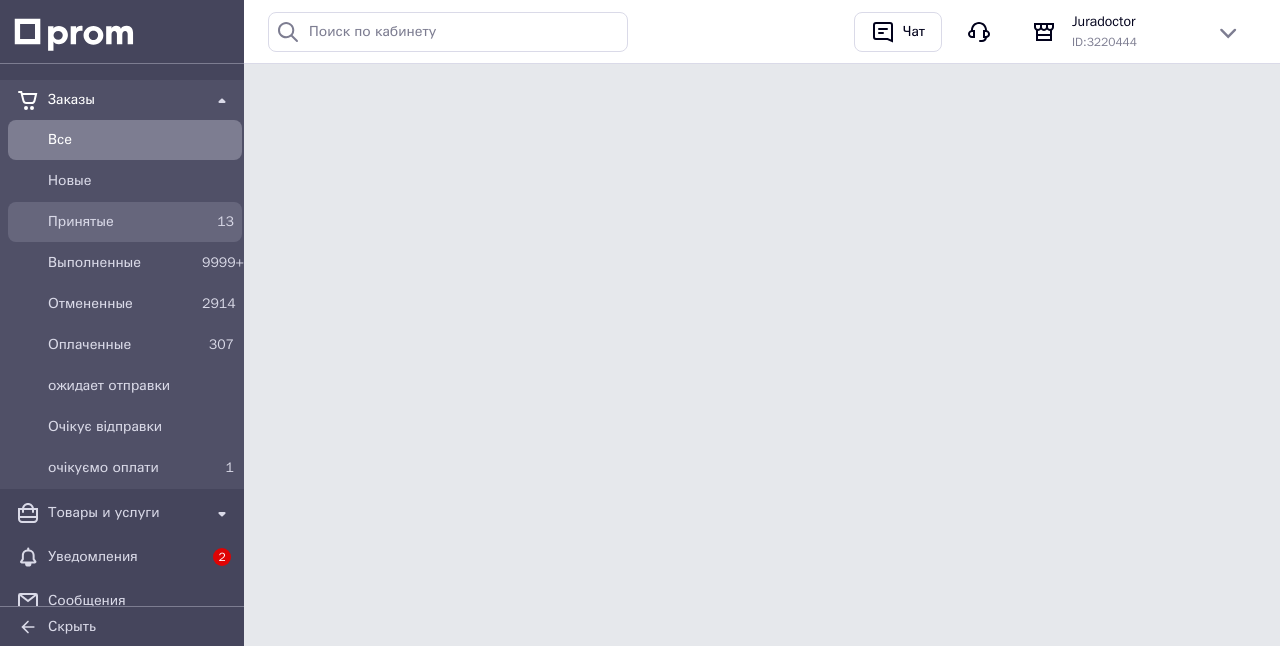 click on "Принятые" at bounding box center [121, 222] 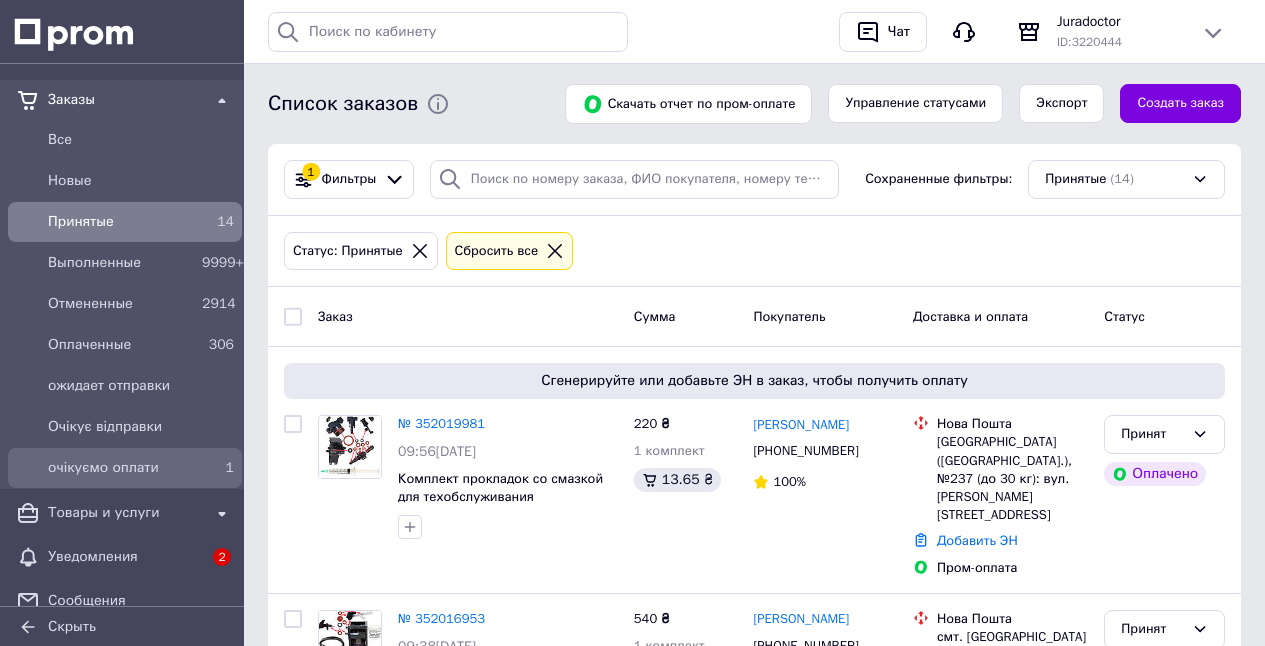 click on "очікуємо оплати" at bounding box center [121, 468] 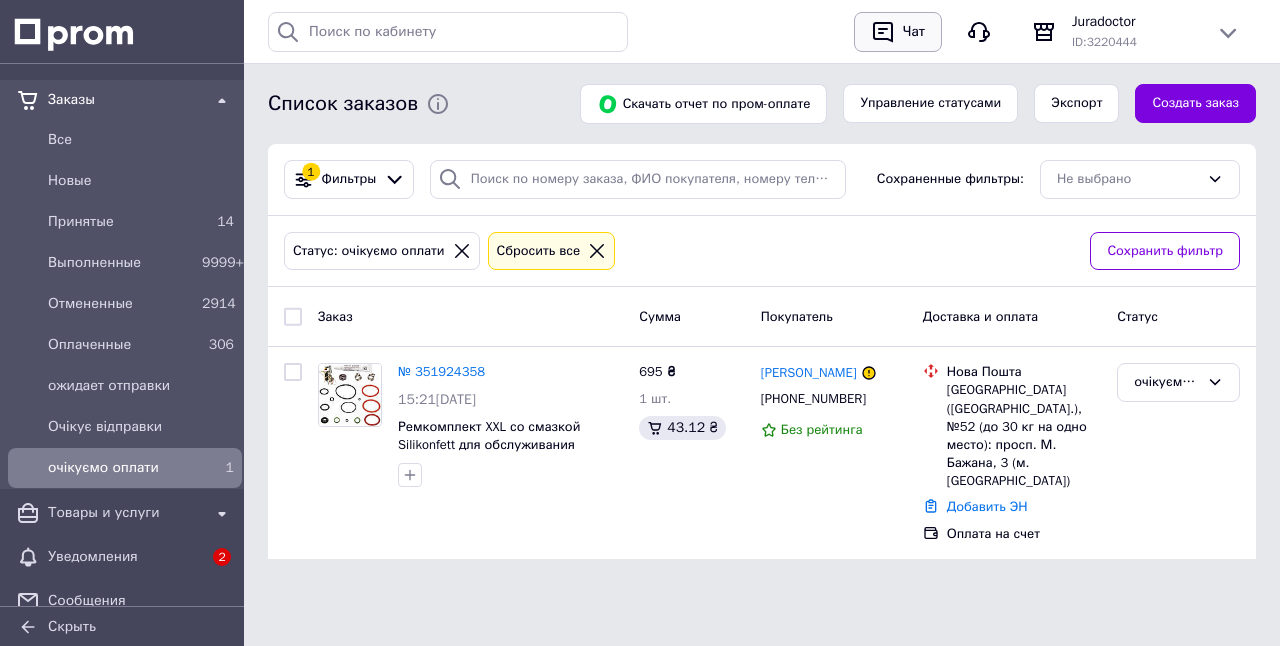 click on "Чат" at bounding box center (914, 32) 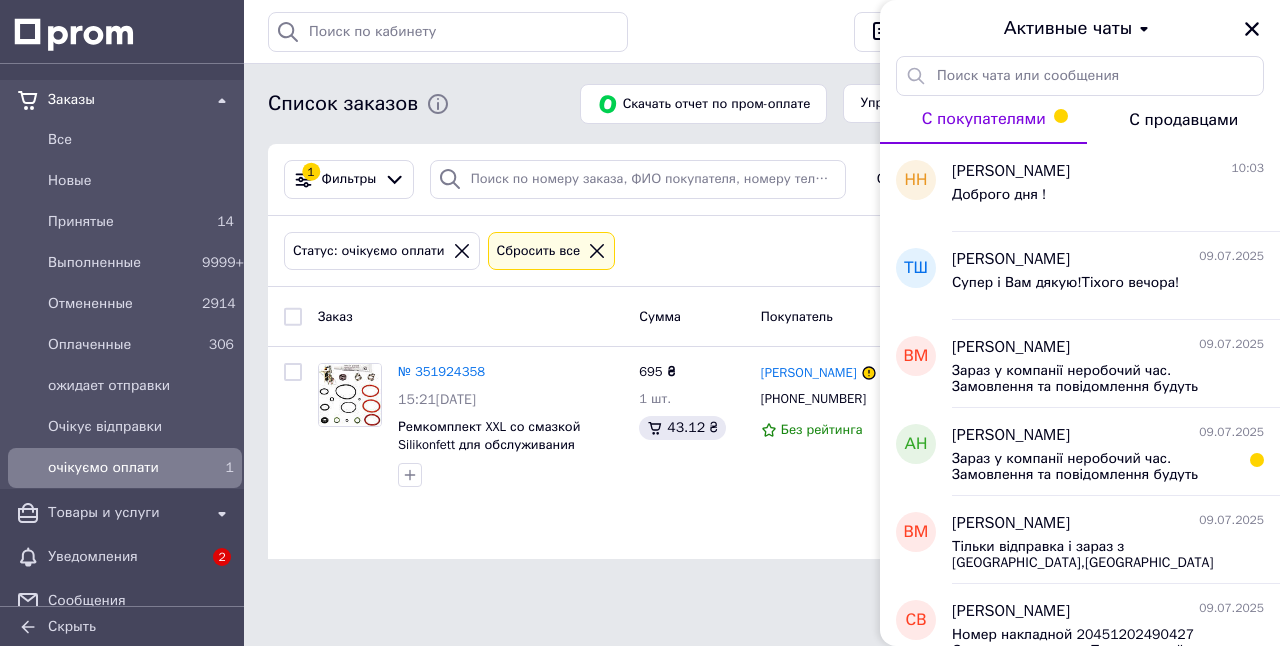 drag, startPoint x: 1256, startPoint y: 30, endPoint x: 1238, endPoint y: 29, distance: 18.027756 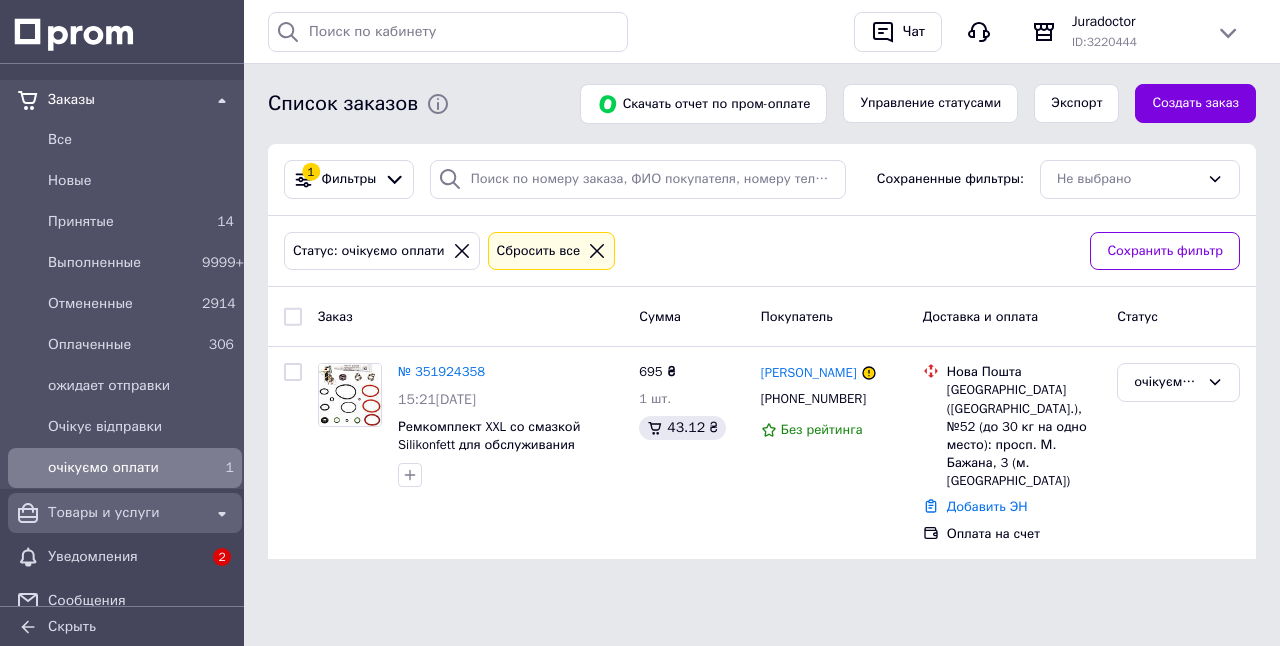 click on "Товары и услуги" at bounding box center [125, 513] 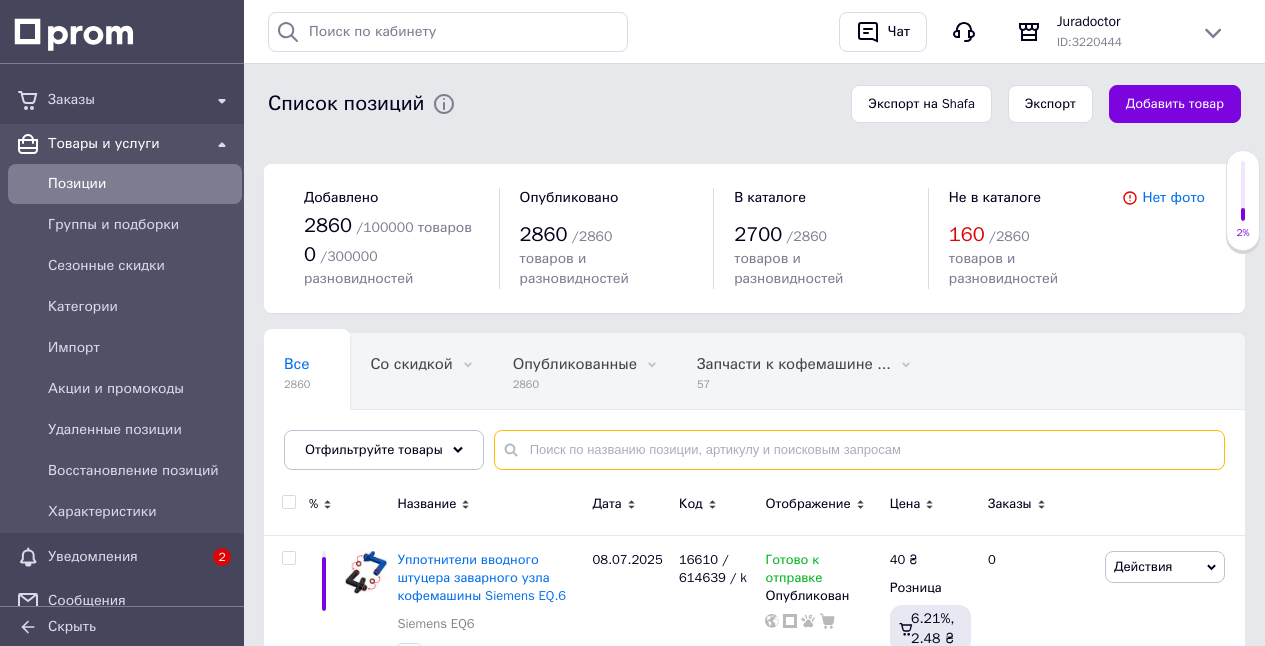 click at bounding box center (859, 450) 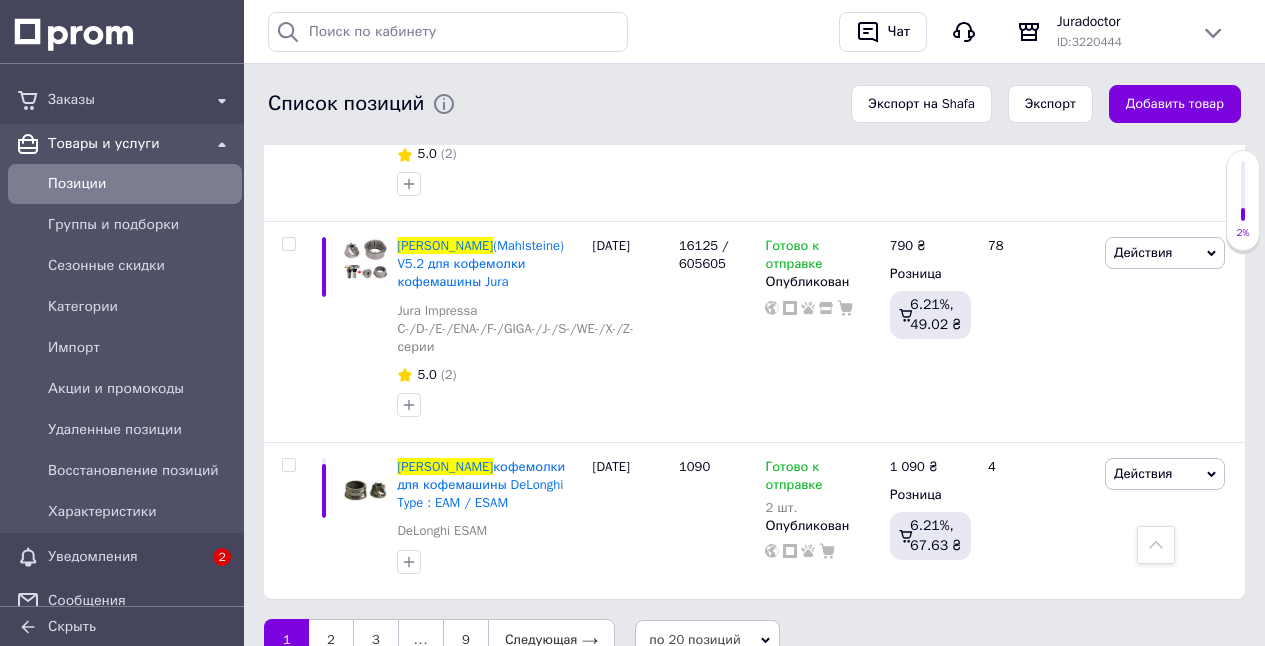 scroll, scrollTop: 3872, scrollLeft: 0, axis: vertical 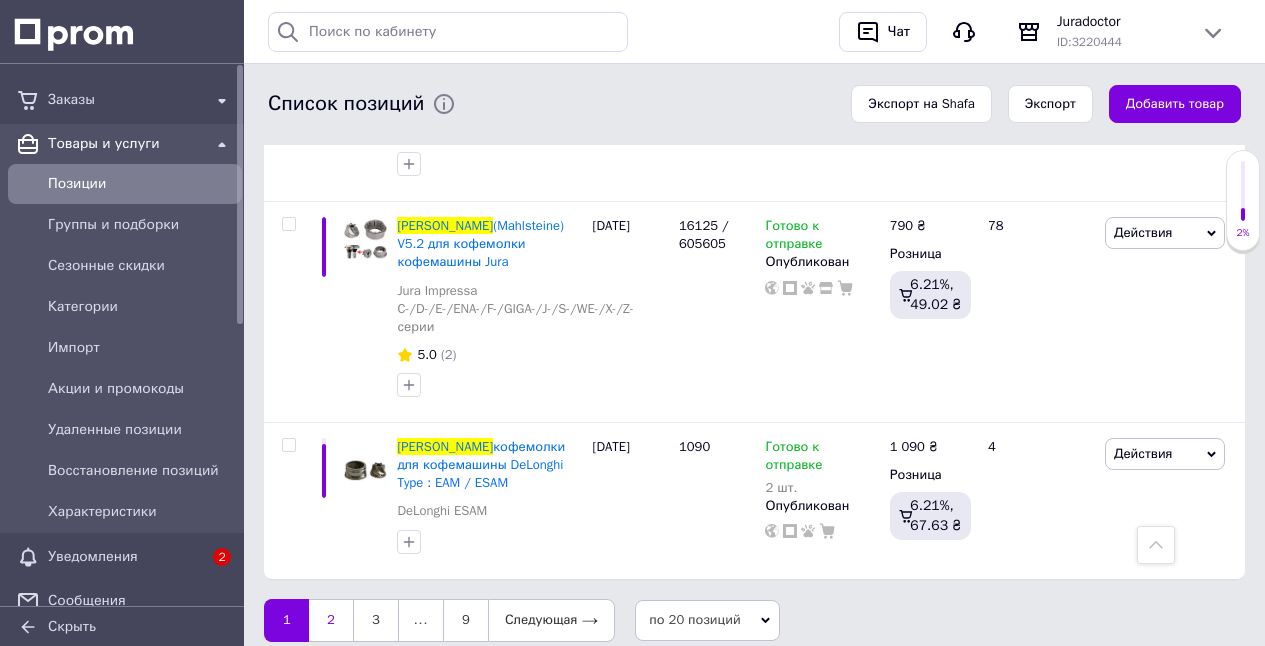 type on "жернова" 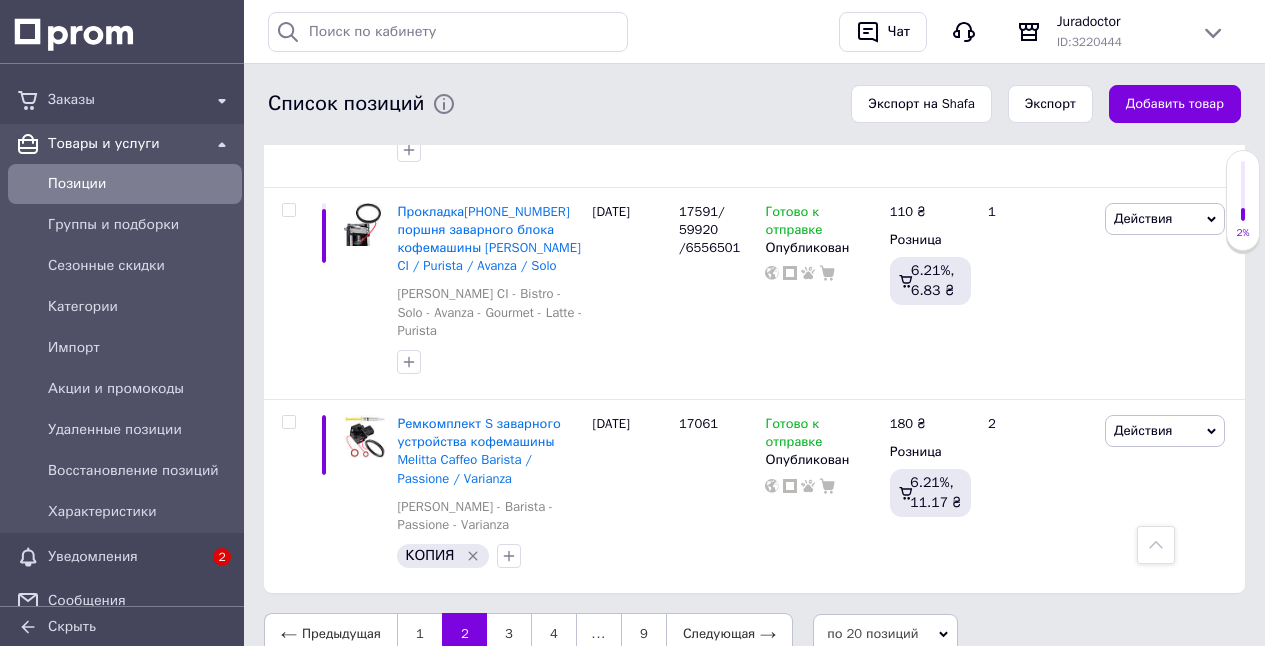 scroll, scrollTop: 4100, scrollLeft: 0, axis: vertical 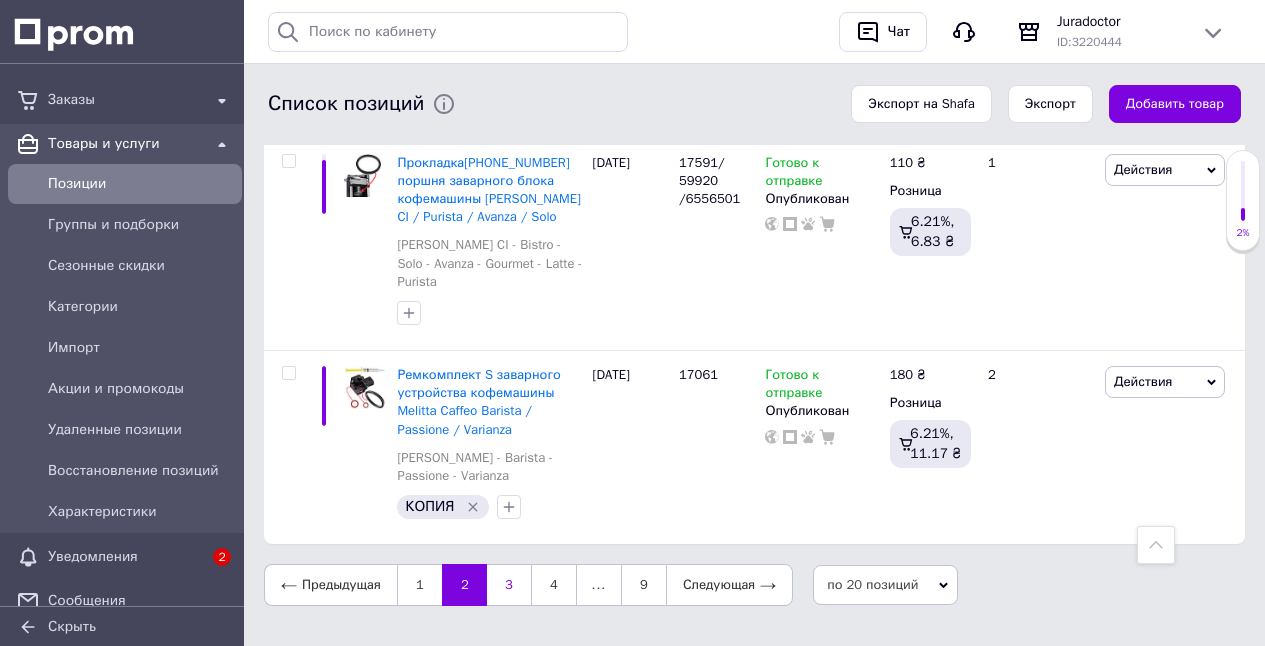 click on "3" at bounding box center [509, 585] 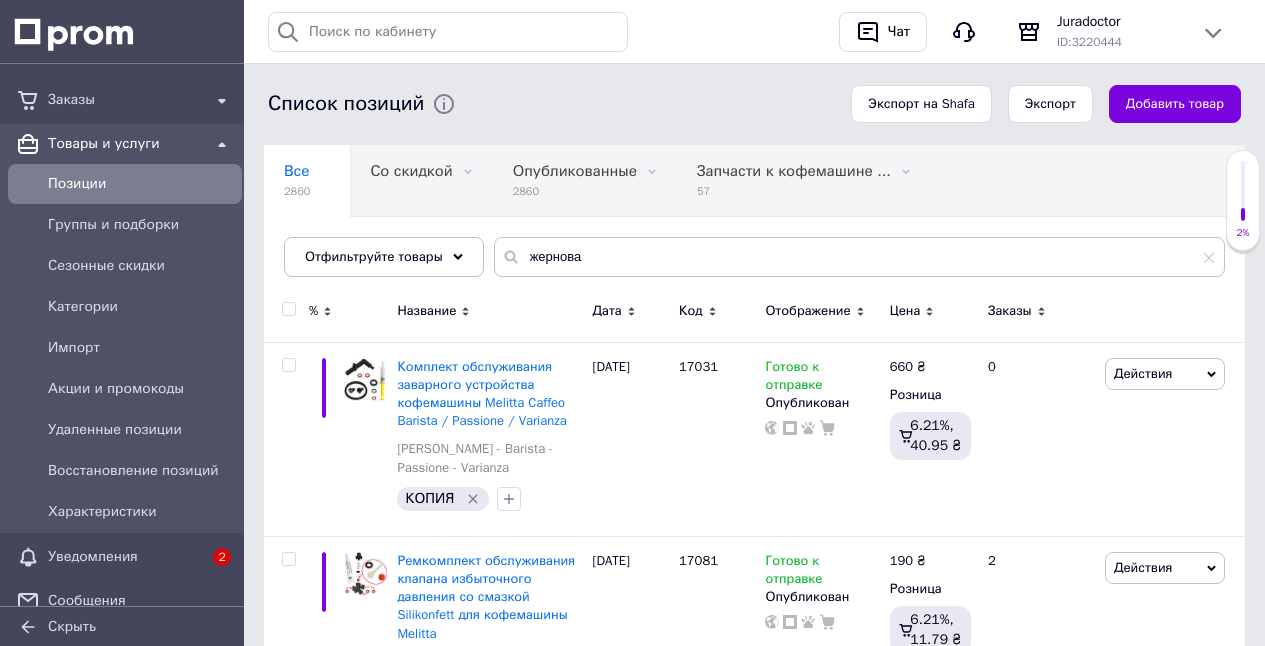 scroll, scrollTop: 0, scrollLeft: 0, axis: both 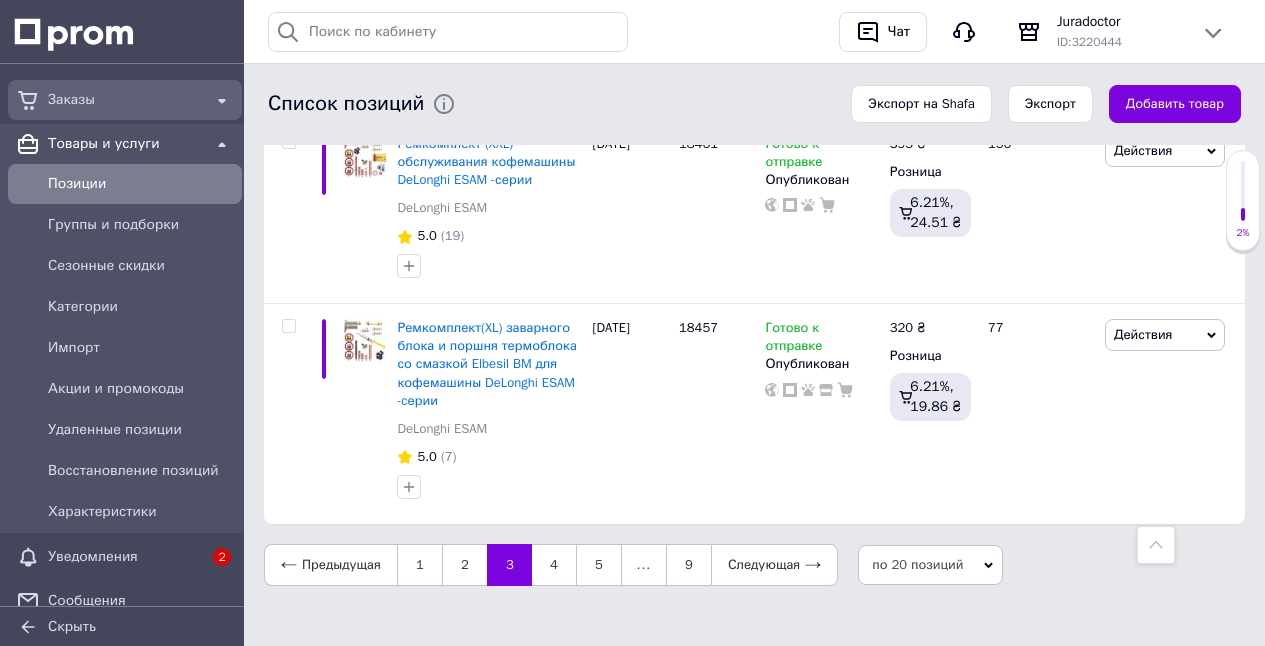 drag, startPoint x: 52, startPoint y: 84, endPoint x: 51, endPoint y: 96, distance: 12.0415945 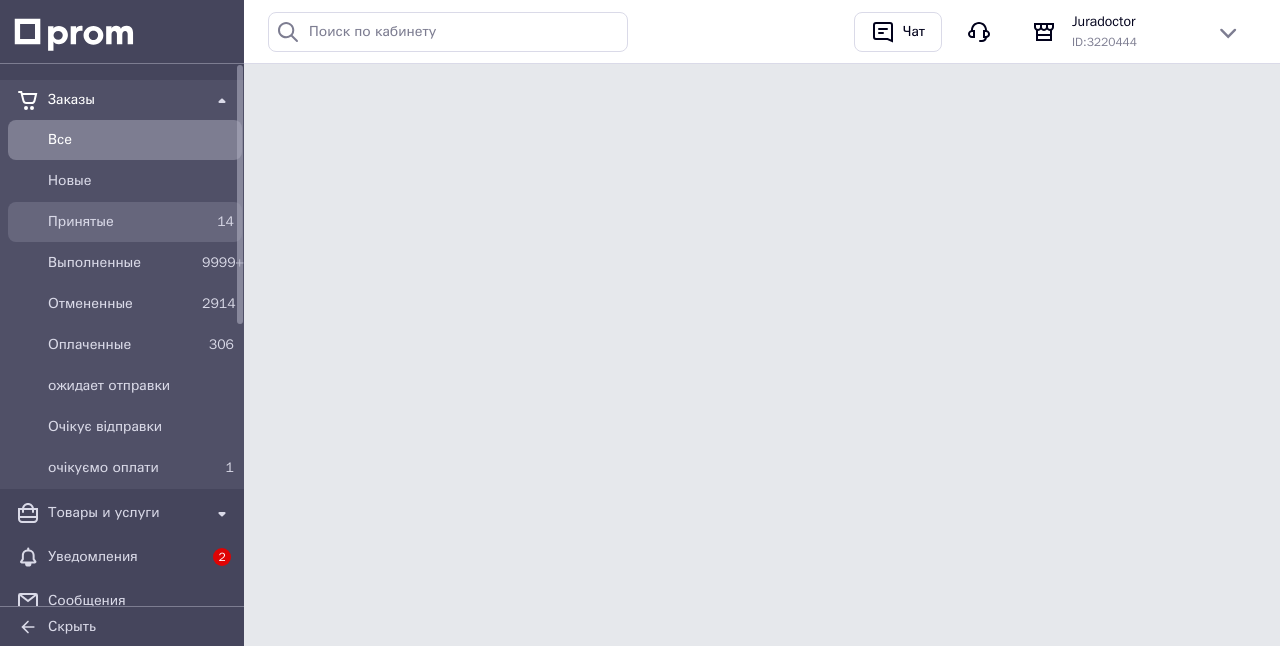 click on "Принятые" at bounding box center (121, 222) 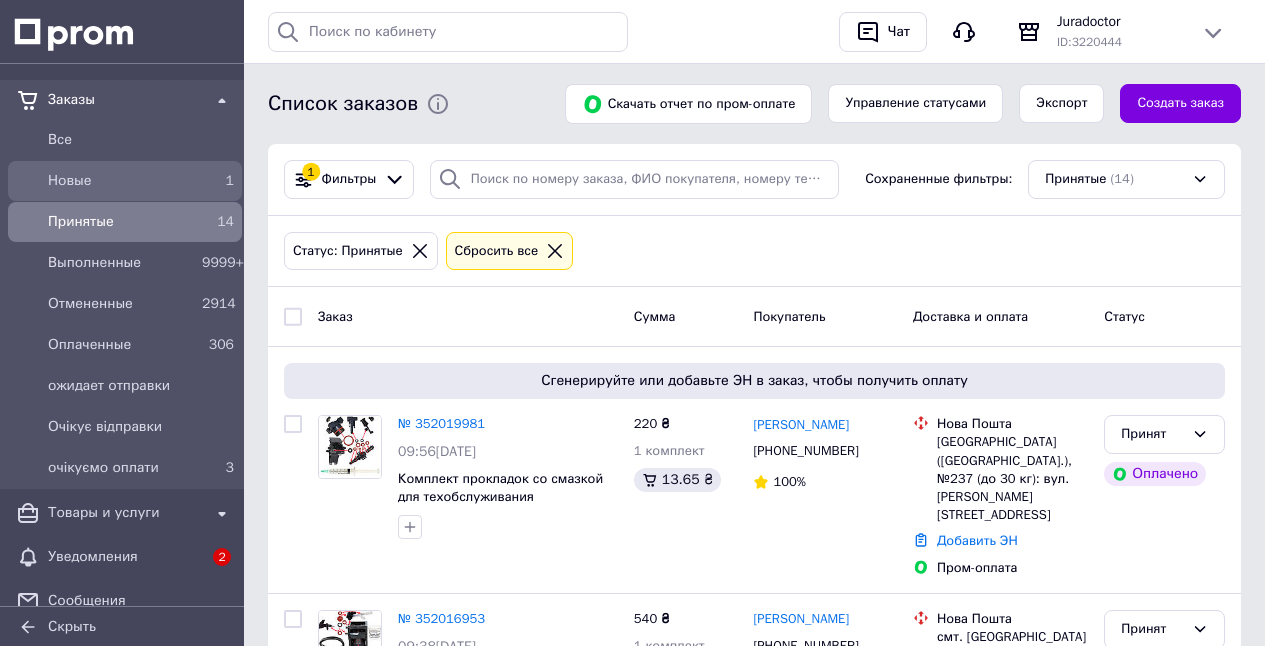 click on "Новые" at bounding box center [121, 181] 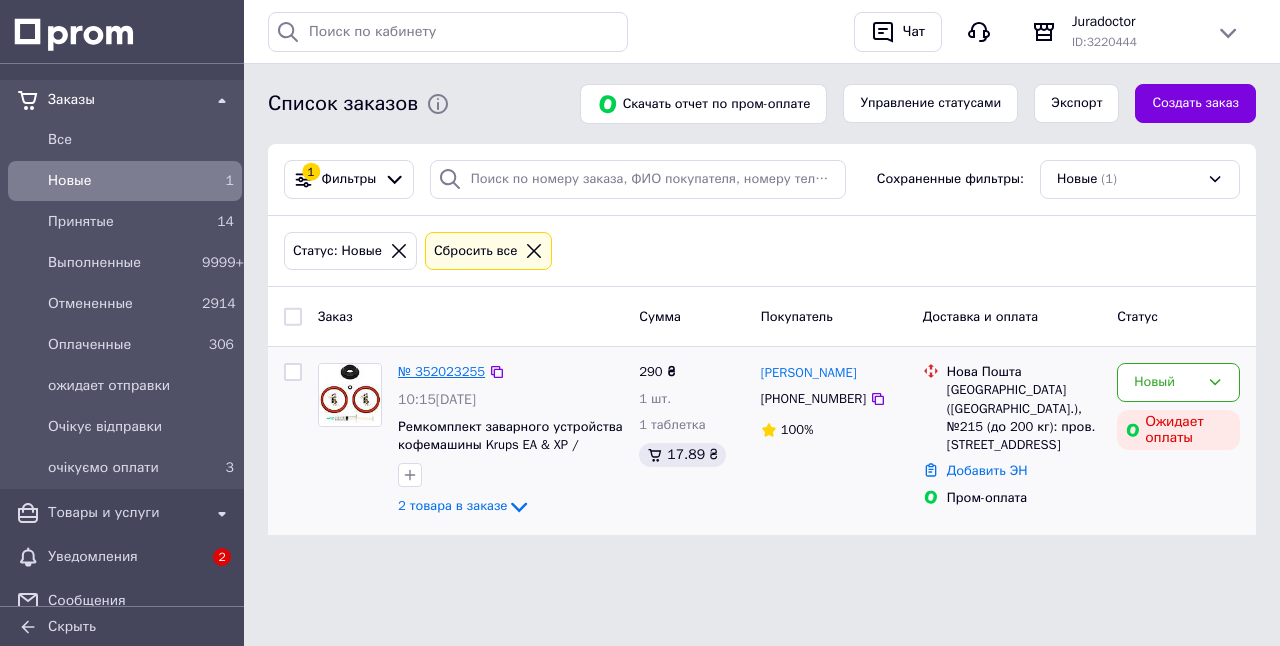 click on "№ 352023255" at bounding box center [441, 371] 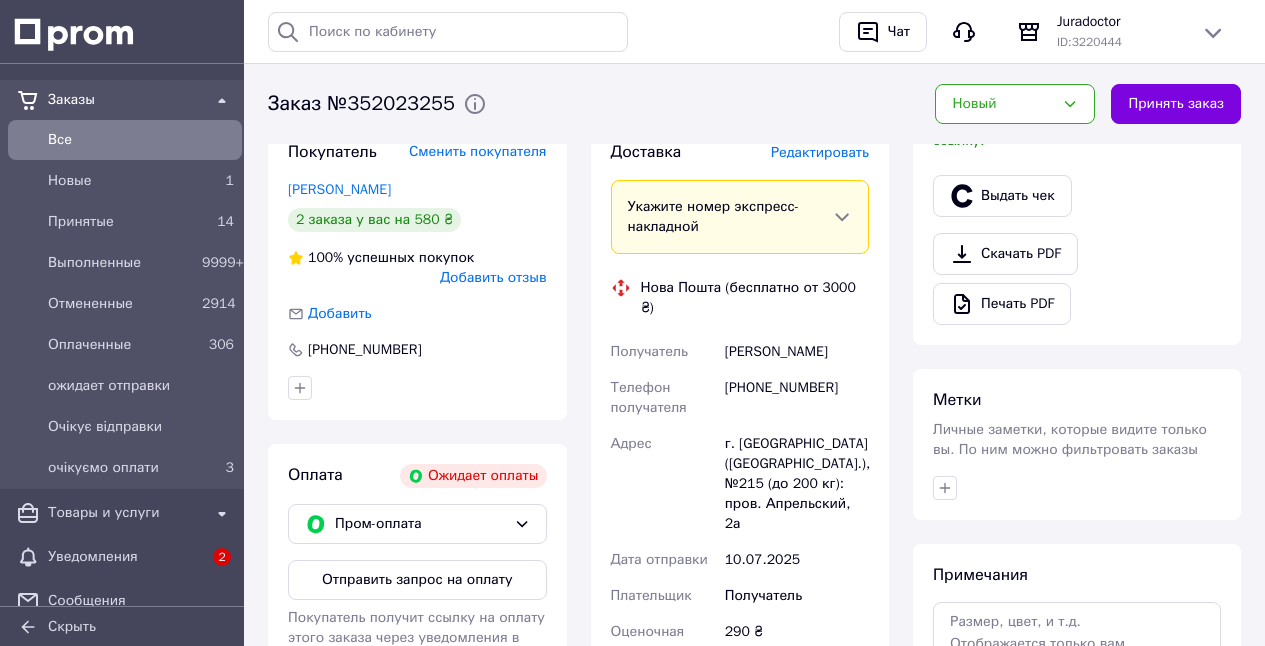 scroll, scrollTop: 811, scrollLeft: 0, axis: vertical 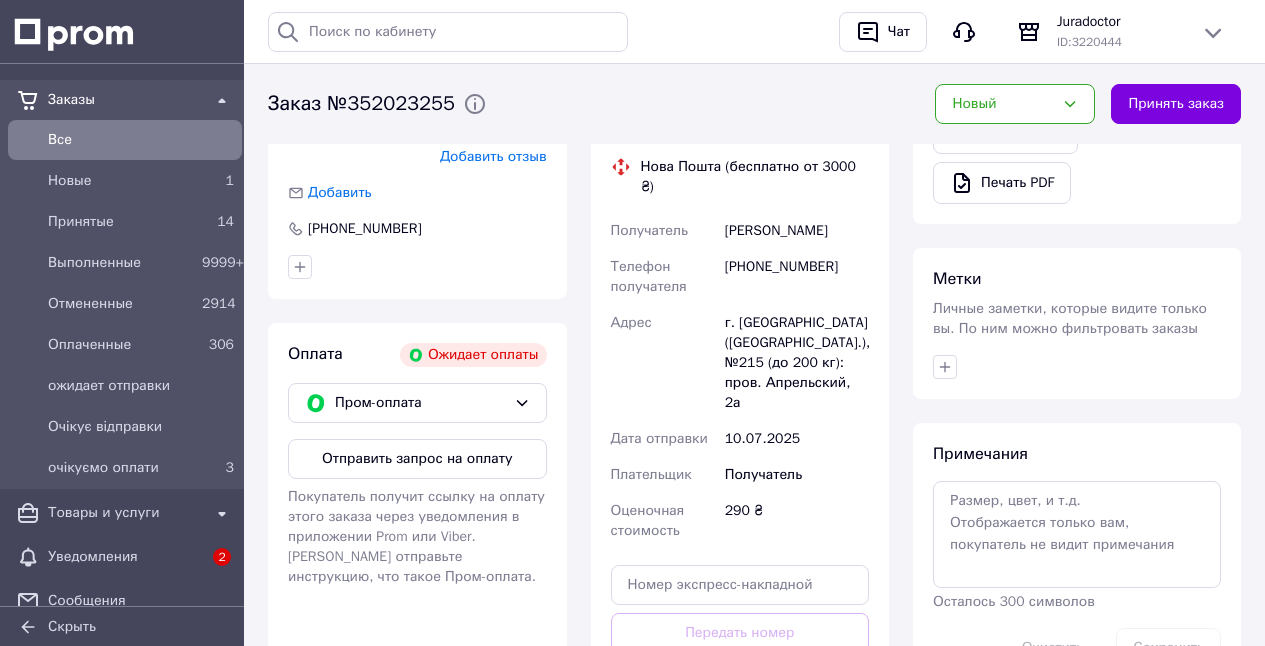 click on "Отправить запрос на оплату" at bounding box center [417, 459] 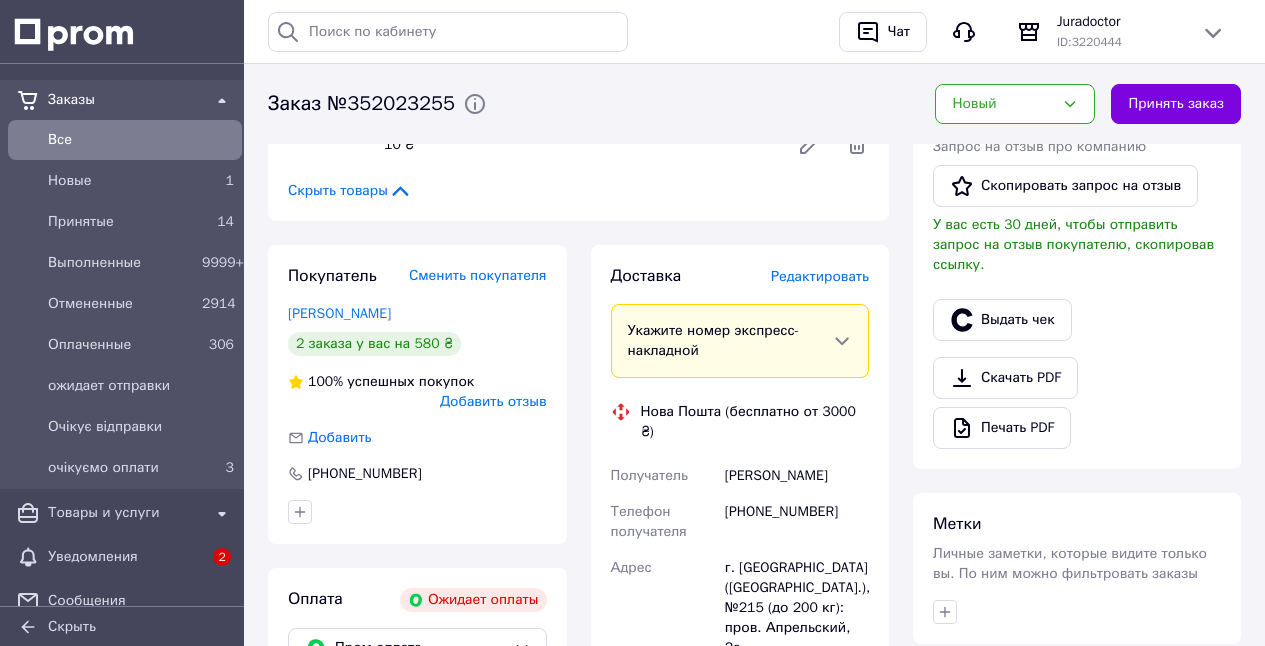 scroll, scrollTop: 520, scrollLeft: 0, axis: vertical 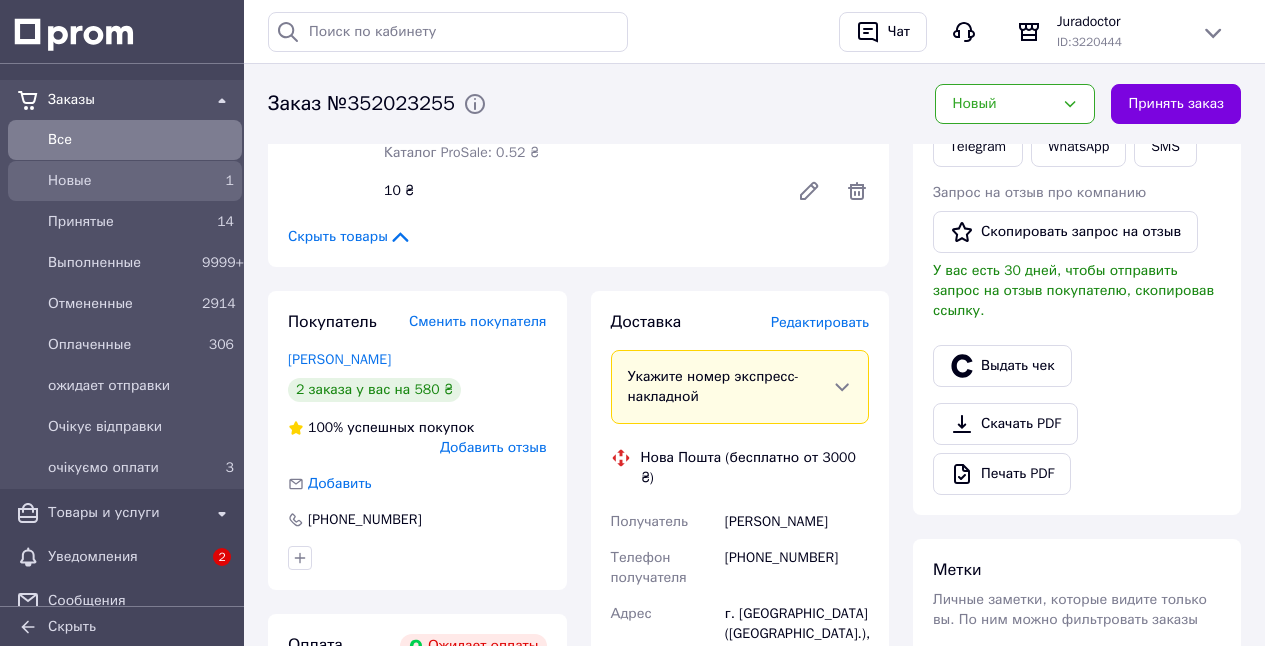 click on "Новые" at bounding box center (121, 181) 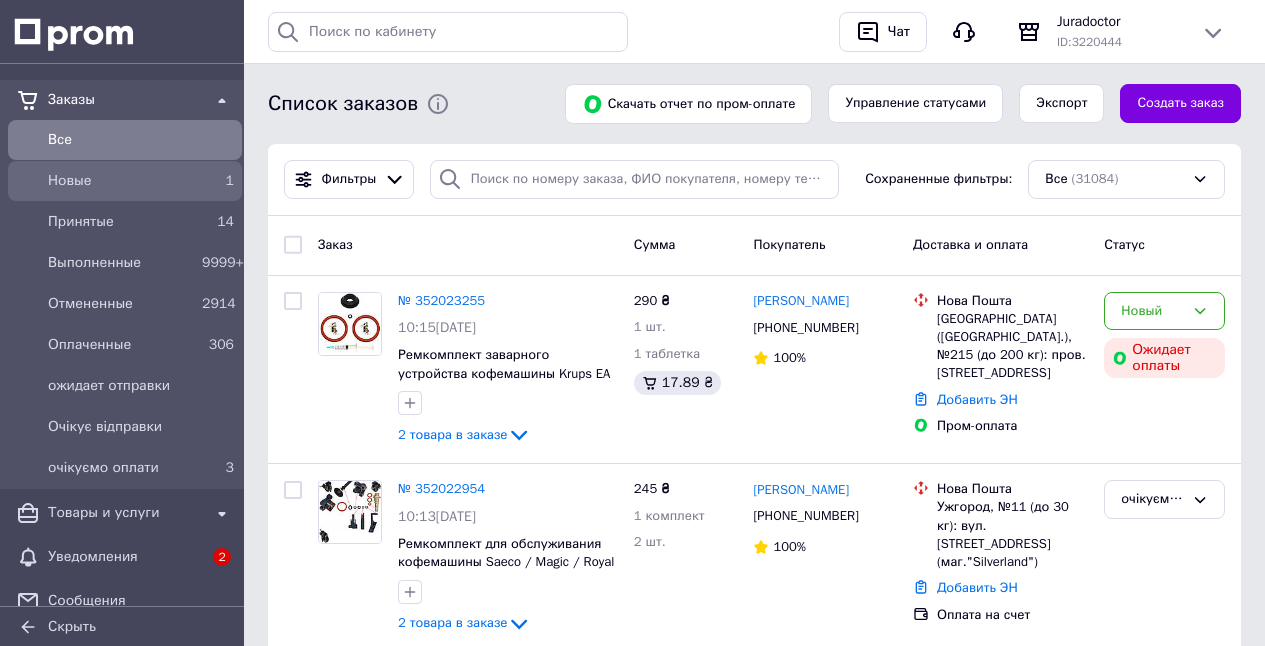 click on "Новые" at bounding box center [121, 181] 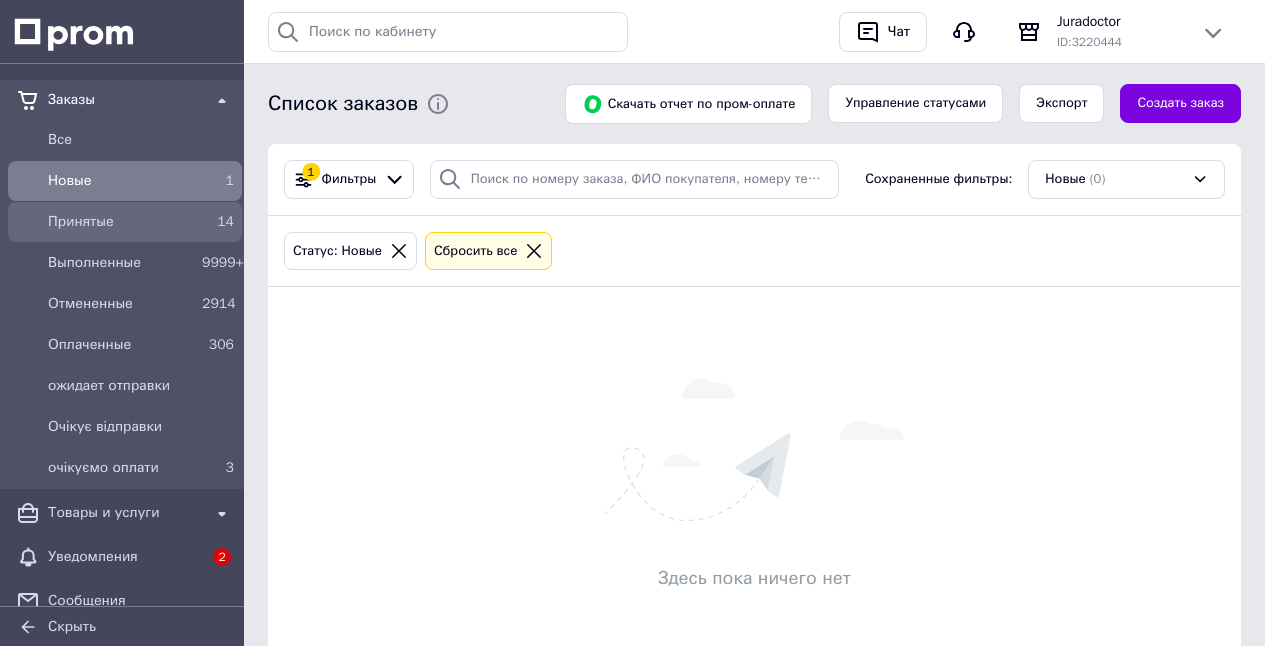 click on "Принятые" at bounding box center (121, 222) 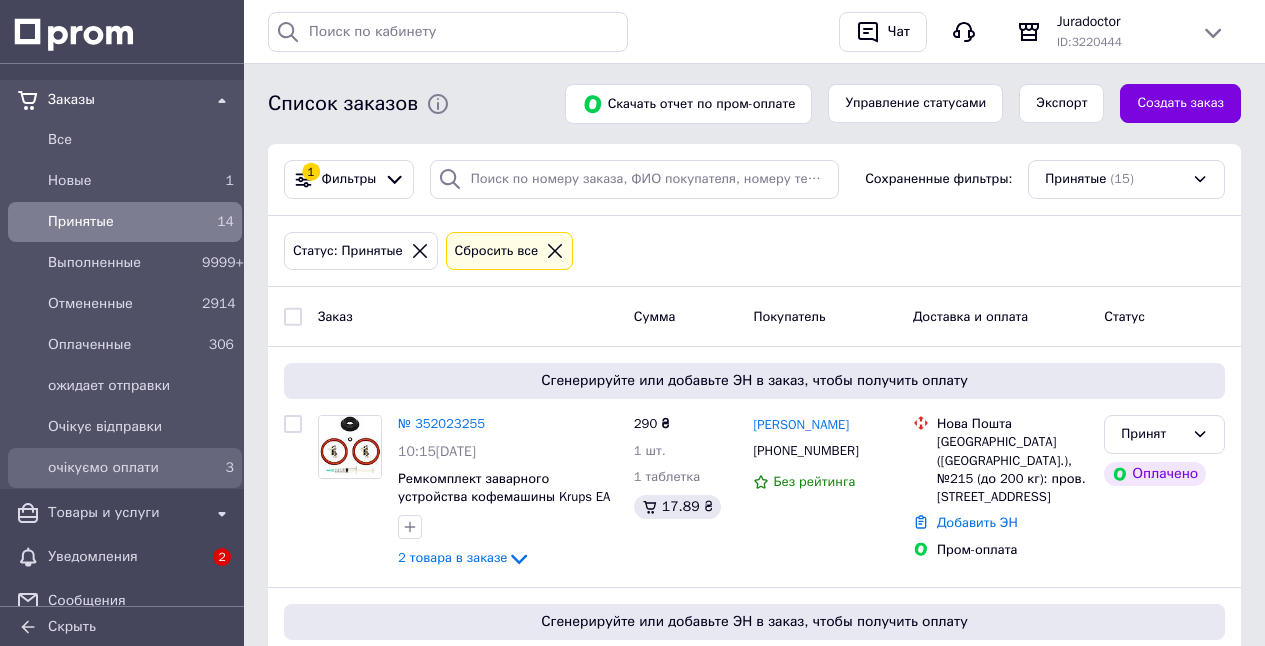 click on "очікуємо оплати" at bounding box center [121, 468] 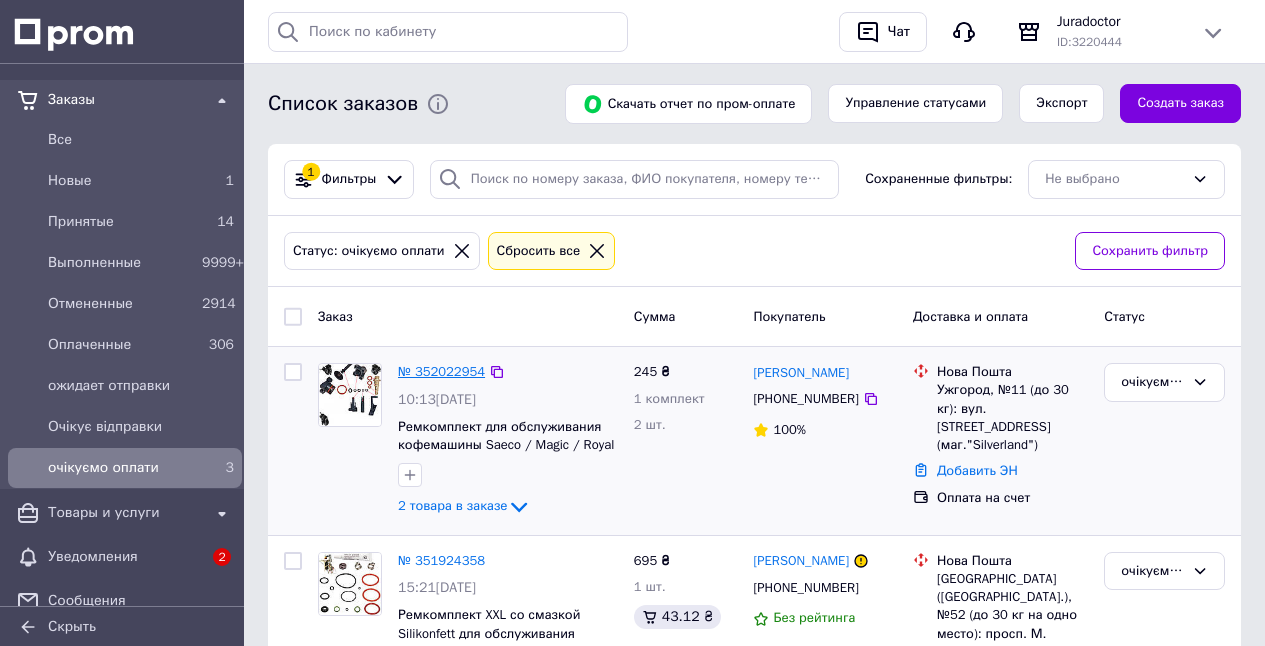 click on "№ 352022954" at bounding box center (441, 371) 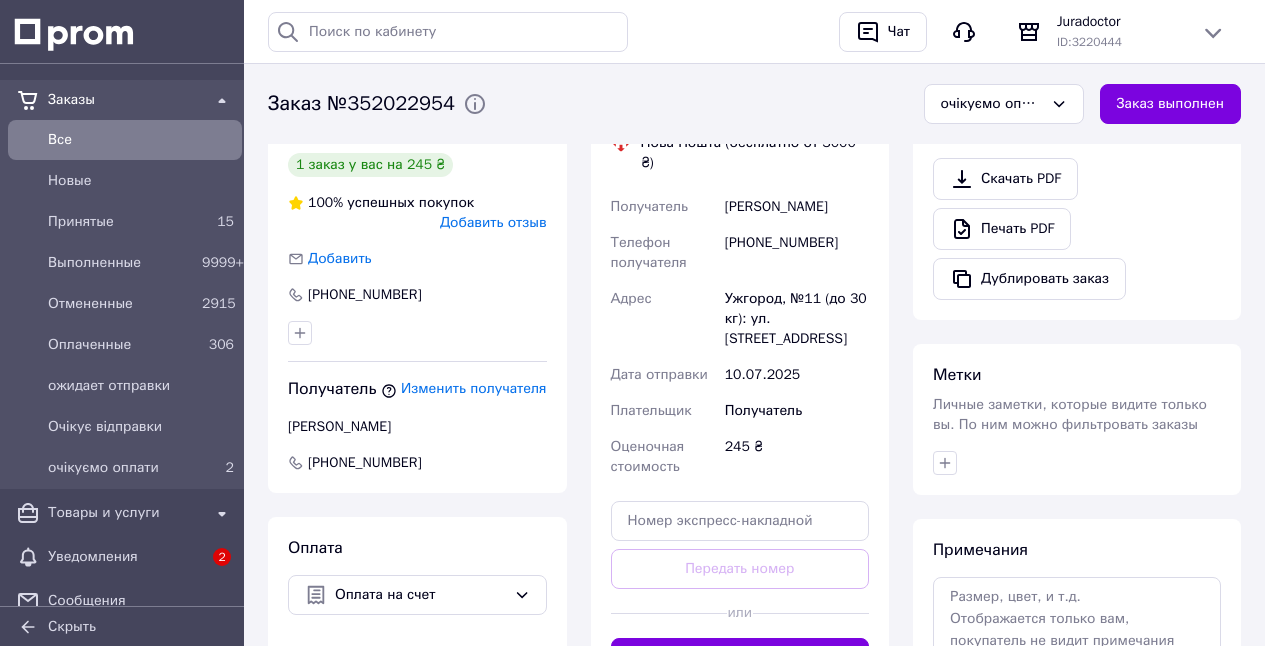 scroll, scrollTop: 642, scrollLeft: 0, axis: vertical 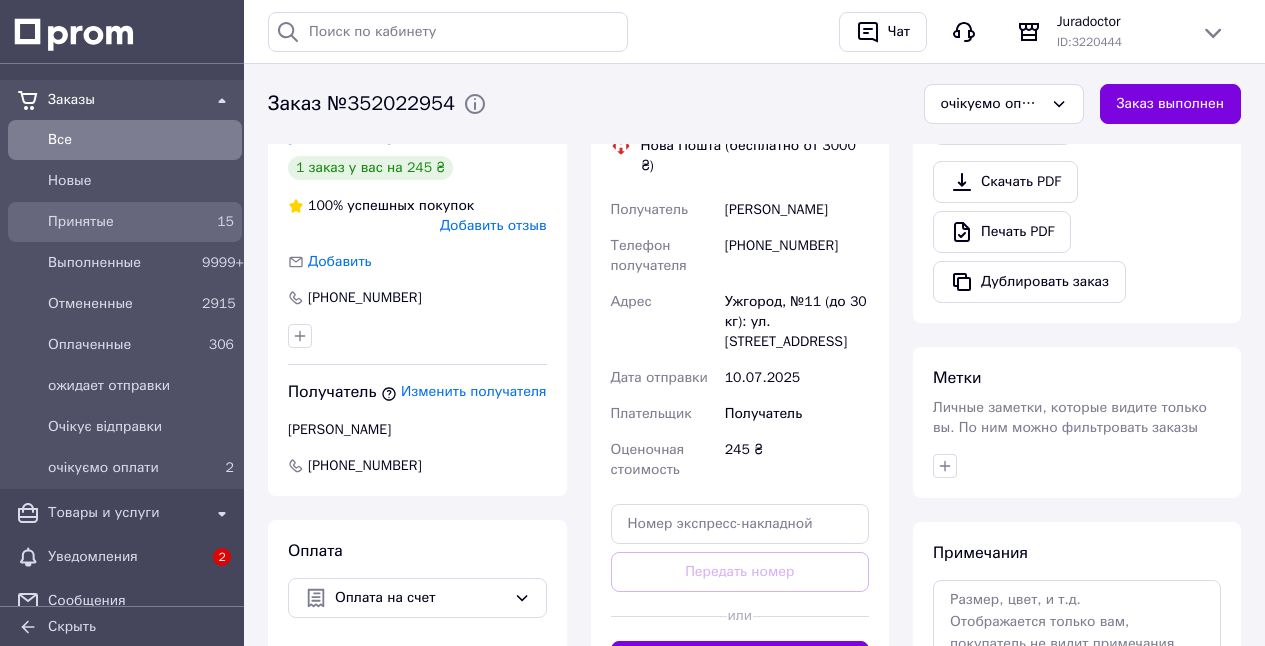 click on "Принятые" at bounding box center [121, 222] 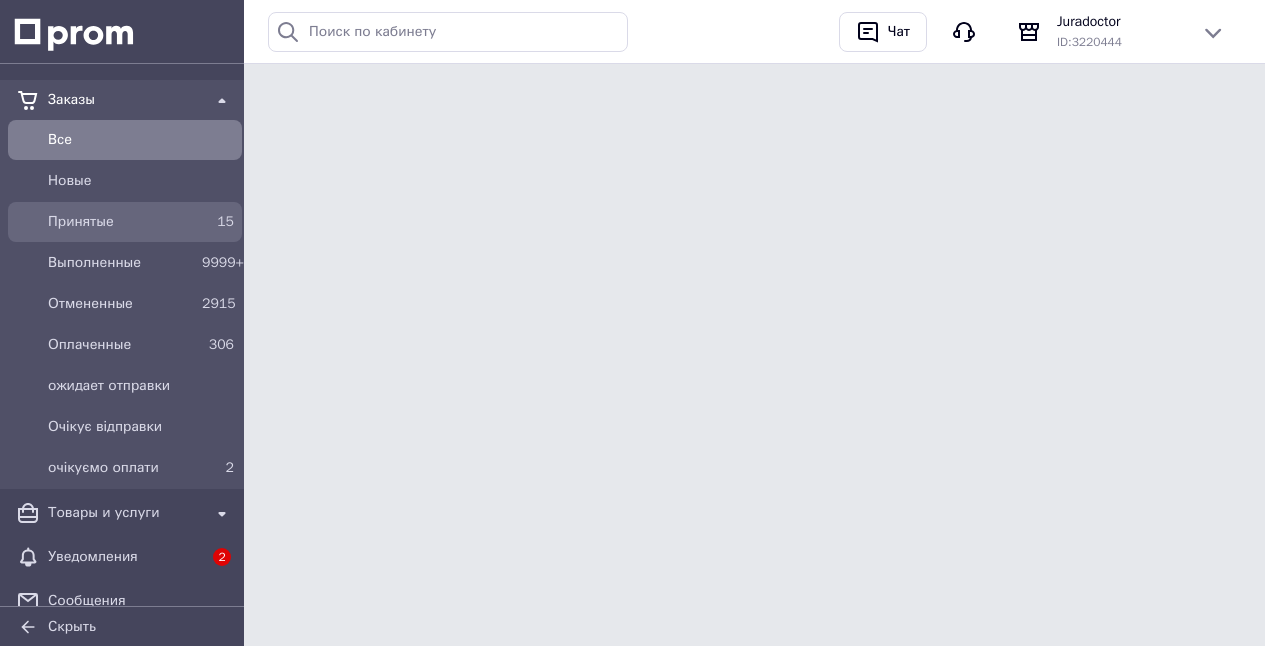 scroll, scrollTop: 0, scrollLeft: 0, axis: both 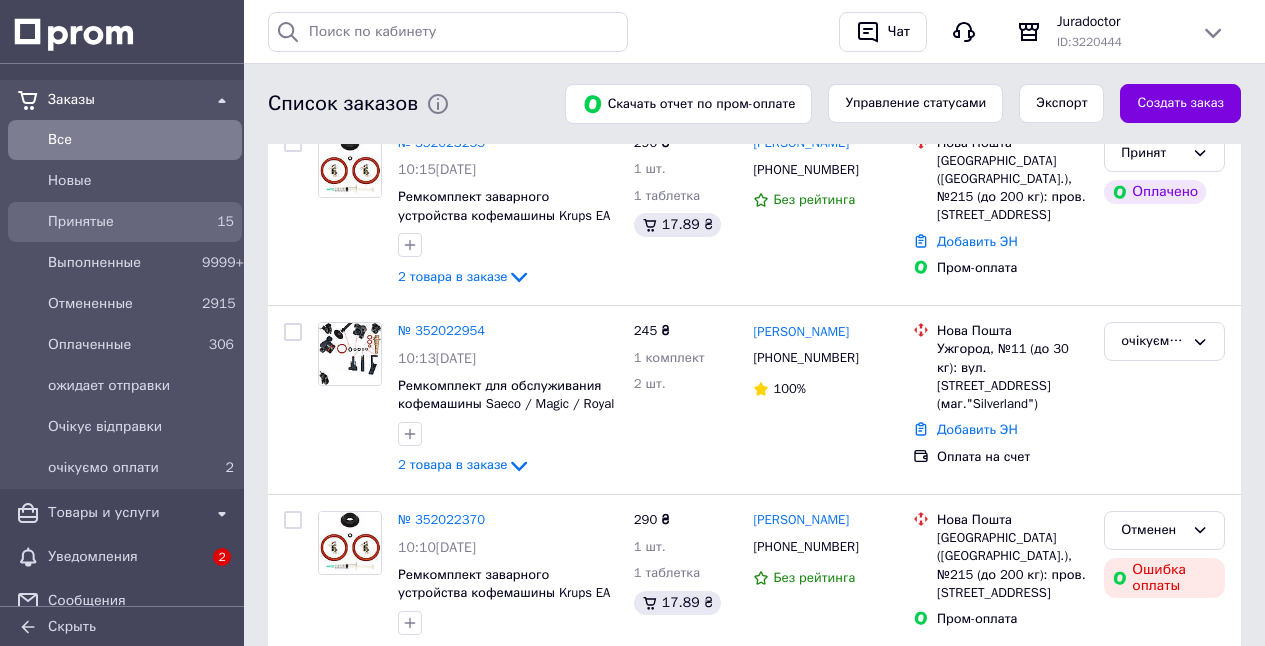 click on "Принятые" at bounding box center [121, 222] 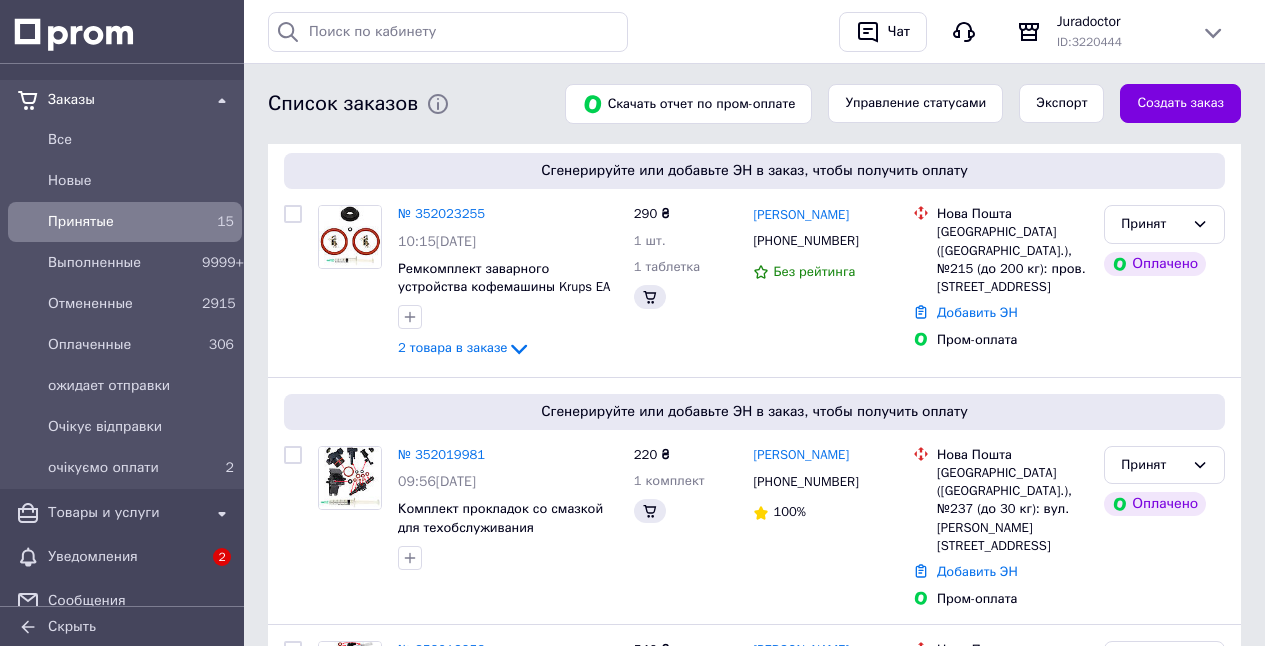 scroll, scrollTop: 0, scrollLeft: 0, axis: both 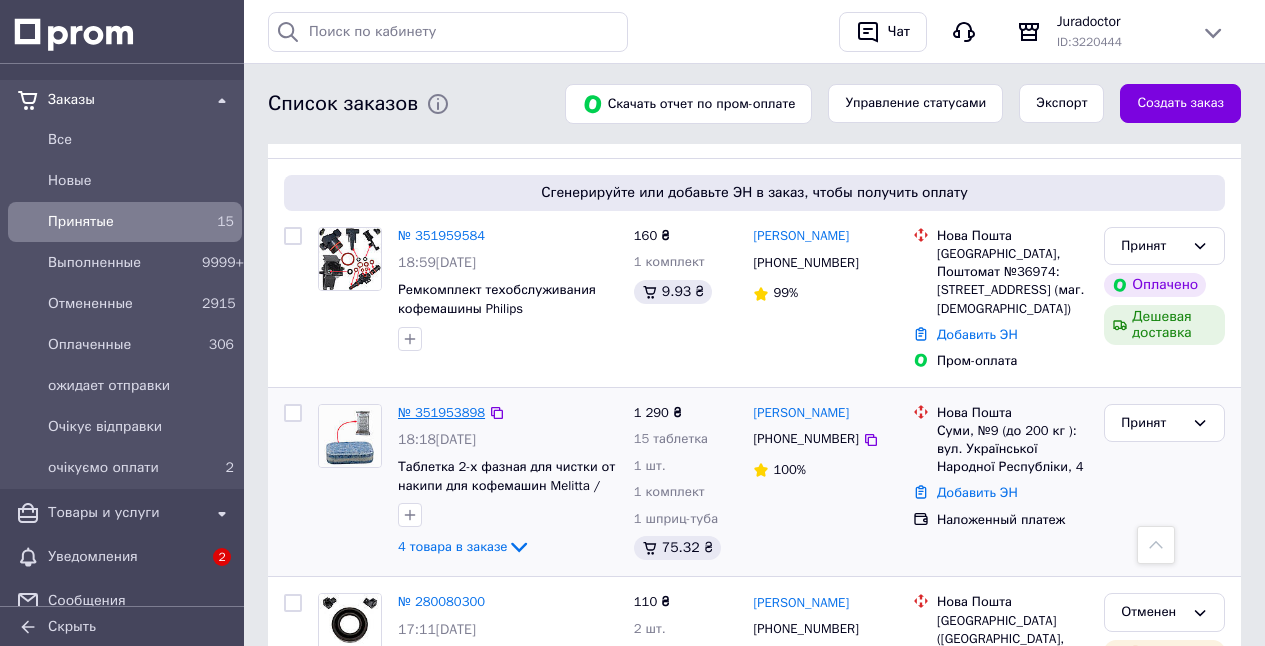 click on "№ 351953898" at bounding box center [441, 412] 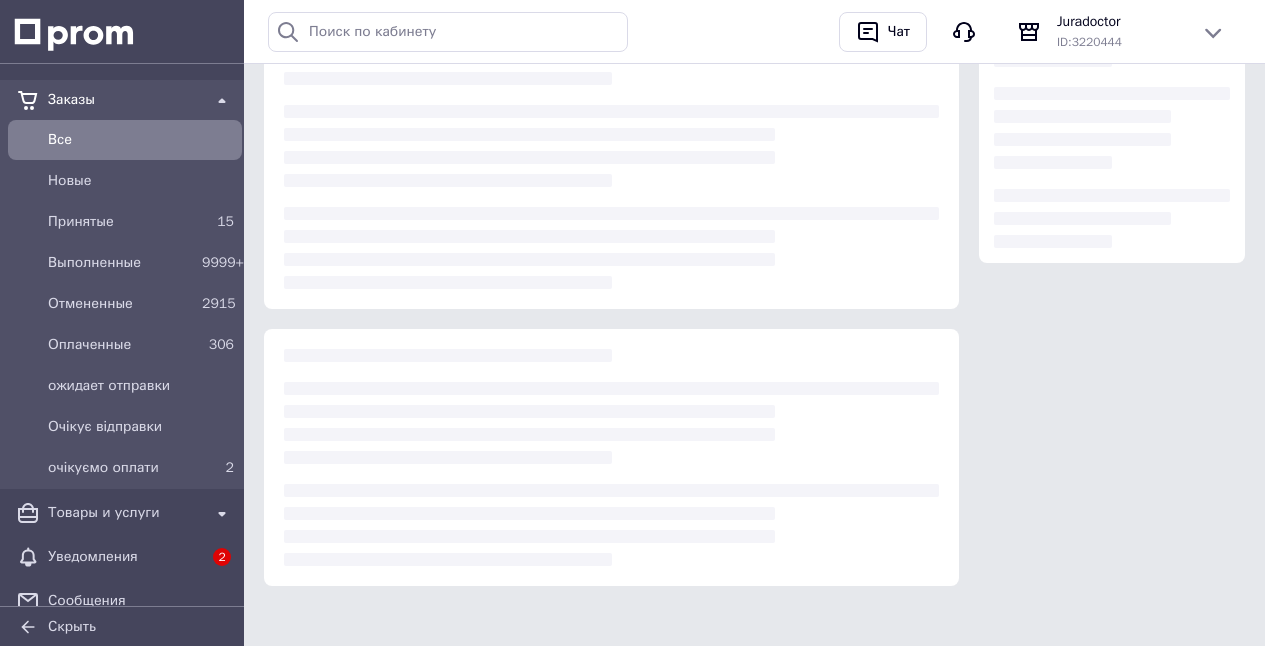 scroll, scrollTop: 0, scrollLeft: 0, axis: both 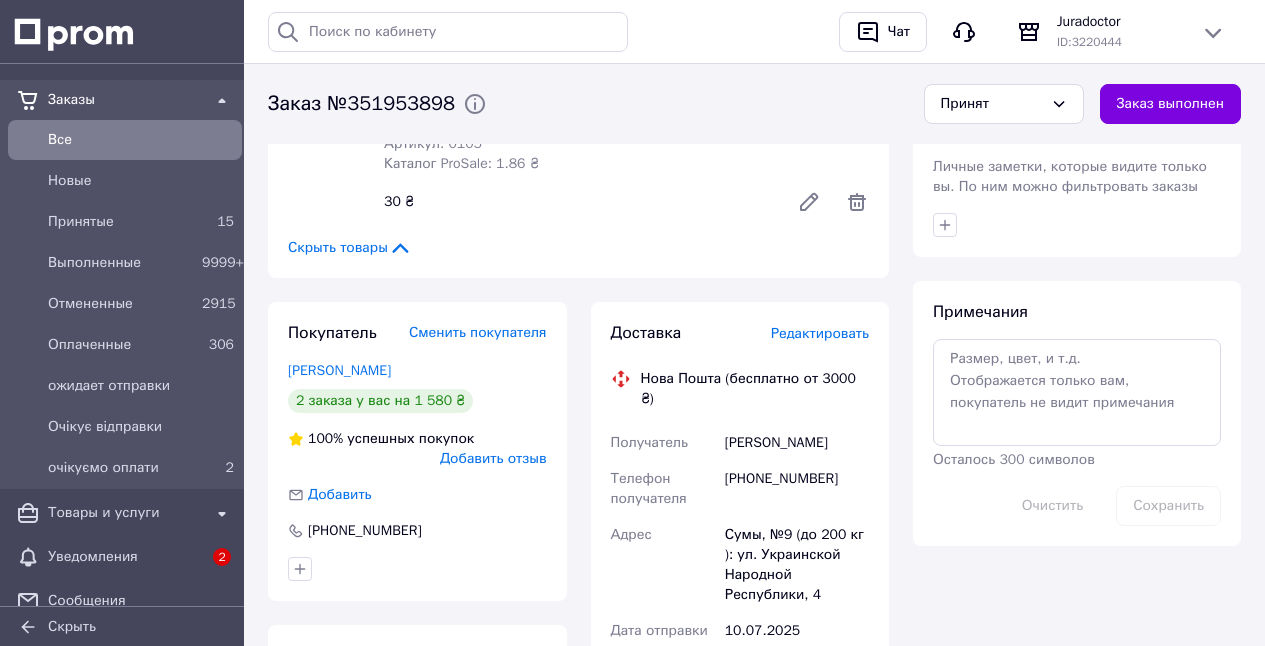 click on "Гайворонський Нікіта" at bounding box center [339, 370] 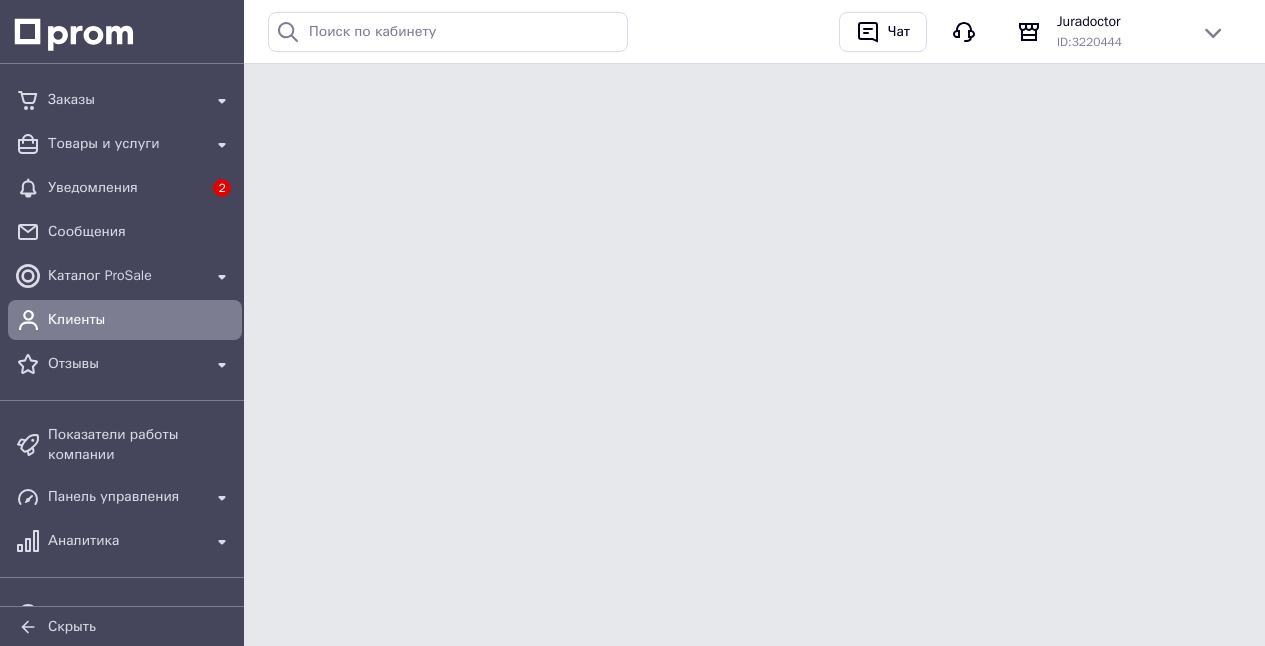 scroll, scrollTop: 0, scrollLeft: 0, axis: both 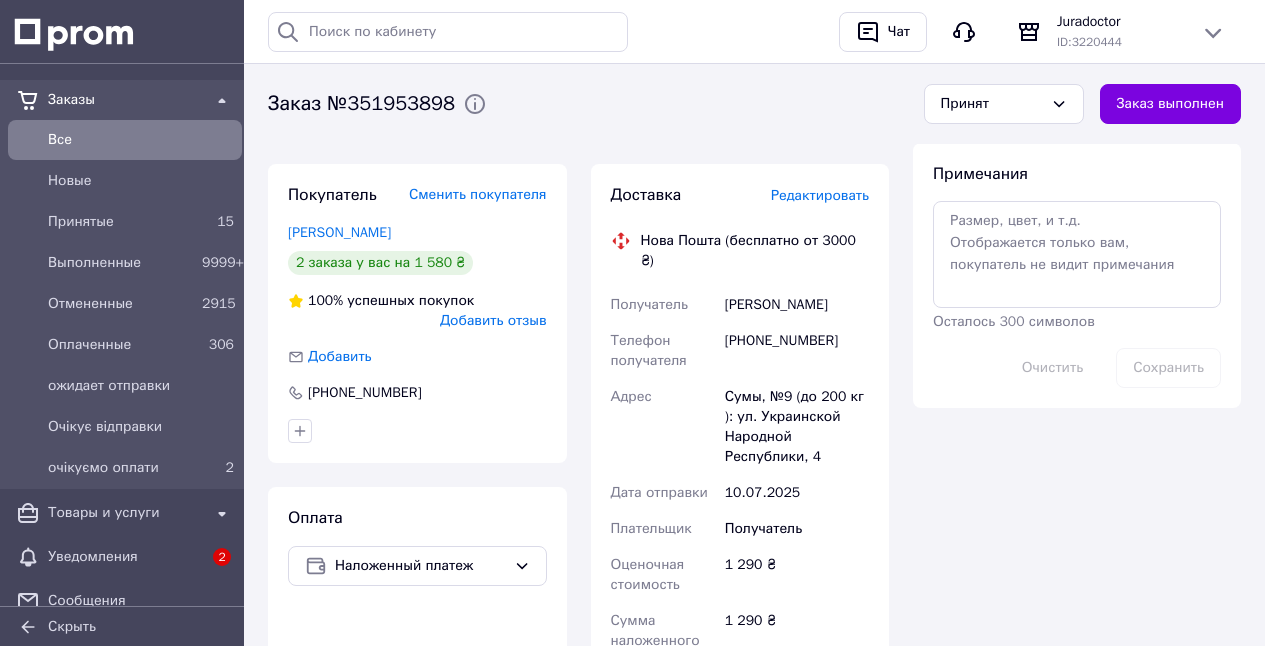 drag, startPoint x: 1024, startPoint y: 104, endPoint x: 1016, endPoint y: 123, distance: 20.615528 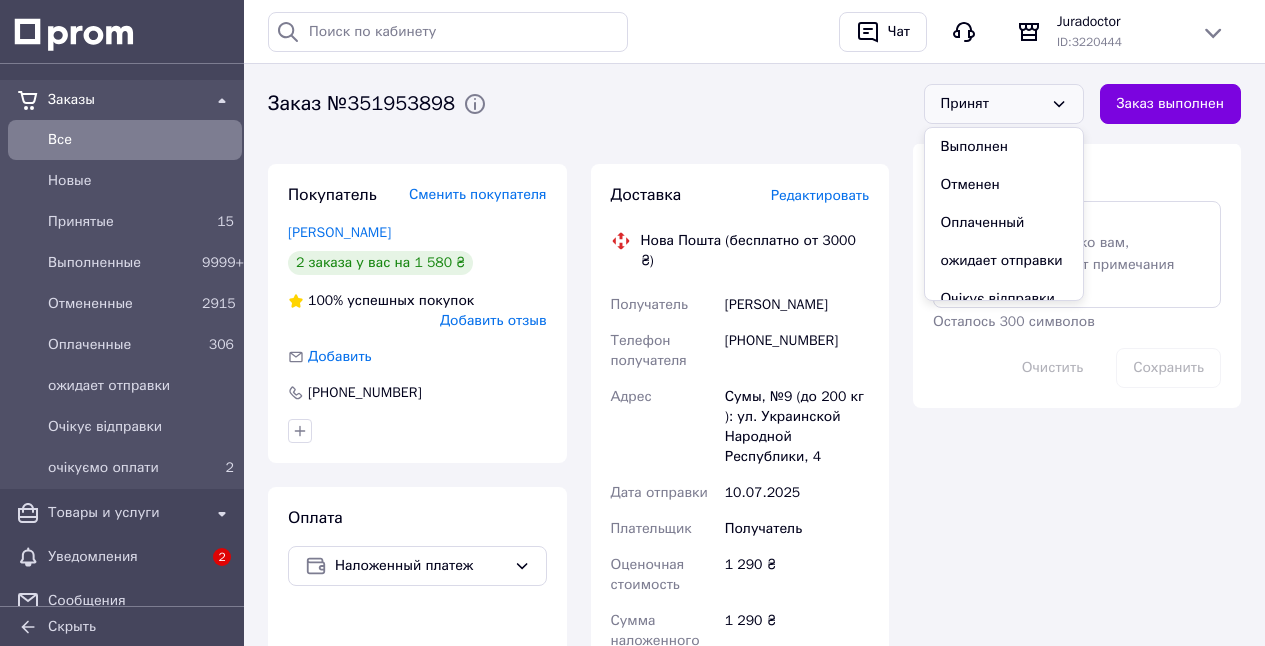 scroll, scrollTop: 78, scrollLeft: 0, axis: vertical 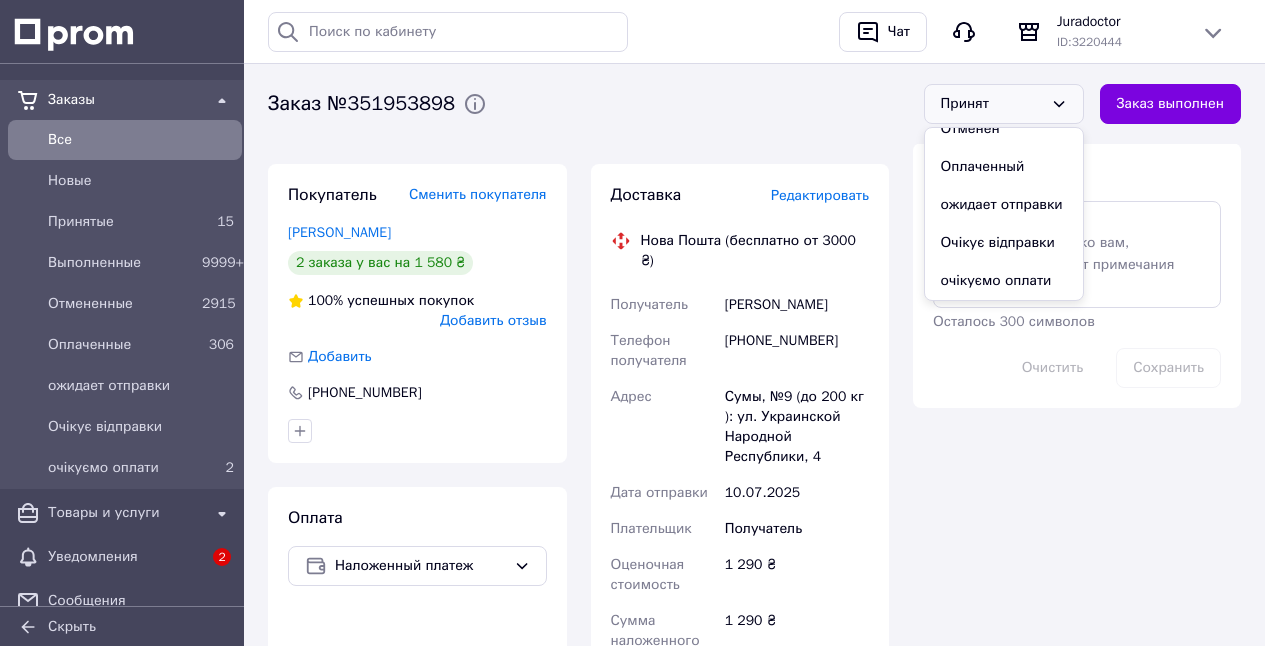 drag, startPoint x: 954, startPoint y: 247, endPoint x: 689, endPoint y: 229, distance: 265.61063 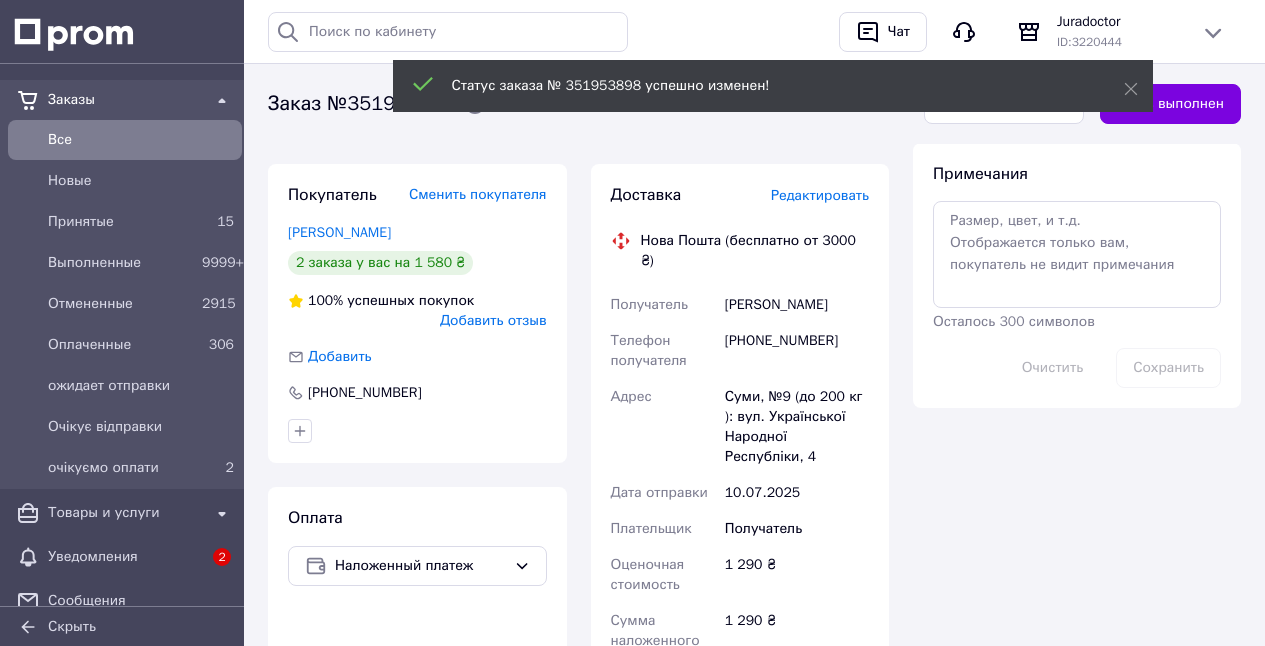 click on "Принятые" at bounding box center [121, 222] 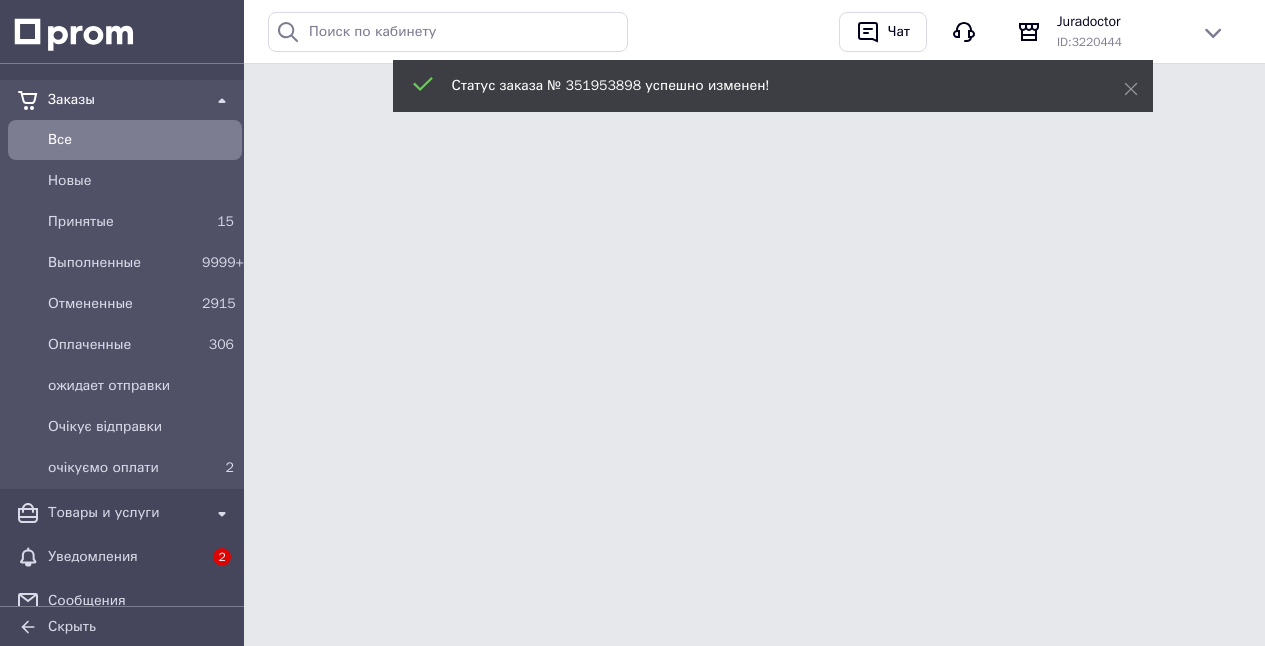 scroll, scrollTop: 0, scrollLeft: 0, axis: both 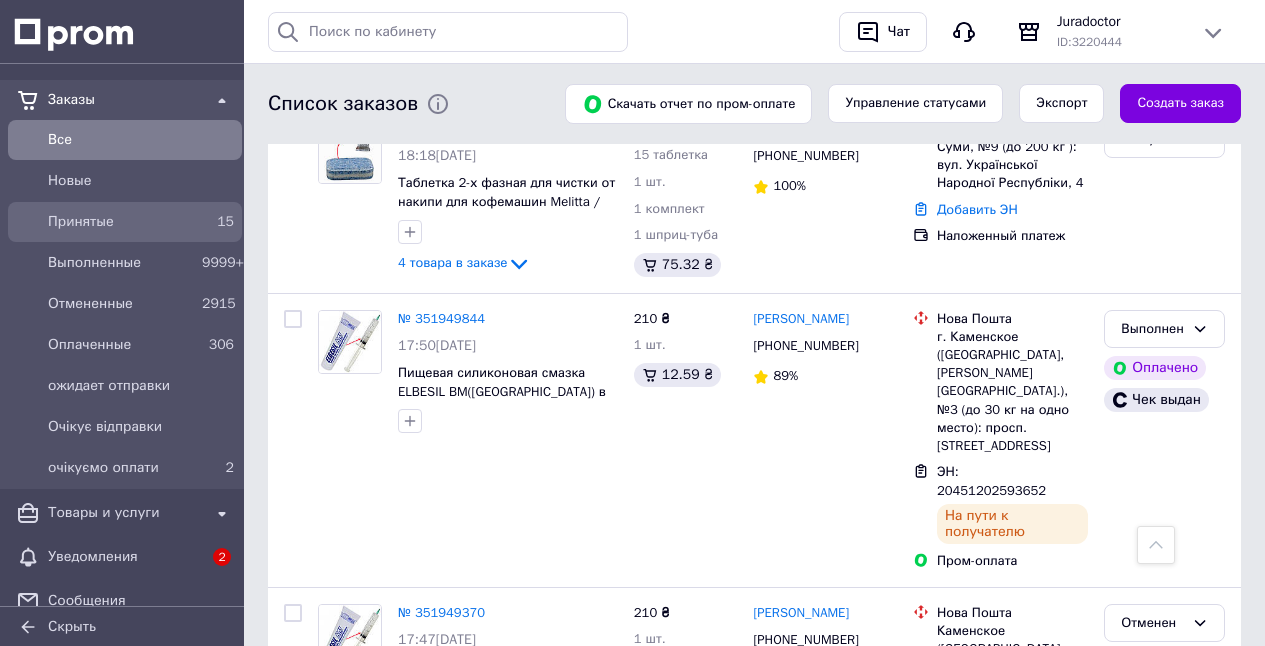 click on "Принятые" at bounding box center [121, 222] 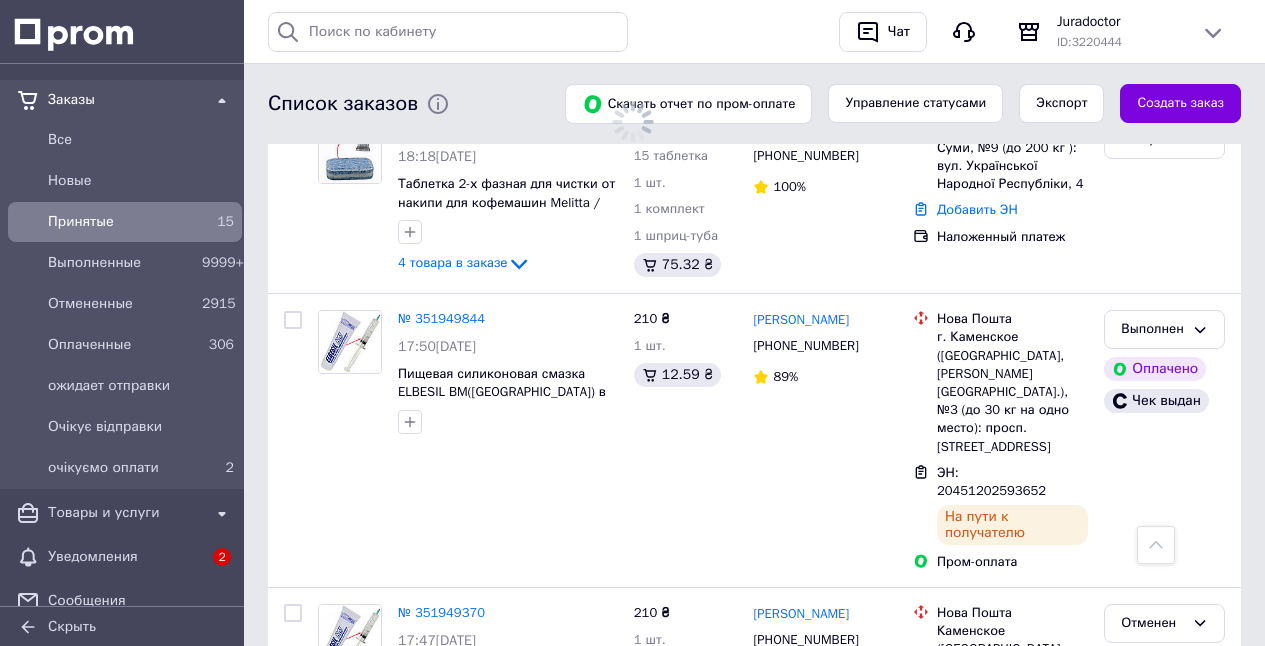 scroll, scrollTop: 0, scrollLeft: 0, axis: both 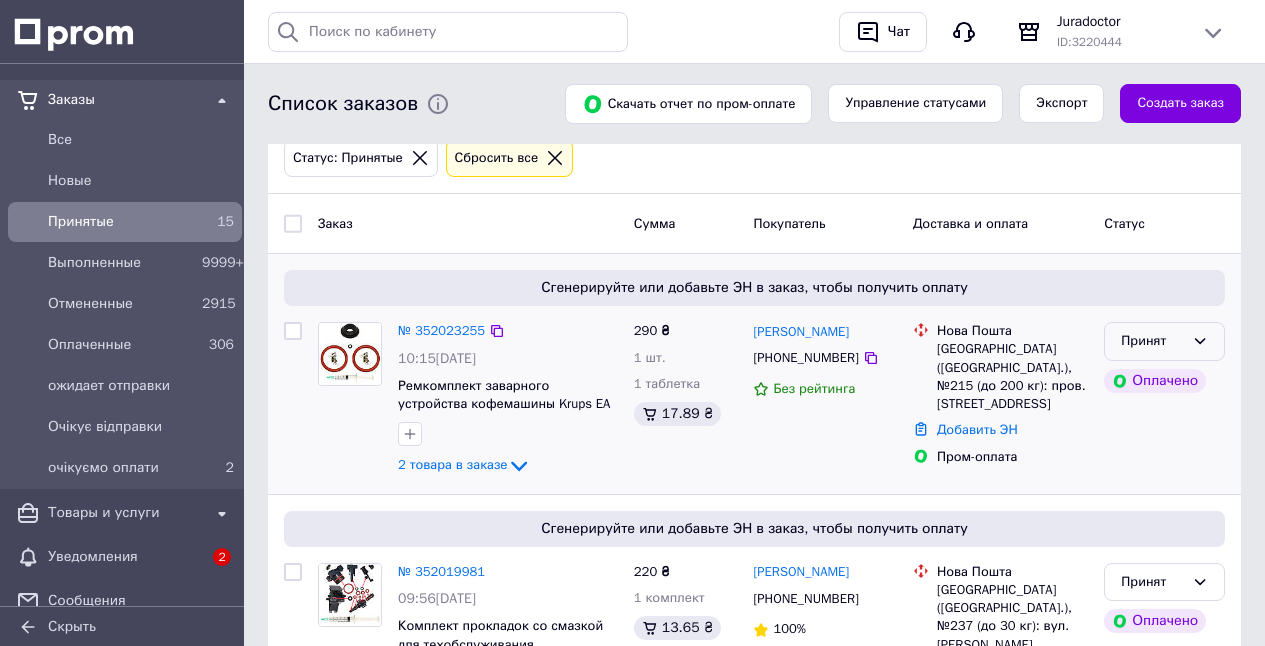 click on "Принят" at bounding box center (1152, 341) 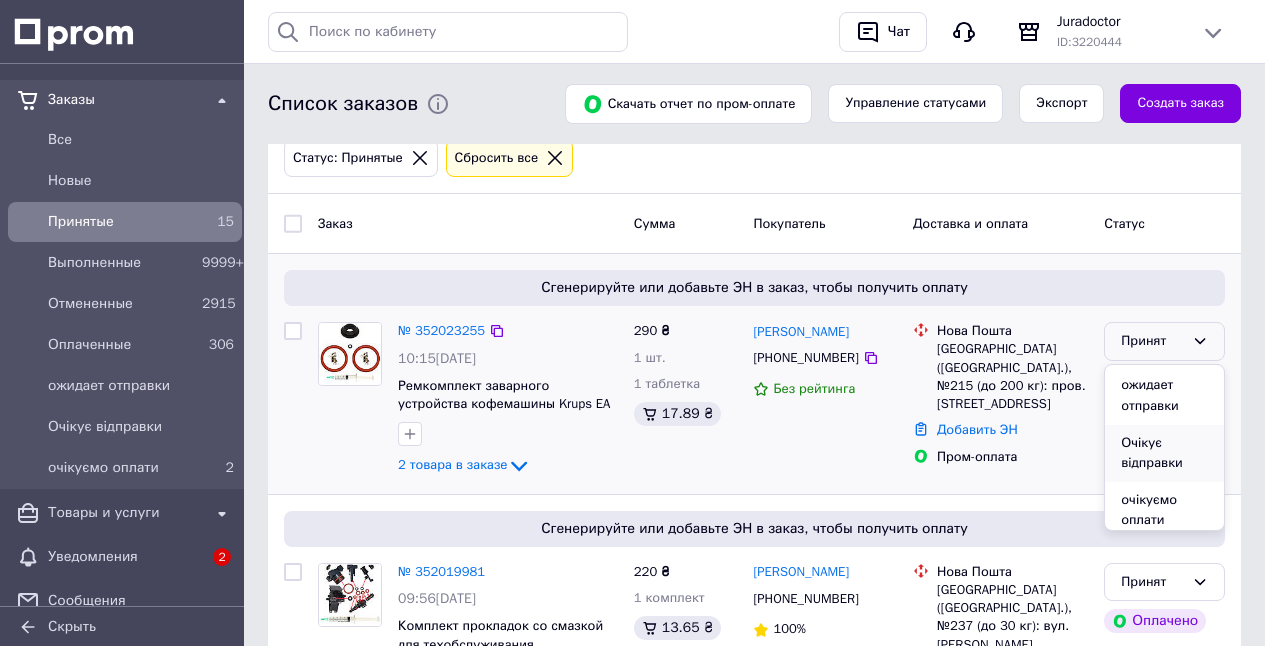 scroll, scrollTop: 108, scrollLeft: 0, axis: vertical 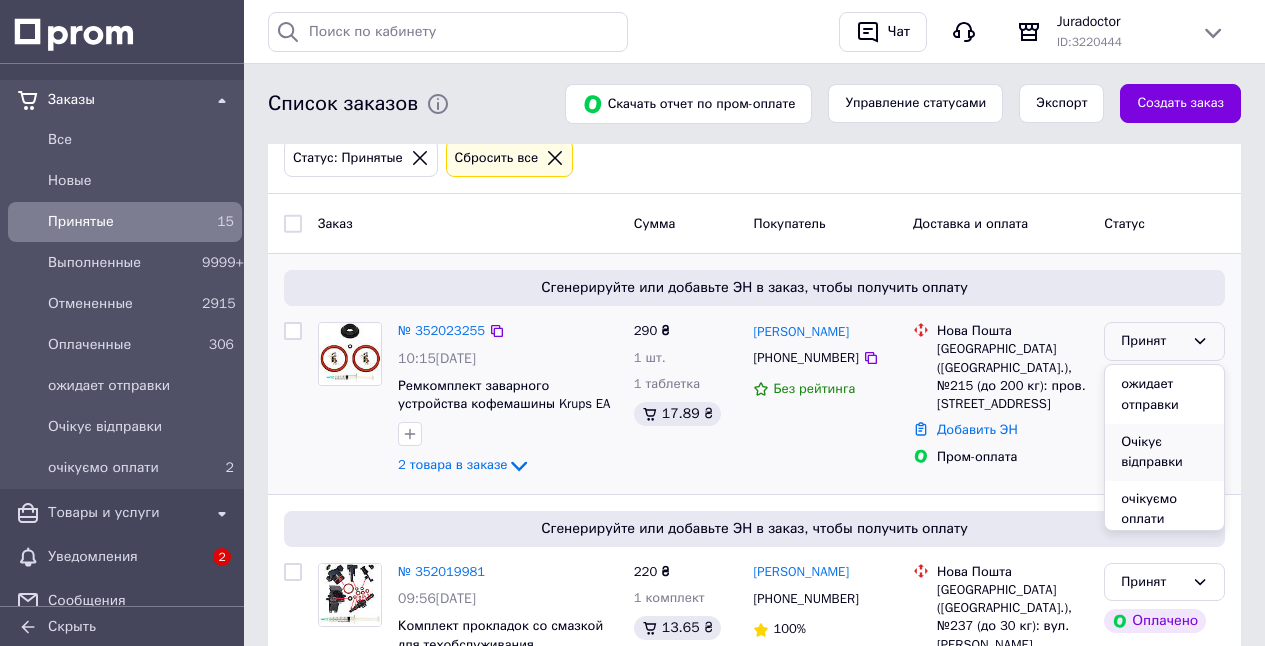 click on "Очікує відправки" at bounding box center [1164, 452] 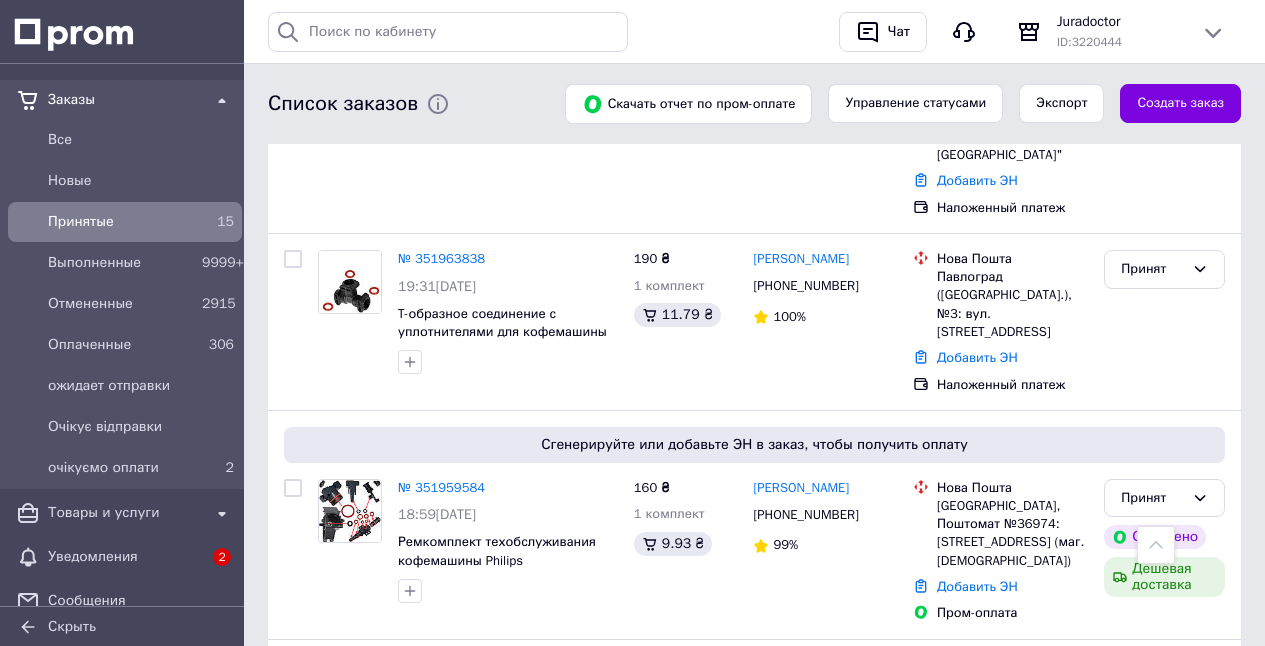 scroll, scrollTop: 2688, scrollLeft: 0, axis: vertical 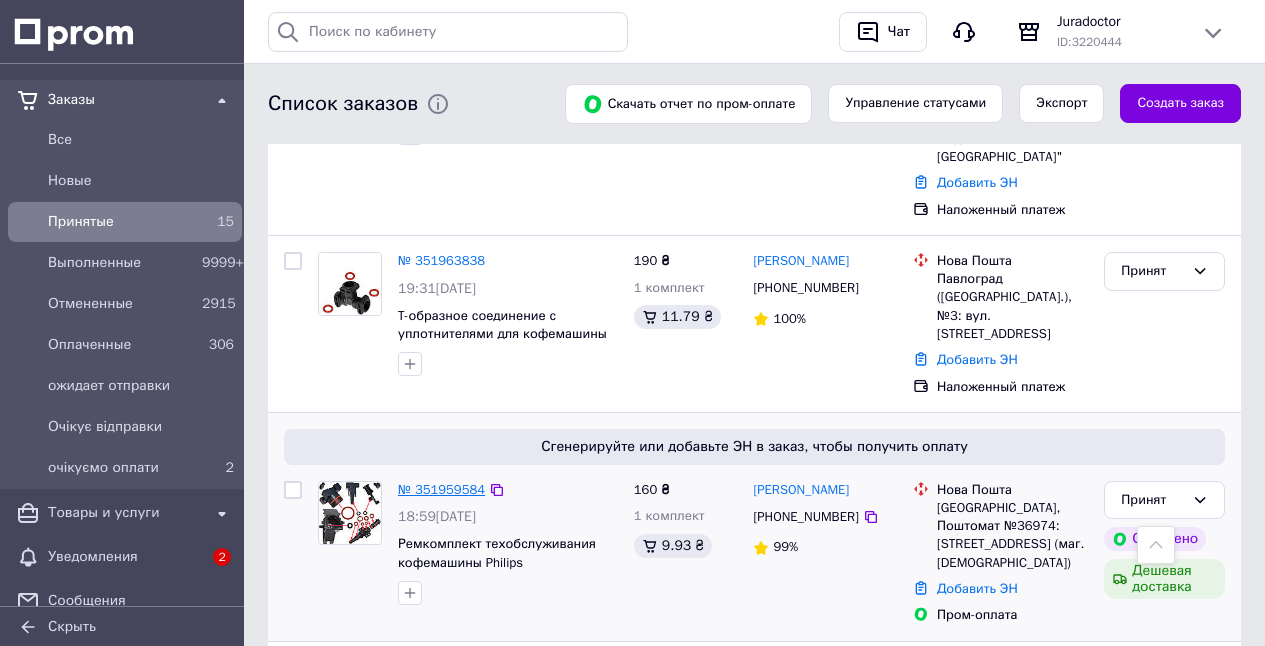 click on "№ 351959584" at bounding box center (441, 489) 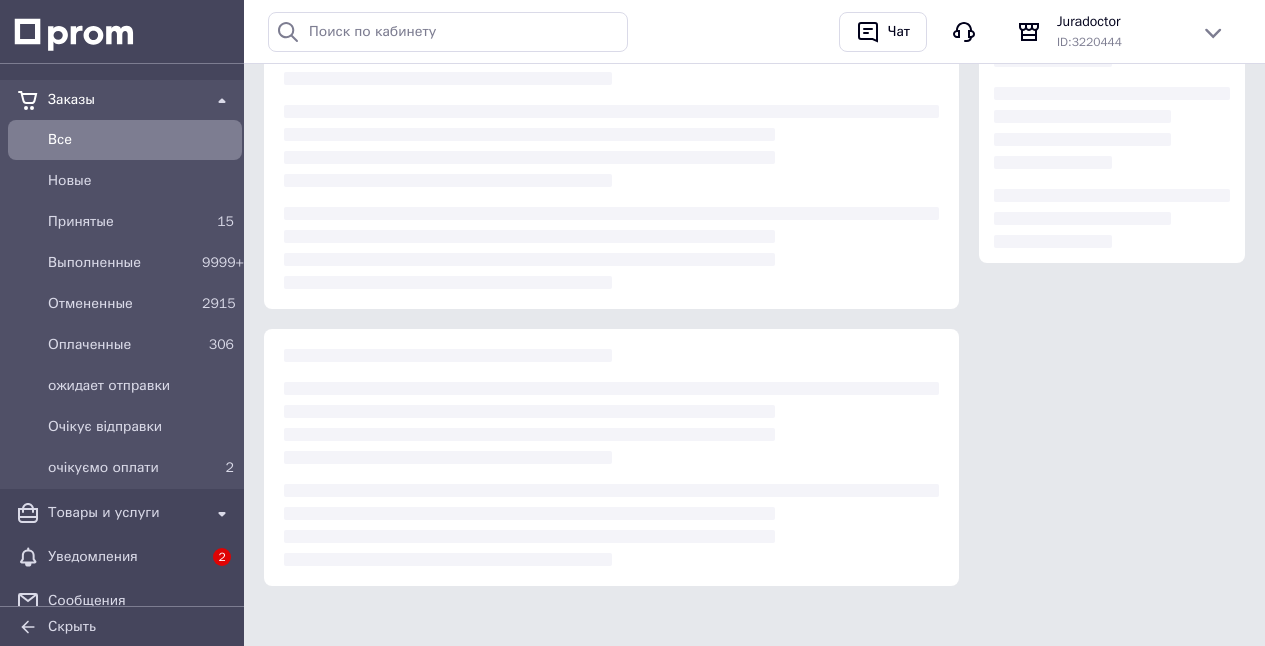 scroll, scrollTop: 0, scrollLeft: 0, axis: both 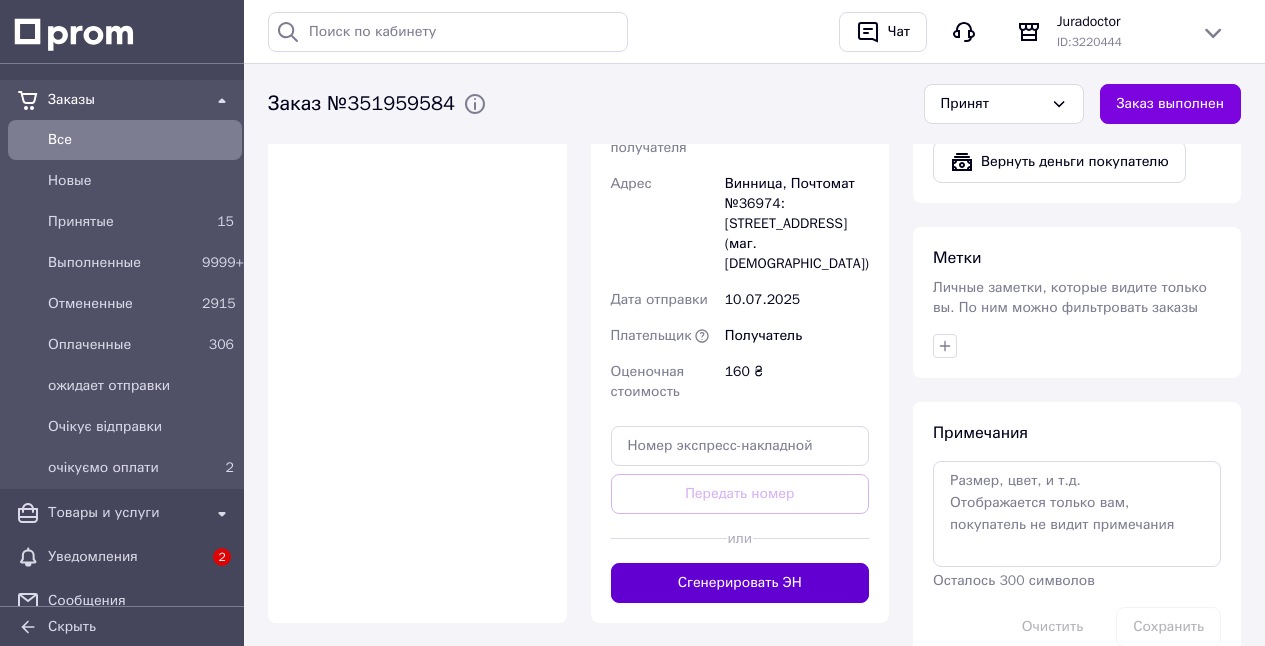 click on "Сгенерировать ЭН" at bounding box center (740, 583) 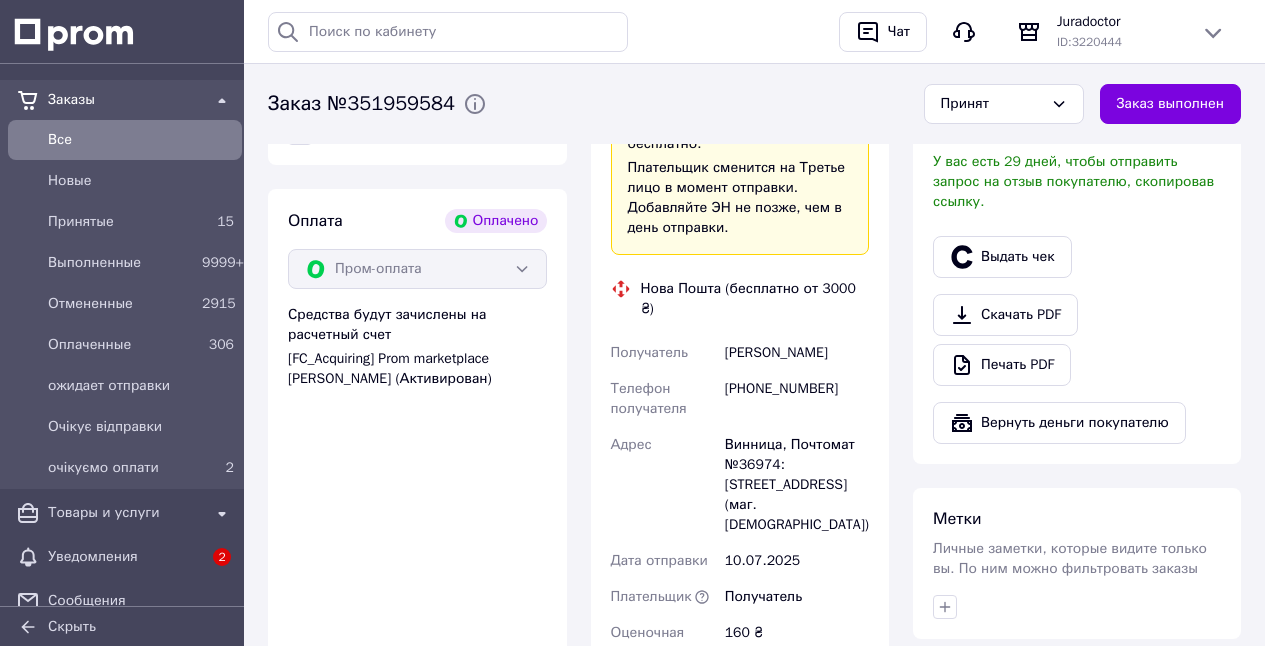 scroll, scrollTop: 1254, scrollLeft: 0, axis: vertical 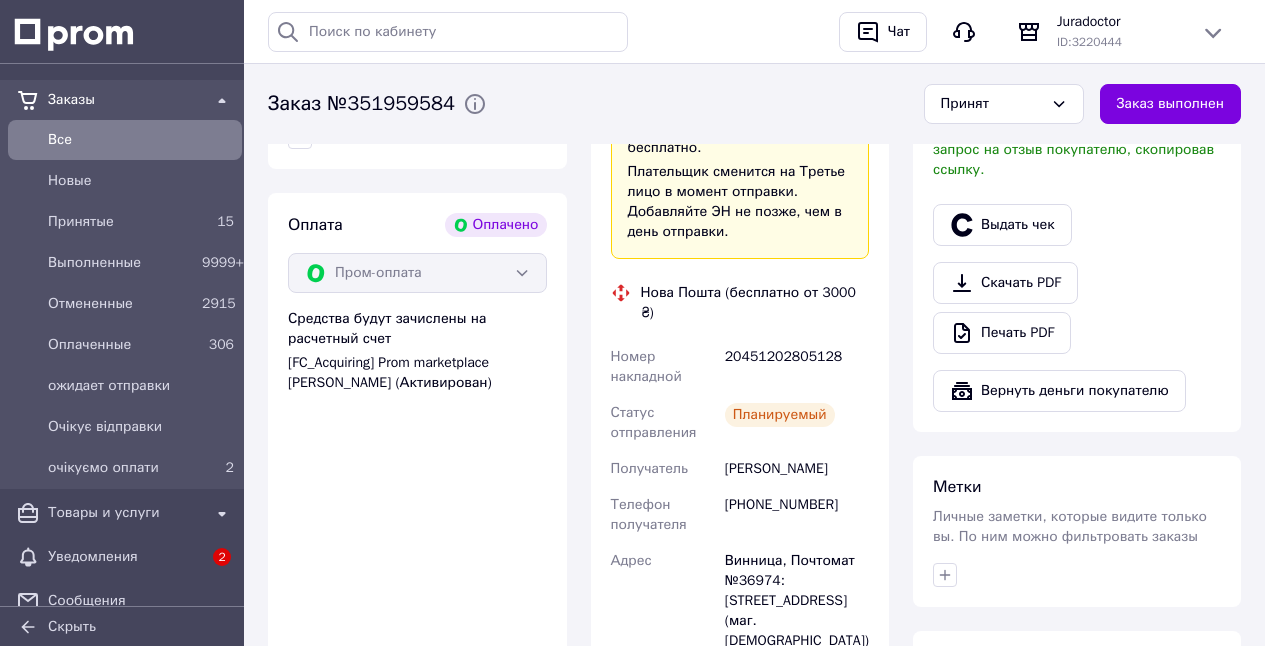 drag, startPoint x: 610, startPoint y: 370, endPoint x: 832, endPoint y: 468, distance: 242.6685 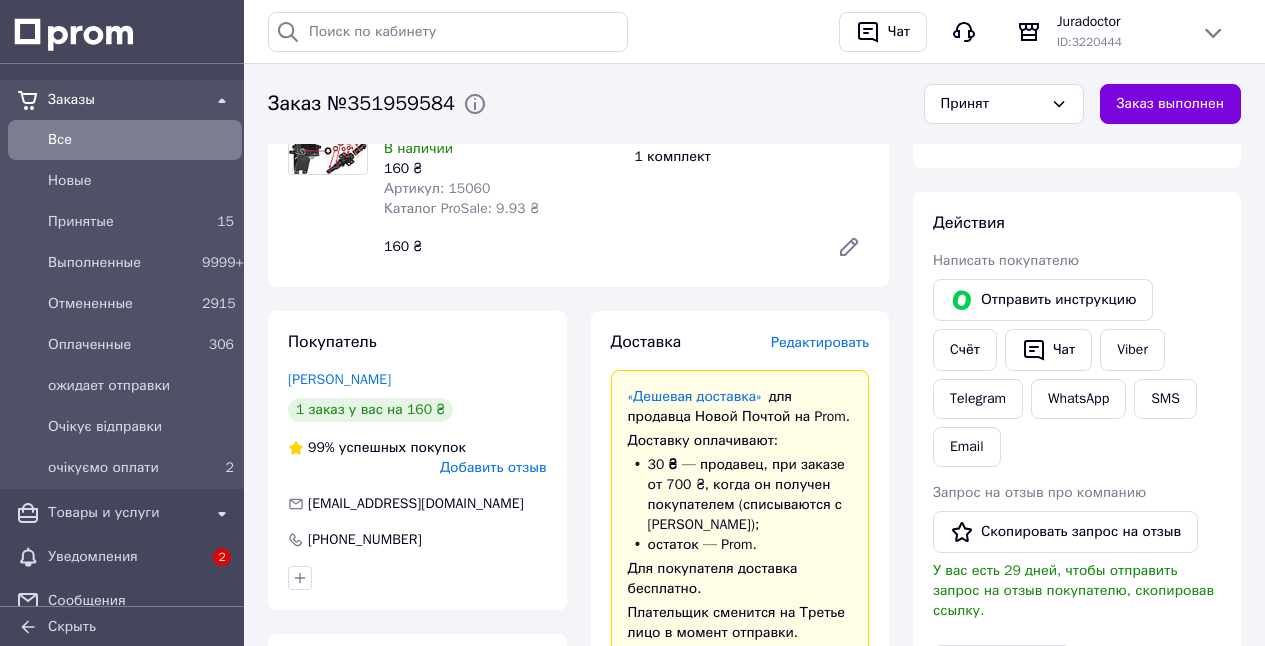 scroll, scrollTop: 805, scrollLeft: 0, axis: vertical 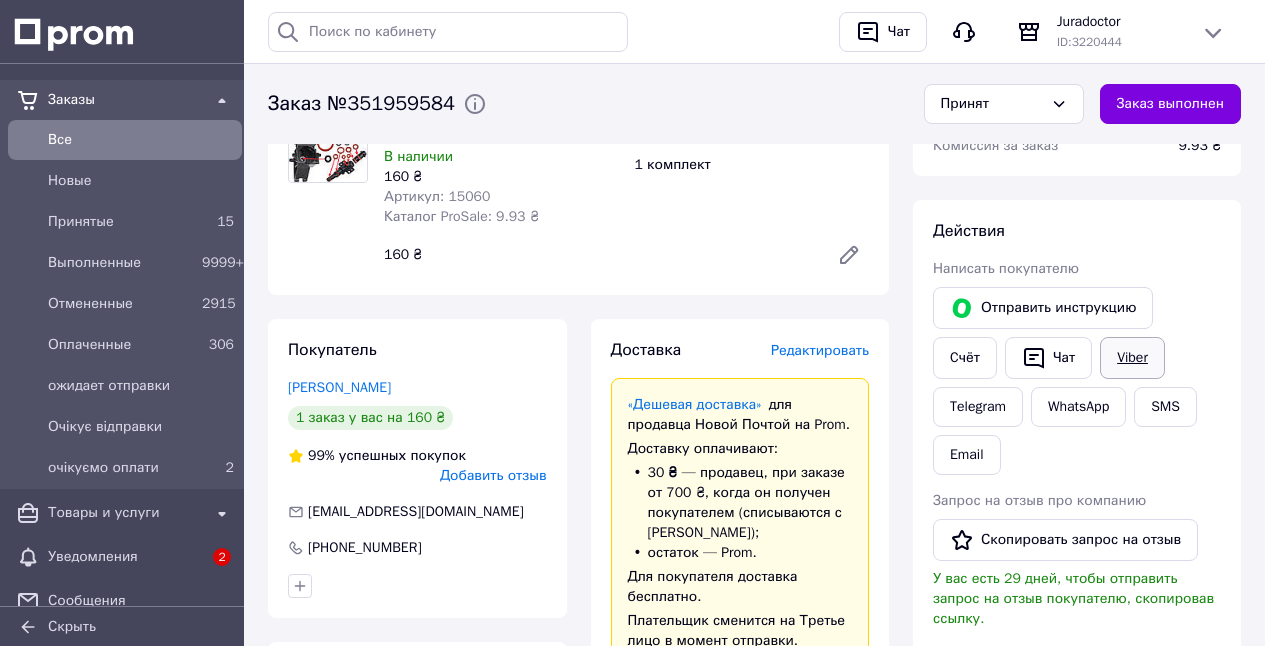 click on "Viber" at bounding box center [1132, 358] 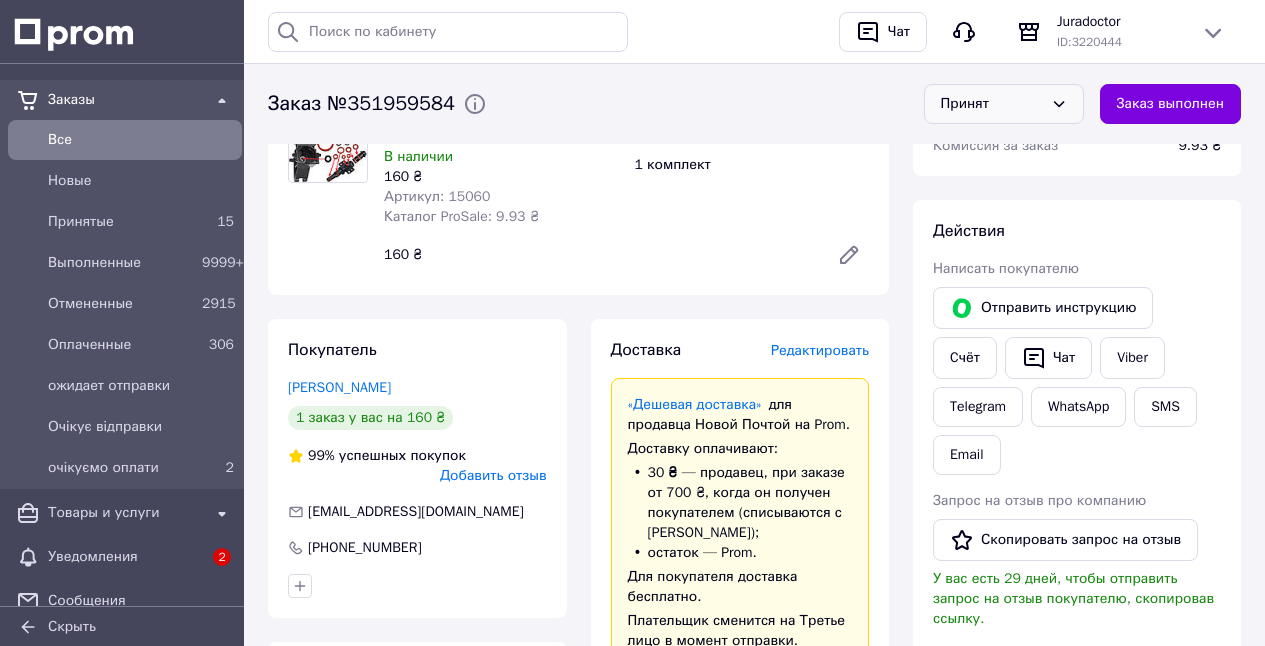click on "Принят" at bounding box center (992, 104) 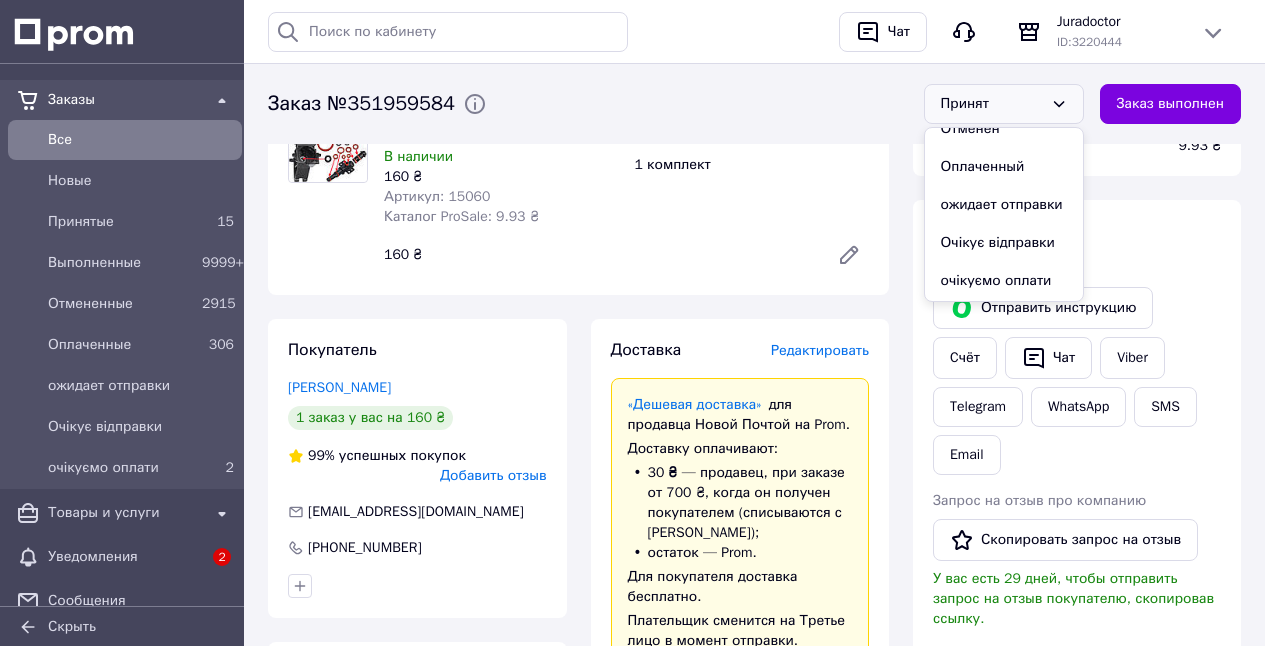 scroll, scrollTop: 78, scrollLeft: 0, axis: vertical 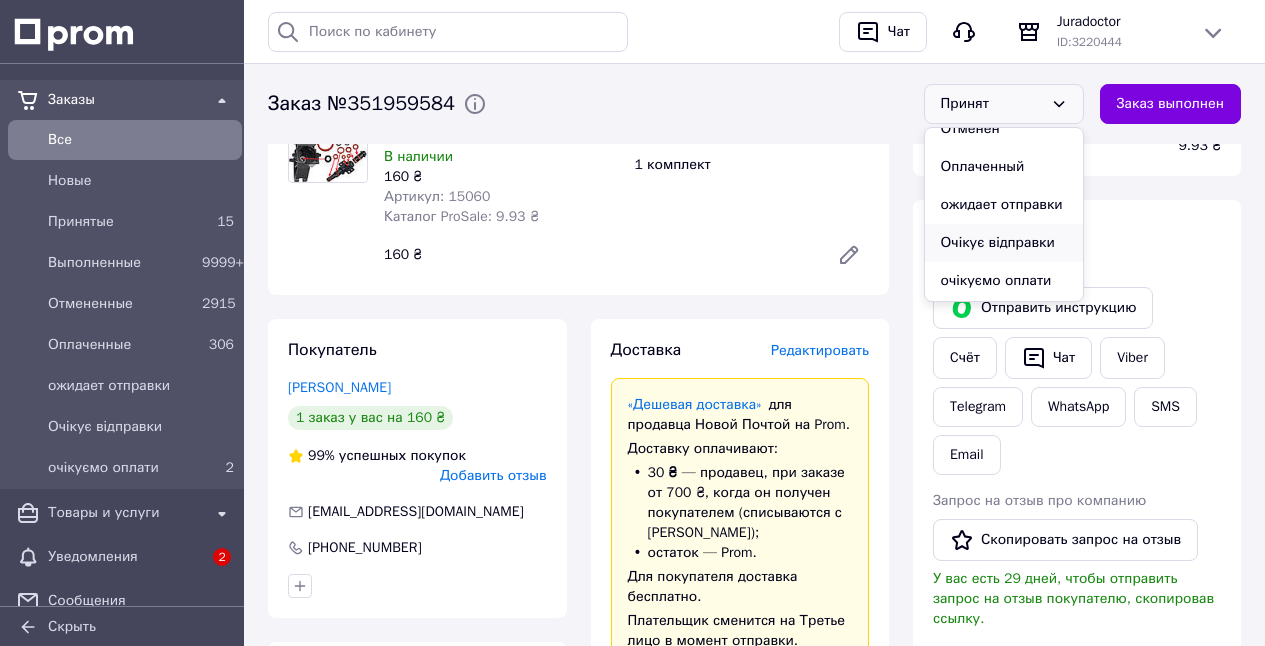 click on "Очікує відправки" at bounding box center (1004, 243) 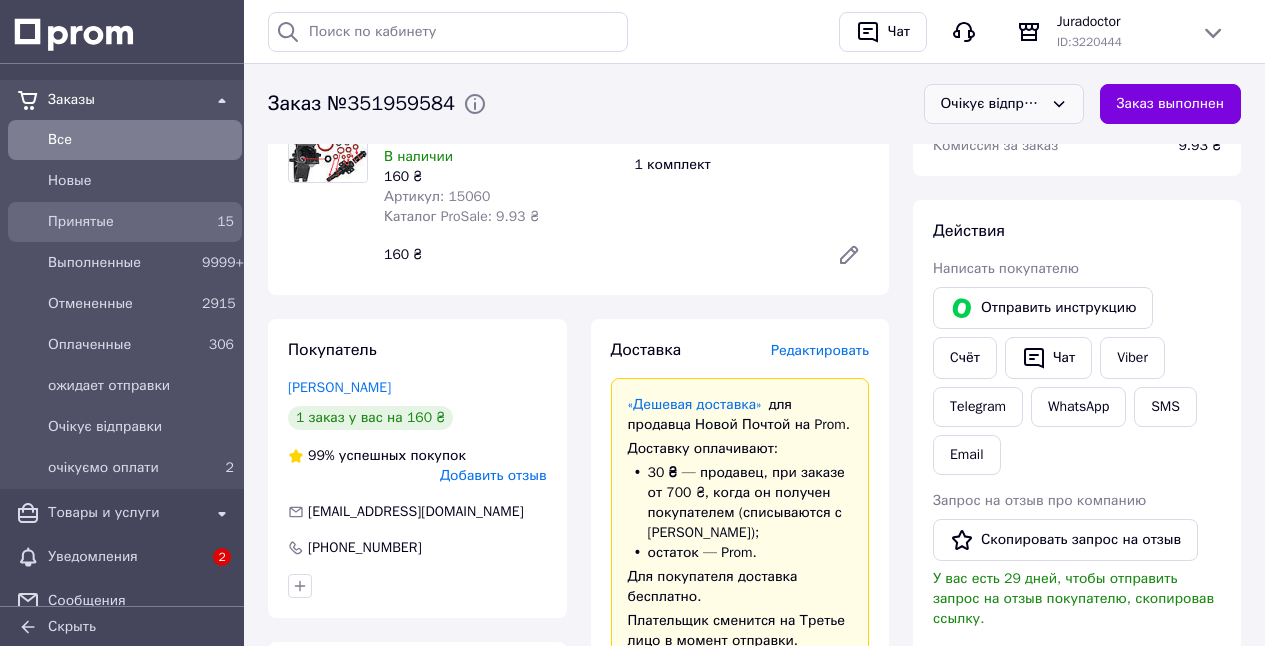 click on "Принятые" at bounding box center [121, 222] 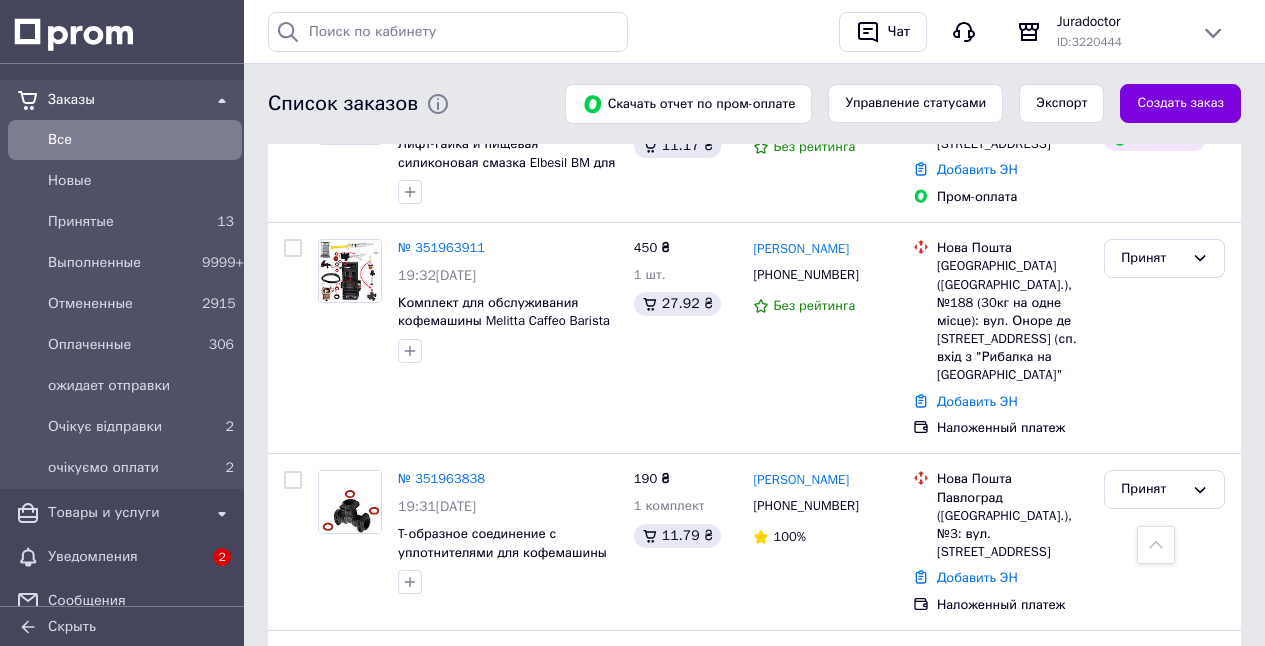 scroll, scrollTop: 3079, scrollLeft: 0, axis: vertical 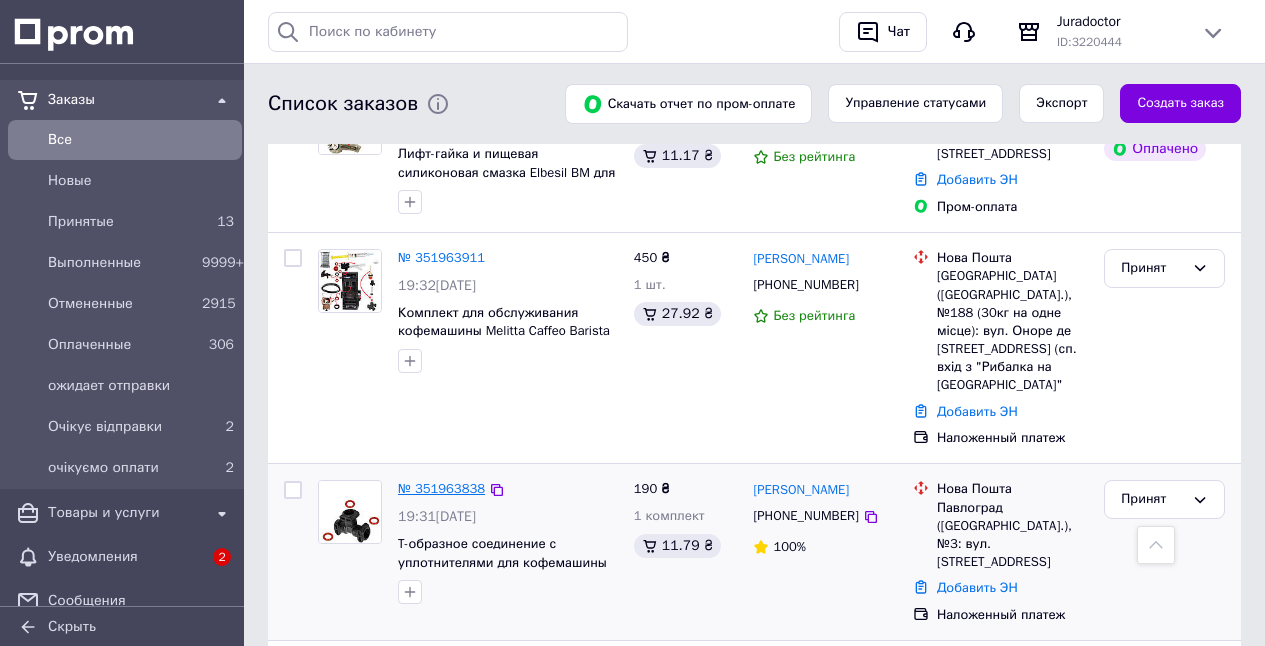 click on "№ 351963838" at bounding box center [441, 488] 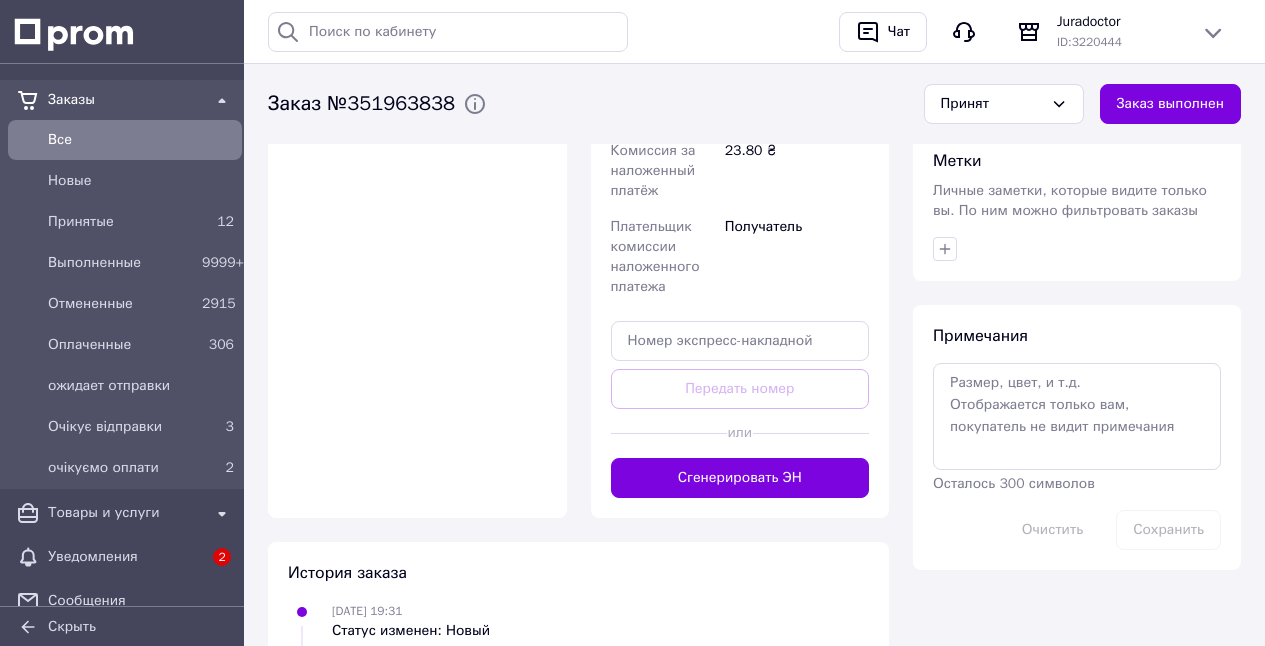 scroll, scrollTop: 1056, scrollLeft: 0, axis: vertical 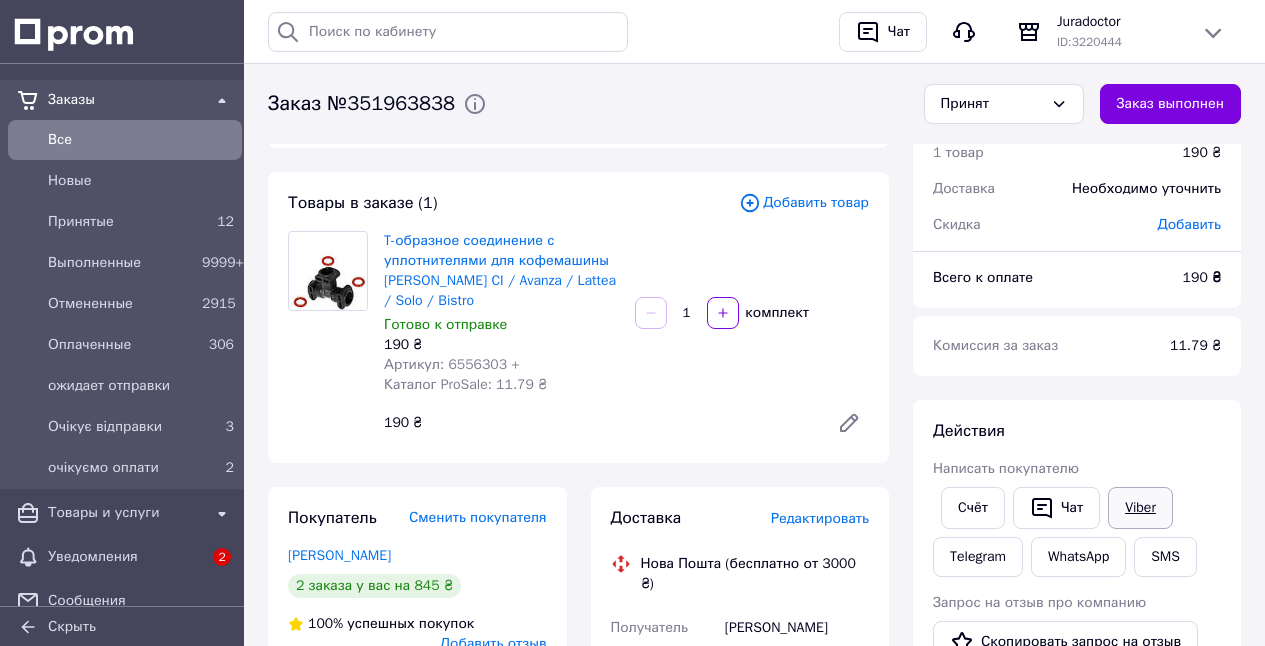 click on "Viber" at bounding box center [1140, 508] 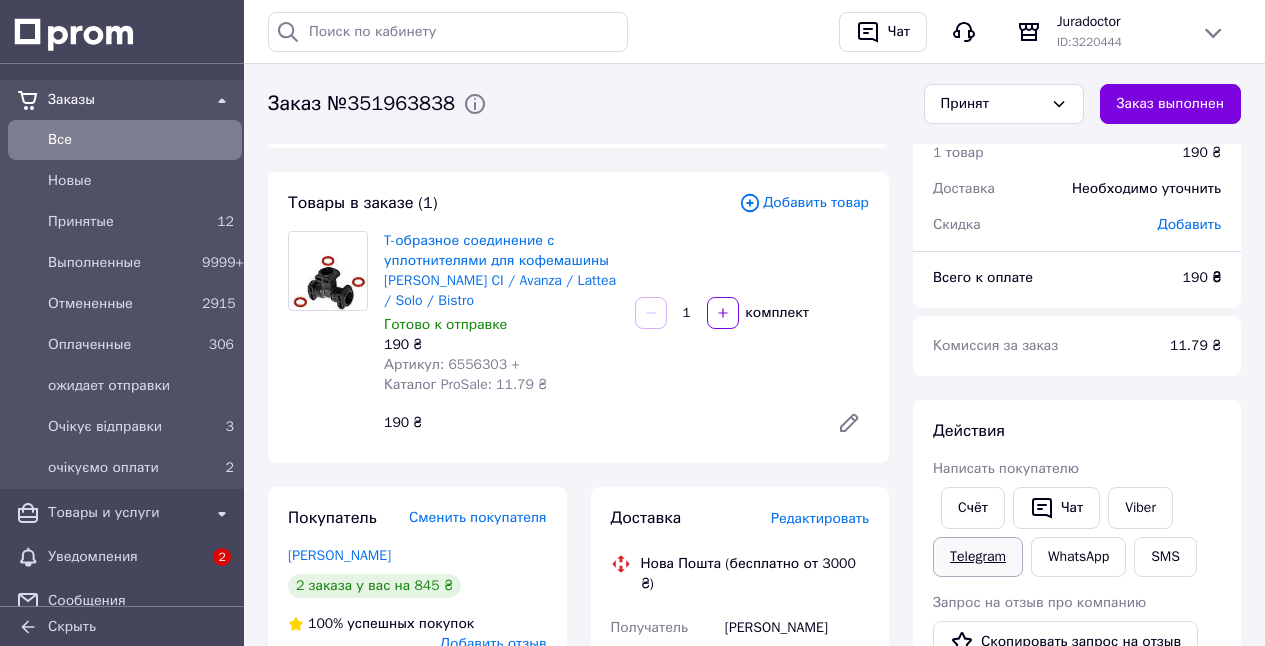 click on "Telegram" at bounding box center (978, 557) 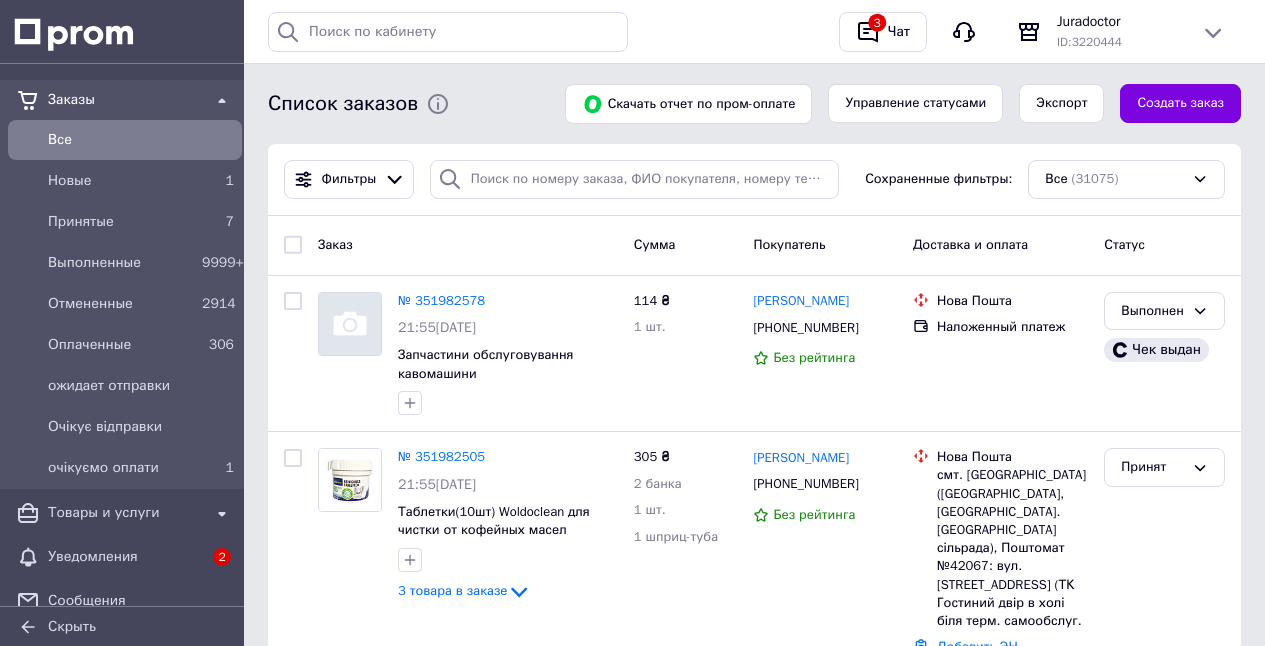 scroll, scrollTop: 0, scrollLeft: 0, axis: both 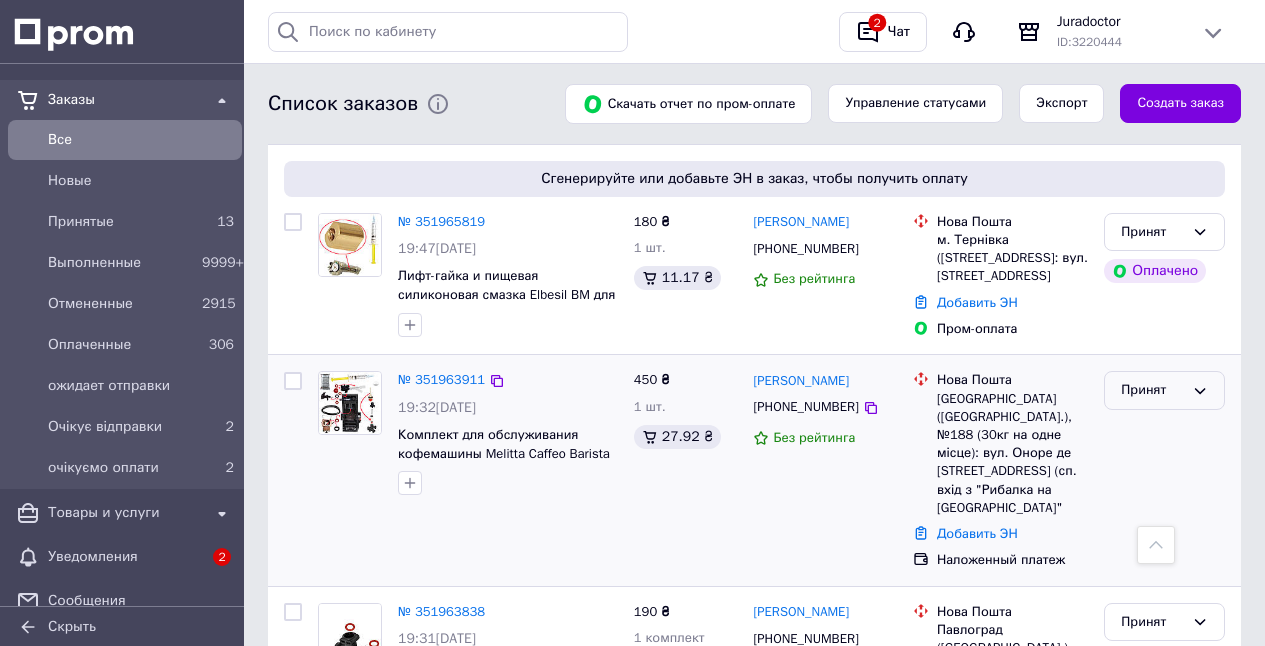 click on "Принят" at bounding box center (1152, 390) 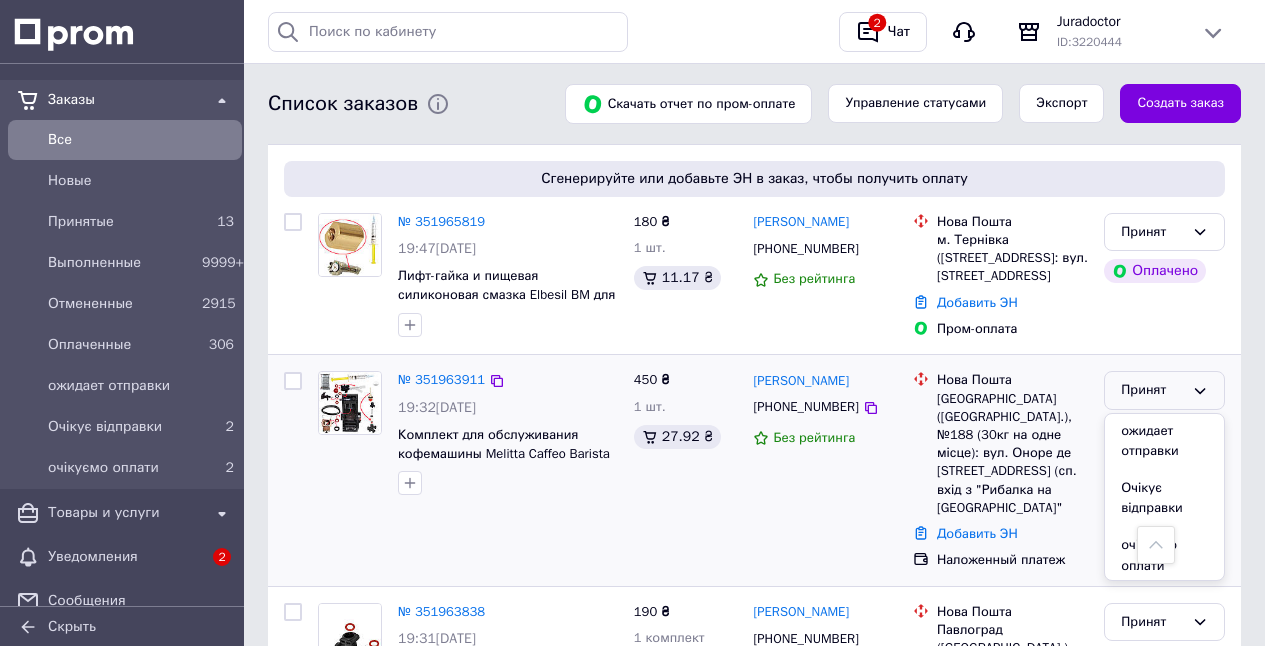 scroll, scrollTop: 115, scrollLeft: 0, axis: vertical 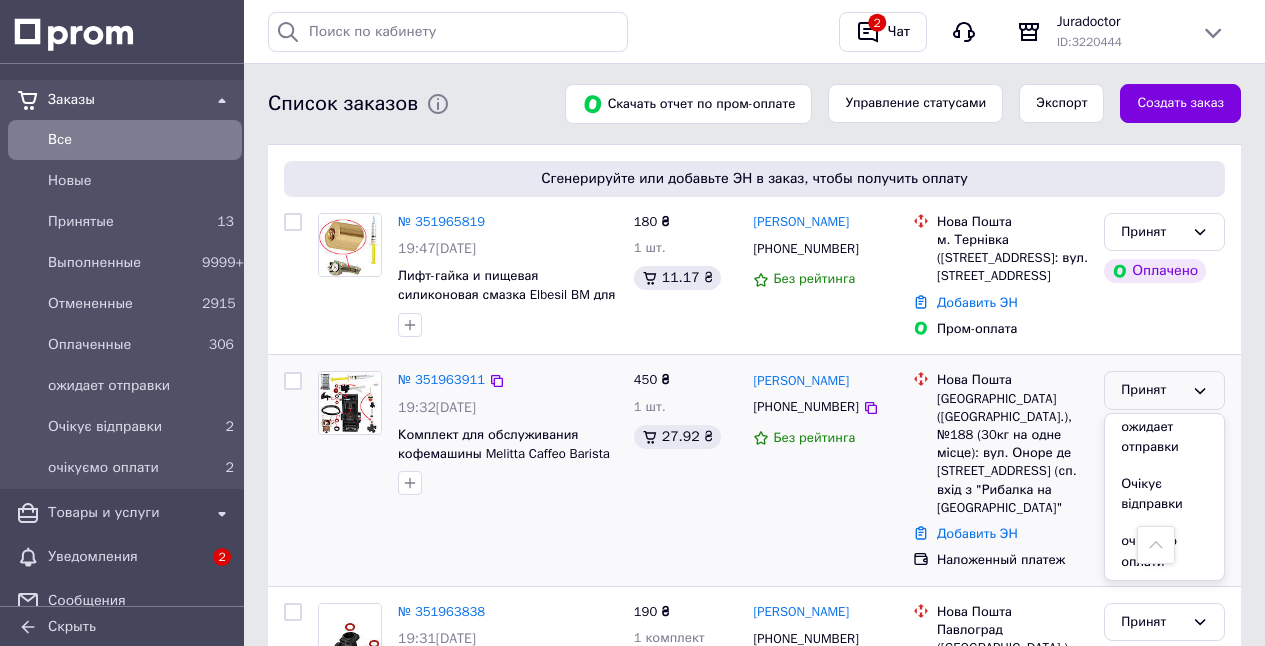 click on "Очікує відправки" at bounding box center (1164, 494) 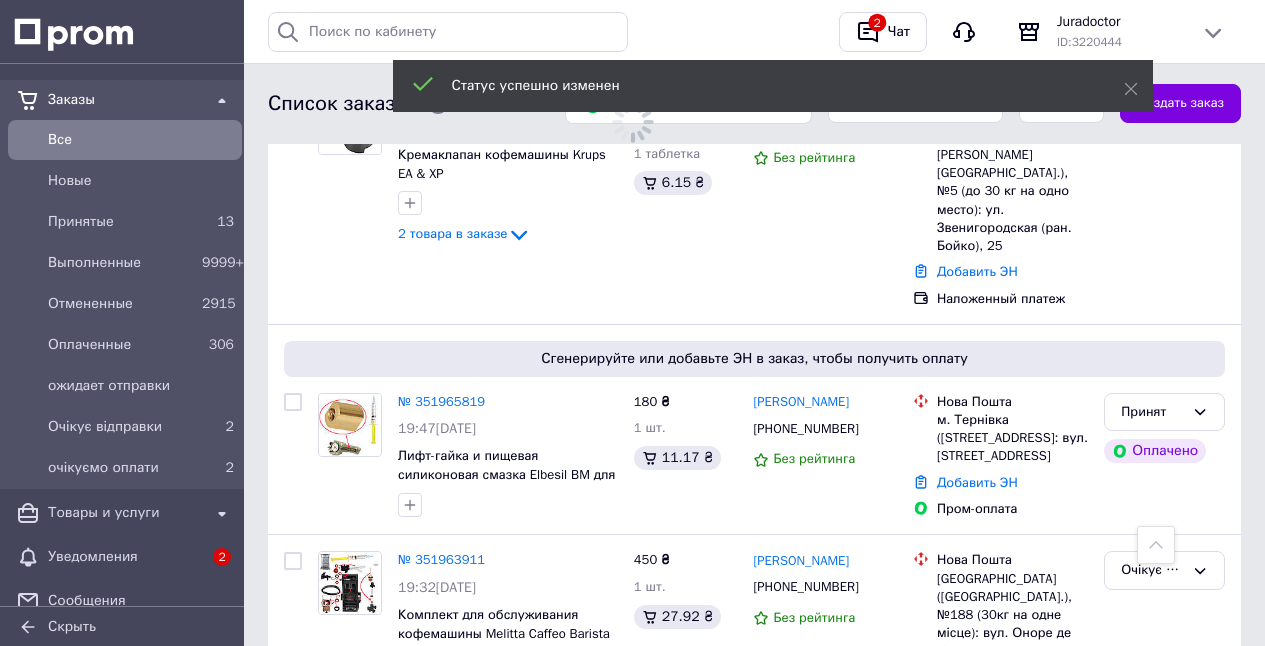 scroll, scrollTop: 2913, scrollLeft: 0, axis: vertical 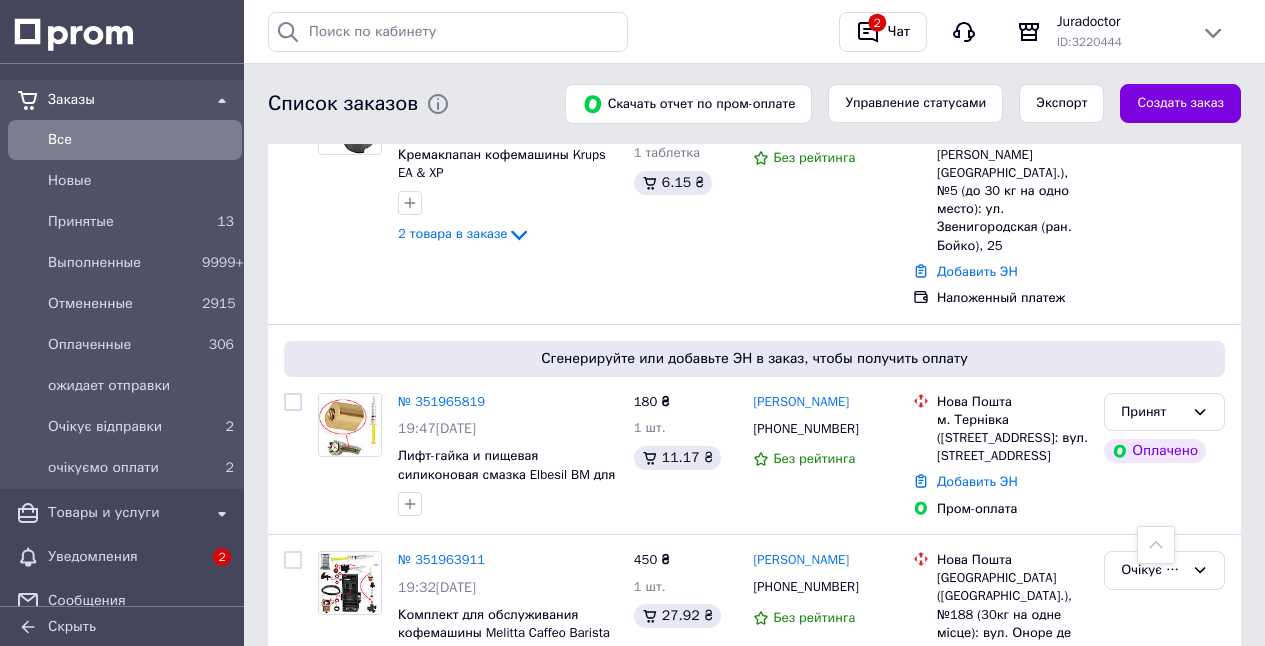 click on "№ 351965819" at bounding box center (441, 401) 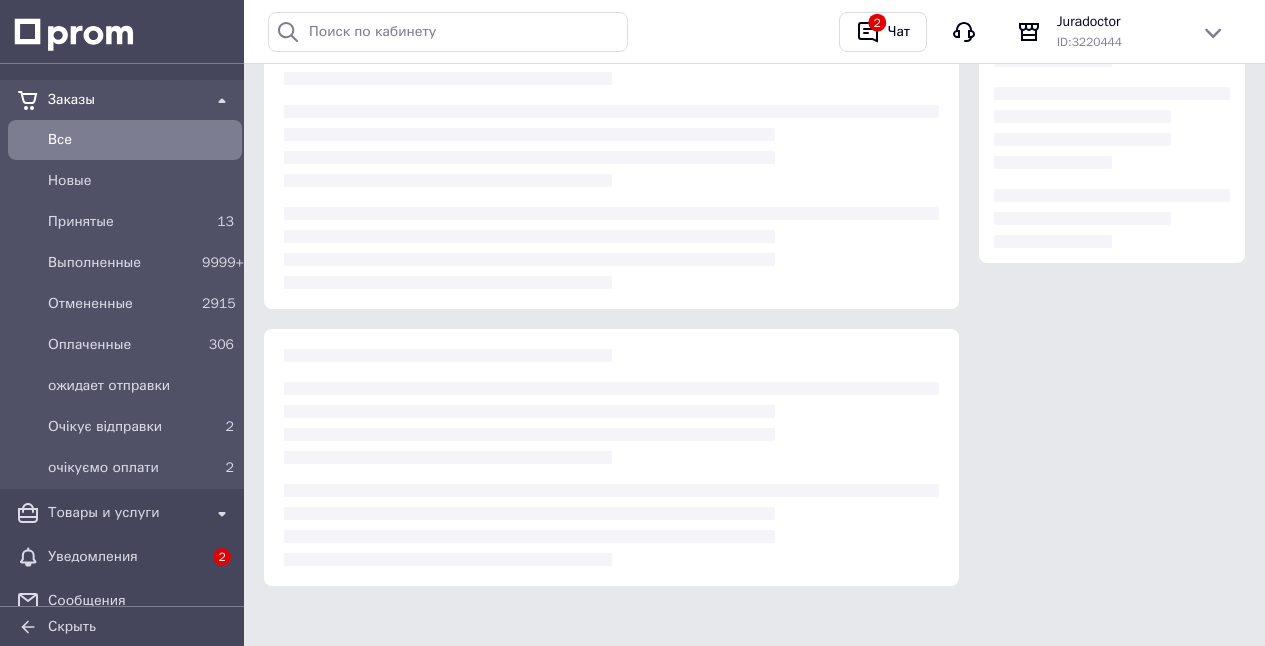scroll, scrollTop: 0, scrollLeft: 0, axis: both 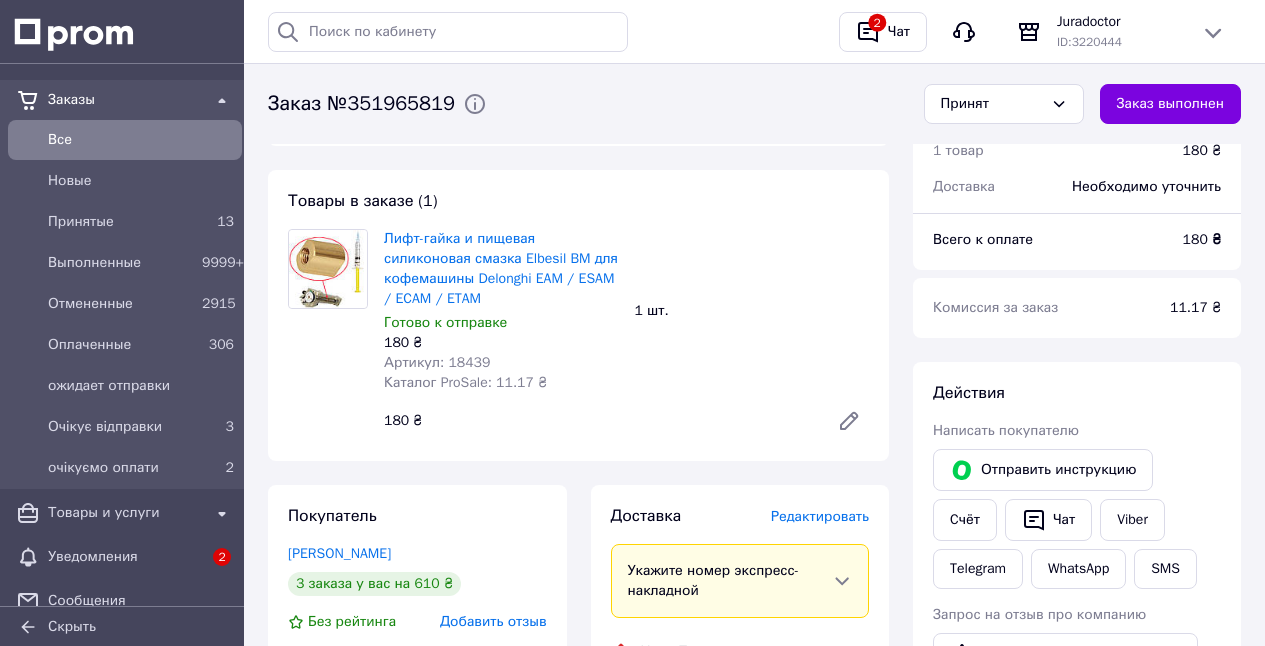 click on "Редактировать" at bounding box center (820, 516) 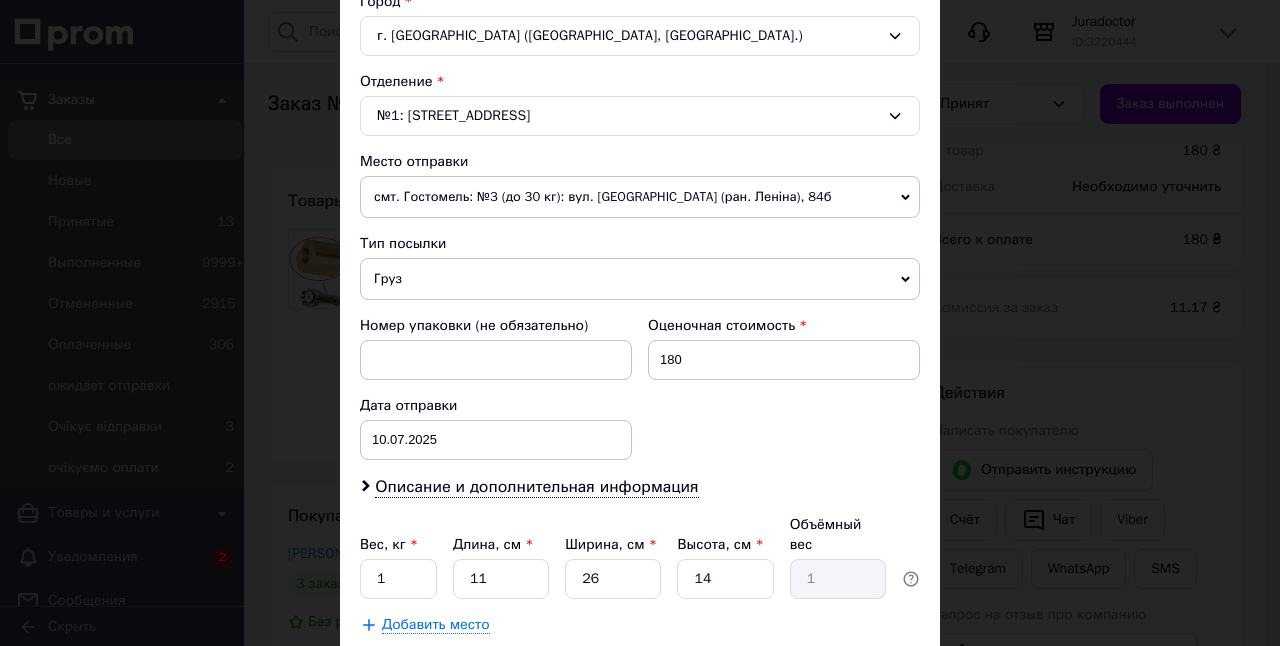 scroll, scrollTop: 561, scrollLeft: 0, axis: vertical 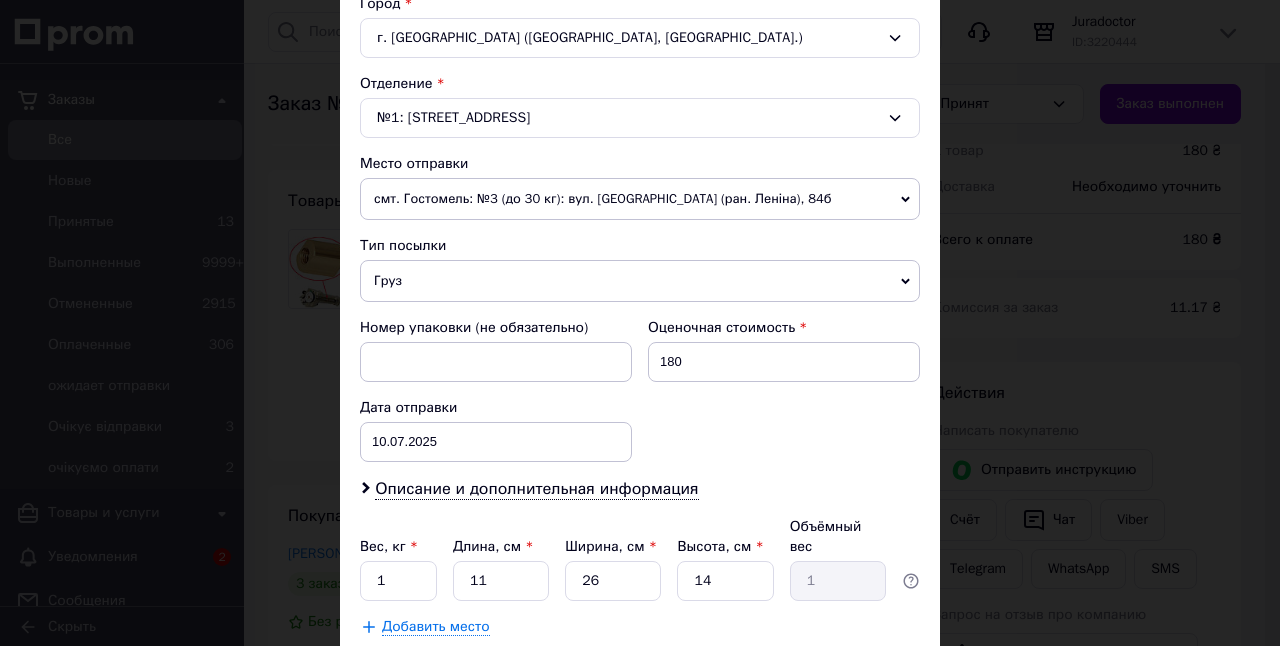 drag, startPoint x: 381, startPoint y: 282, endPoint x: 393, endPoint y: 323, distance: 42.72002 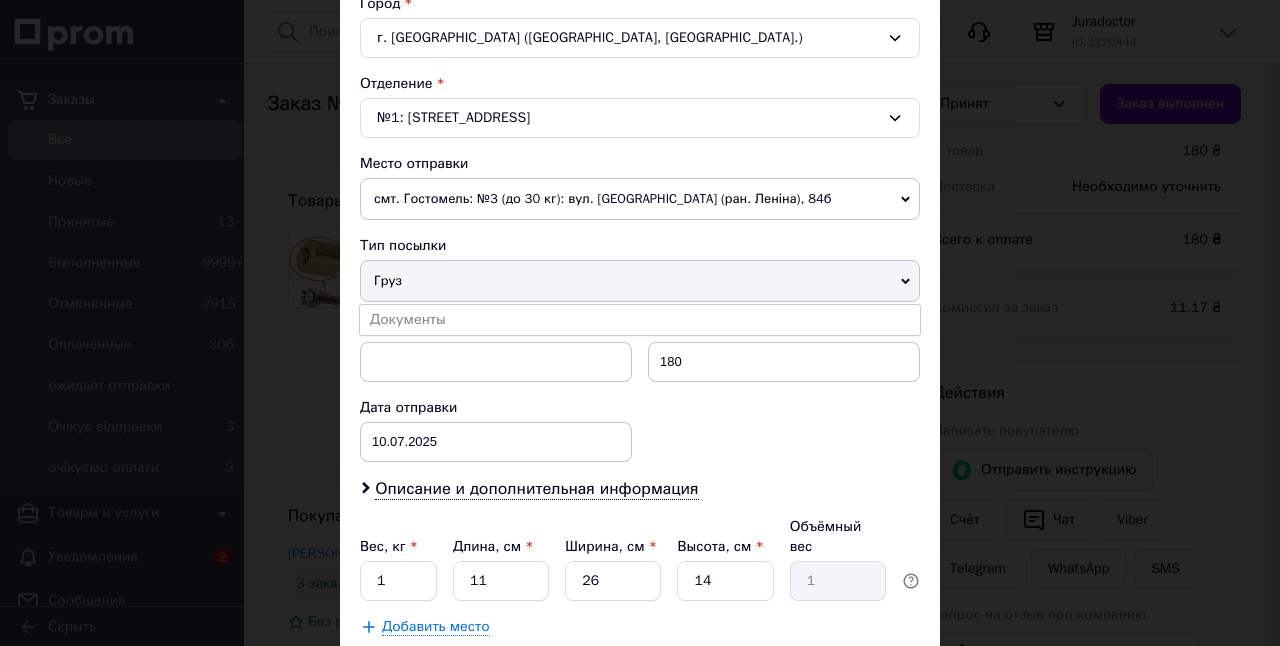 click on "Документы" at bounding box center (640, 320) 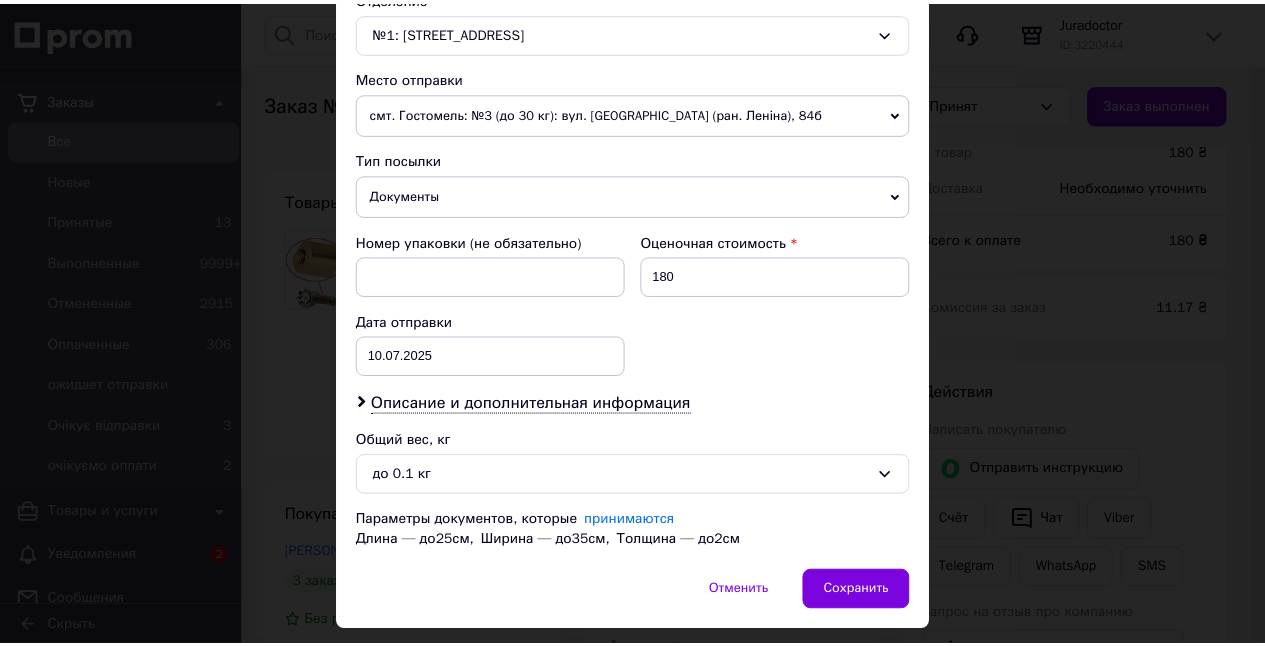 scroll, scrollTop: 702, scrollLeft: 0, axis: vertical 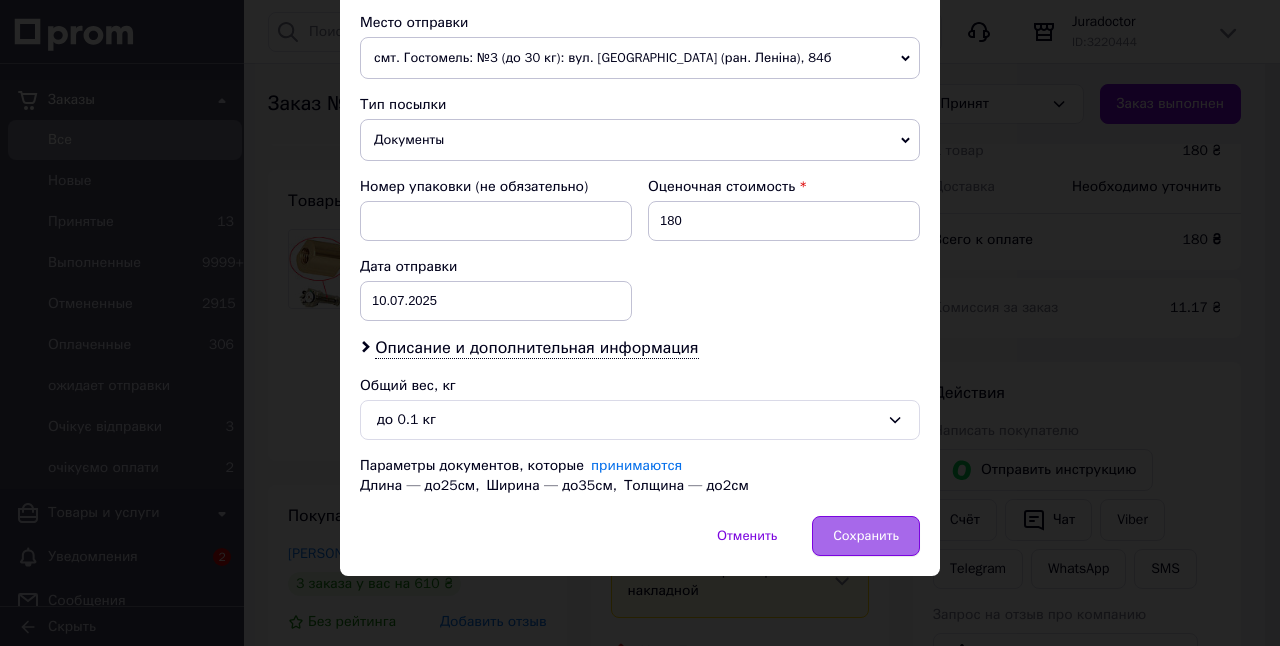 click on "Сохранить" at bounding box center (866, 536) 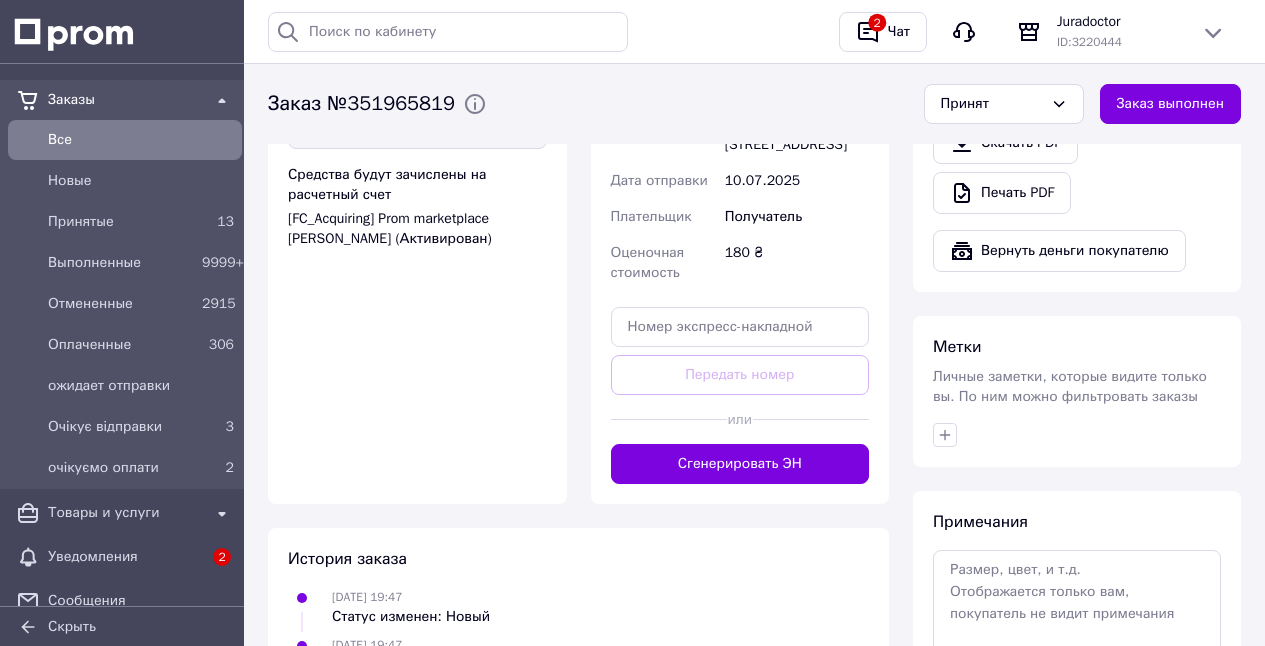 scroll, scrollTop: 1386, scrollLeft: 0, axis: vertical 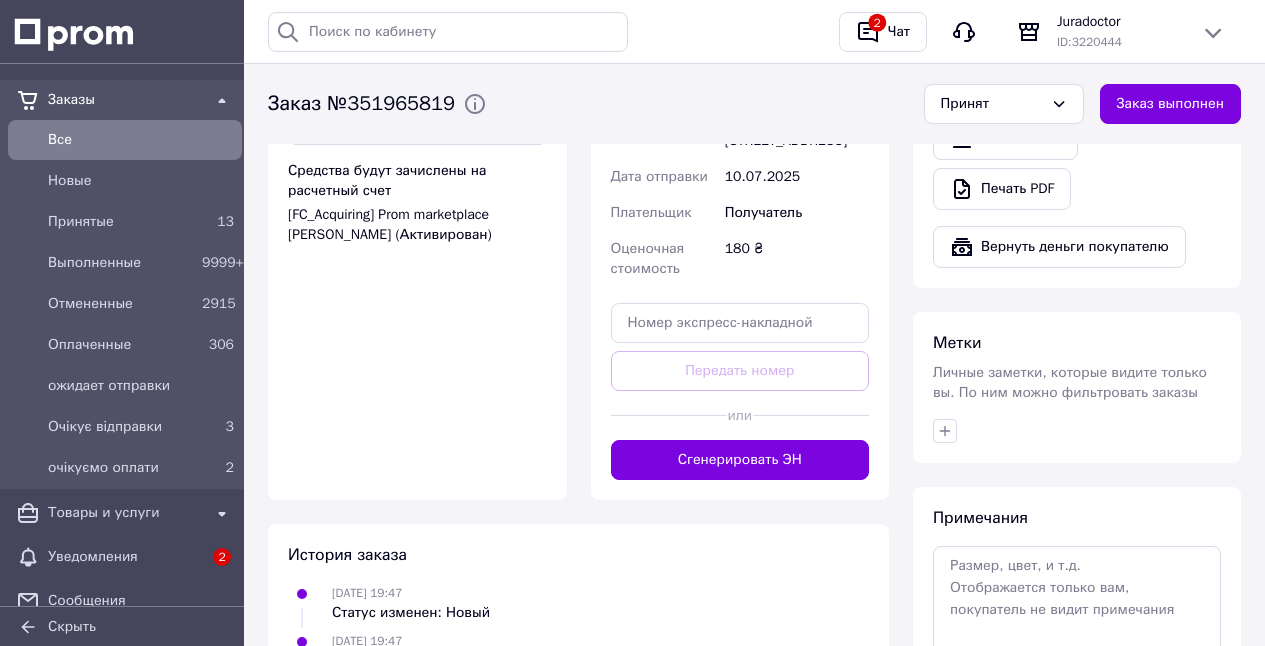 click on "Сгенерировать ЭН" at bounding box center [740, 460] 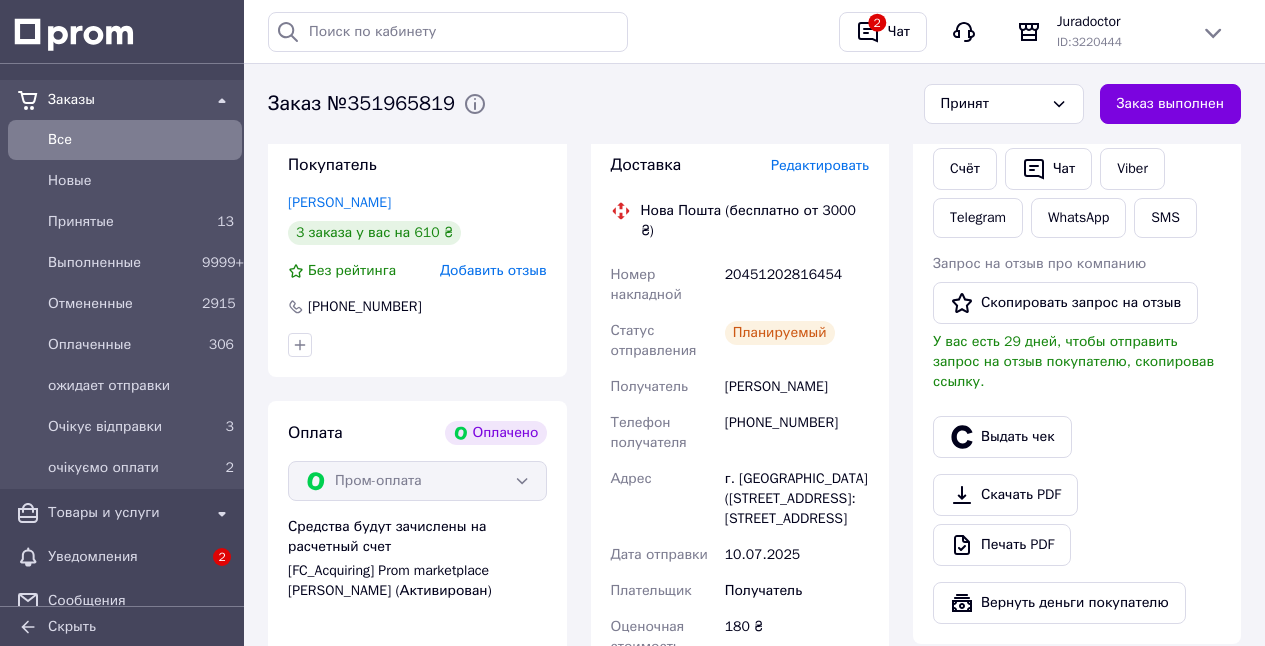 scroll, scrollTop: 1025, scrollLeft: 0, axis: vertical 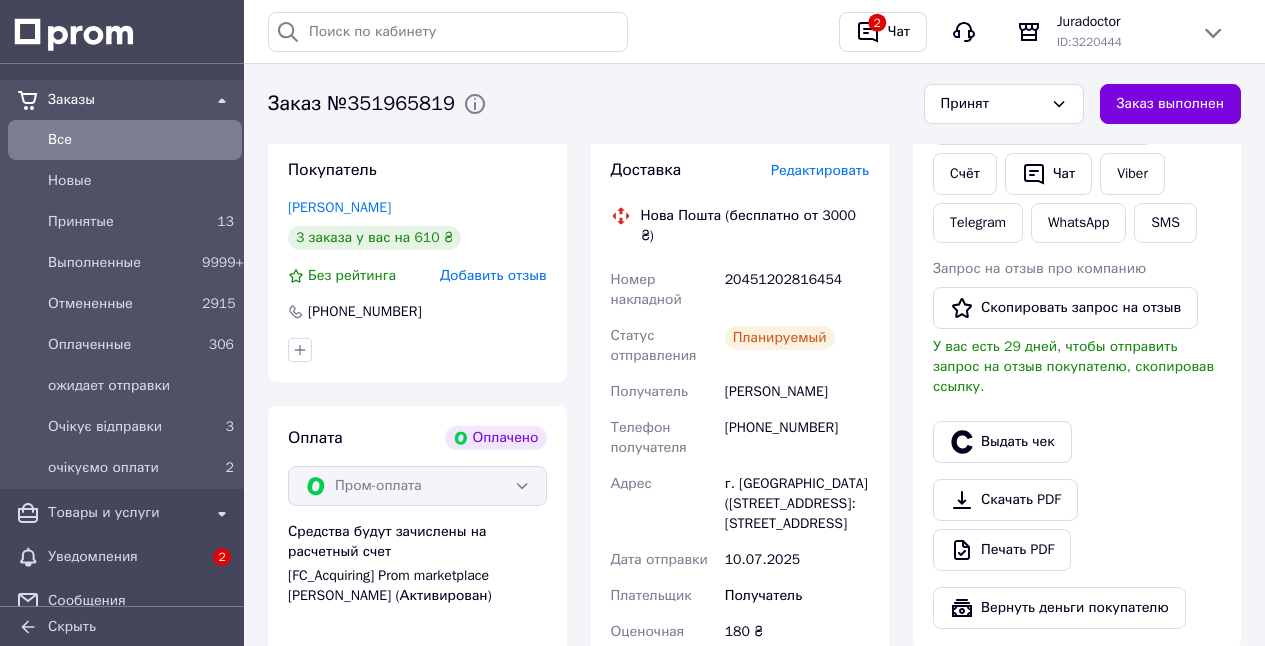 drag, startPoint x: 610, startPoint y: 271, endPoint x: 856, endPoint y: 398, distance: 276.84833 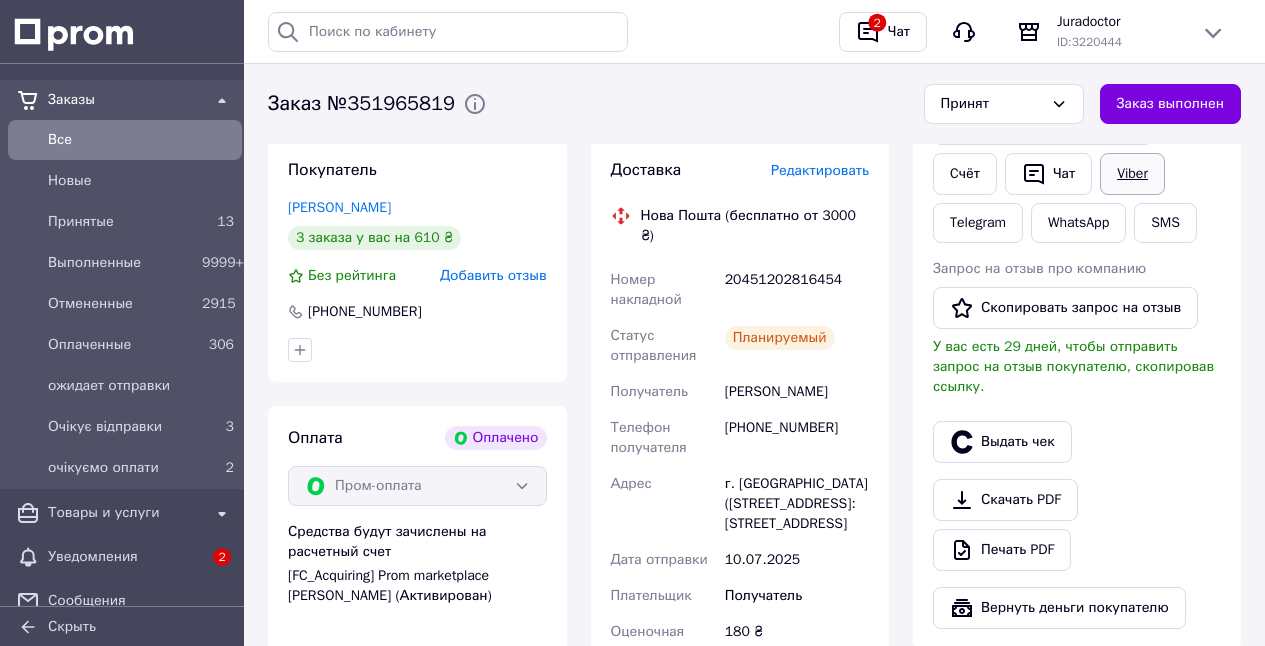 click on "Viber" at bounding box center [1132, 174] 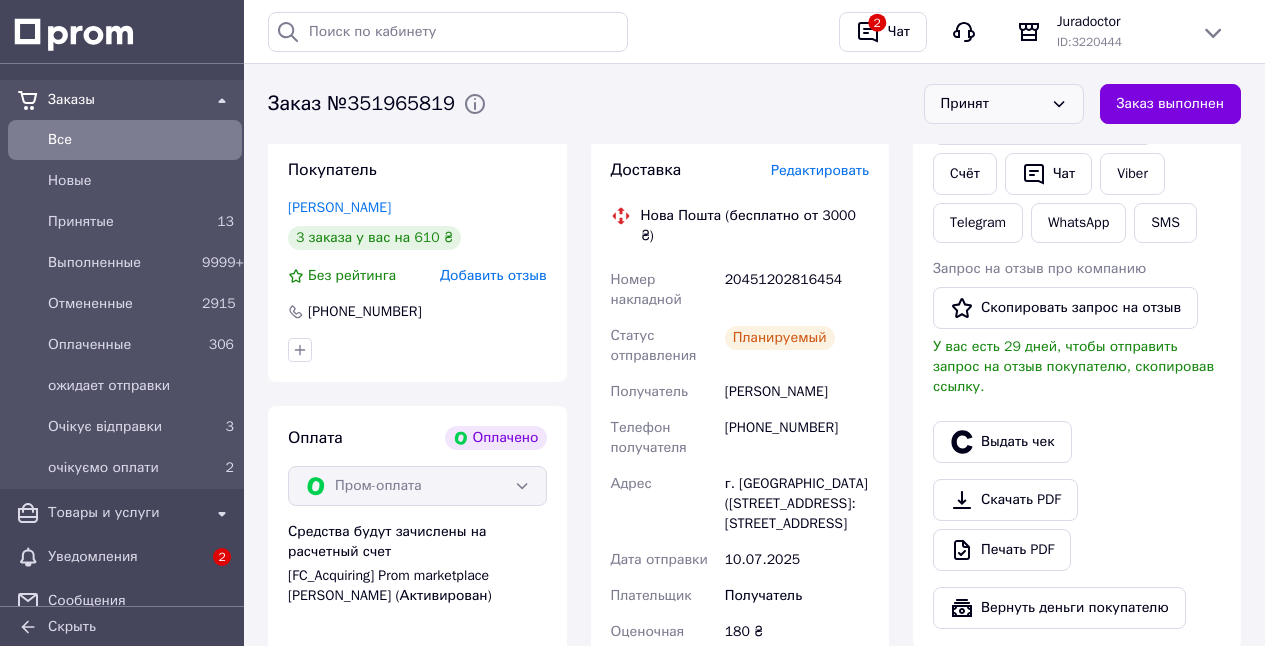 click on "Принят" at bounding box center [992, 104] 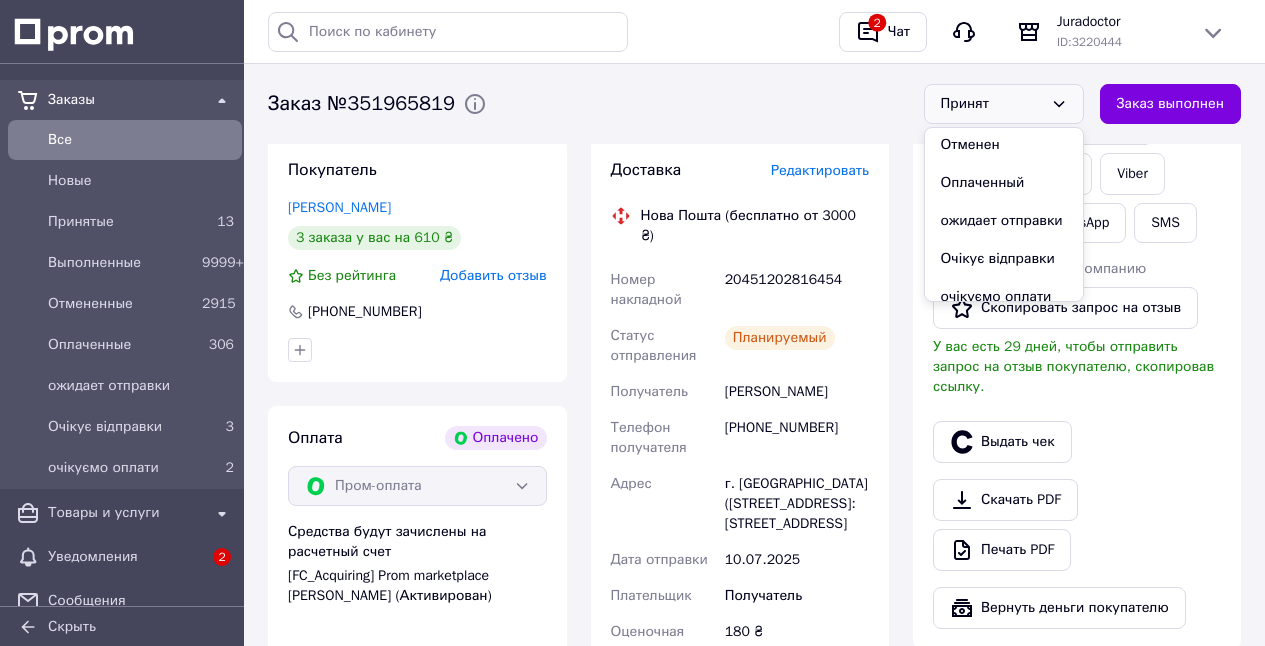 scroll, scrollTop: 78, scrollLeft: 0, axis: vertical 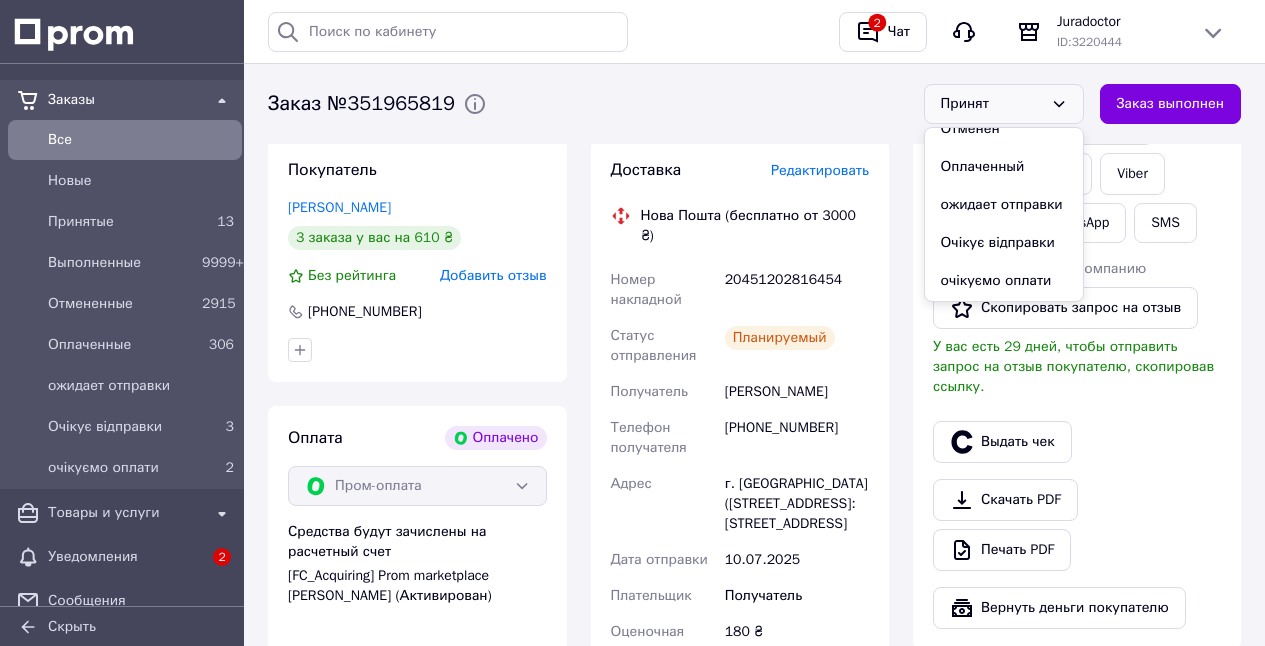 drag, startPoint x: 1010, startPoint y: 243, endPoint x: 659, endPoint y: 224, distance: 351.51385 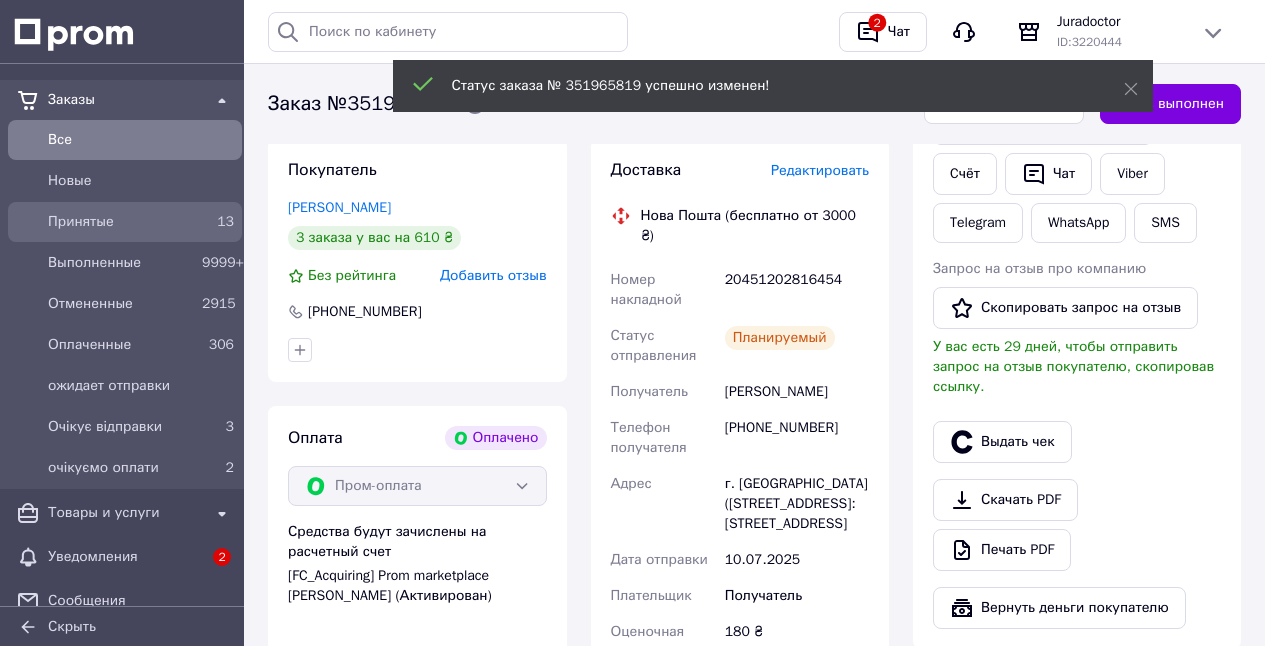click on "Принятые" at bounding box center (121, 222) 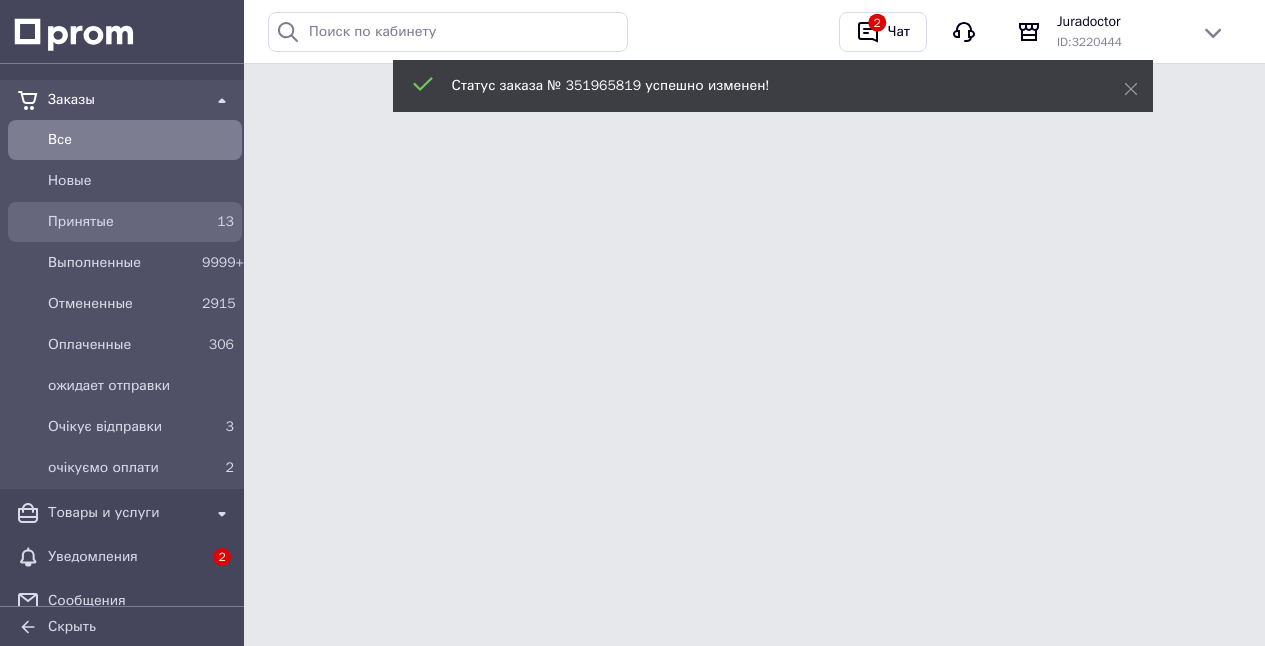 scroll, scrollTop: 0, scrollLeft: 0, axis: both 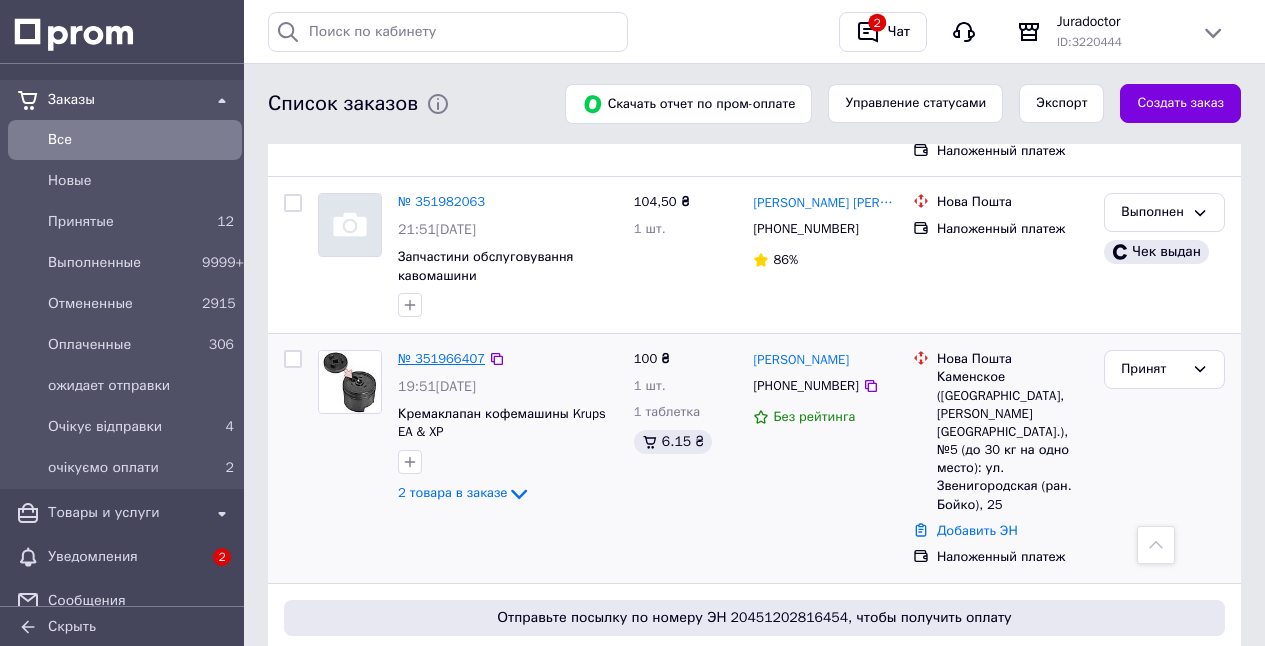 click on "№ 351966407" at bounding box center (441, 358) 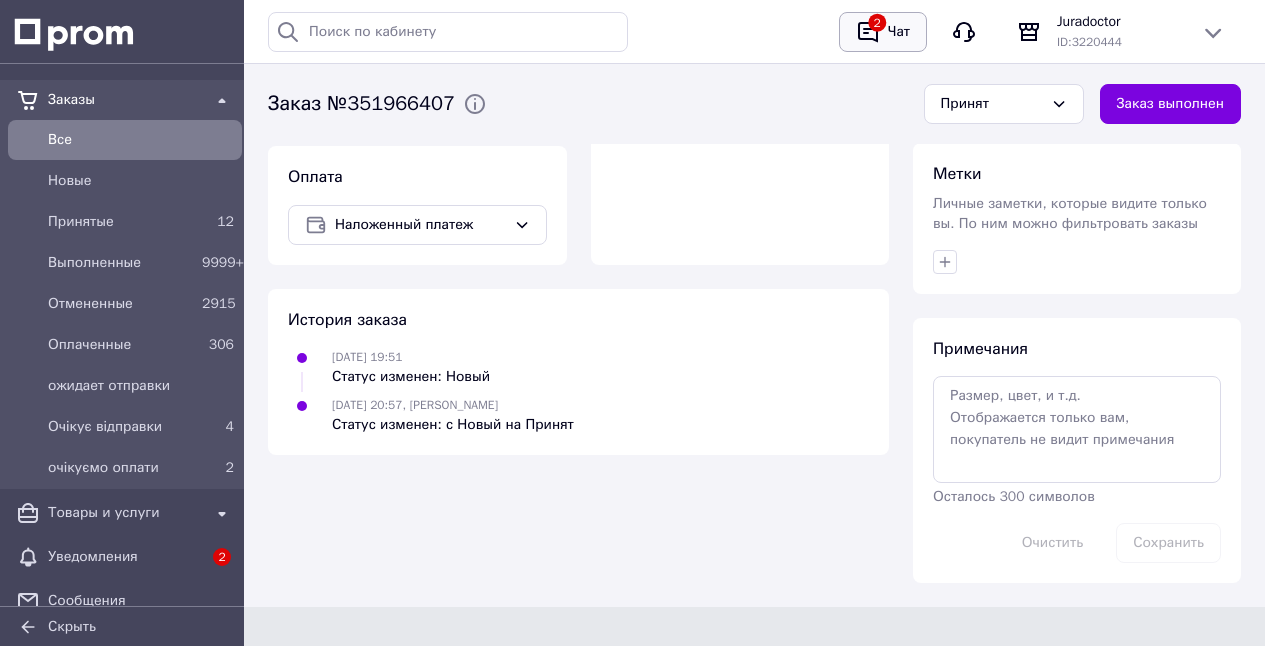 scroll, scrollTop: 1340, scrollLeft: 0, axis: vertical 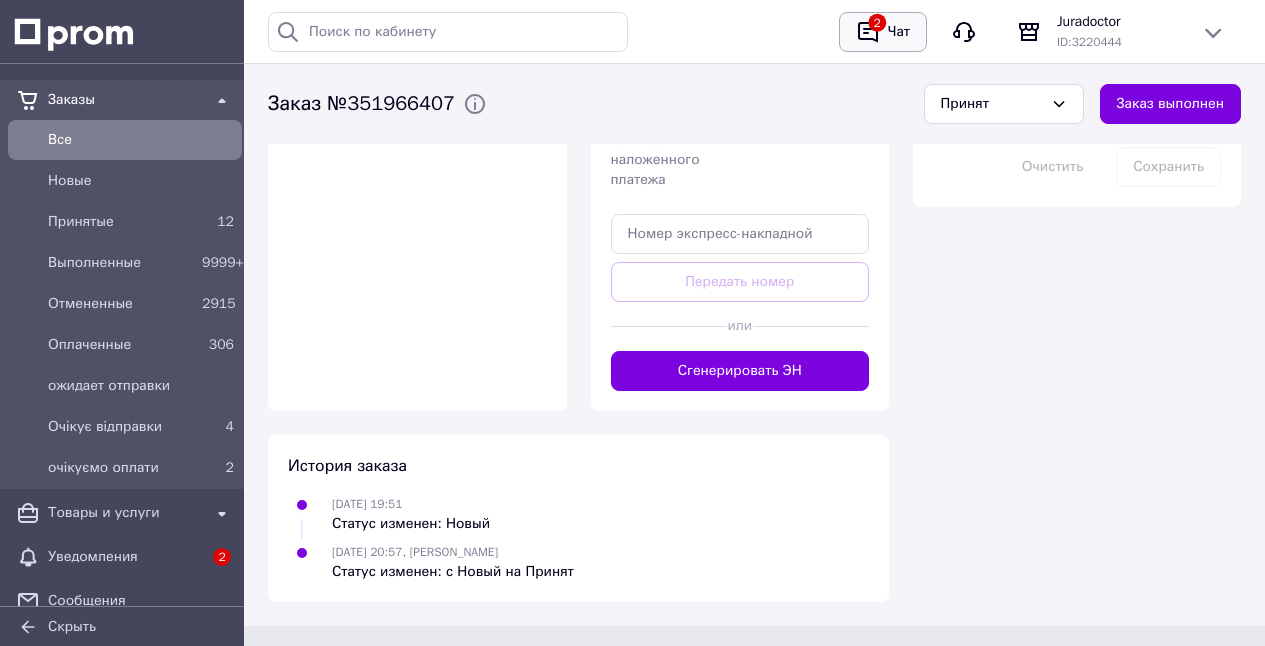 click on "2" at bounding box center [868, 32] 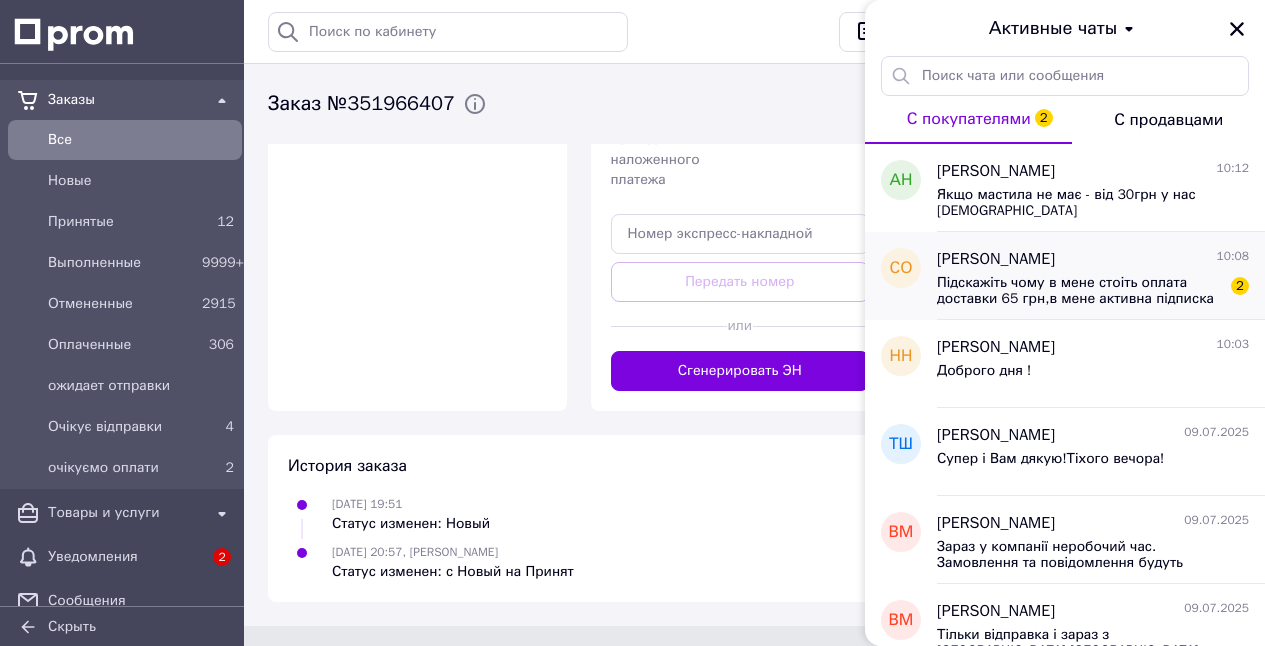 click on "Підскажіть чому в мене стоіть оплата доставки 65 грн,в мене активна підписка Доставка для своіх?" at bounding box center (1079, 291) 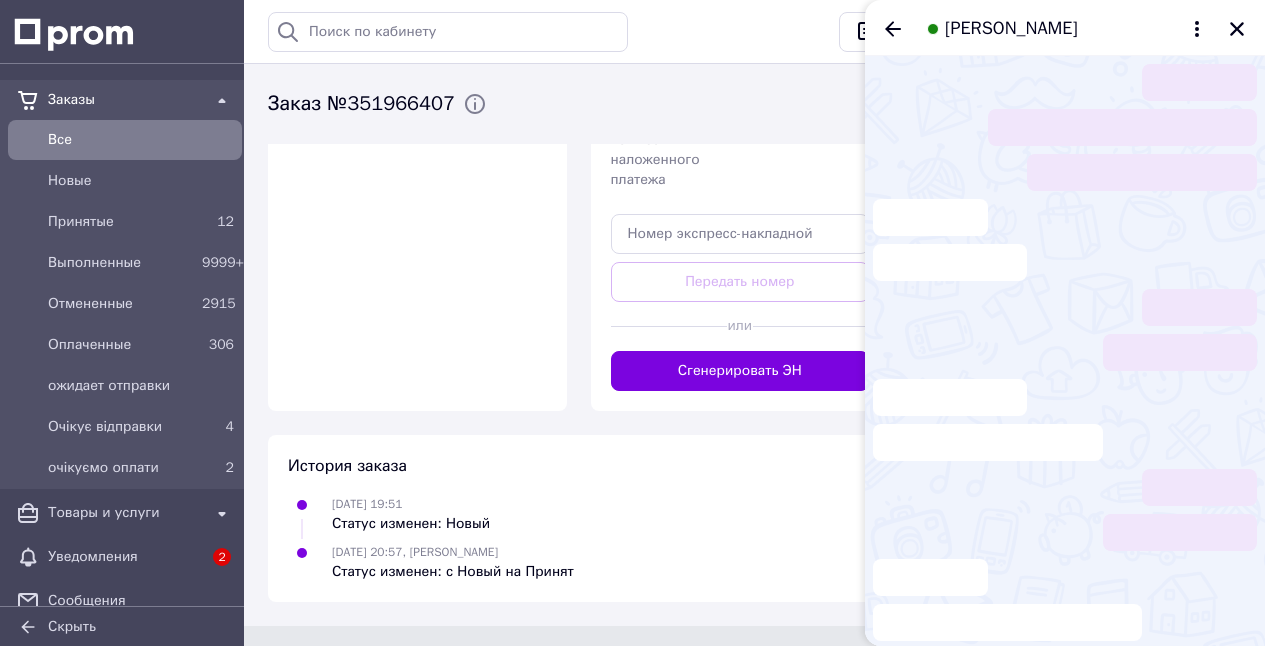 scroll, scrollTop: 232, scrollLeft: 0, axis: vertical 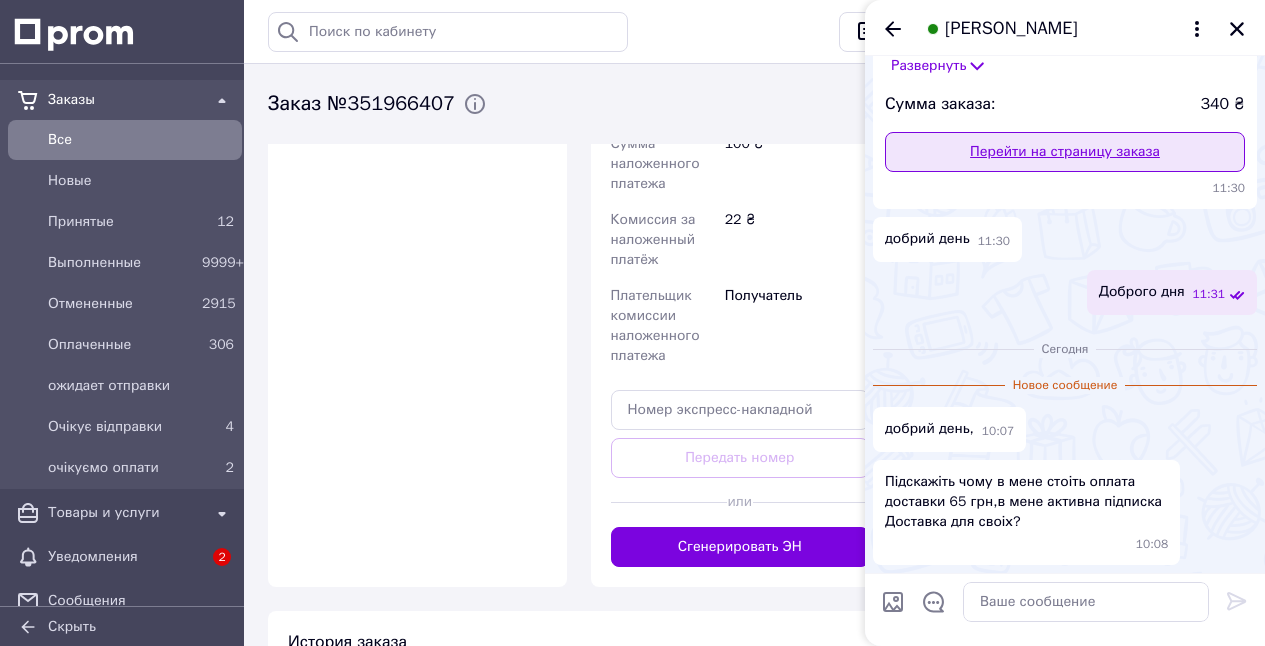 click on "Перейти на страницу заказа" at bounding box center (1065, 152) 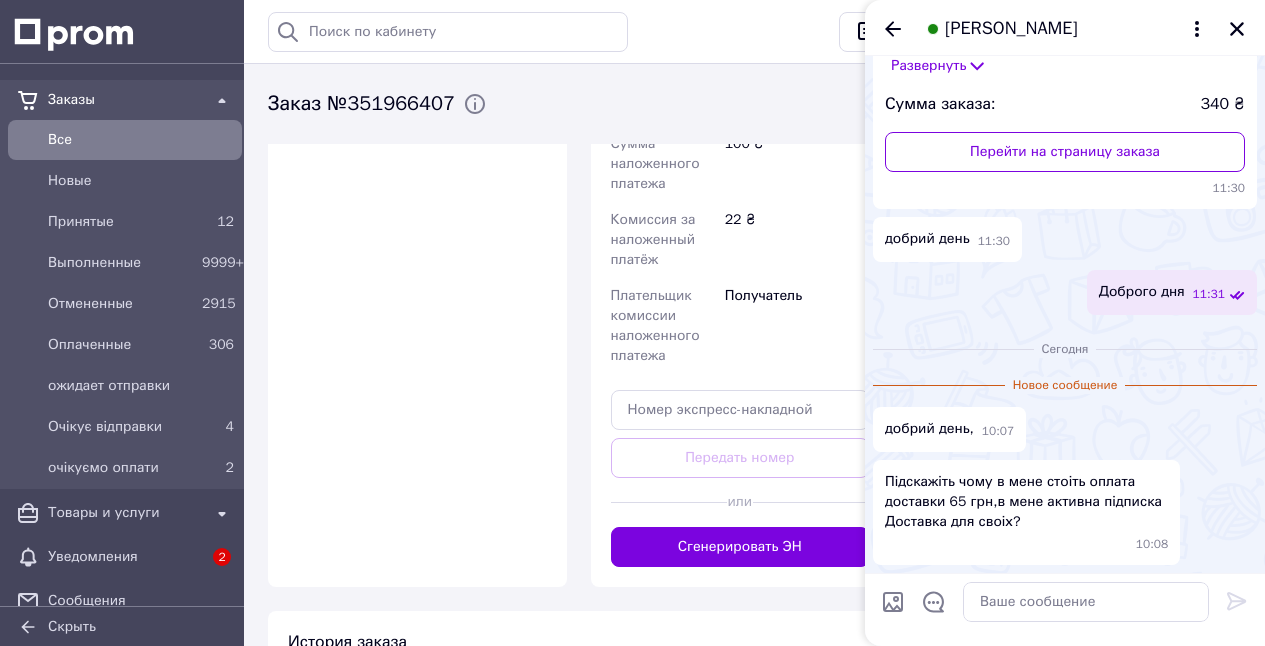 drag, startPoint x: 887, startPoint y: 32, endPoint x: 630, endPoint y: 70, distance: 259.79416 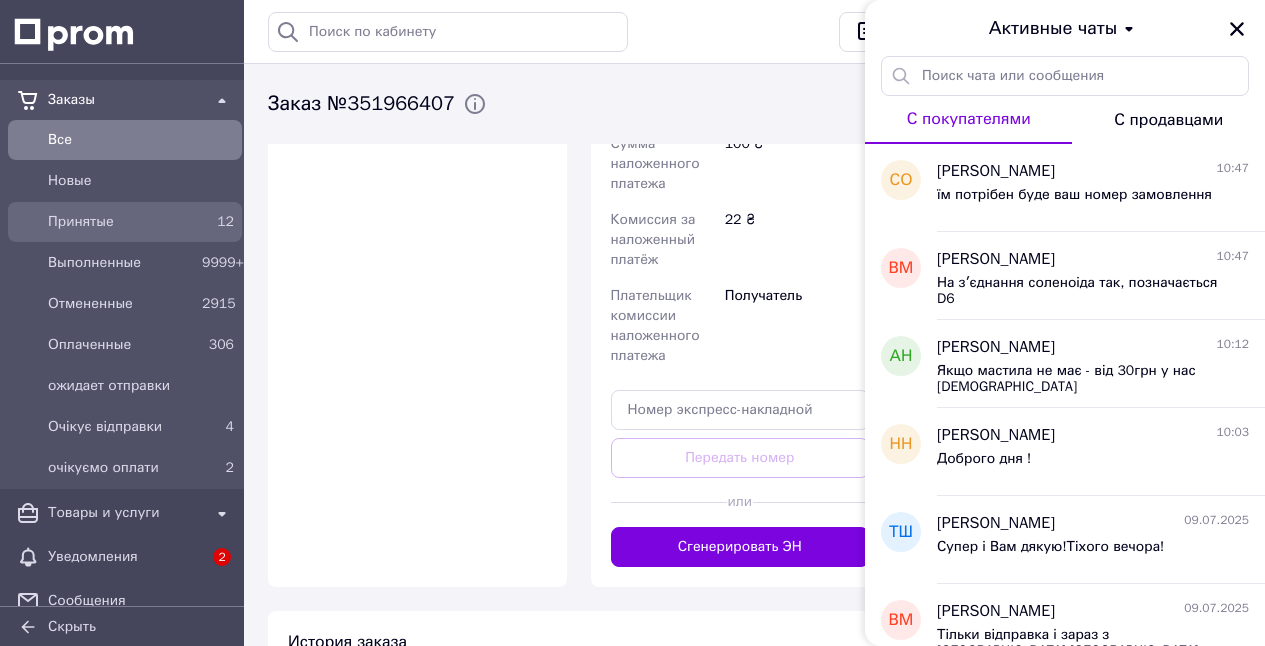 click on "Принятые" at bounding box center [121, 222] 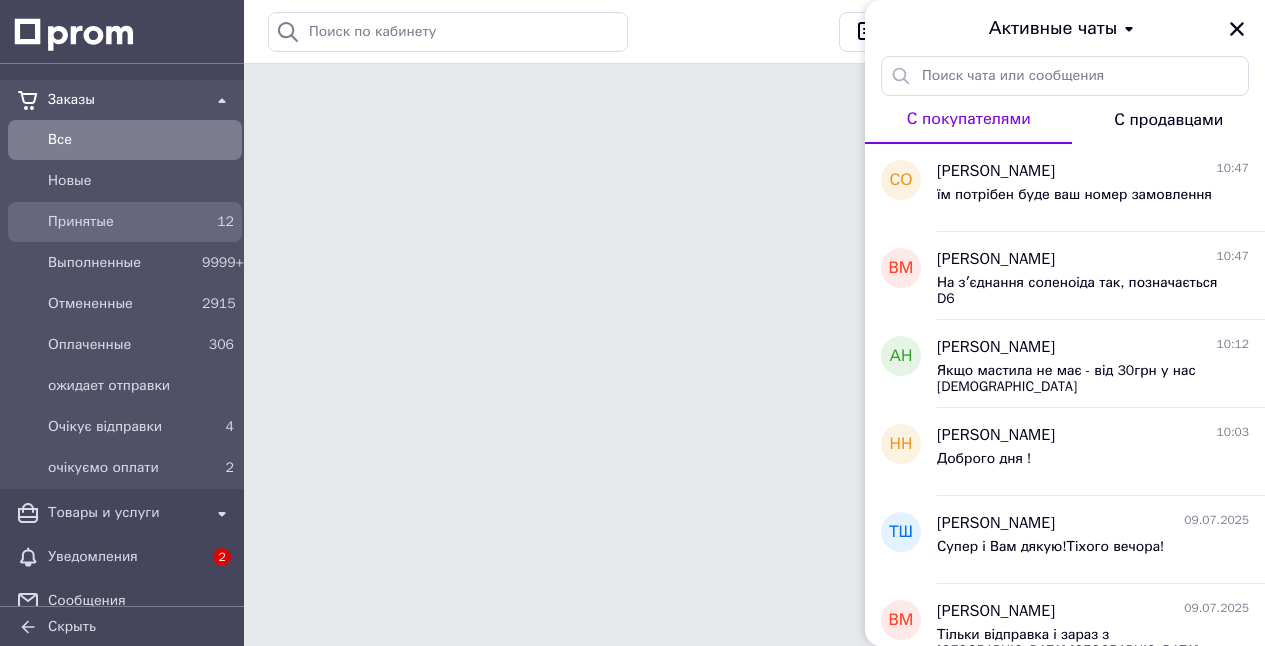scroll, scrollTop: 0, scrollLeft: 0, axis: both 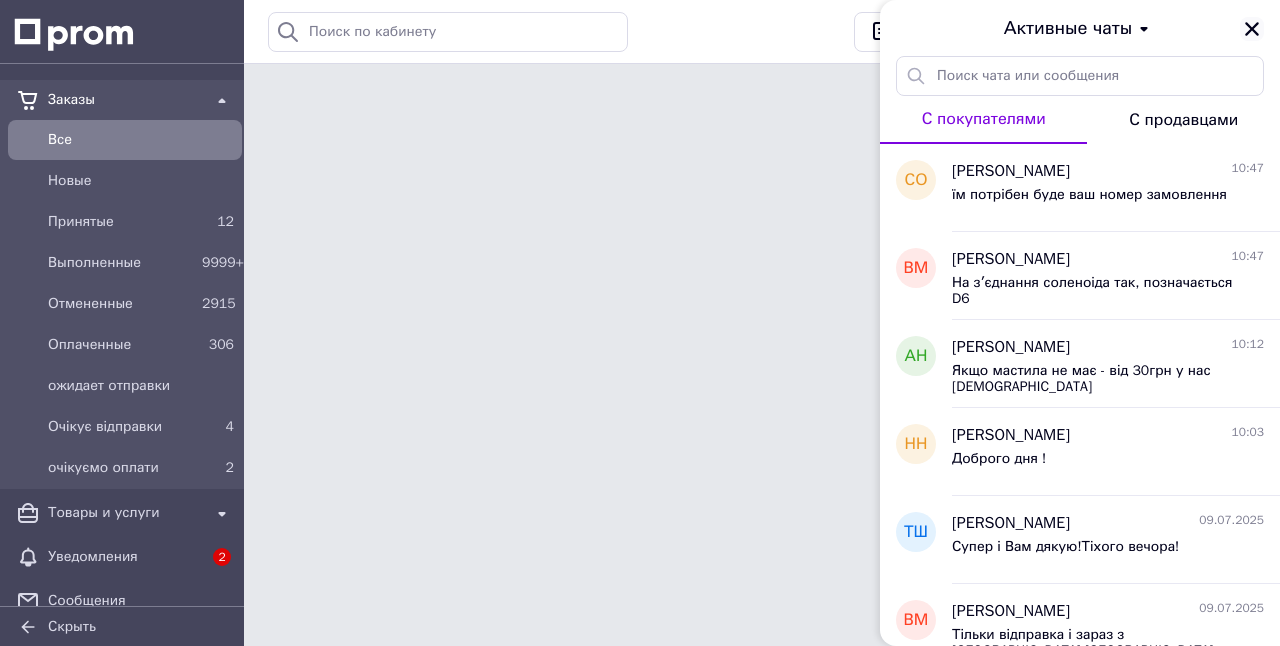 click 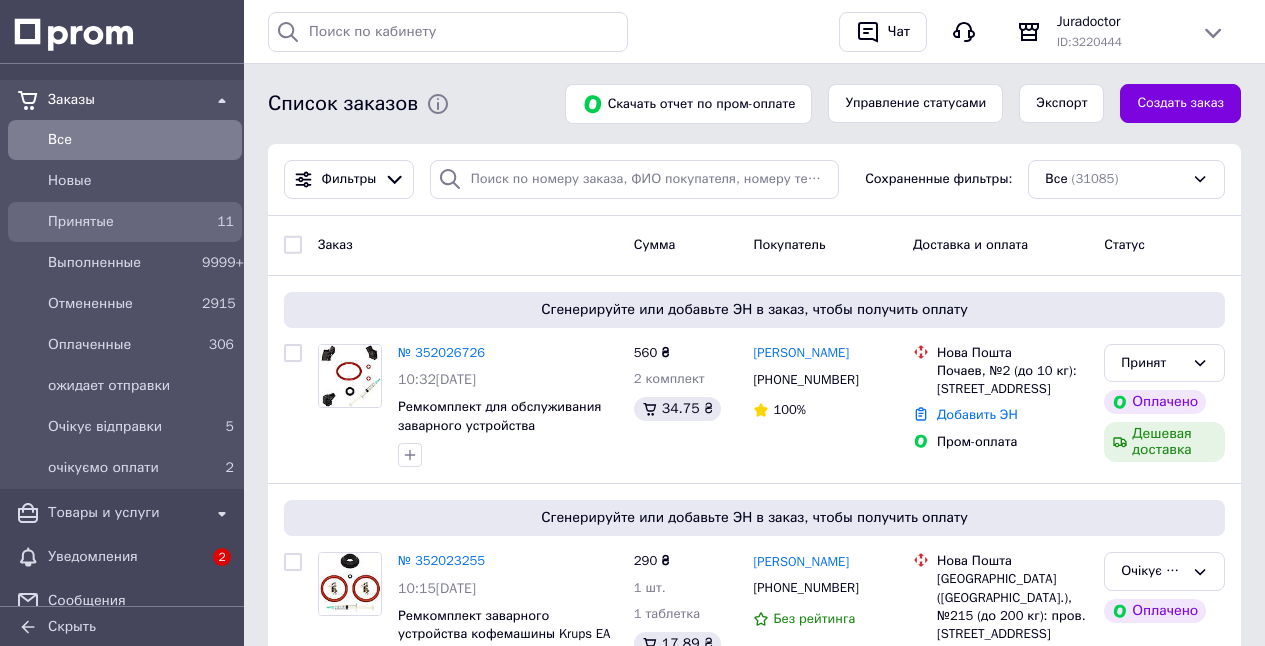 drag, startPoint x: 211, startPoint y: 227, endPoint x: 229, endPoint y: 416, distance: 189.85521 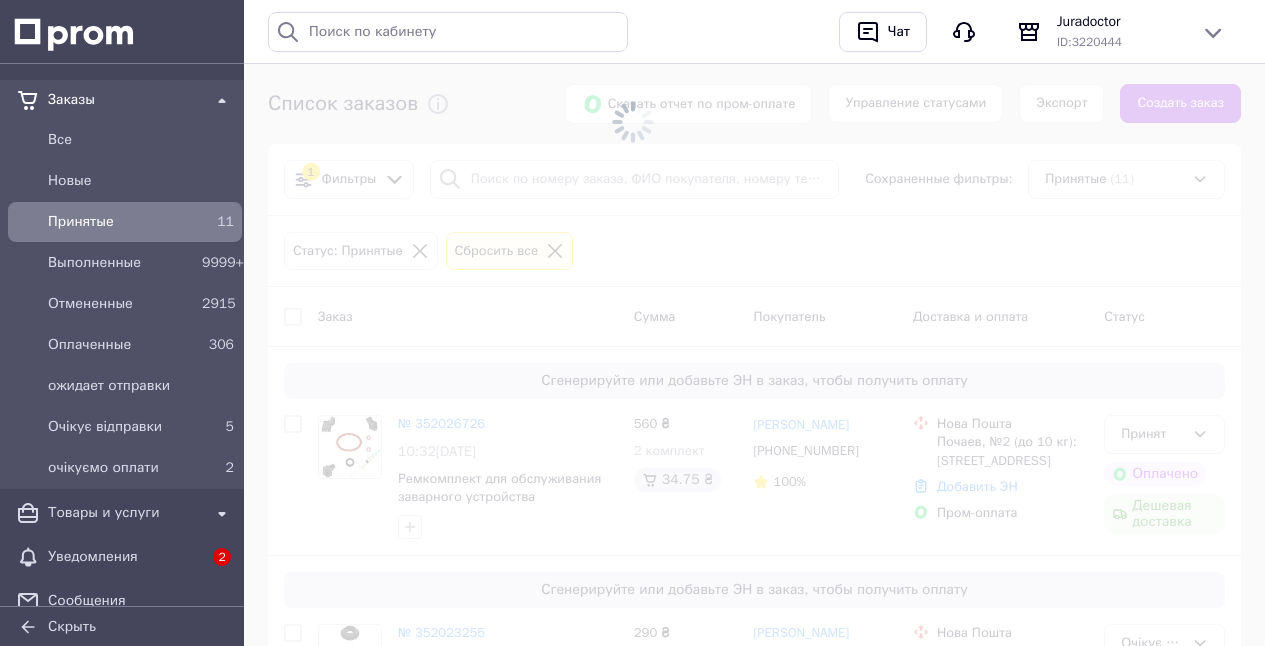 click on "2" at bounding box center (222, 557) 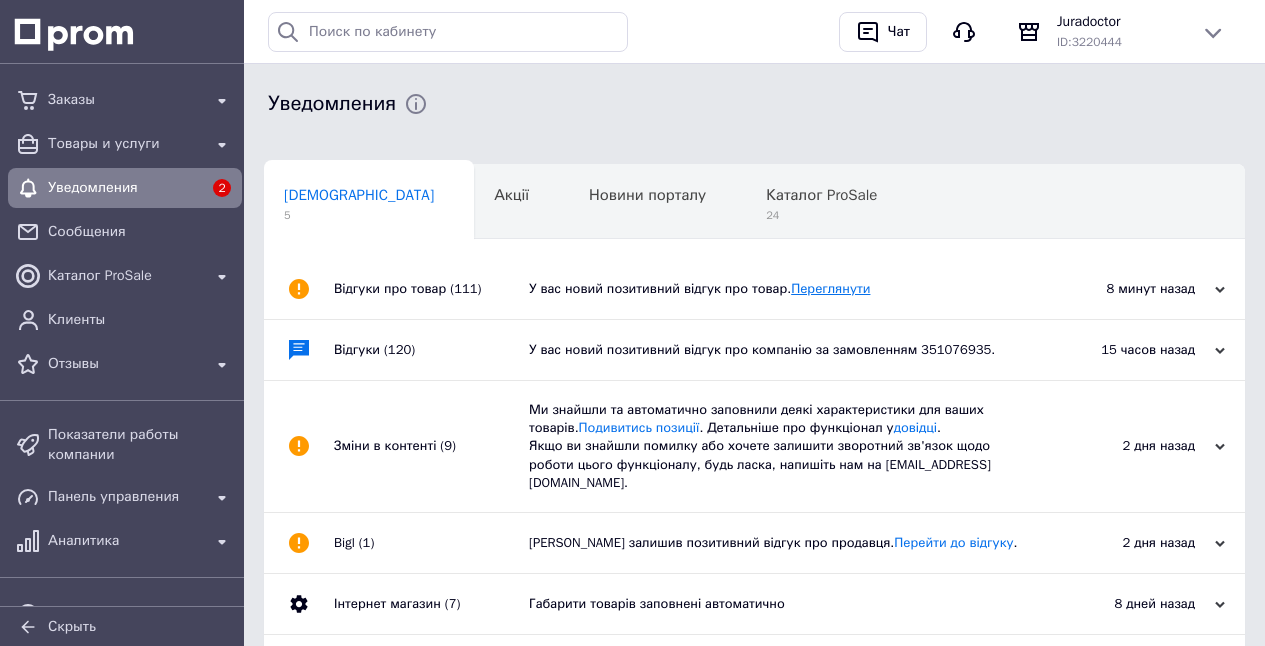 click on "Переглянути" at bounding box center [830, 288] 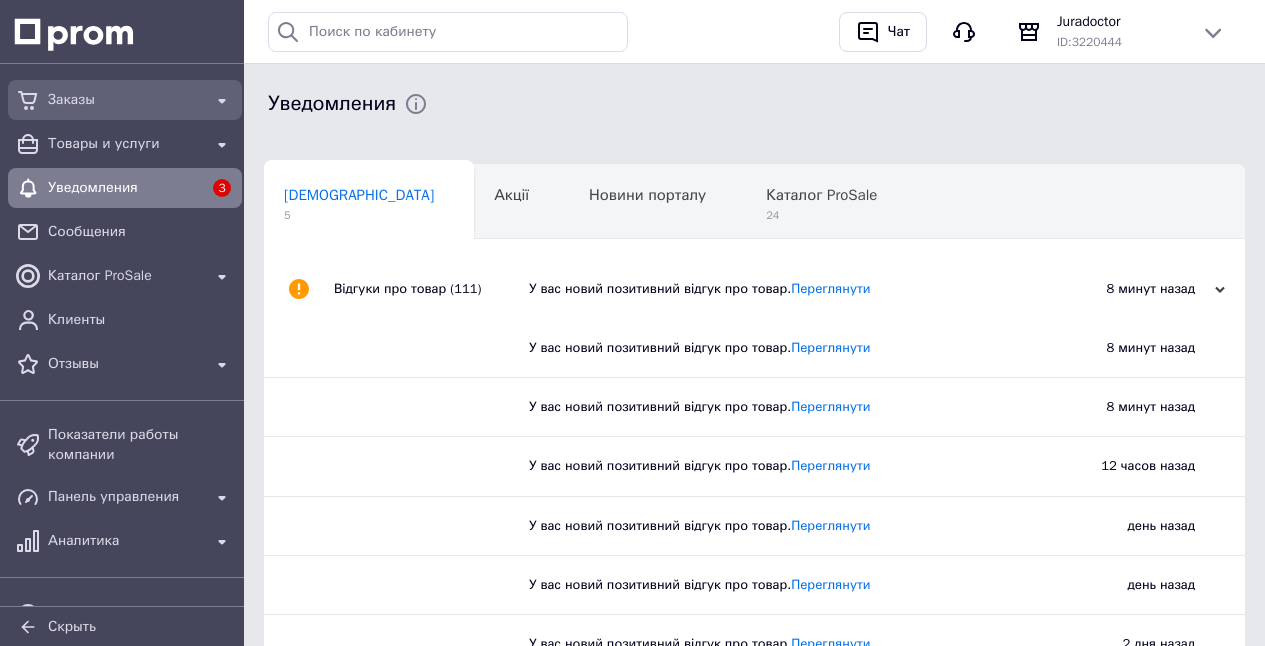 click on "Заказы" at bounding box center (125, 100) 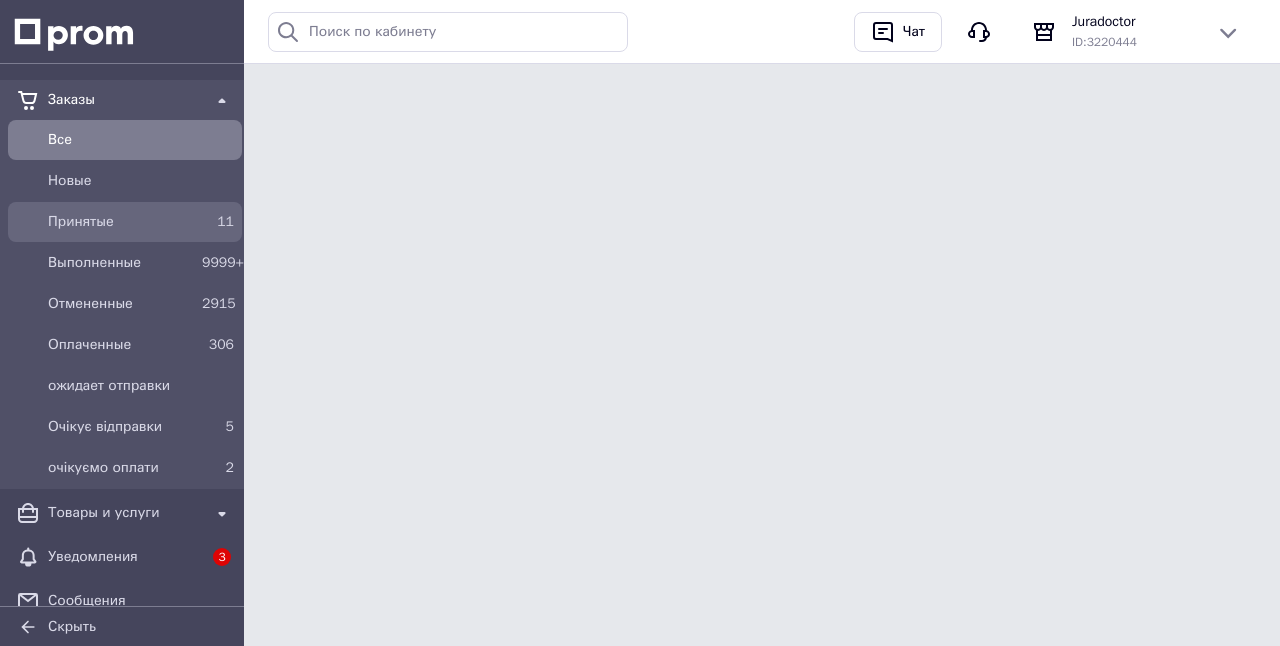 click on "Принятые" at bounding box center [121, 222] 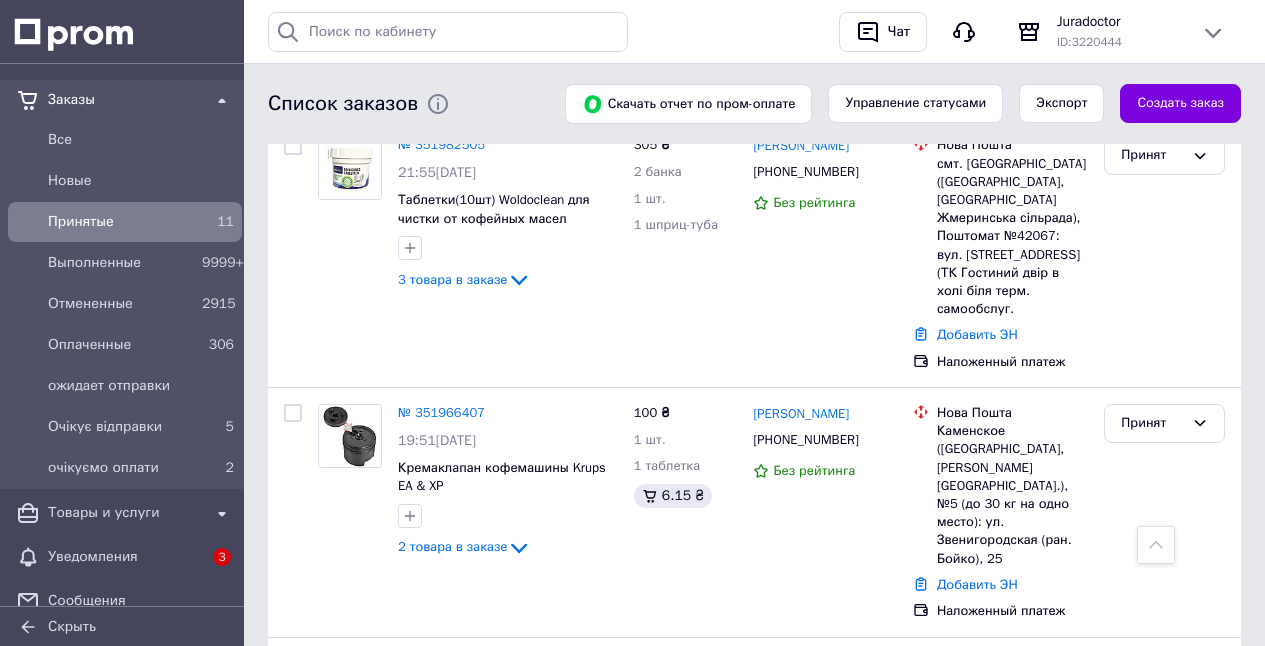 scroll, scrollTop: 1757, scrollLeft: 0, axis: vertical 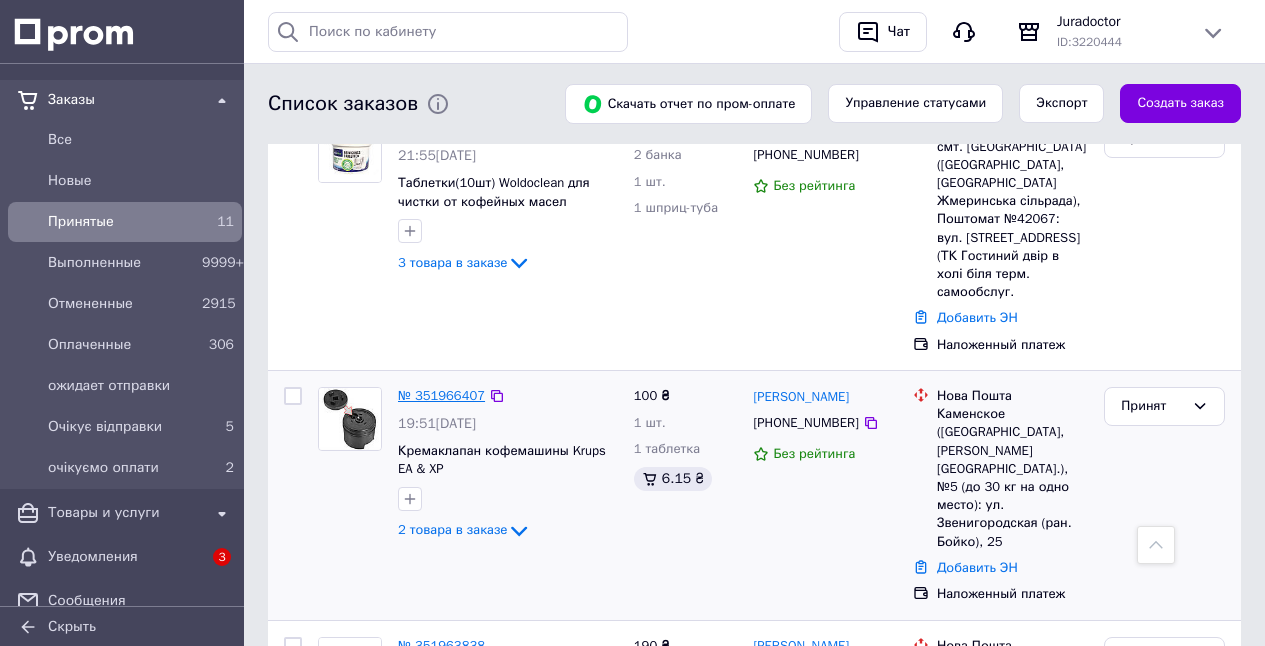 click on "№ 351966407" at bounding box center (441, 395) 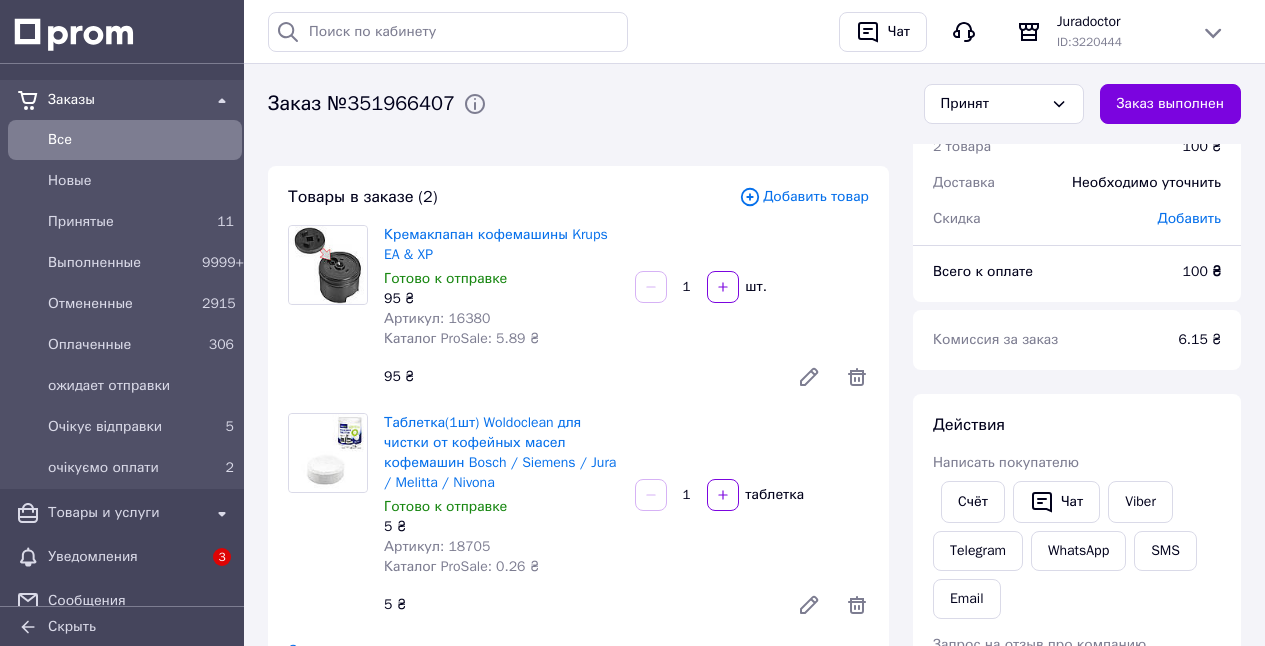 scroll, scrollTop: 78, scrollLeft: 0, axis: vertical 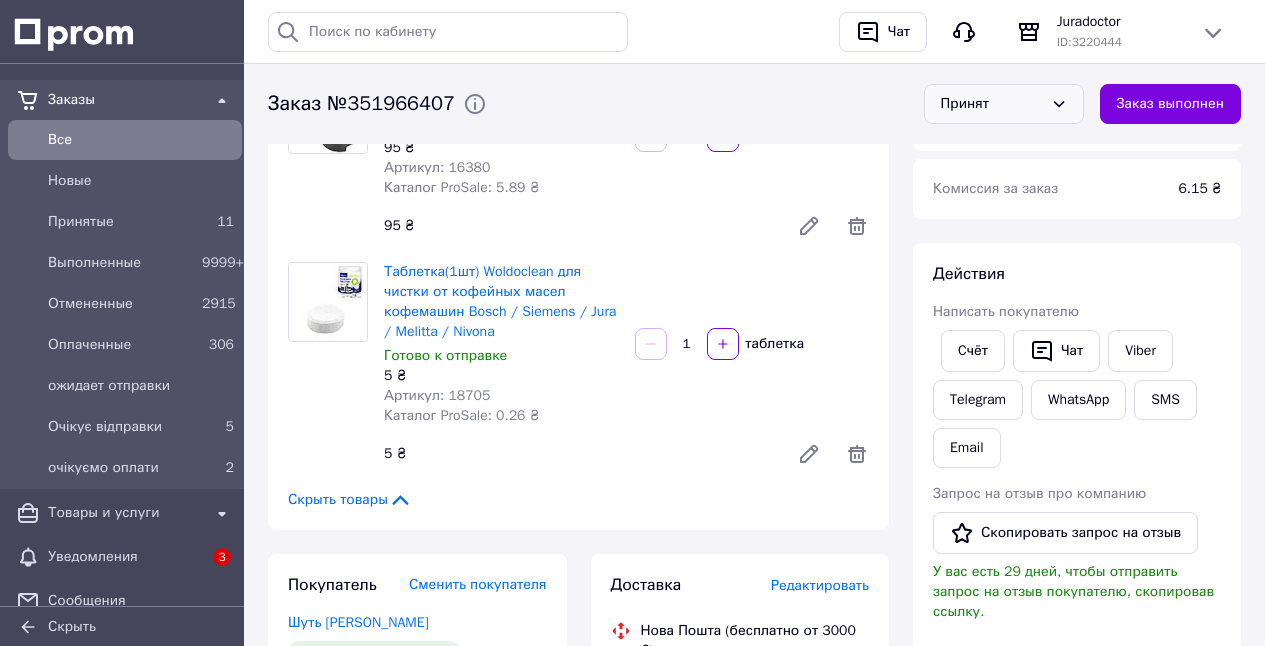 click on "Принят" at bounding box center [992, 104] 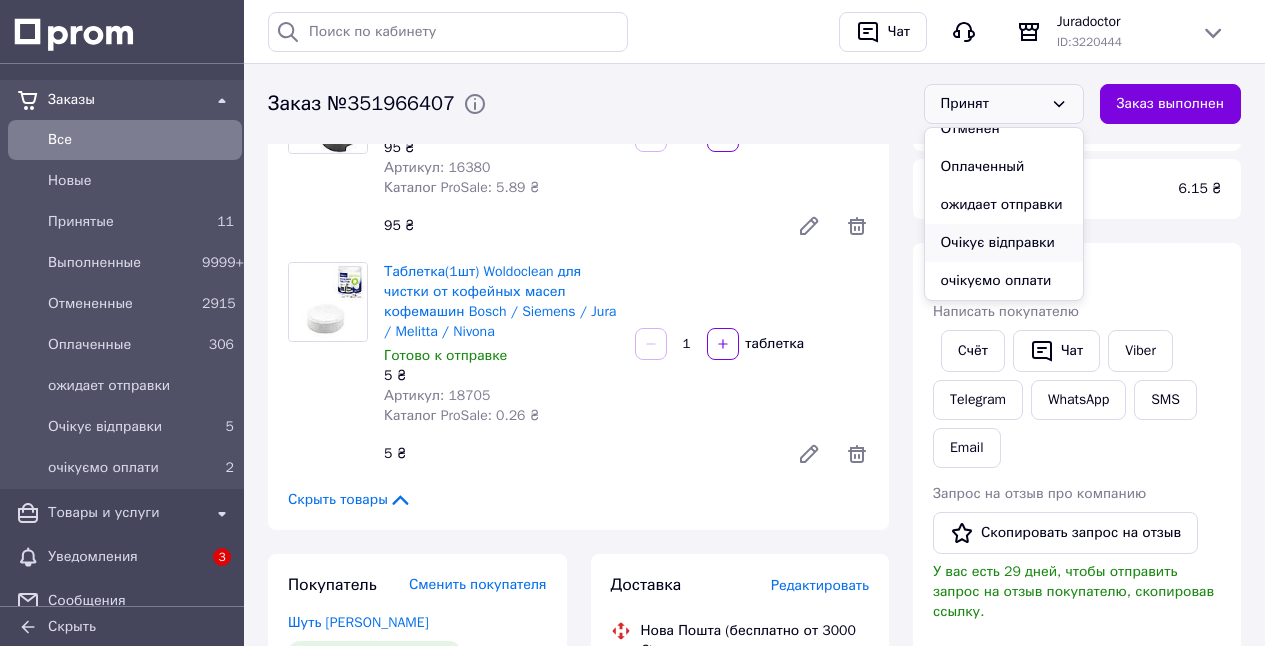 scroll, scrollTop: 70, scrollLeft: 0, axis: vertical 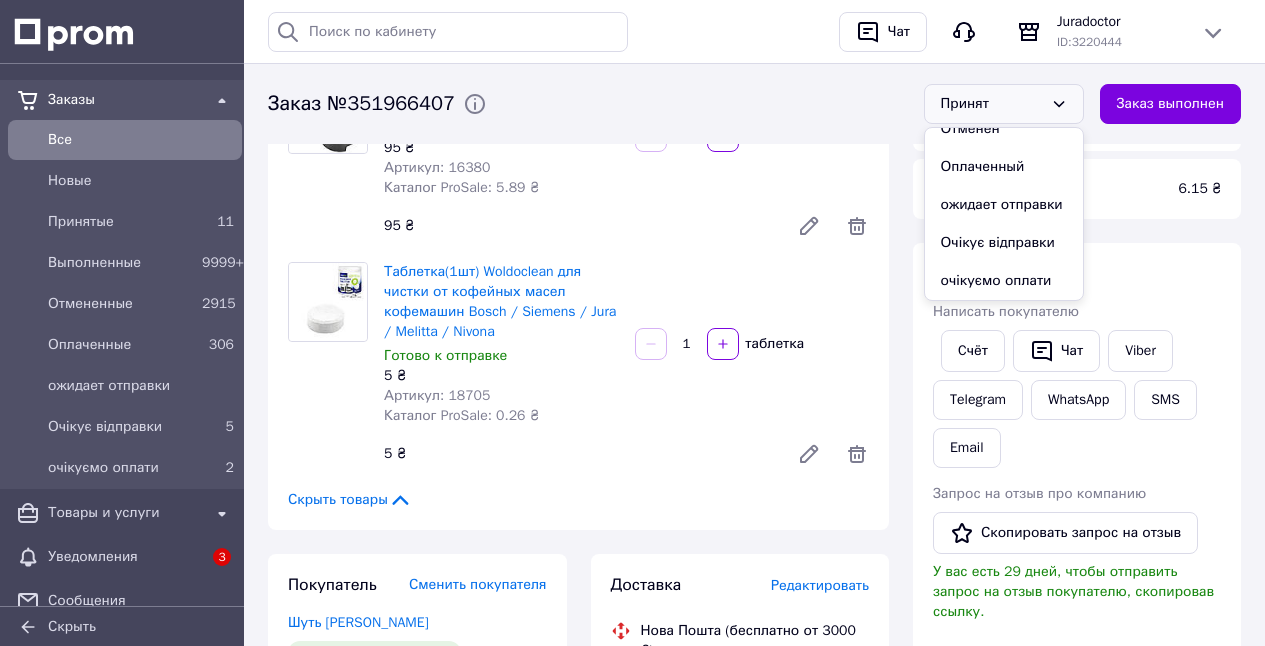 click on "Очікує відправки" at bounding box center (1004, 243) 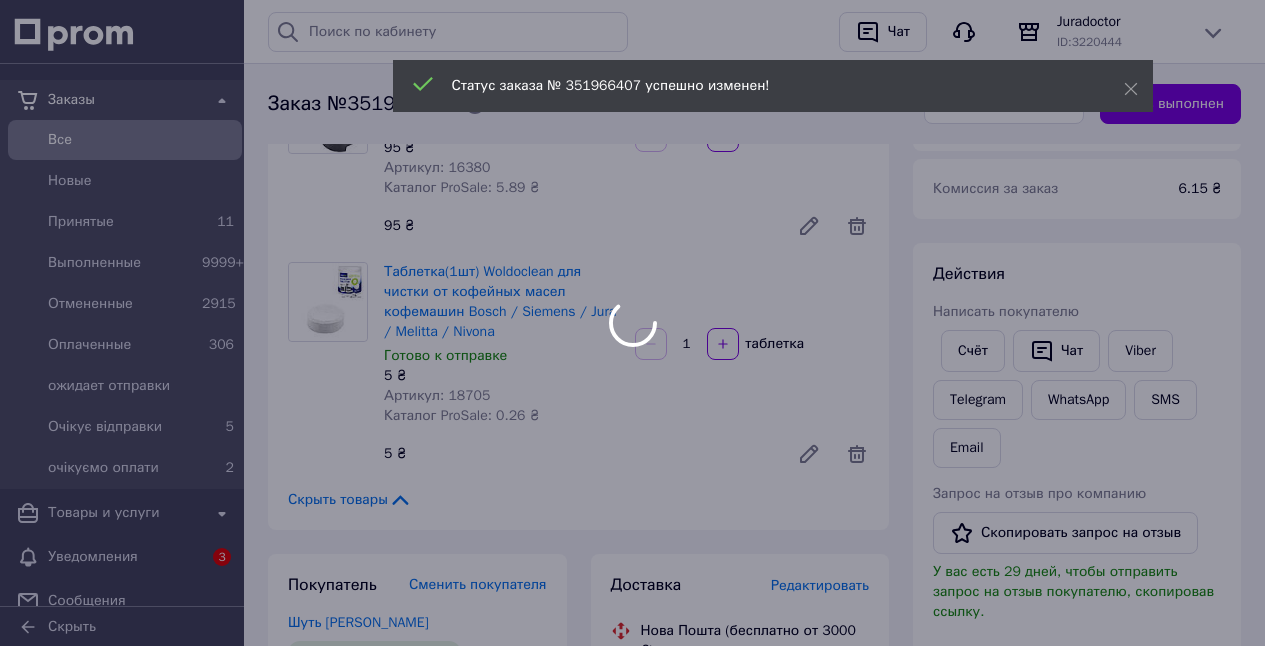 click at bounding box center (632, 323) 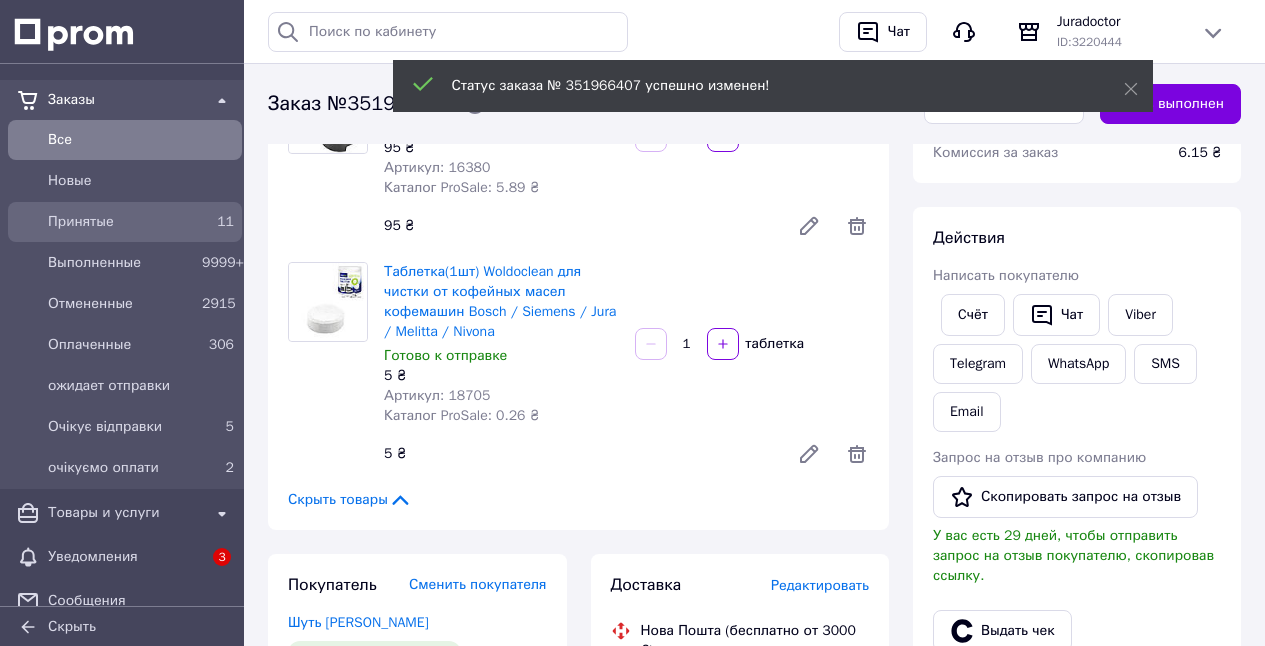click on "Принятые" at bounding box center [121, 222] 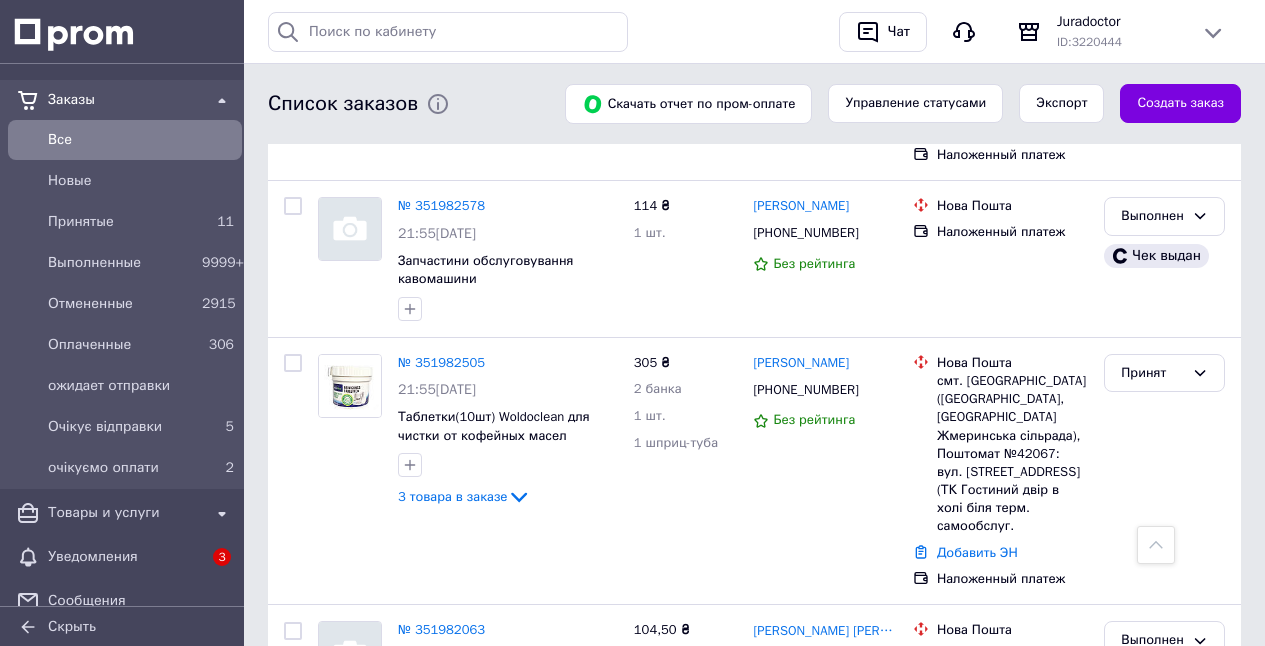 scroll, scrollTop: 2230, scrollLeft: 0, axis: vertical 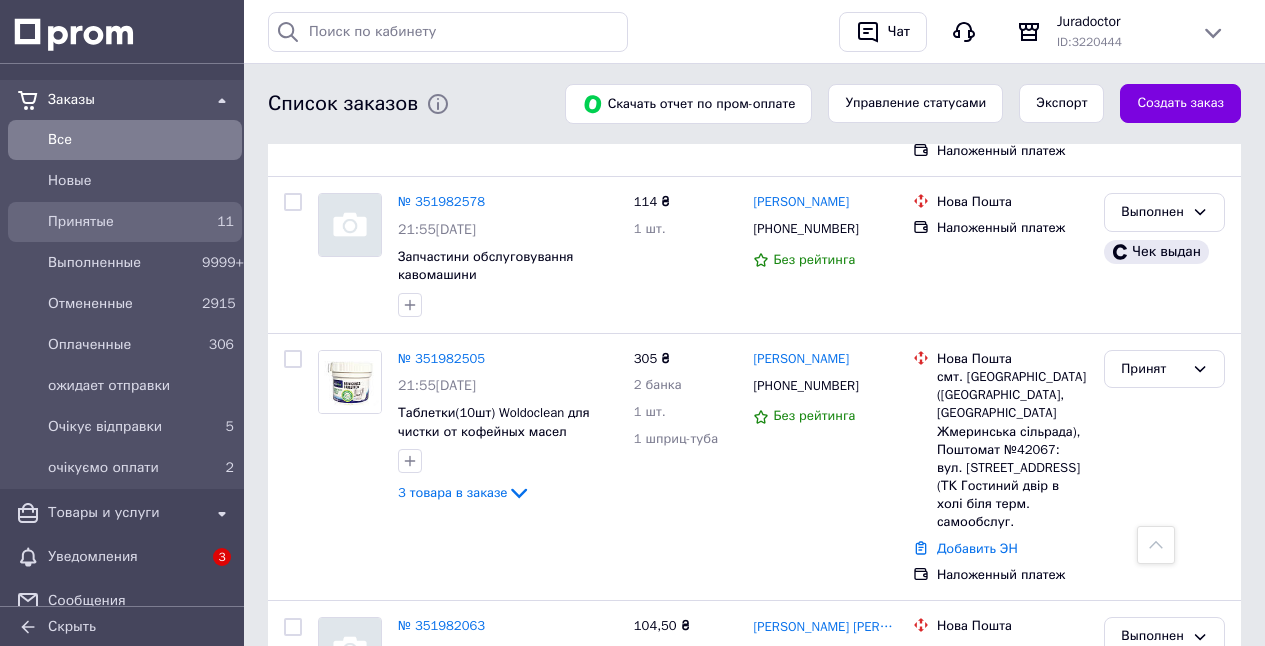 click on "Принятые" at bounding box center (121, 222) 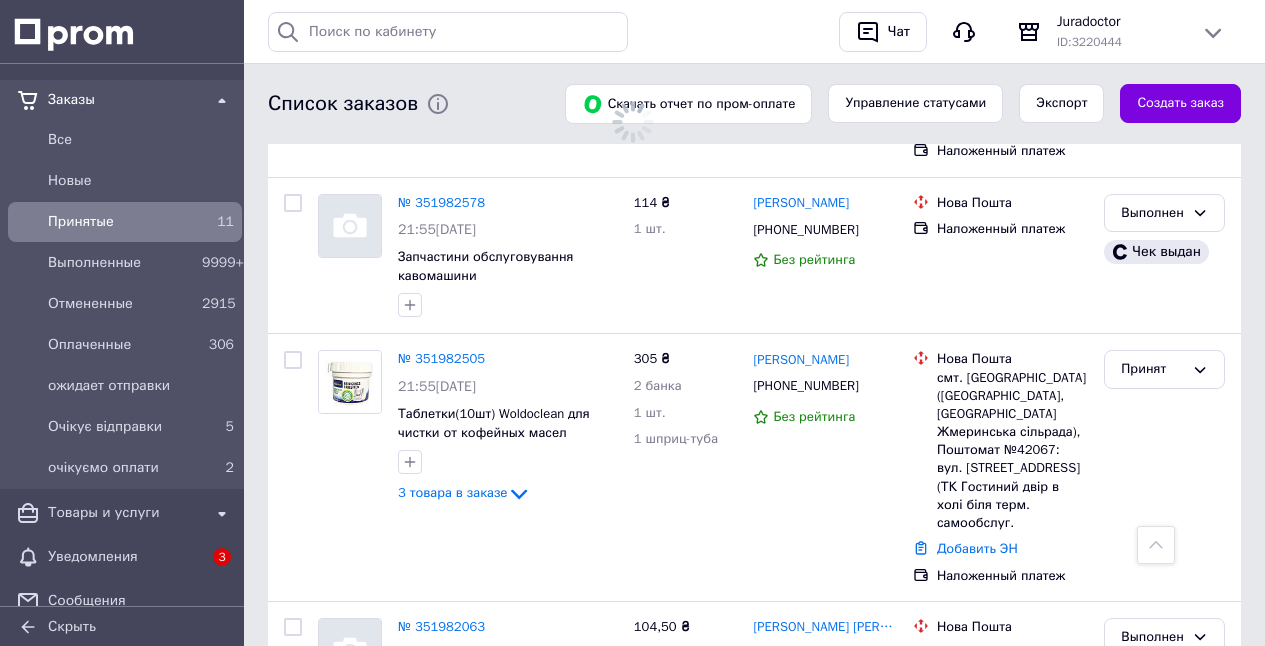 scroll, scrollTop: 0, scrollLeft: 0, axis: both 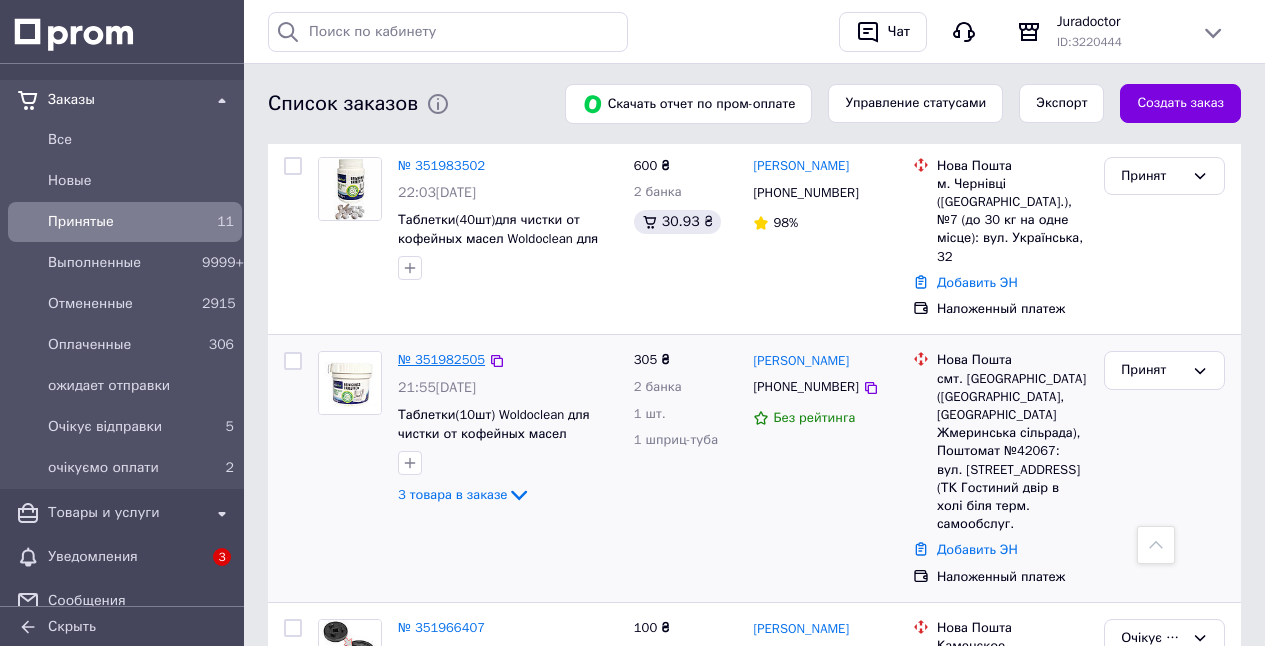 click on "№ 351982505" at bounding box center (441, 359) 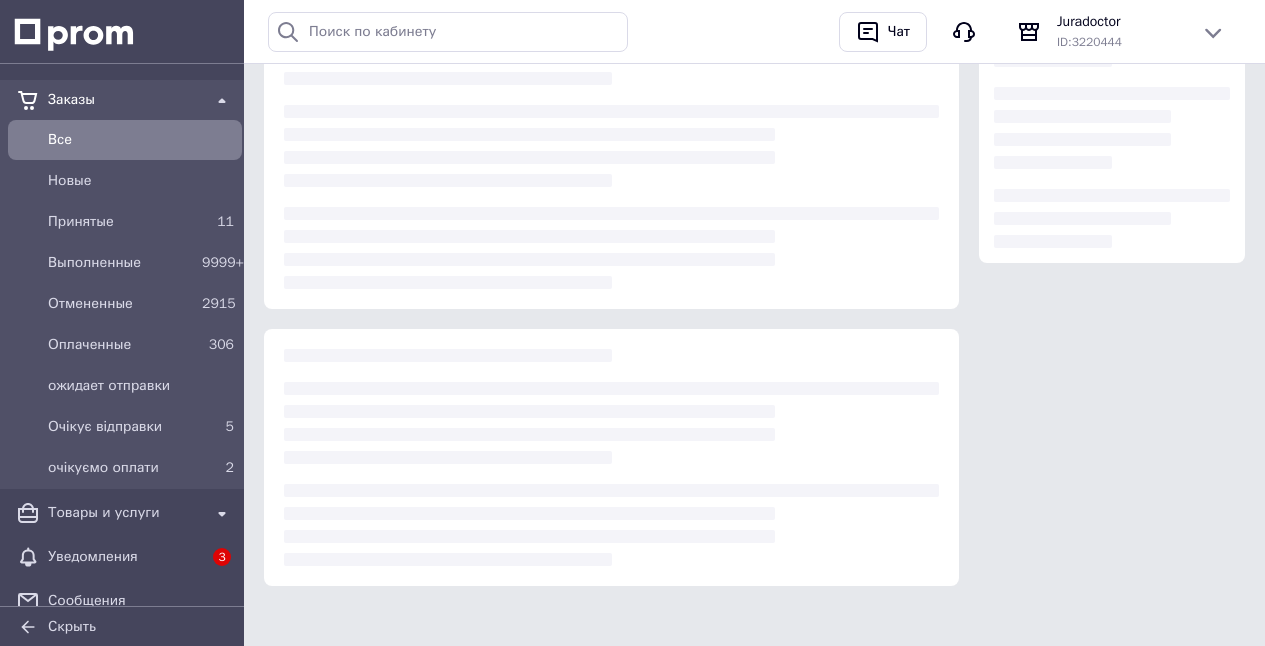 scroll, scrollTop: 0, scrollLeft: 0, axis: both 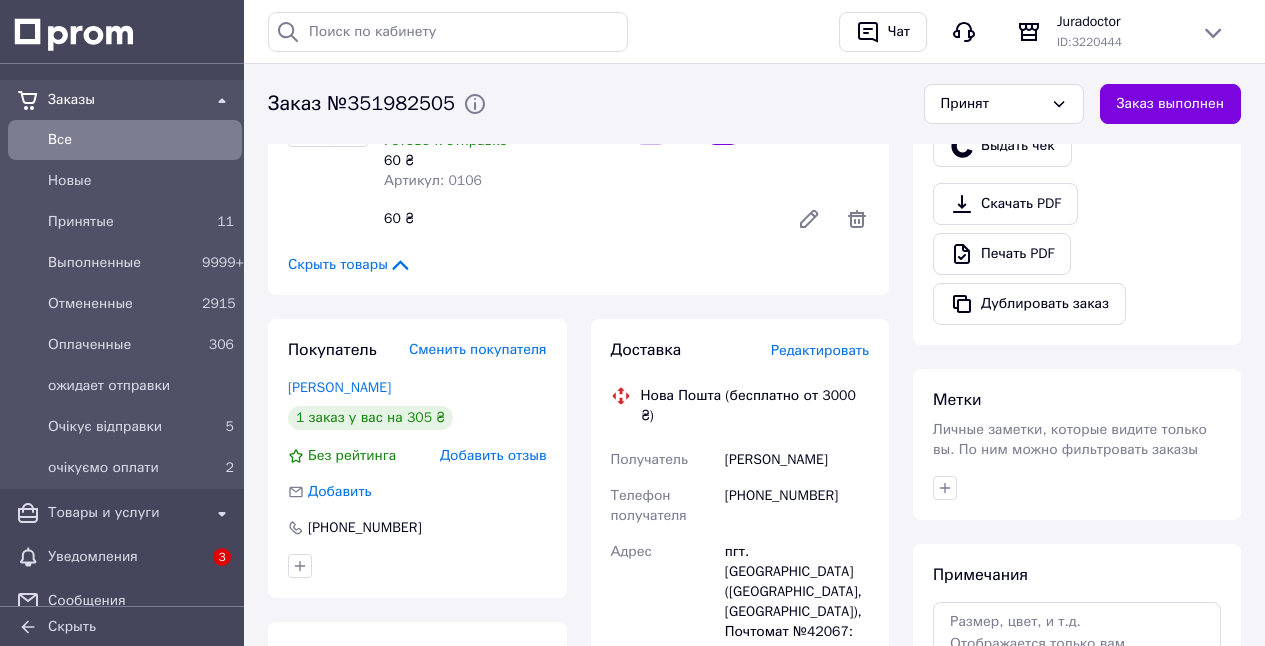 click on "Кожуховський Сергій" at bounding box center [339, 387] 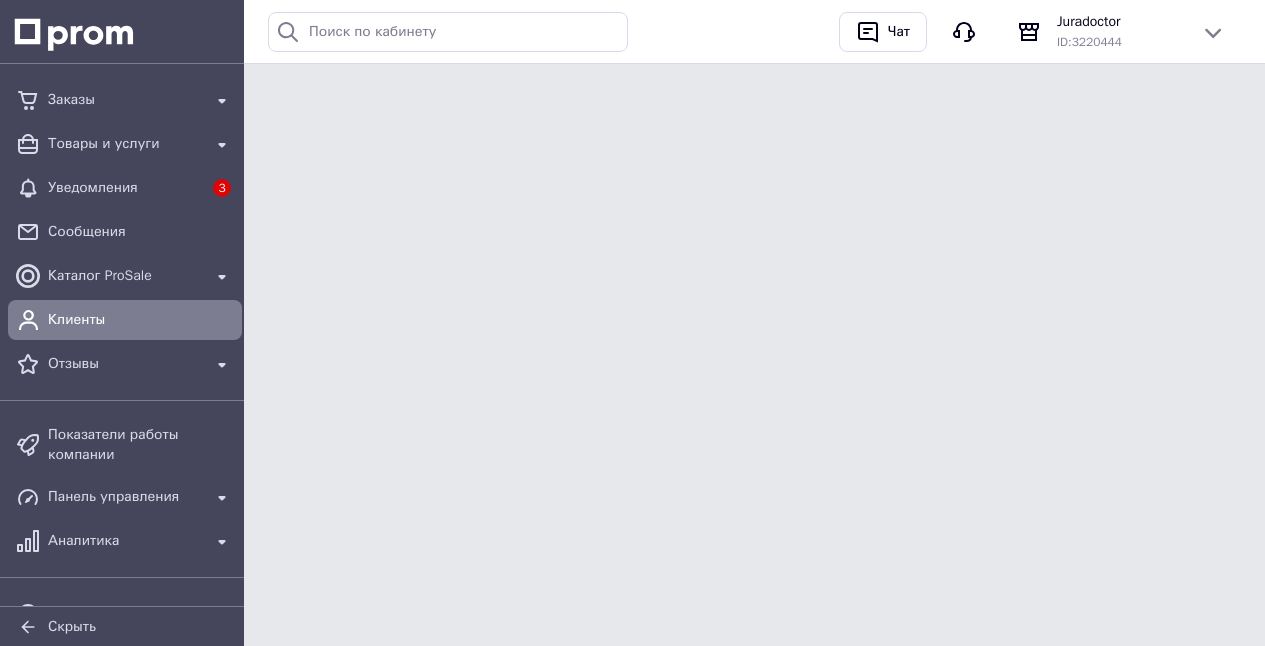 scroll, scrollTop: 0, scrollLeft: 0, axis: both 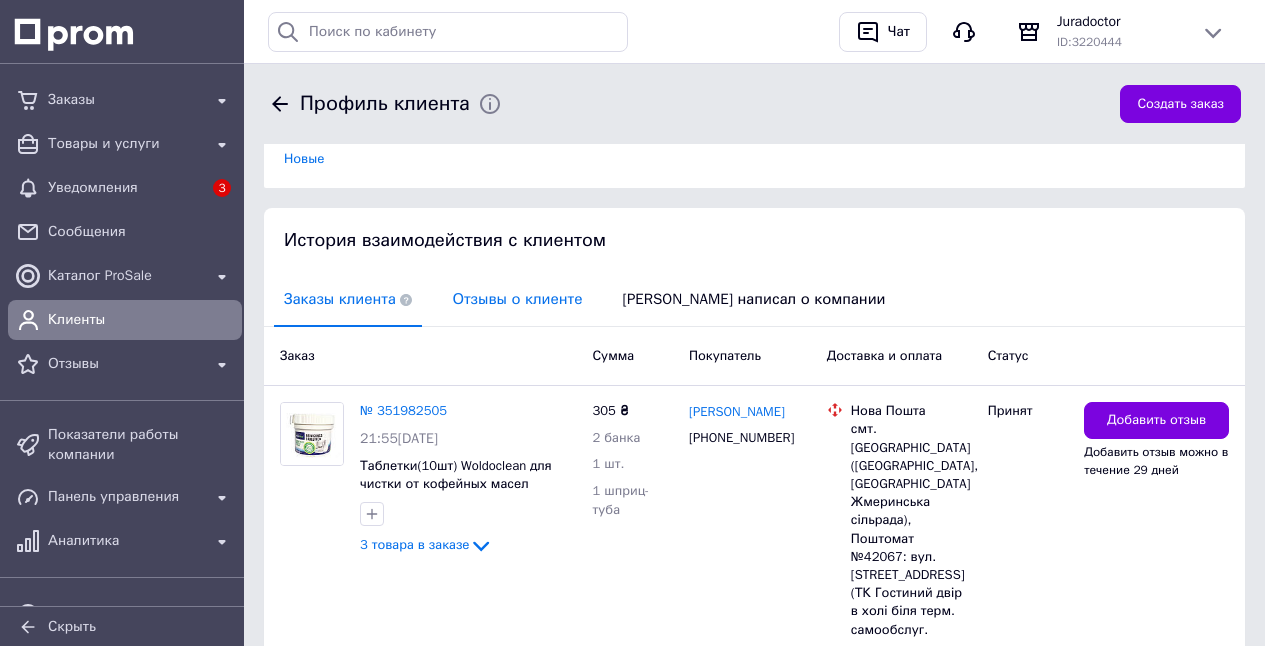 click on "Отзывы о клиенте" at bounding box center [517, 299] 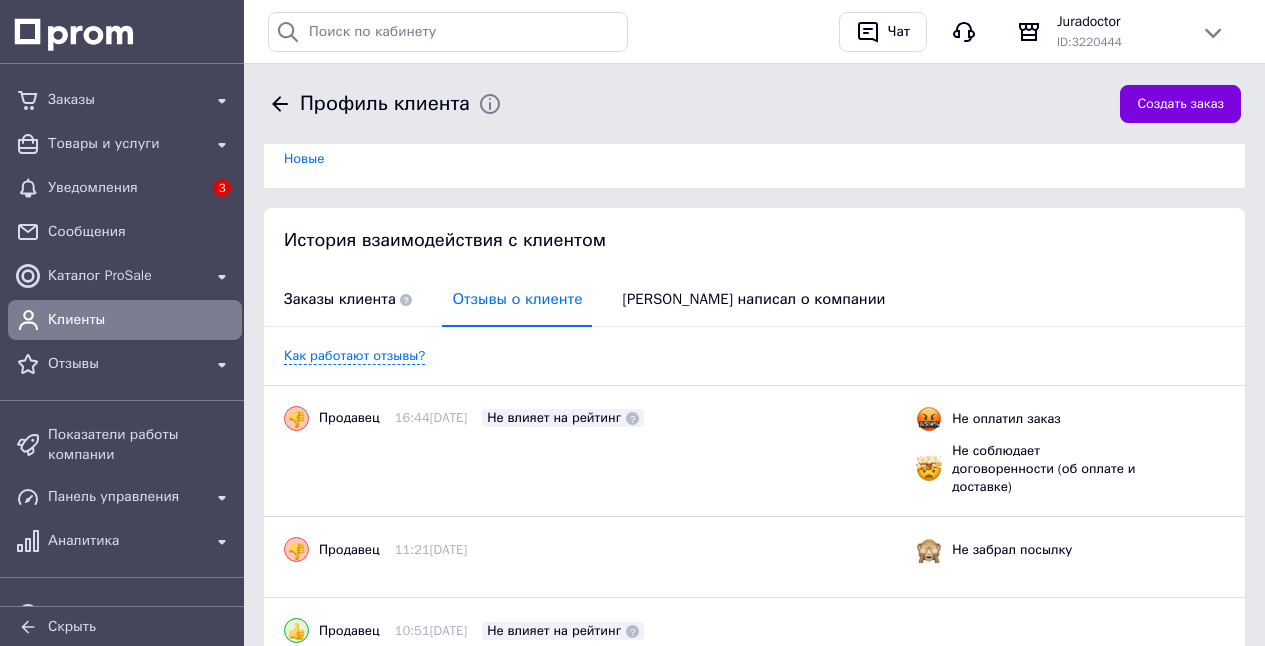 click on "Клиент написал о компании" at bounding box center (753, 299) 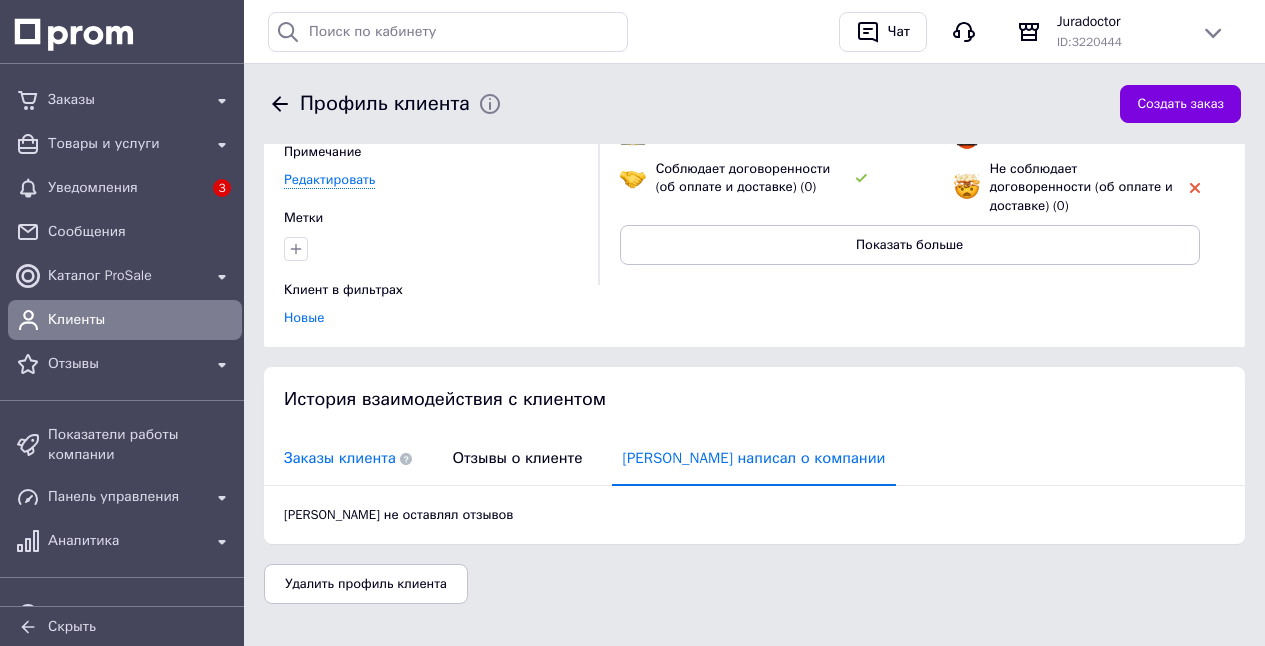 click on "Заказы клиента" at bounding box center [348, 458] 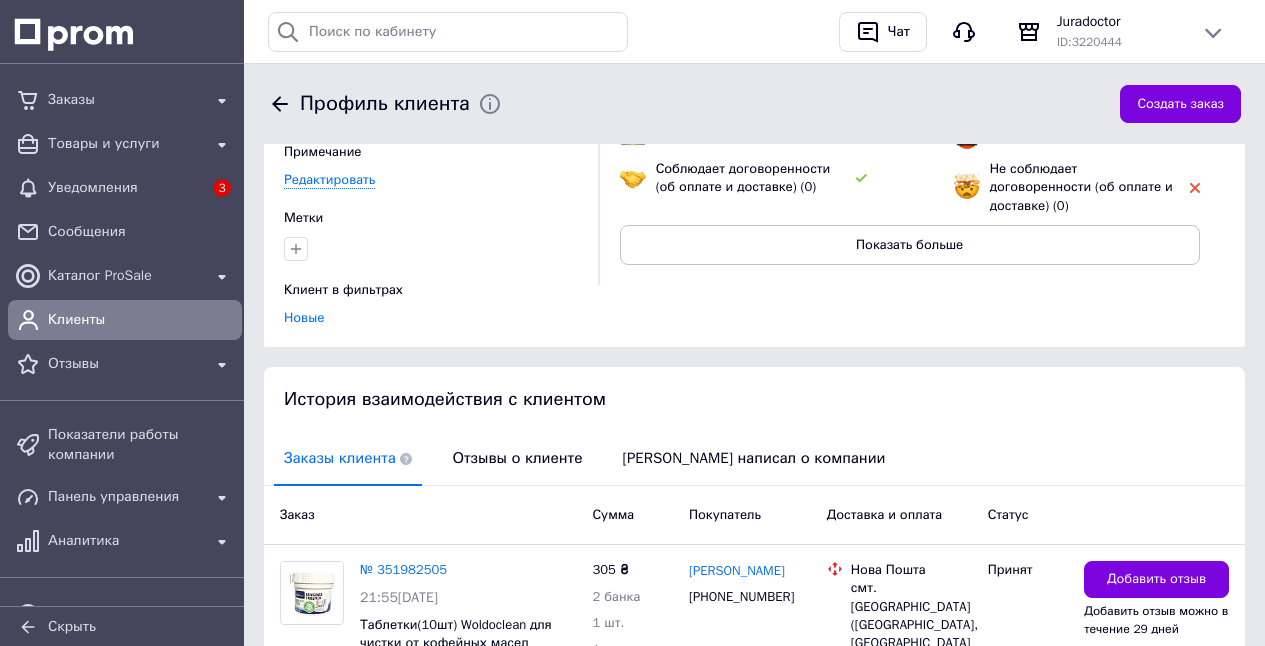 scroll, scrollTop: 393, scrollLeft: 0, axis: vertical 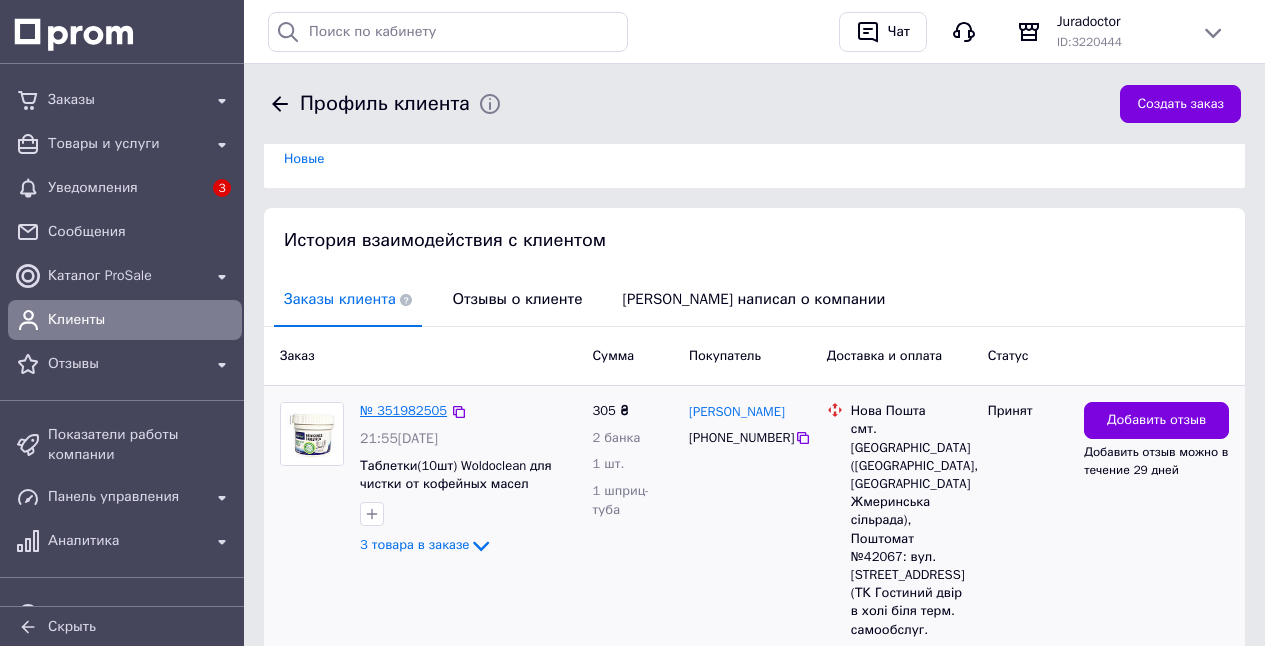 click on "№ 351982505" at bounding box center (403, 410) 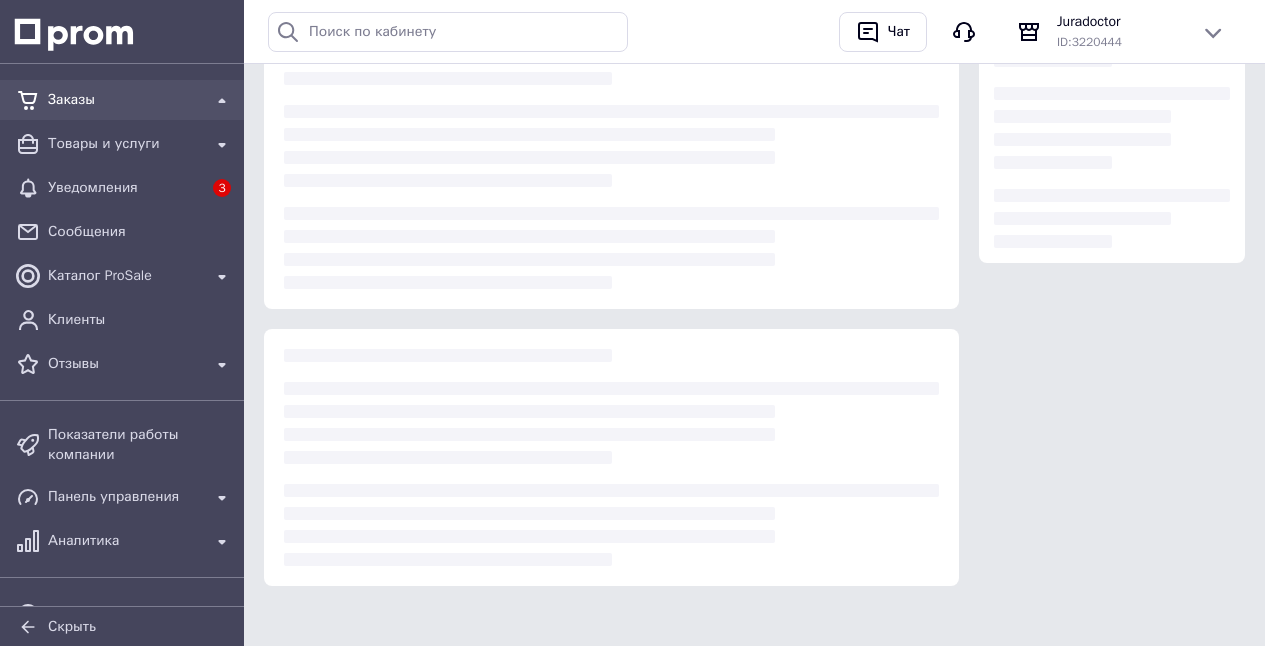 scroll, scrollTop: 0, scrollLeft: 0, axis: both 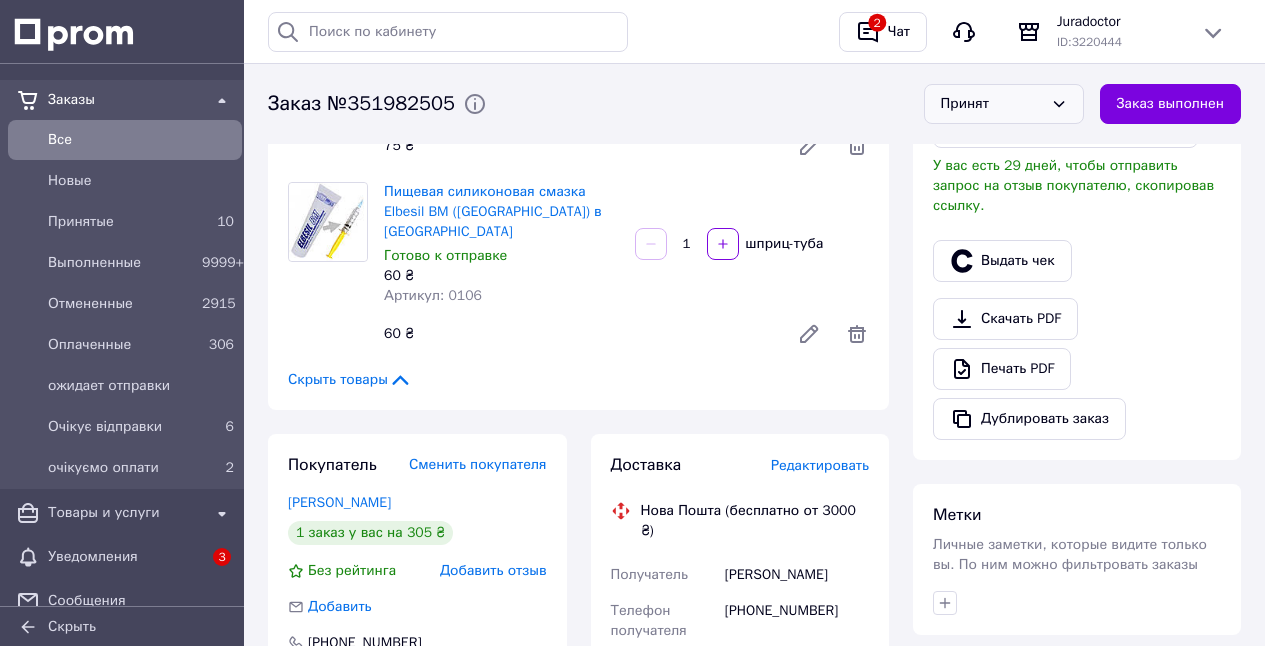 click on "Принят" at bounding box center (992, 104) 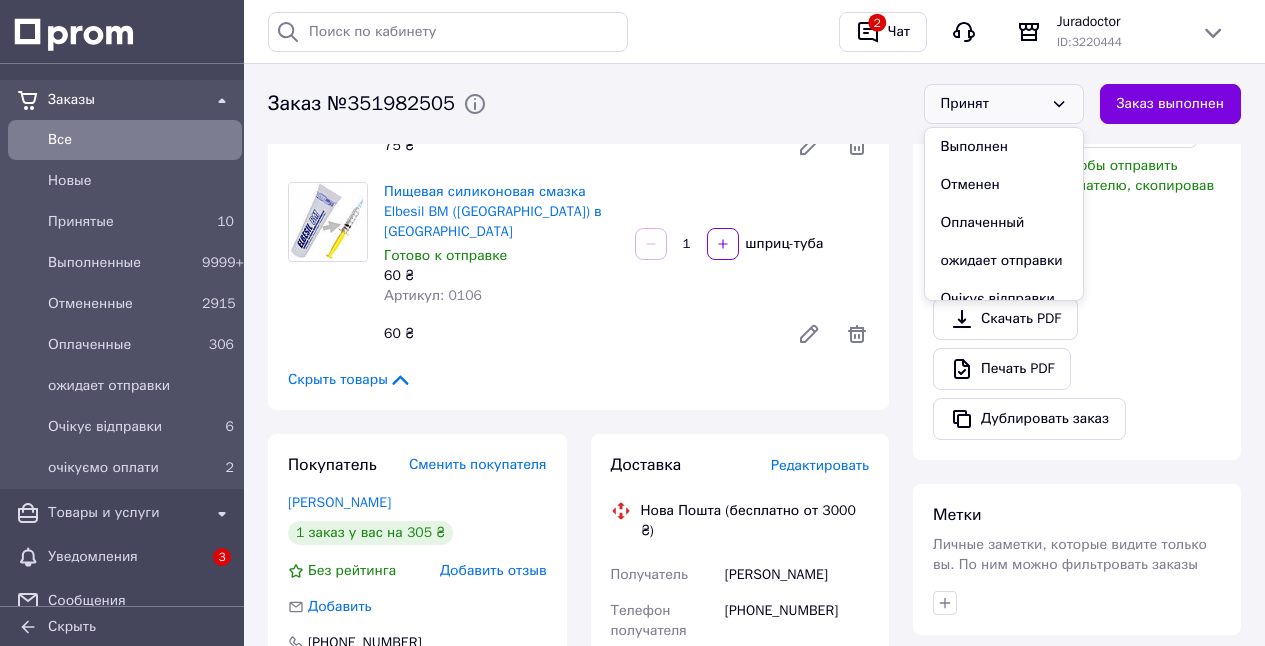 drag, startPoint x: 1077, startPoint y: 171, endPoint x: 1078, endPoint y: 232, distance: 61.008198 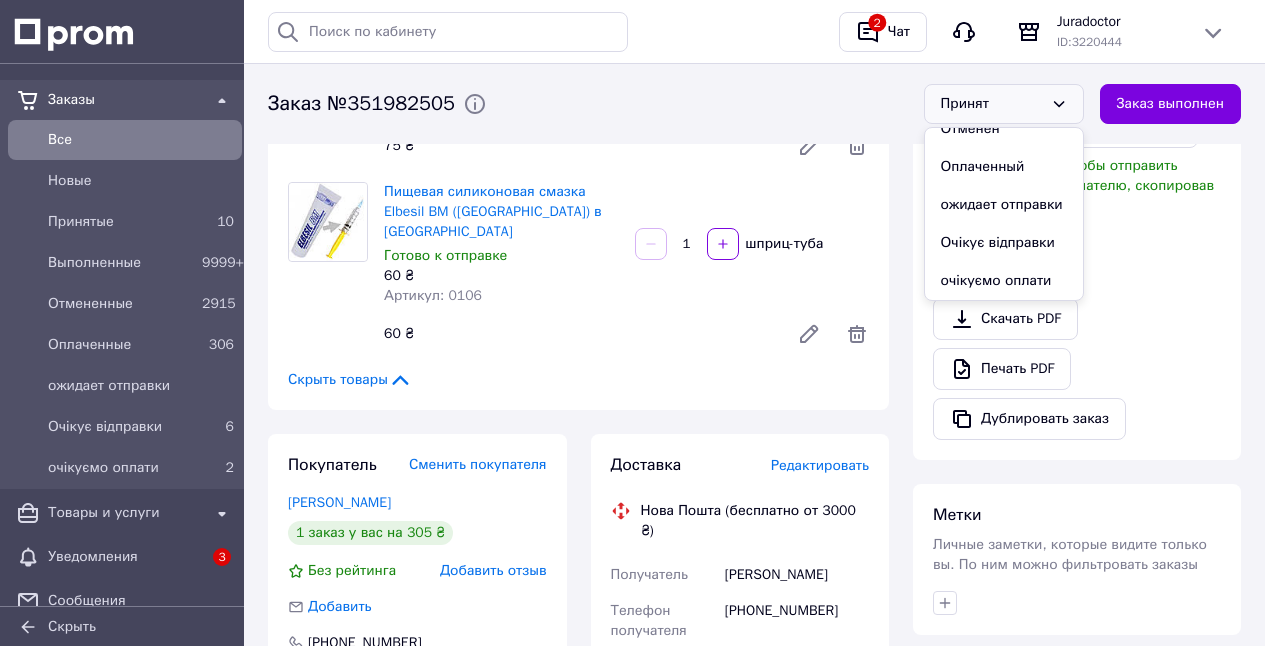 scroll, scrollTop: 78, scrollLeft: 0, axis: vertical 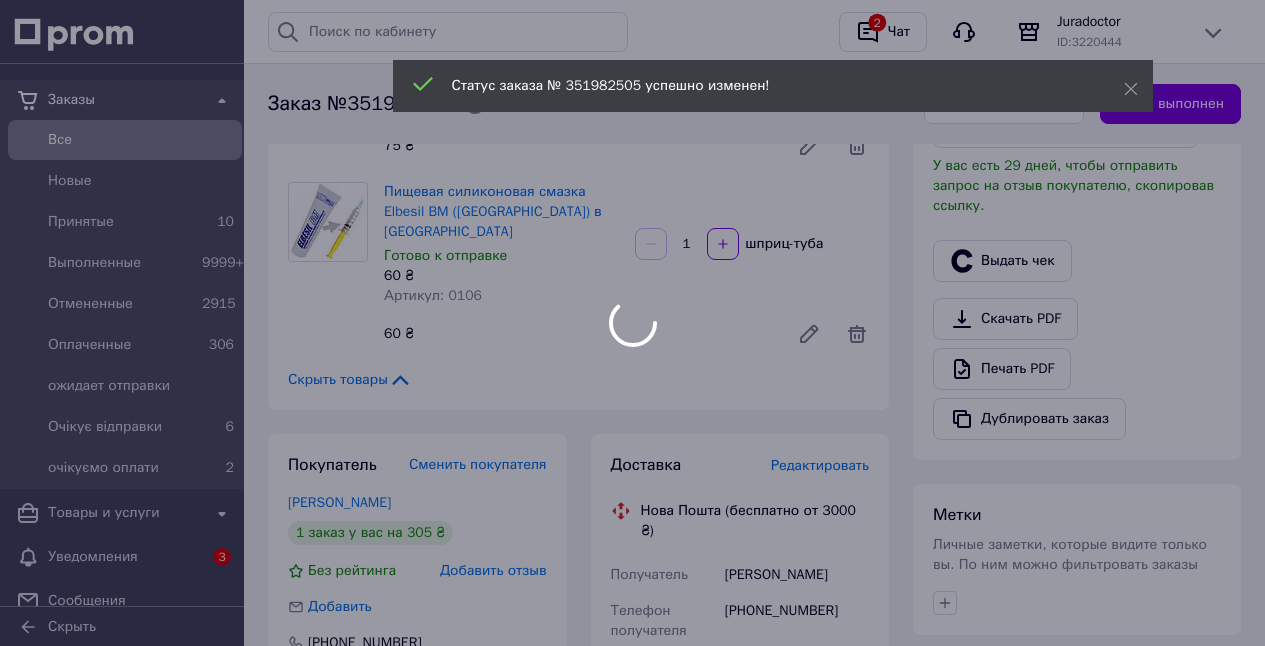 click on "Заказы Все Новые Принятые 10 Выполненные 9999+ Отмененные 2915 Оплаченные 306 ожидает отправки Очікує відправки 6 очікуємо оплати 2 Товары и услуги Уведомления 3 Сообщения Каталог ProSale Клиенты Отзывы Показатели работы компании Панель управления Аналитика Управление сайтом Кошелек компании Маркет Настройки Тарифы и счета Скрыть
История поиска Очистить всю  Горячев Сергей Горячев 0993002926 099300292 09930029 2 Чат Juradoctor ID:  3220444 Сайт Juradoctor Страница на портале Кабинет покупателя Справка Проверить состояние системы 2" at bounding box center (632, 592) 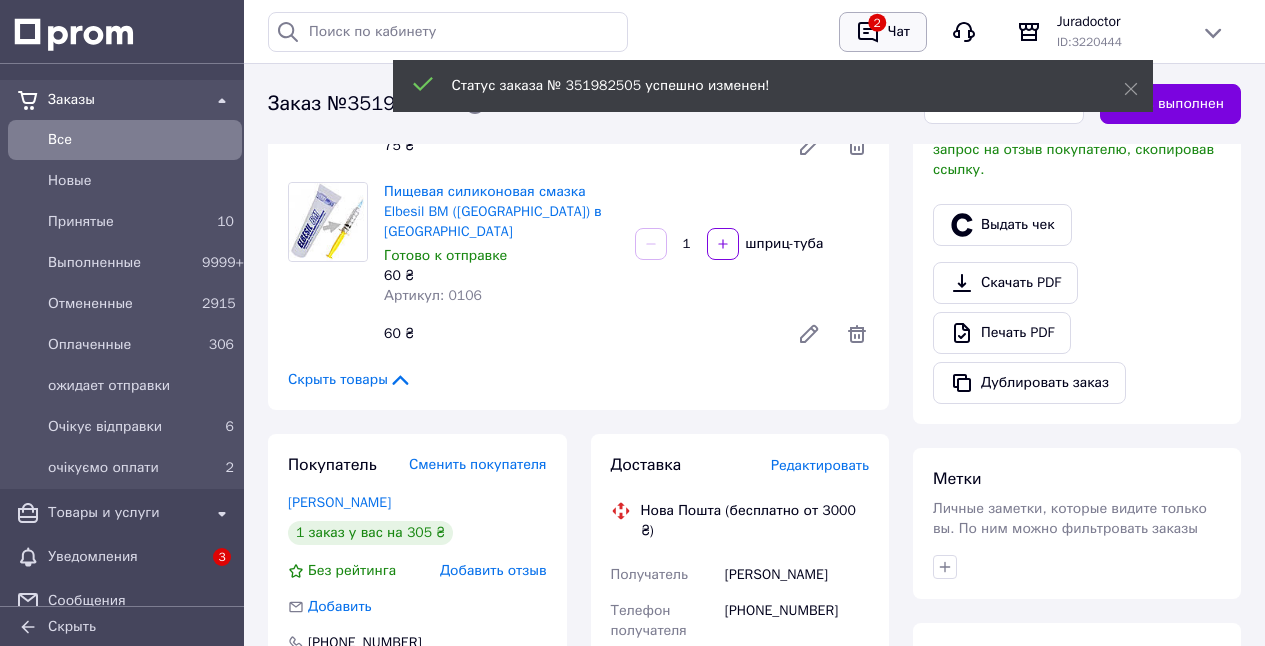 click on "Чат" at bounding box center [899, 32] 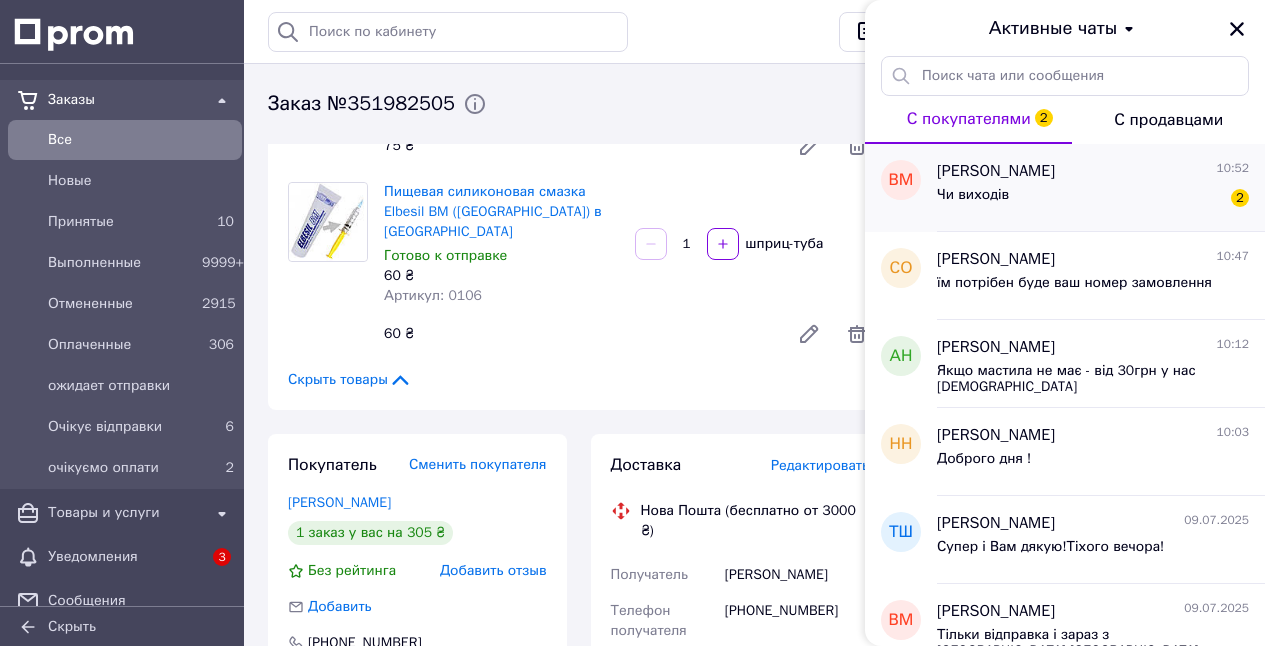 click on "Чи виходів 2" at bounding box center (1093, 199) 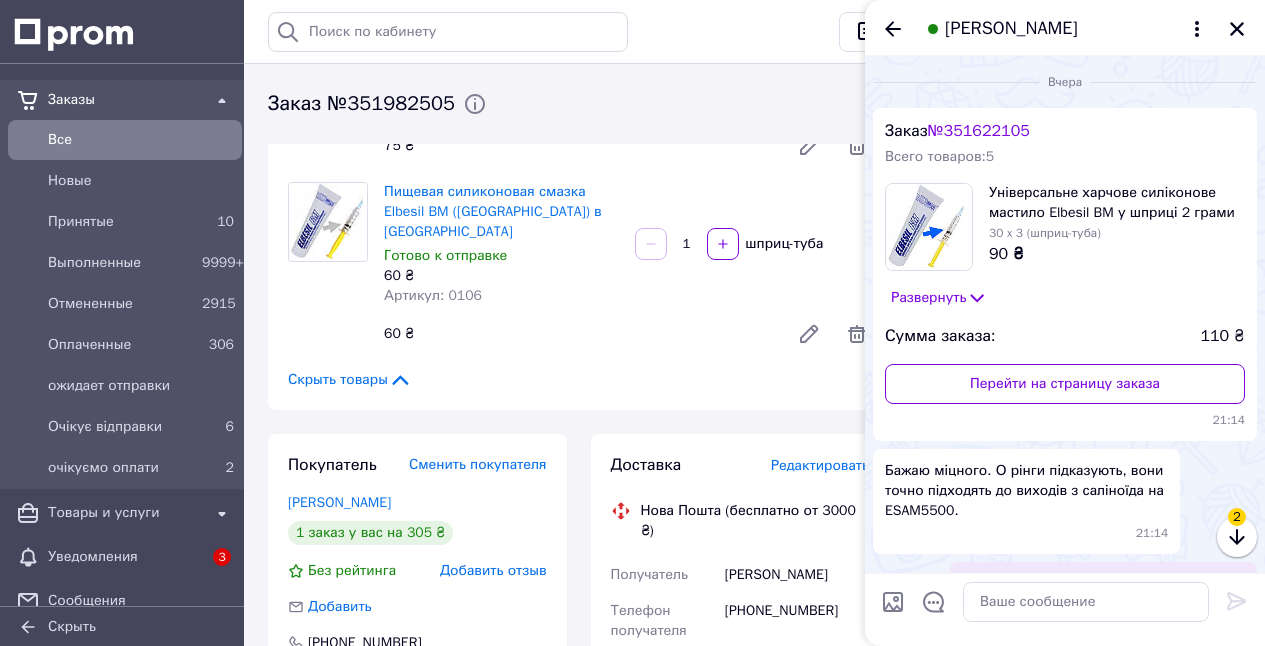 scroll, scrollTop: 634, scrollLeft: 0, axis: vertical 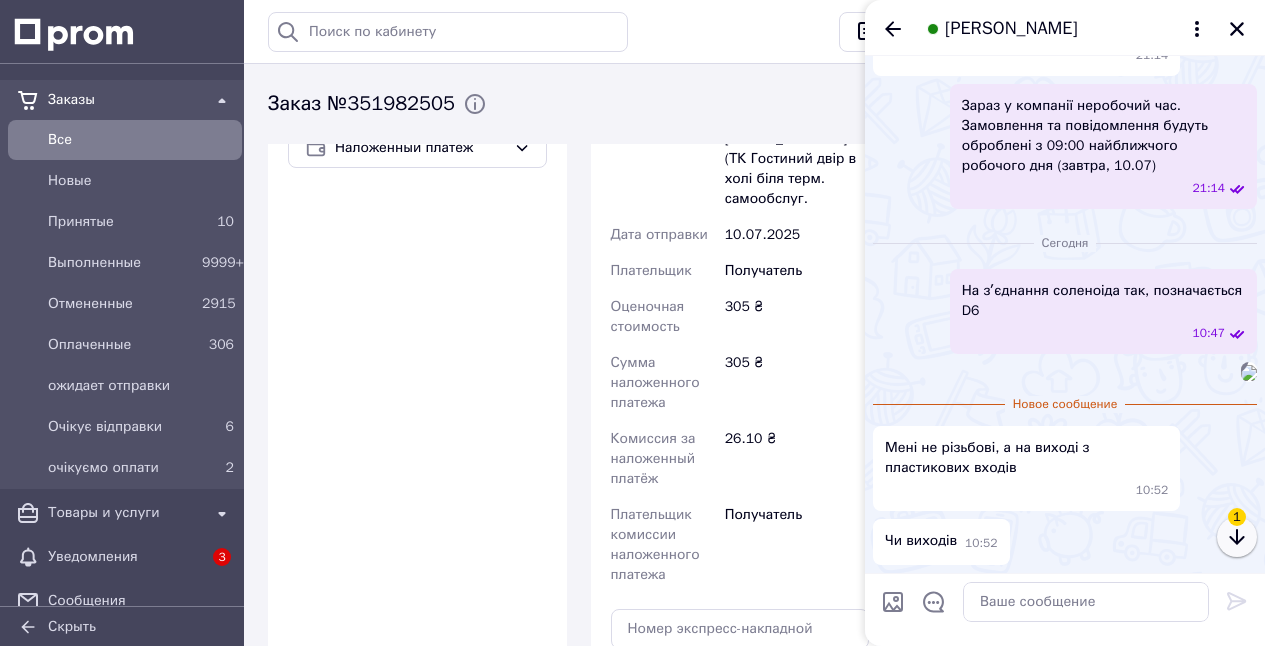 click at bounding box center (1237, 537) 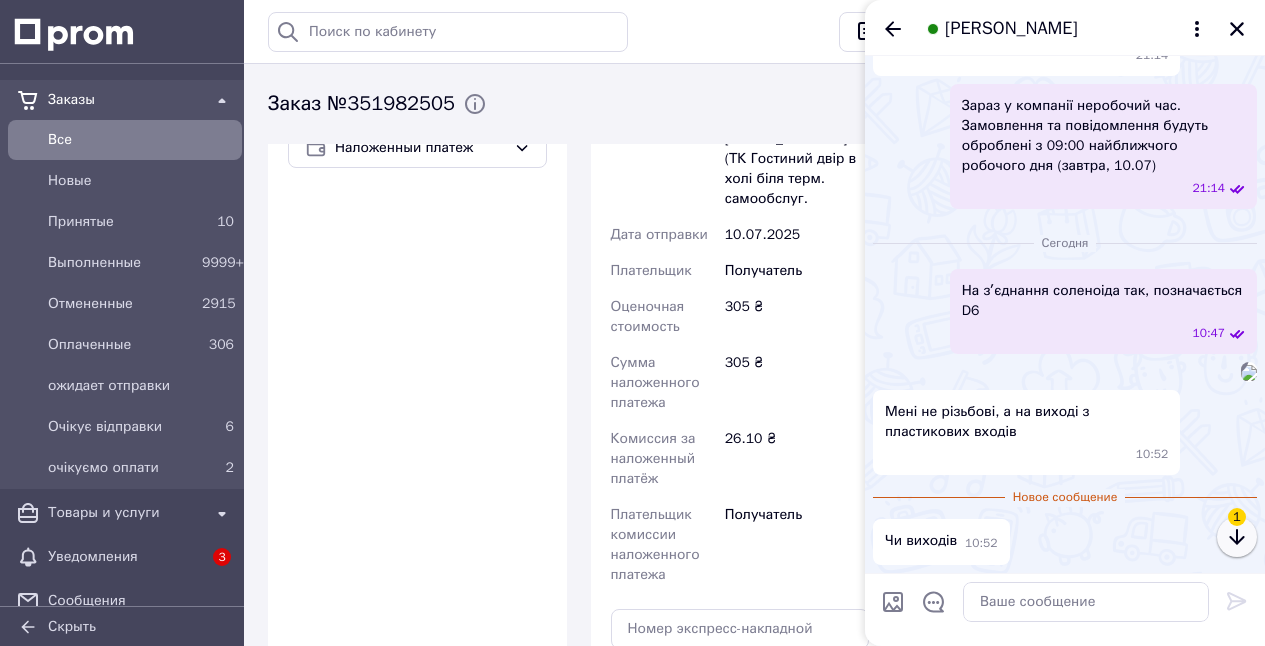 scroll, scrollTop: 757, scrollLeft: 0, axis: vertical 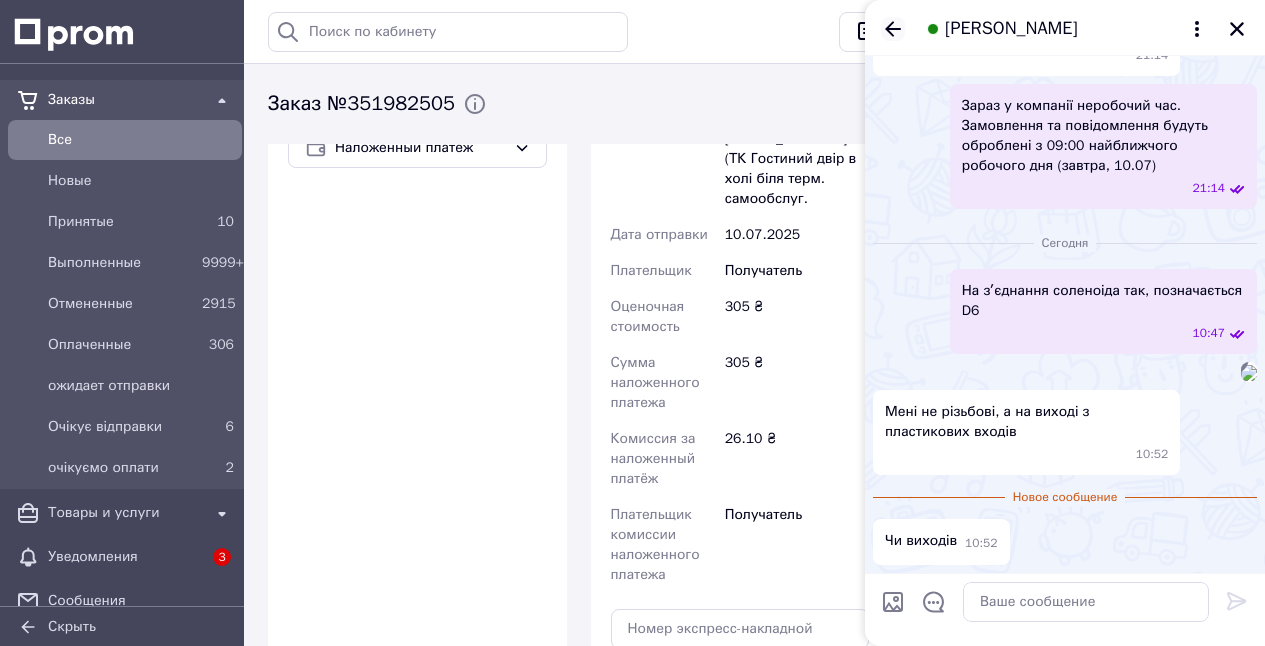 click 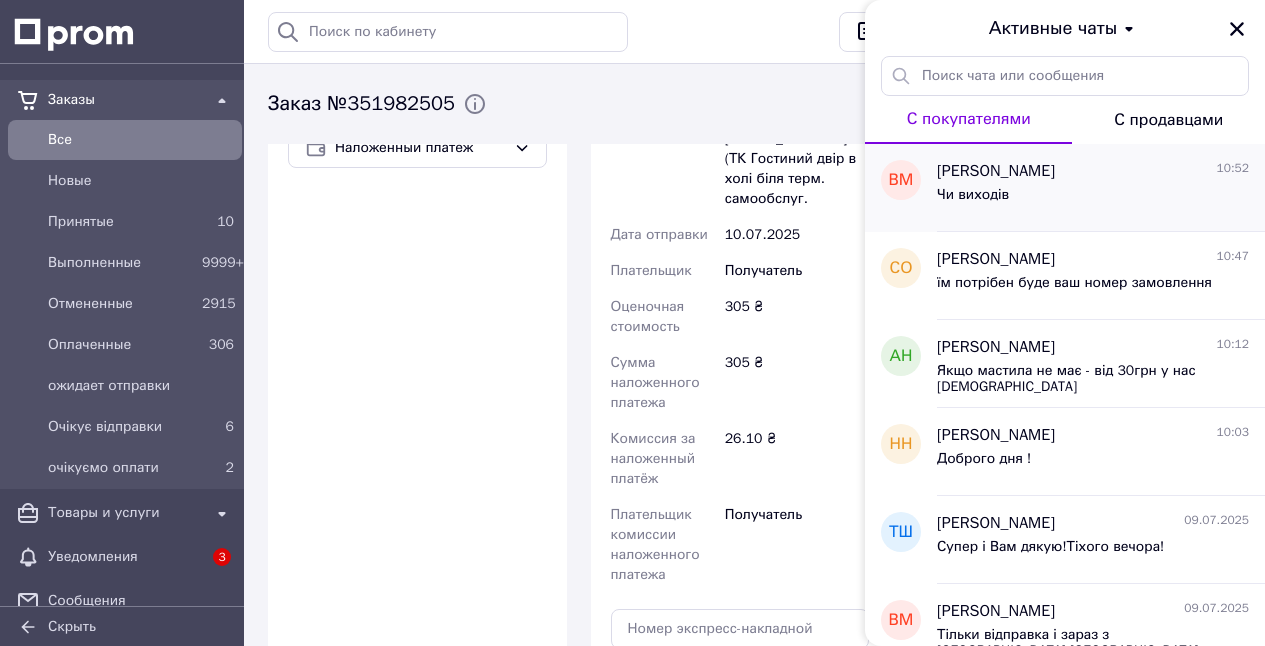 click on "[PERSON_NAME]" at bounding box center (996, 171) 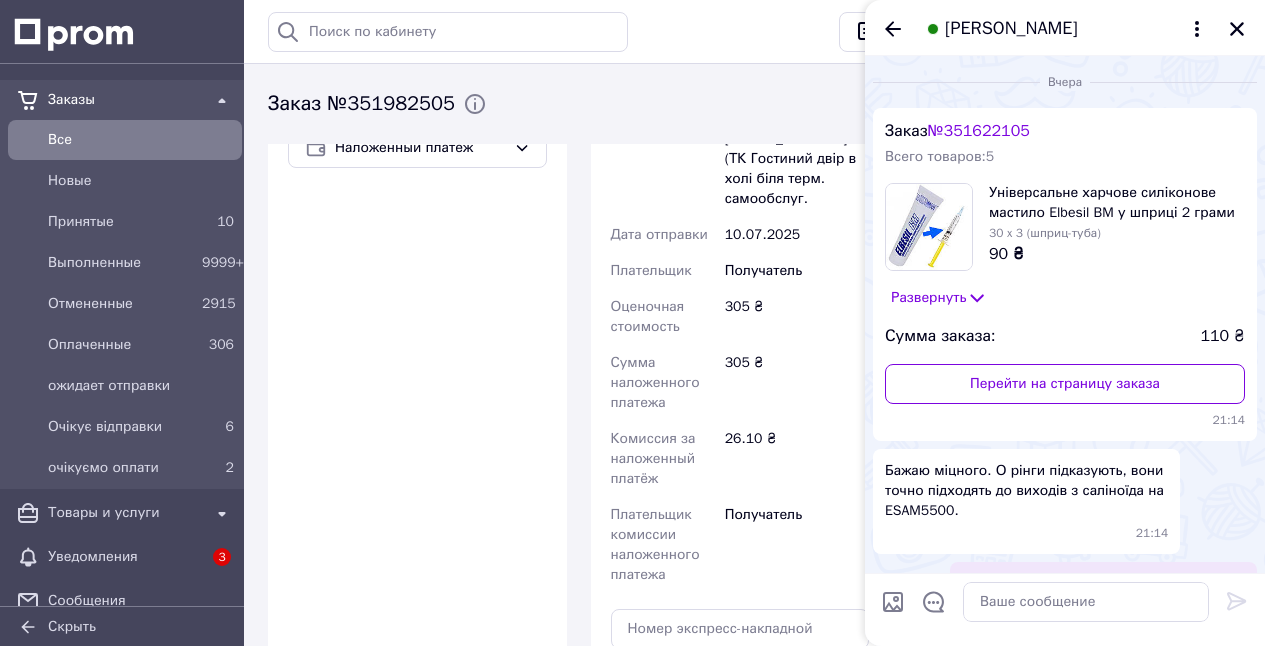 scroll, scrollTop: 597, scrollLeft: 0, axis: vertical 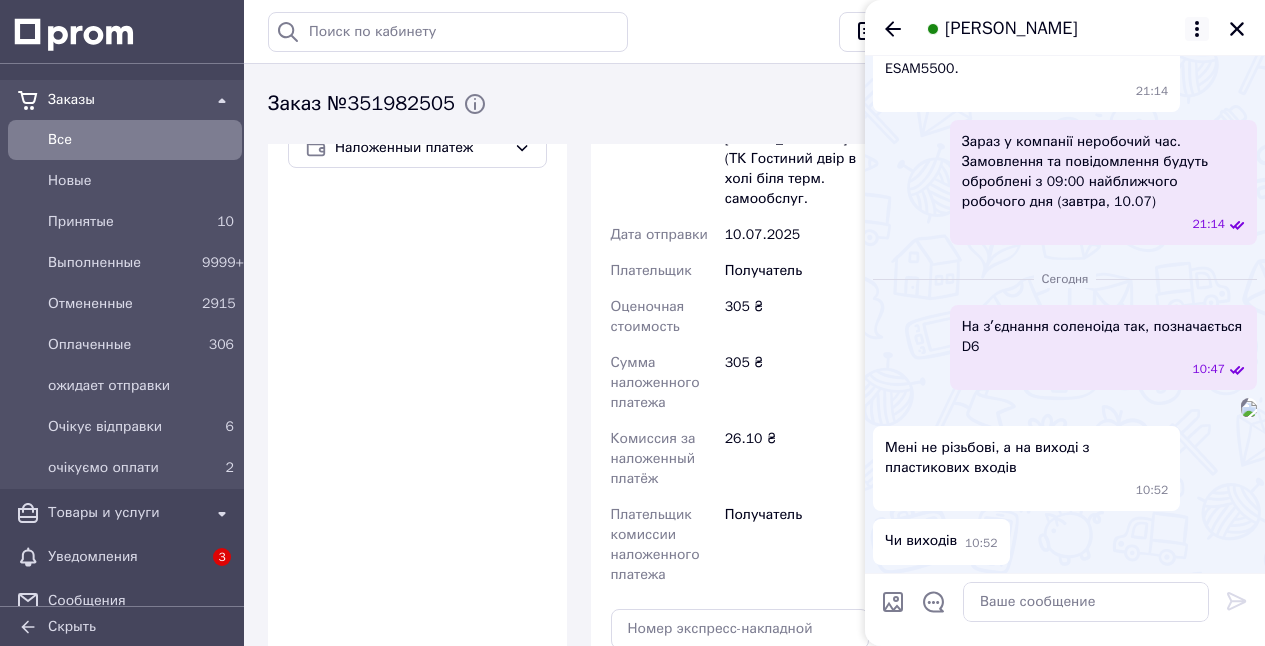 drag, startPoint x: 1191, startPoint y: 22, endPoint x: 1189, endPoint y: 35, distance: 13.152946 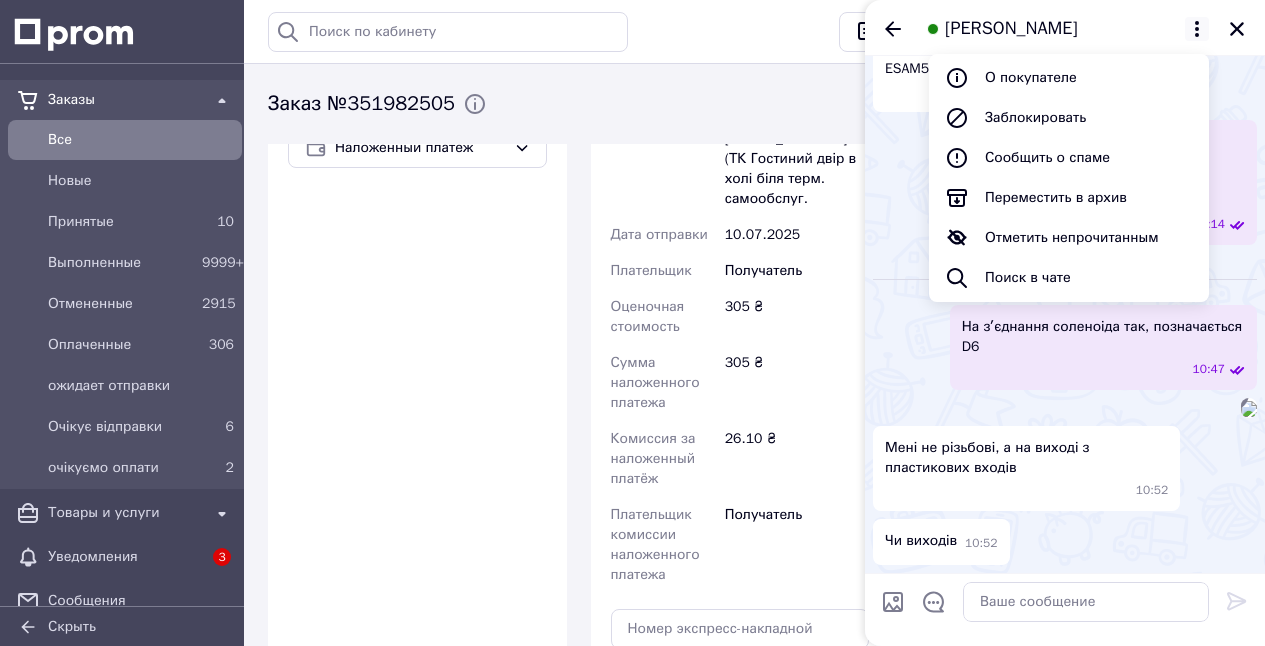 click on "Отметить непрочитанным" at bounding box center (1069, 238) 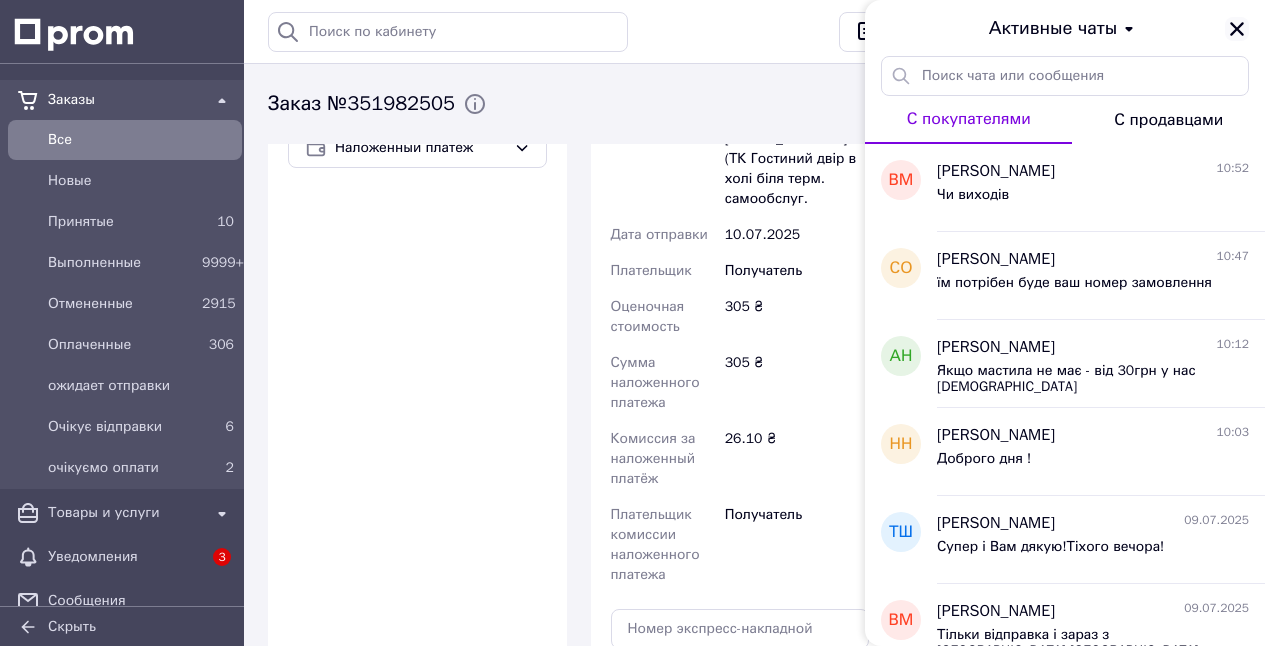 drag, startPoint x: 1233, startPoint y: 31, endPoint x: 1206, endPoint y: 32, distance: 27.018513 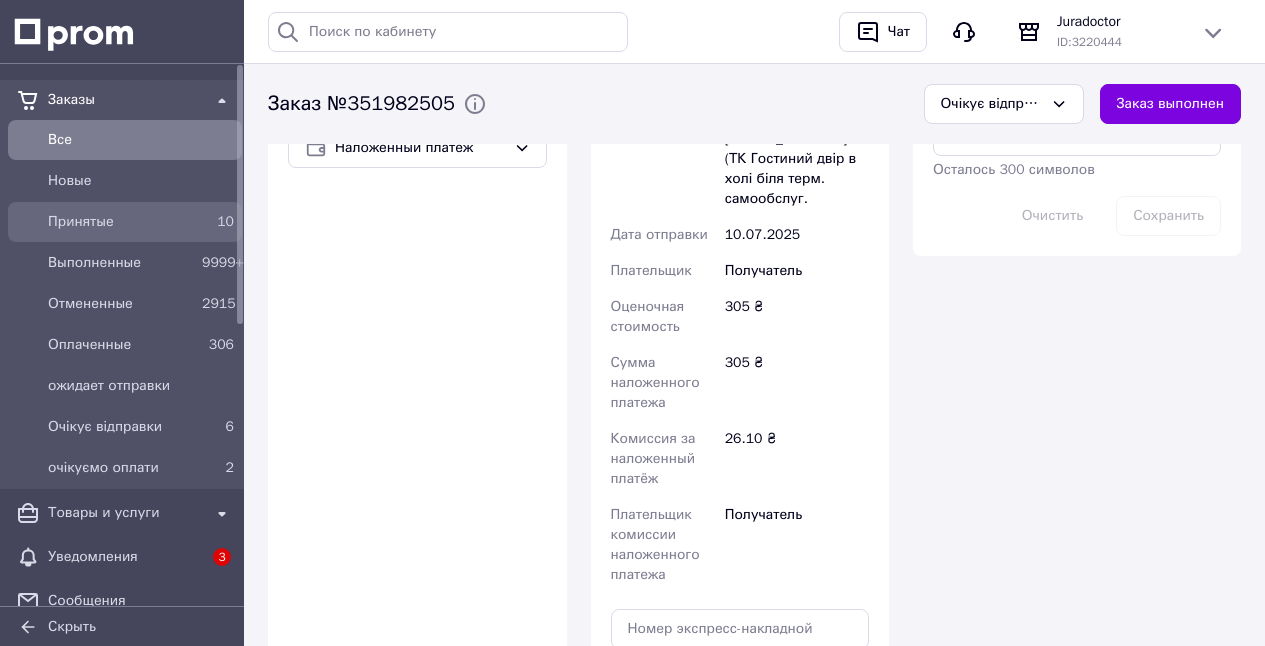 click on "Принятые" at bounding box center [121, 222] 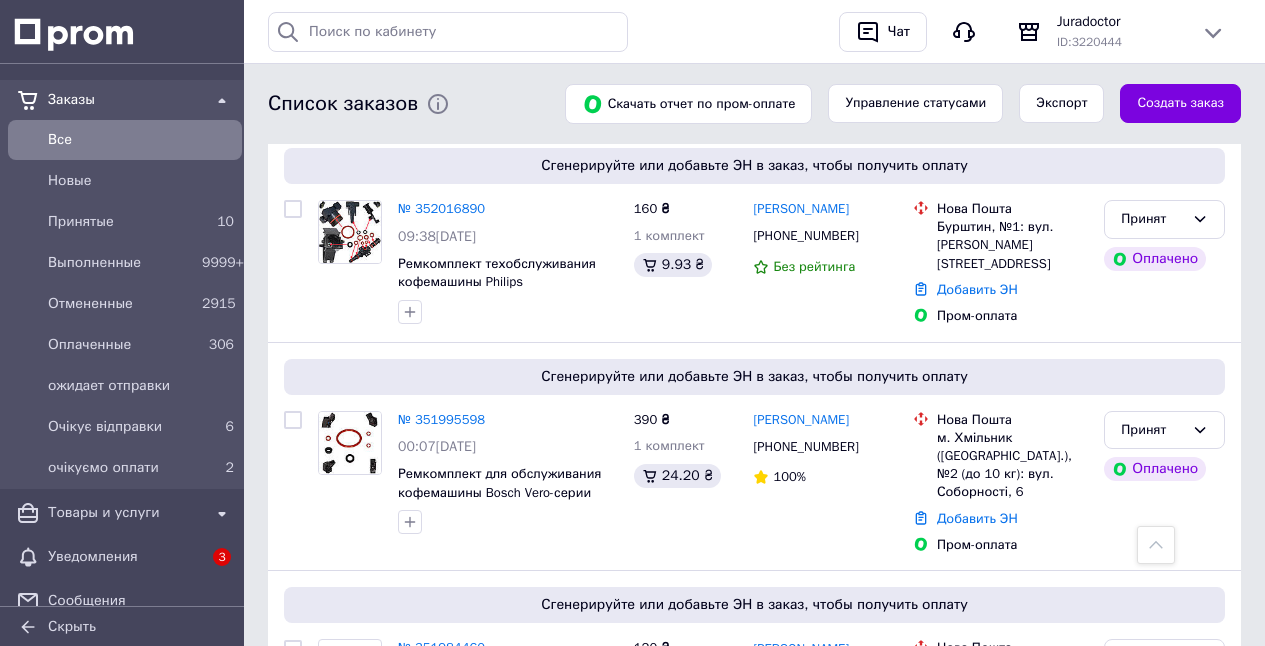 scroll, scrollTop: 1372, scrollLeft: 0, axis: vertical 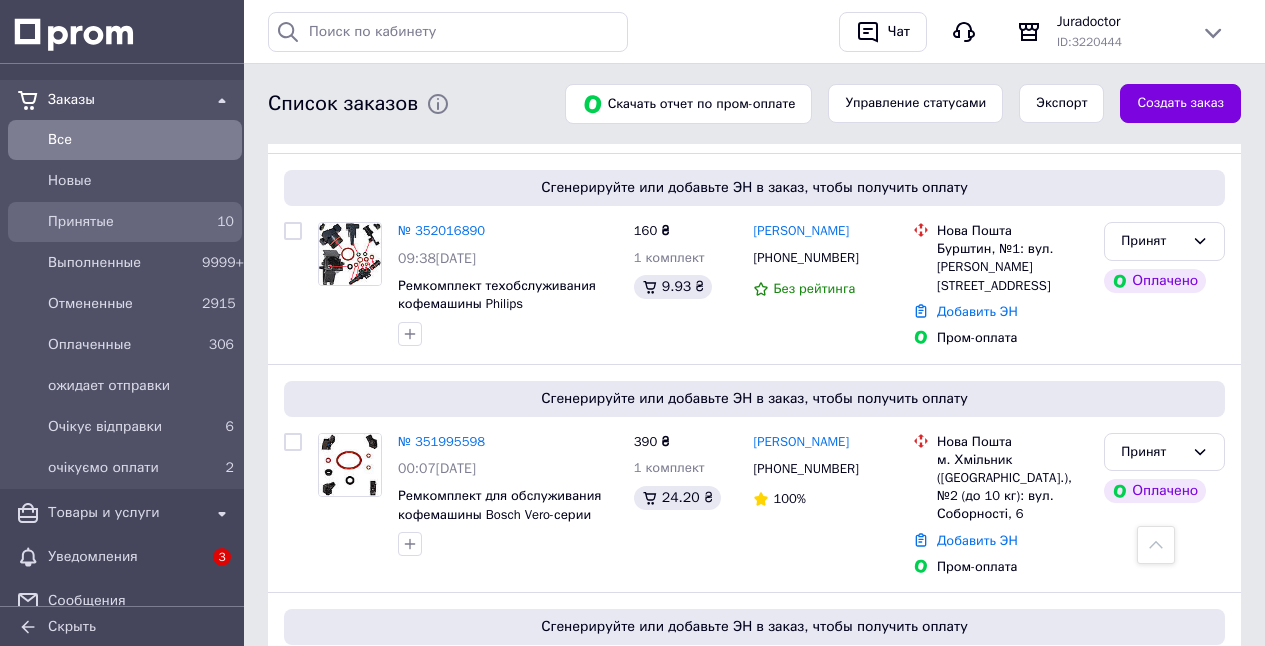 click on "10" at bounding box center (218, 222) 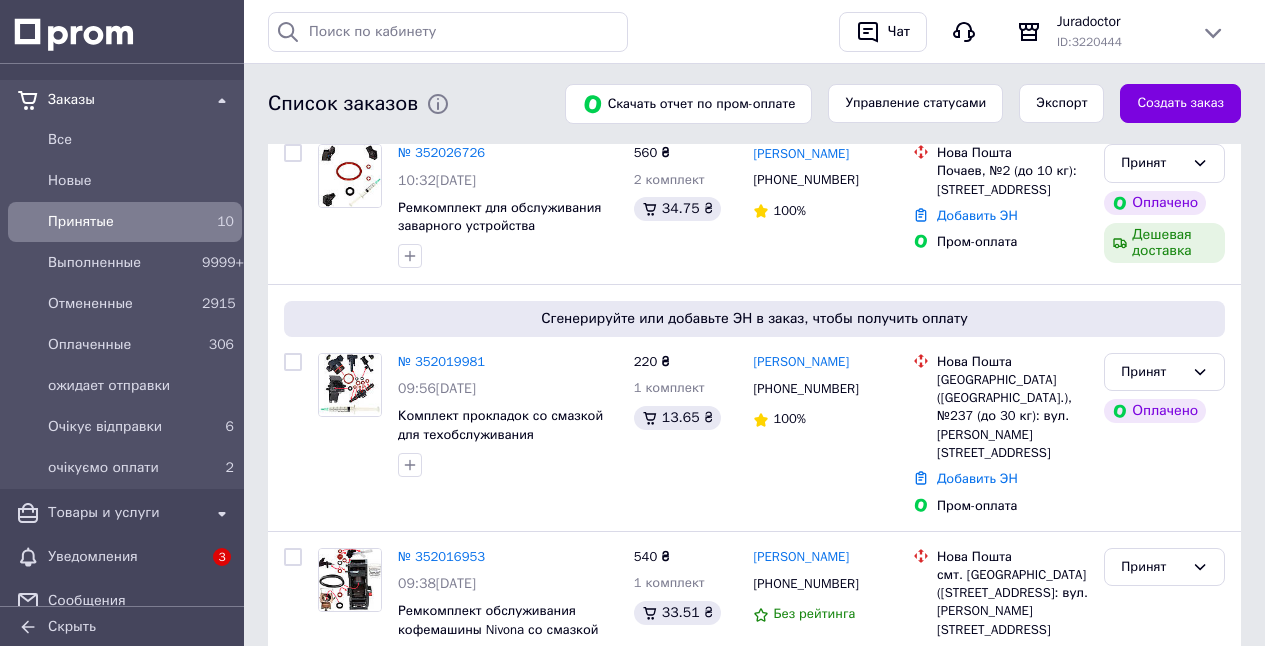 scroll, scrollTop: 273, scrollLeft: 0, axis: vertical 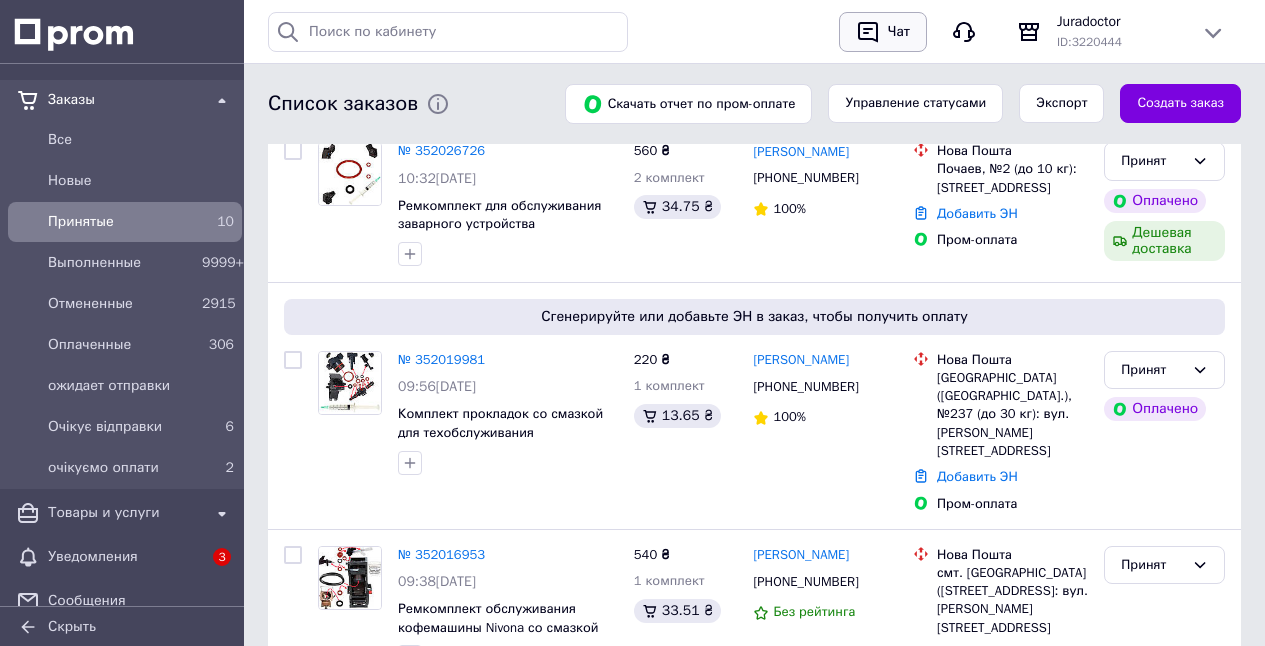 click on "Чат" at bounding box center [899, 32] 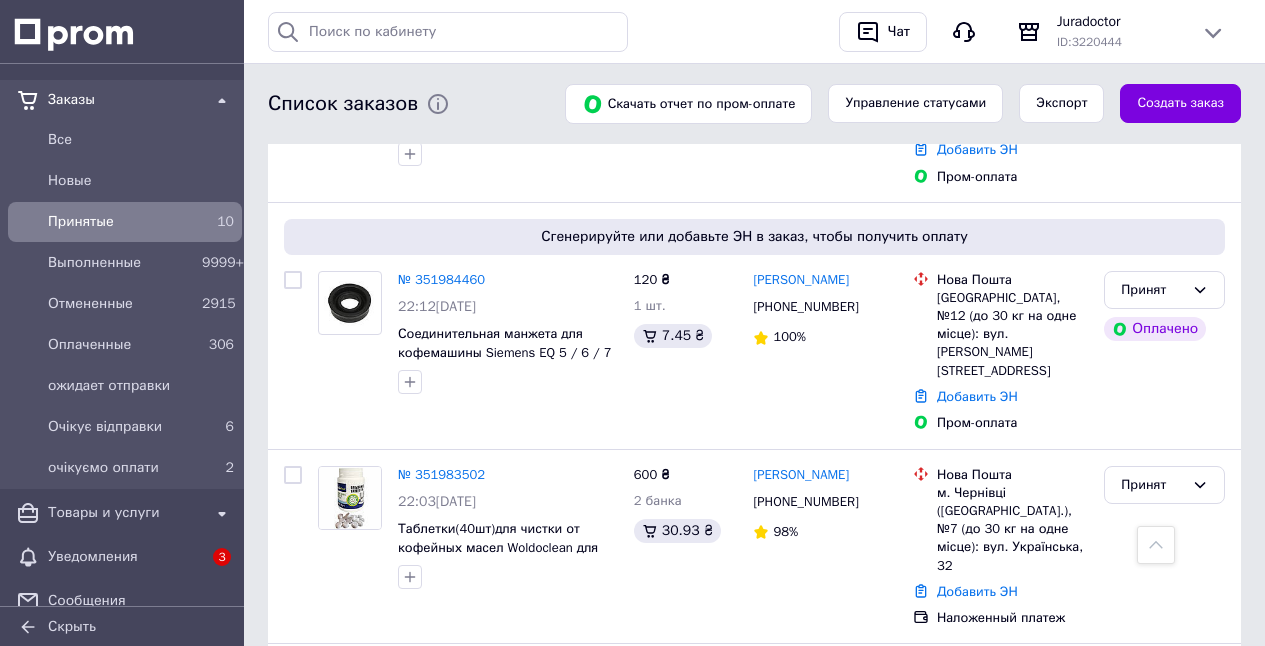 scroll, scrollTop: 1246, scrollLeft: 0, axis: vertical 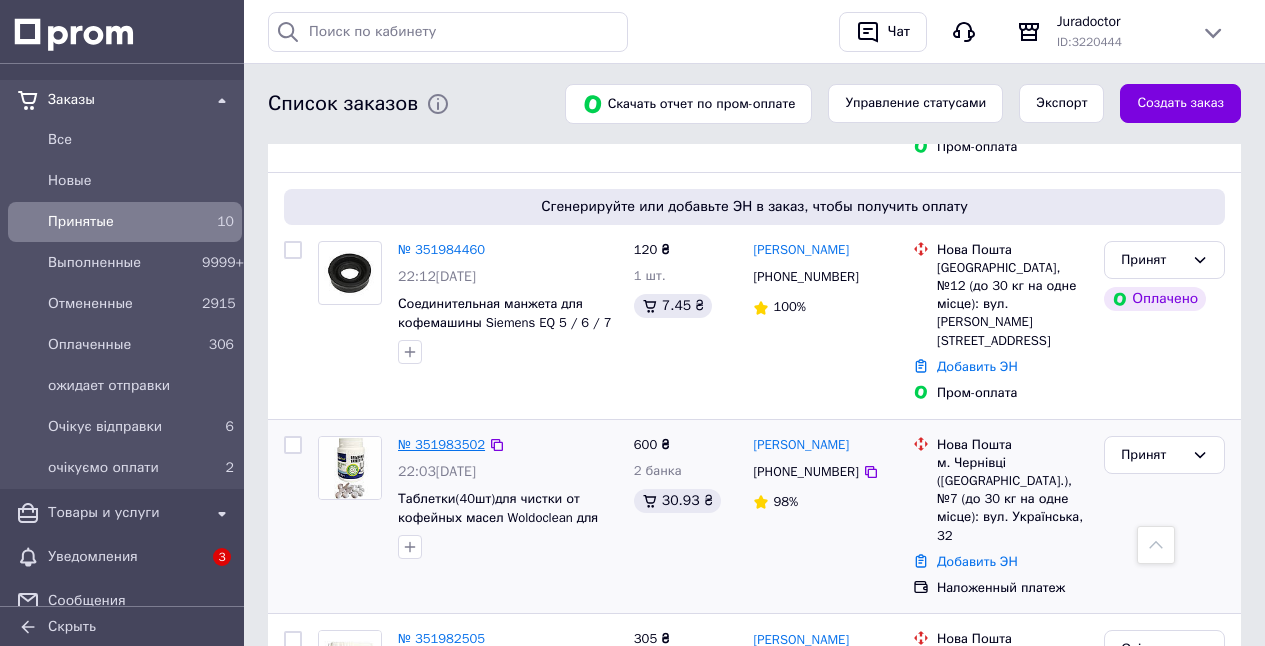 click on "№ 351983502" at bounding box center (441, 444) 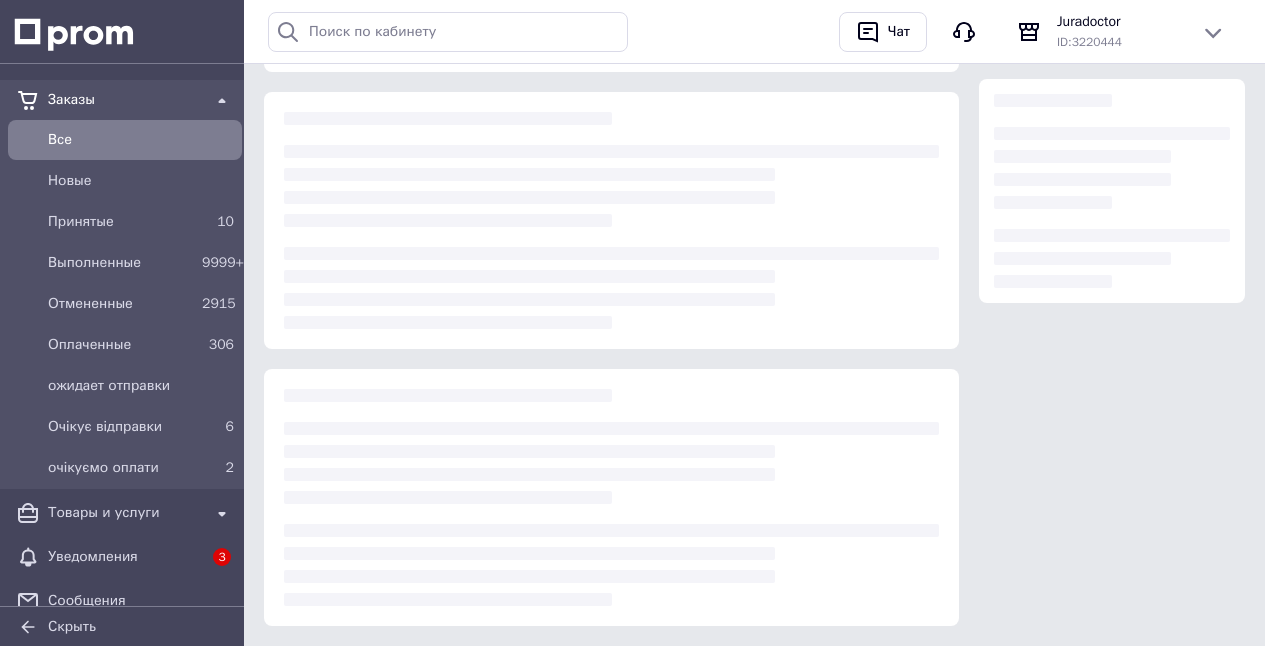 scroll, scrollTop: 0, scrollLeft: 0, axis: both 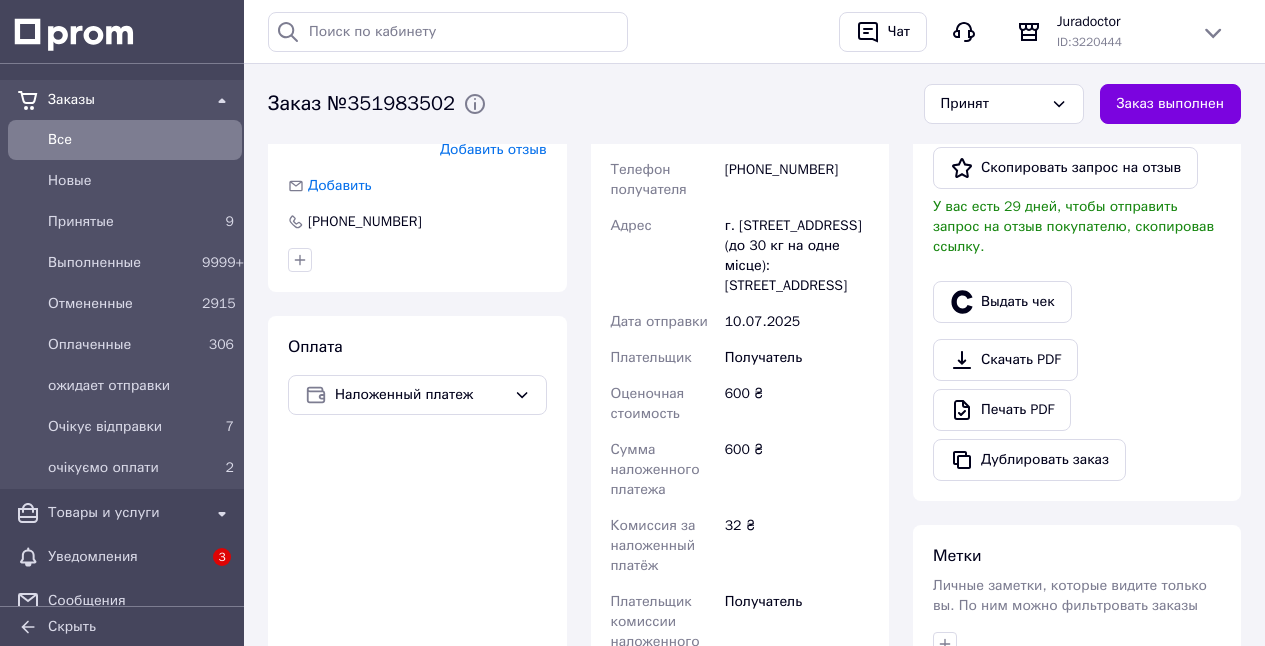 drag, startPoint x: 1014, startPoint y: 105, endPoint x: 1009, endPoint y: 125, distance: 20.615528 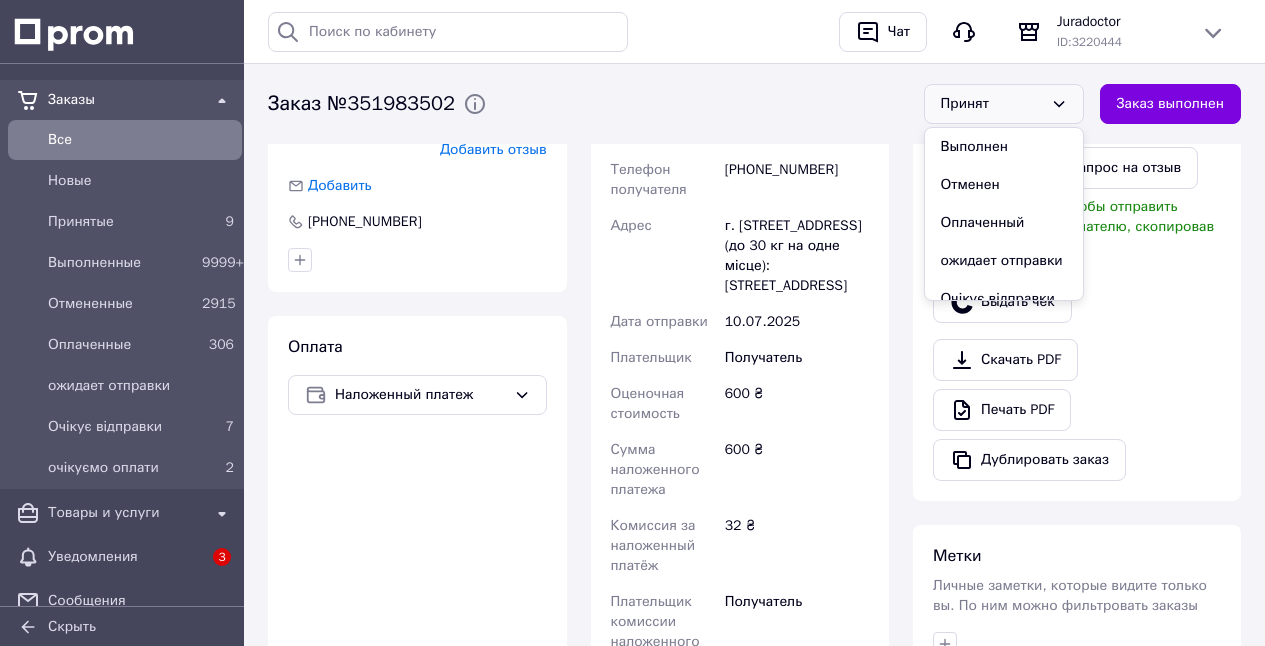 scroll, scrollTop: 78, scrollLeft: 0, axis: vertical 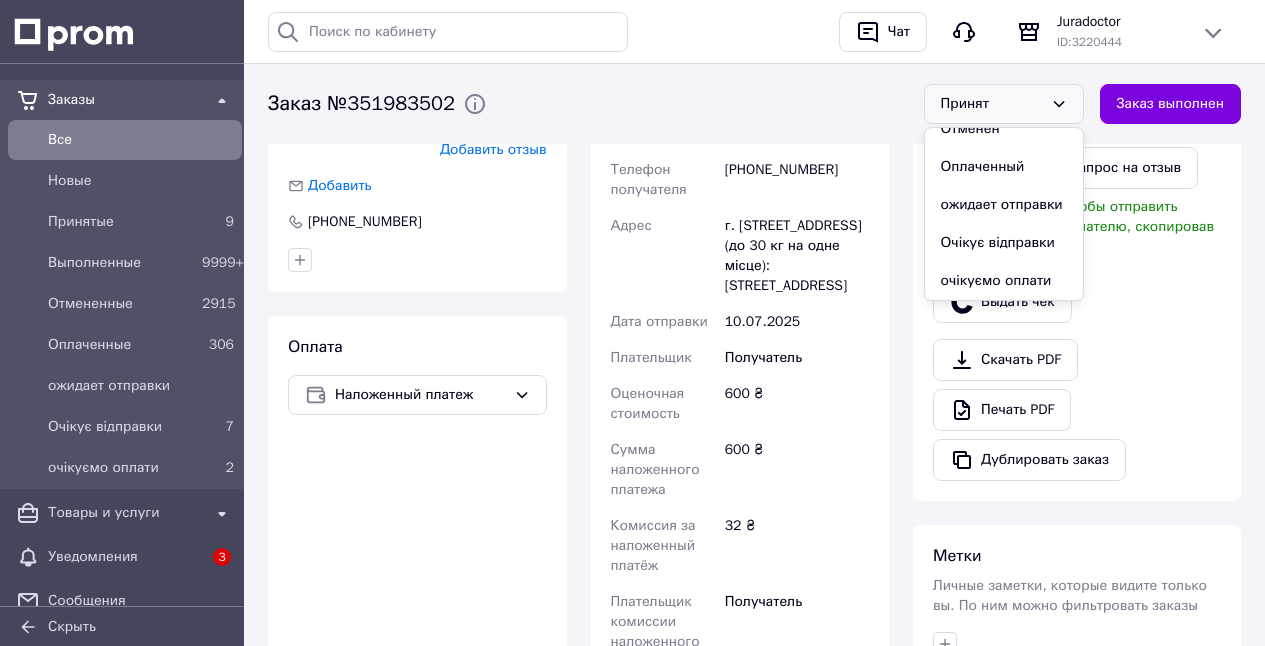 click on "Очікує відправки" at bounding box center [1004, 243] 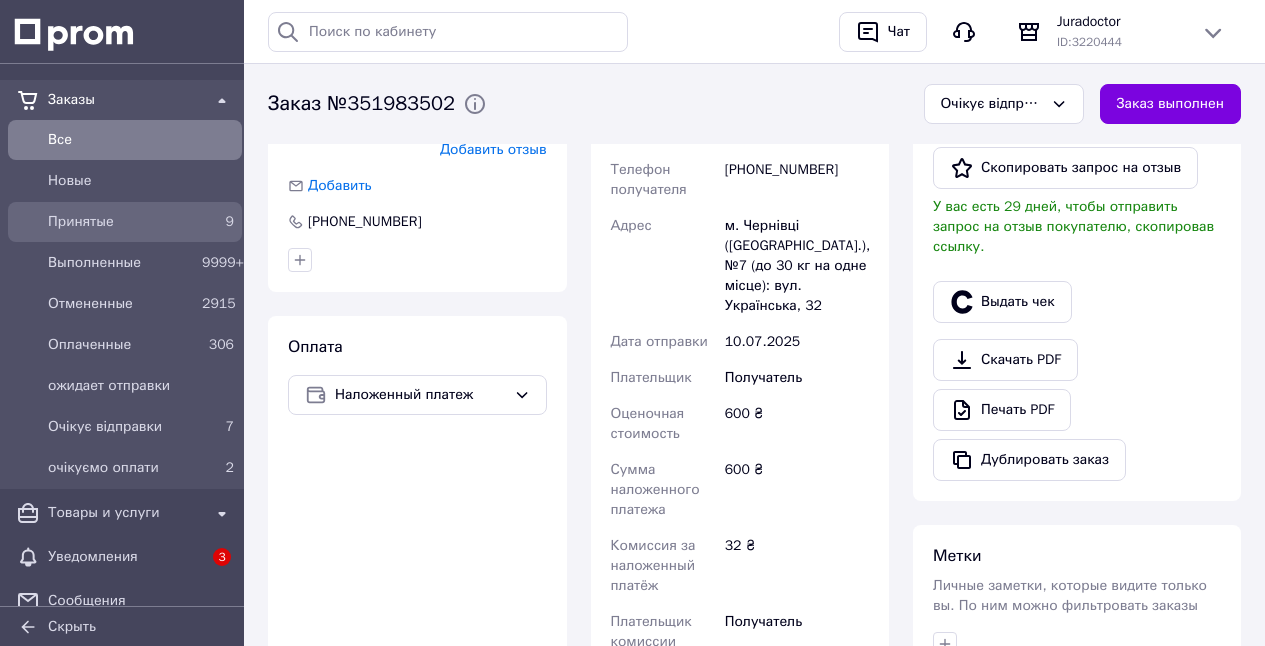 click on "Принятые" at bounding box center [121, 222] 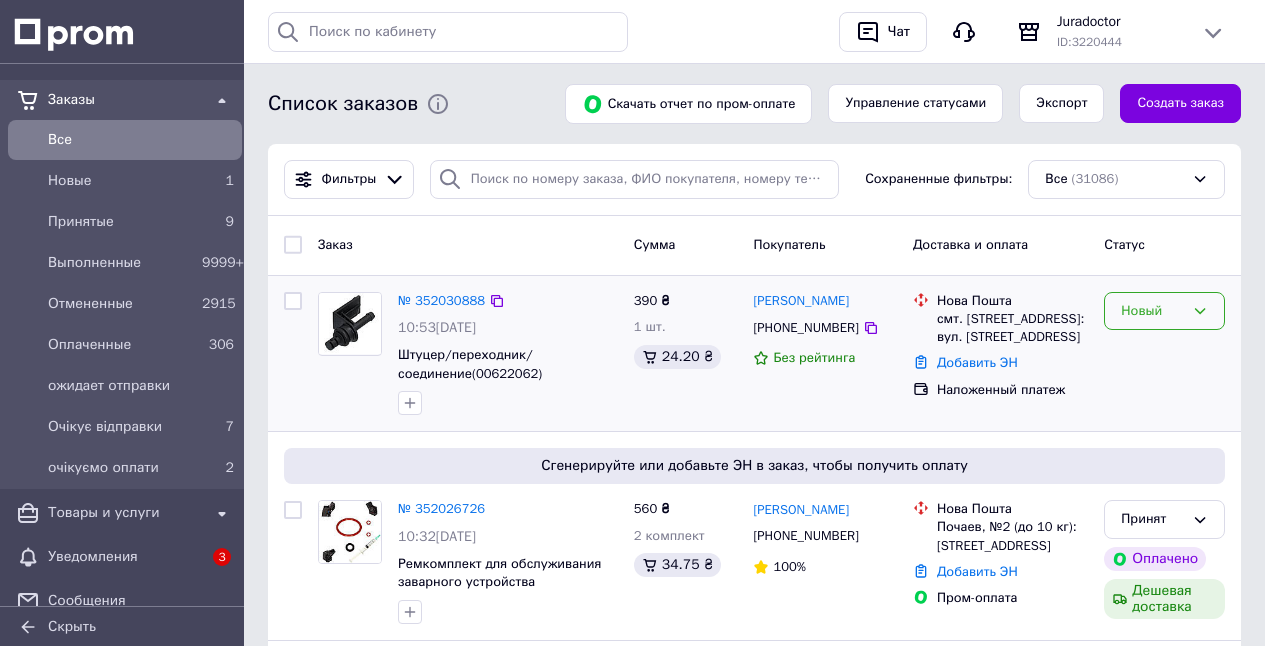 drag, startPoint x: 1162, startPoint y: 305, endPoint x: 1154, endPoint y: 325, distance: 21.540659 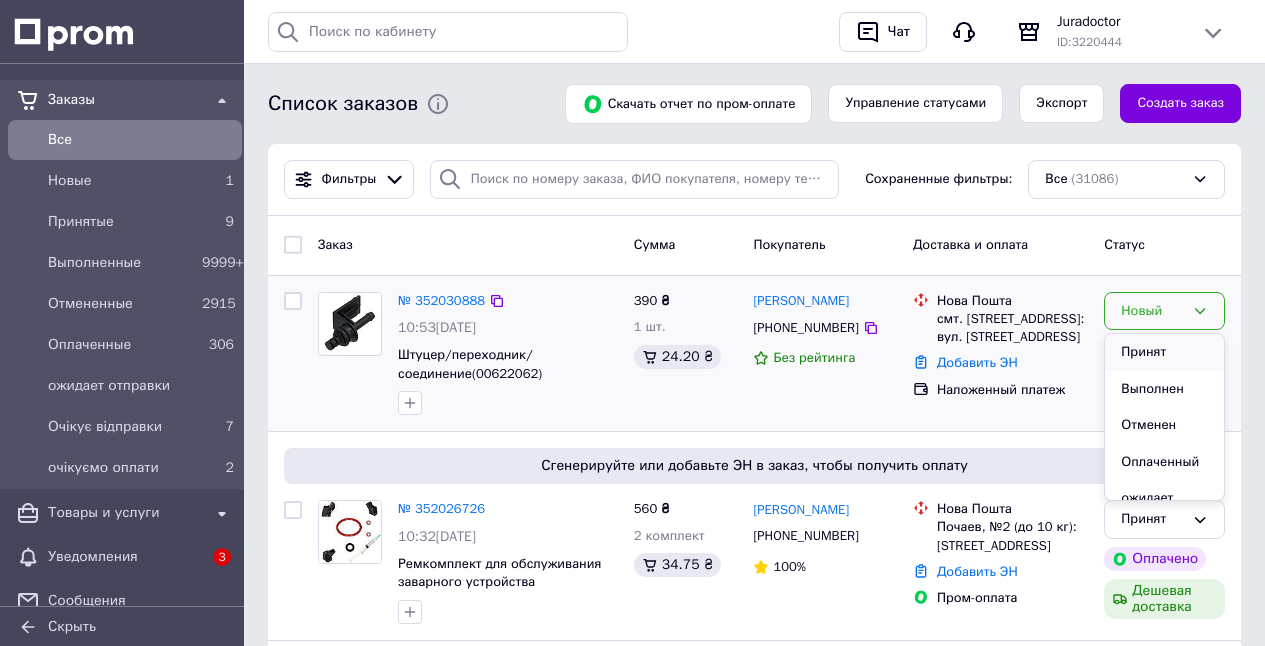 click on "Принят" at bounding box center [1164, 352] 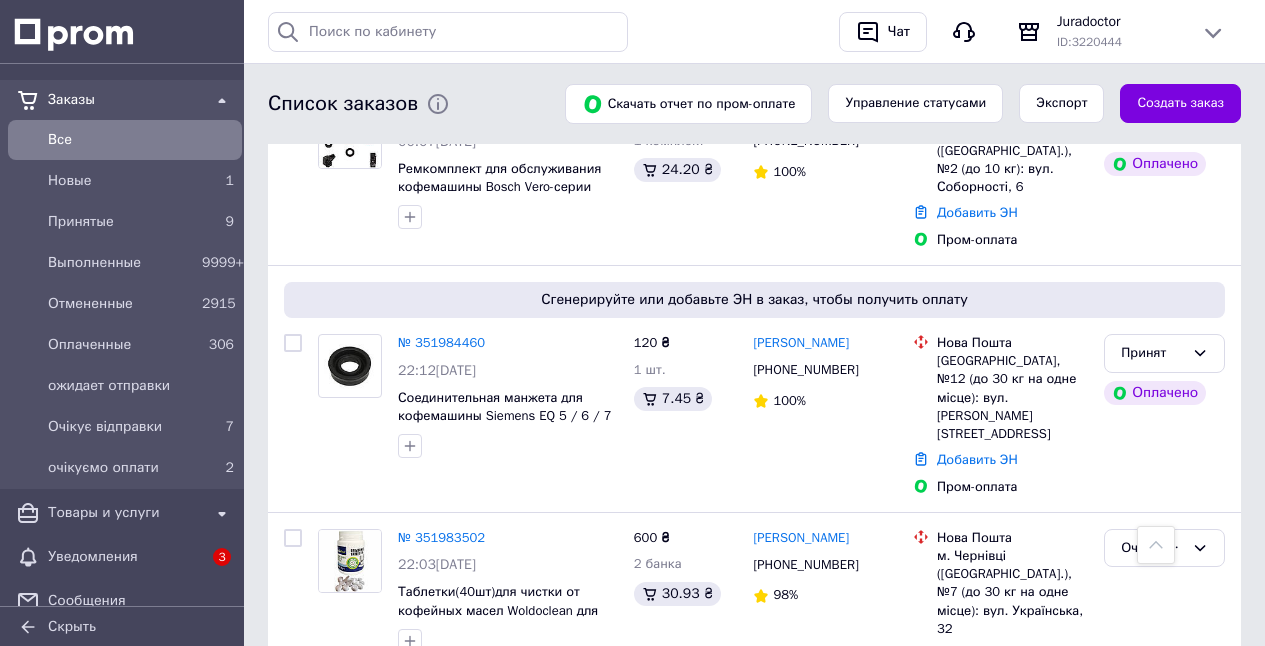 scroll, scrollTop: 1852, scrollLeft: 0, axis: vertical 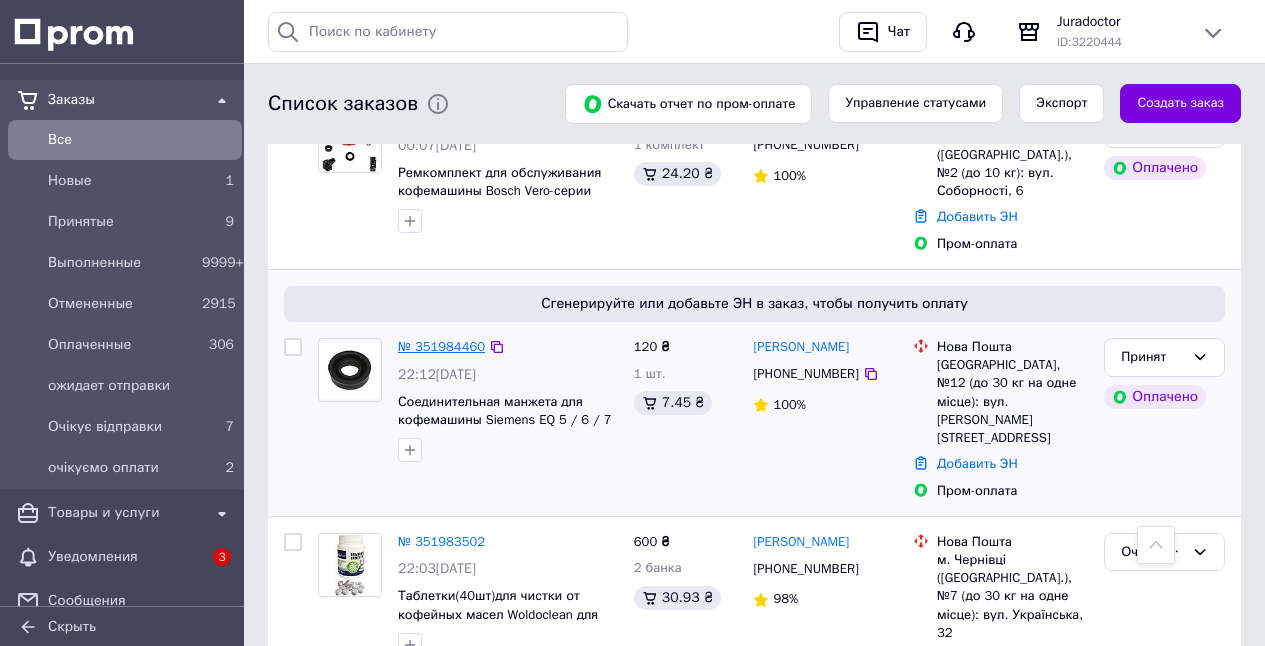 click on "№ 351984460" at bounding box center [441, 346] 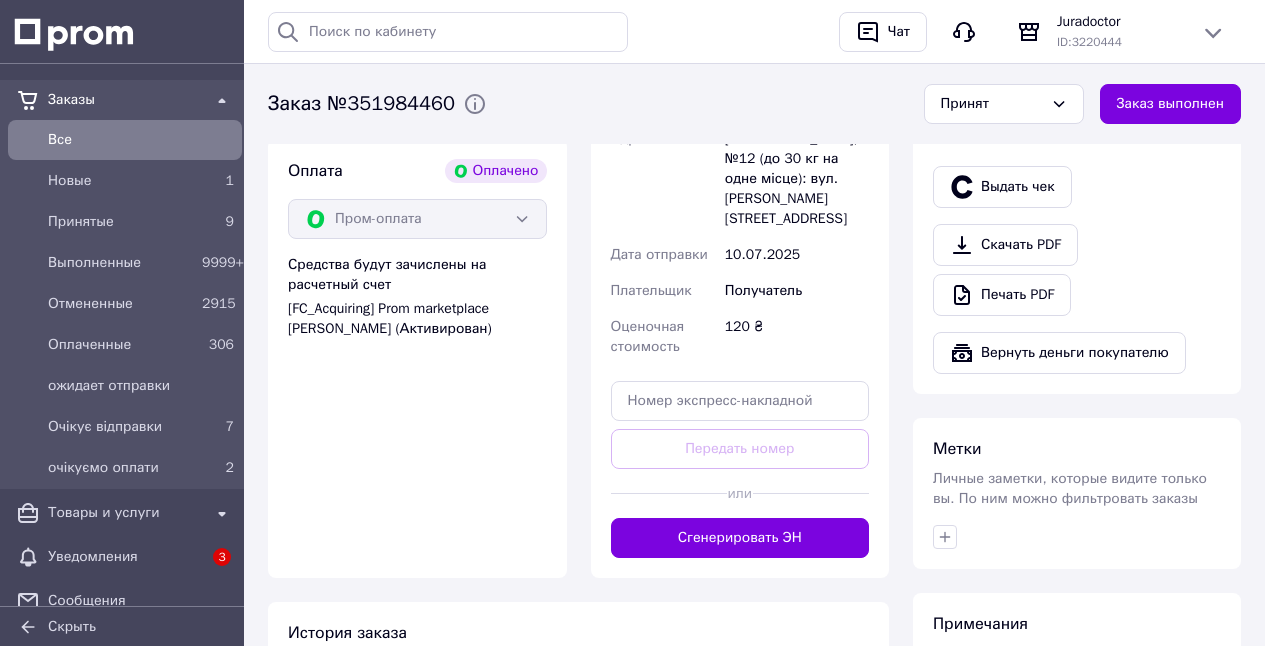 scroll, scrollTop: 1564, scrollLeft: 0, axis: vertical 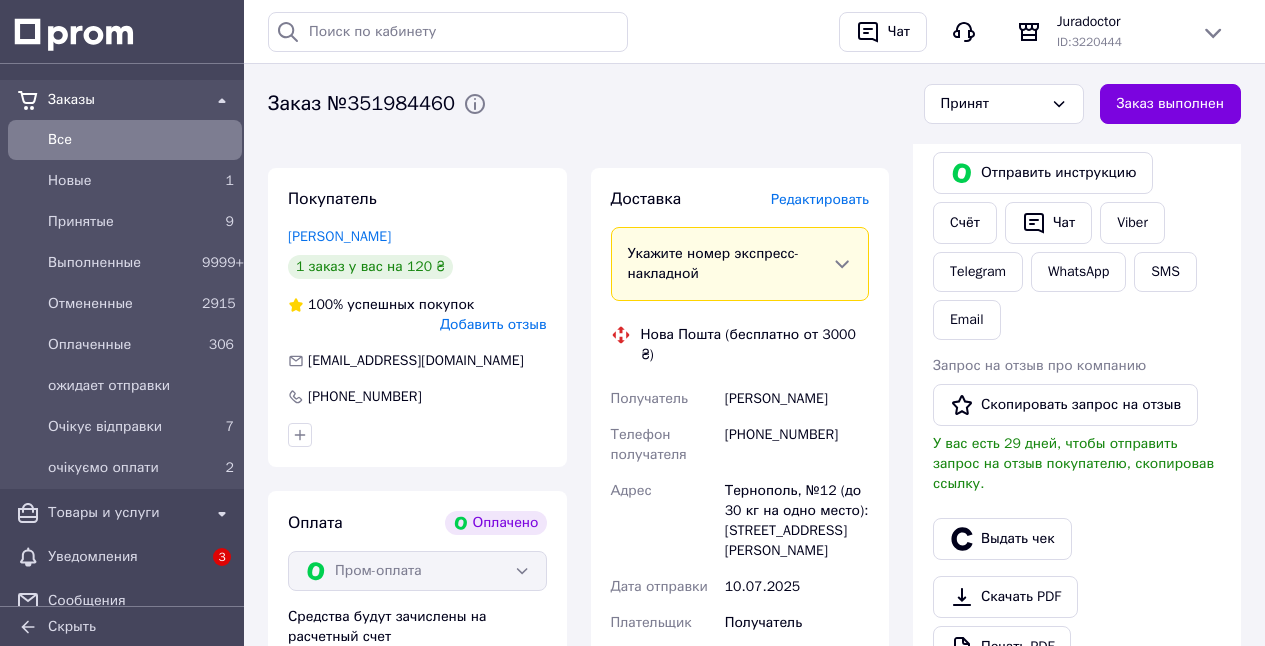 click on "Редактировать" at bounding box center [820, 199] 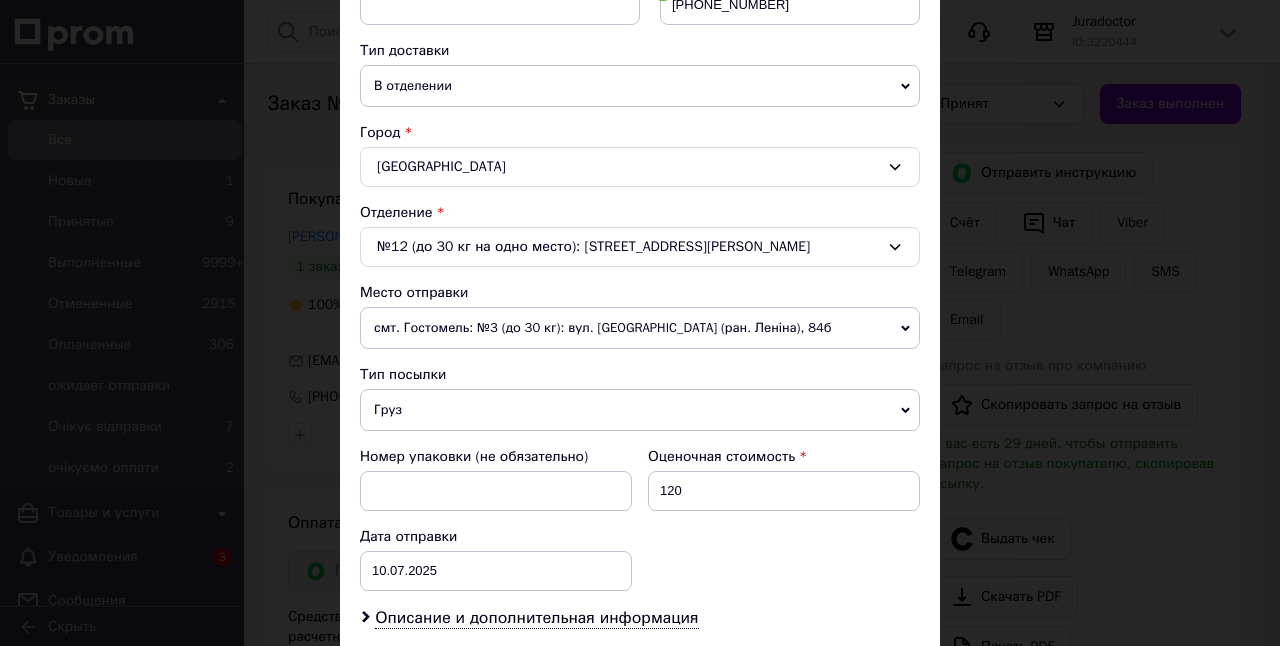 scroll, scrollTop: 433, scrollLeft: 0, axis: vertical 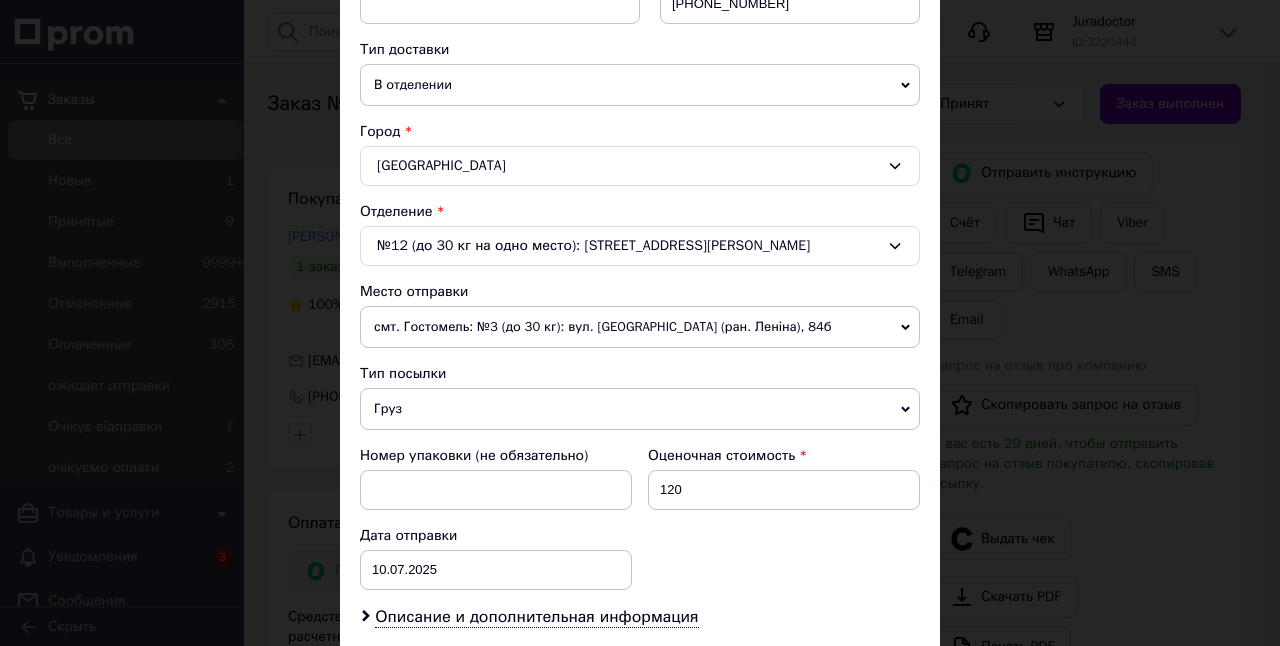 drag, startPoint x: 373, startPoint y: 409, endPoint x: 384, endPoint y: 427, distance: 21.095022 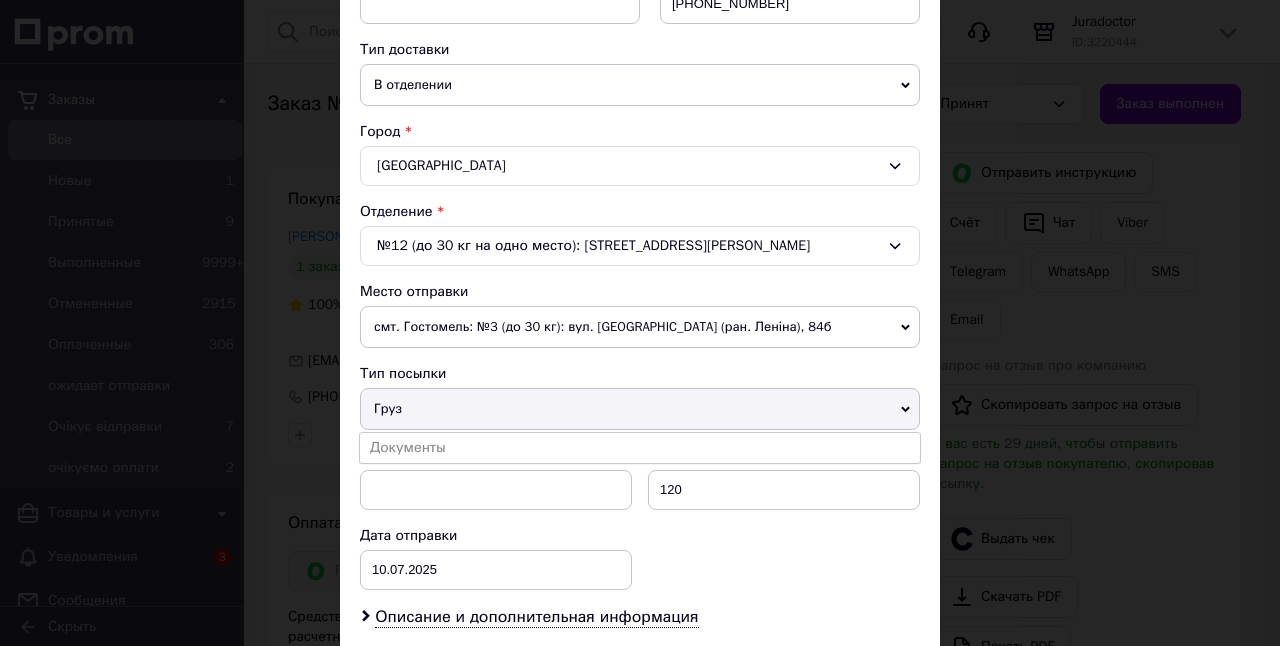 drag, startPoint x: 418, startPoint y: 455, endPoint x: 575, endPoint y: 435, distance: 158.26875 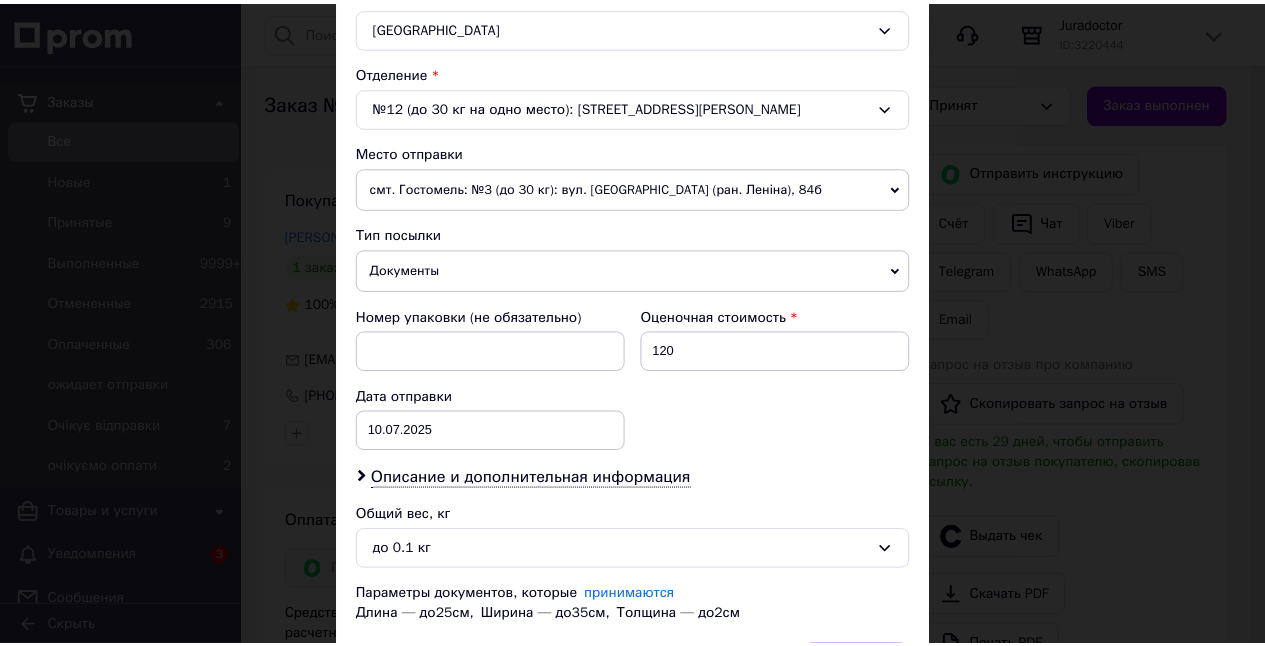 scroll, scrollTop: 702, scrollLeft: 0, axis: vertical 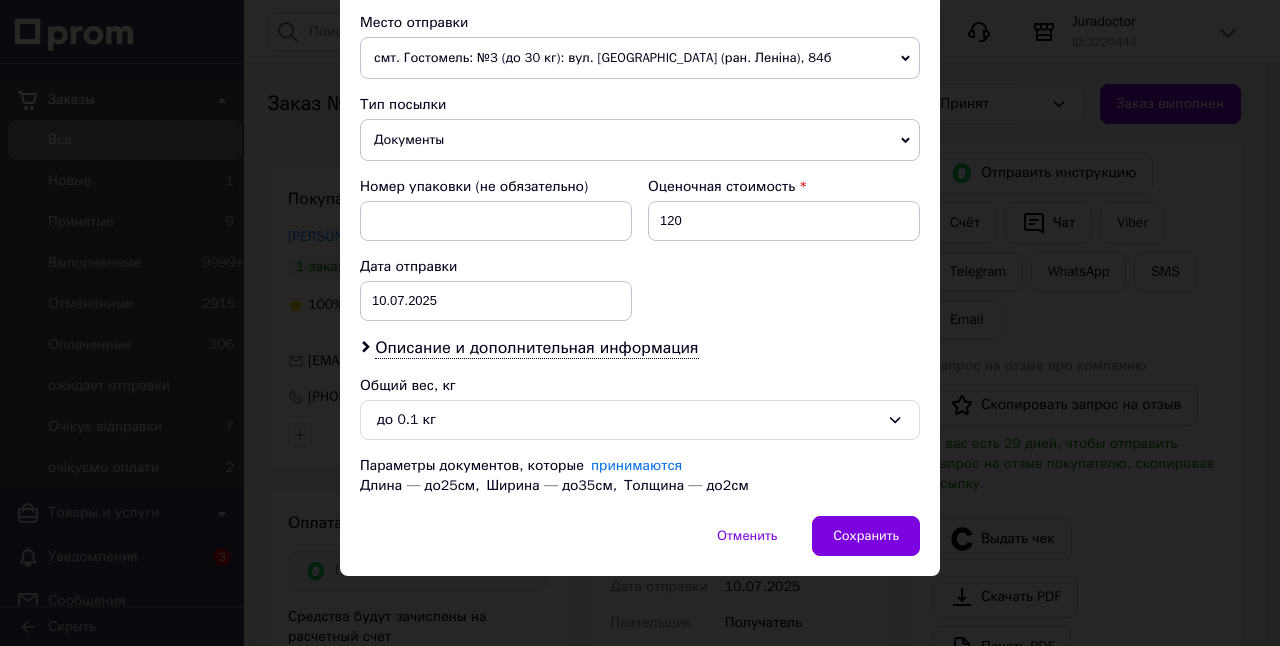 drag, startPoint x: 851, startPoint y: 532, endPoint x: 1279, endPoint y: 397, distance: 448.78613 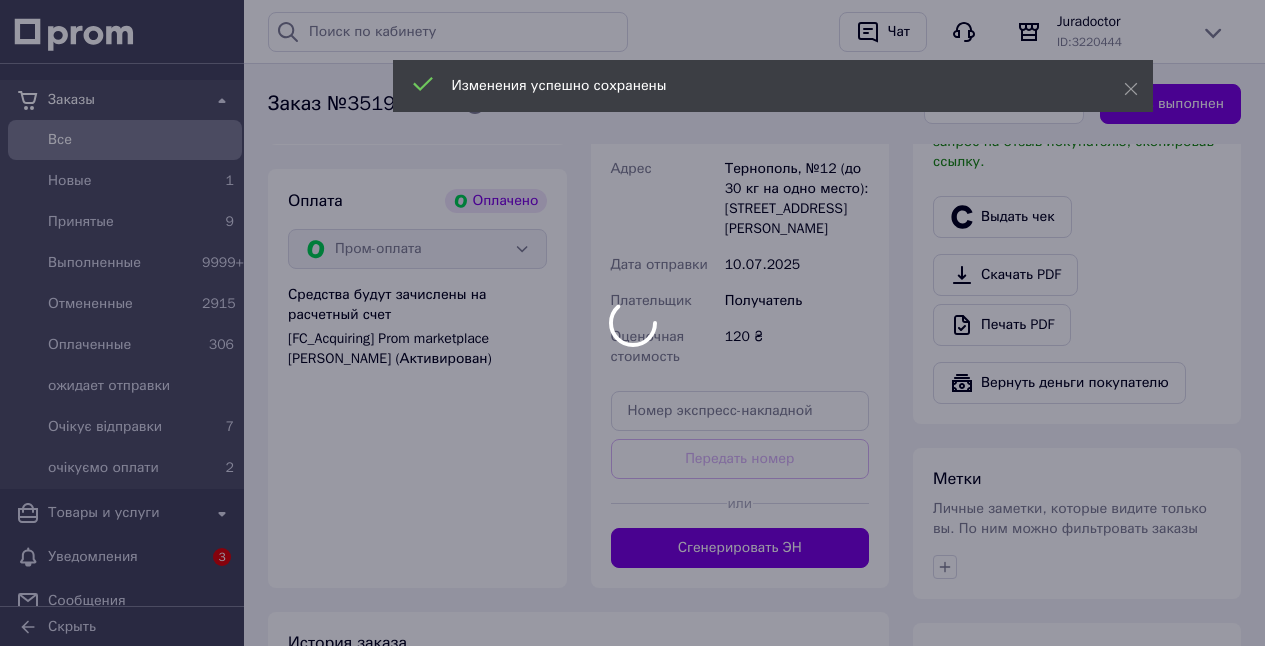scroll, scrollTop: 1349, scrollLeft: 0, axis: vertical 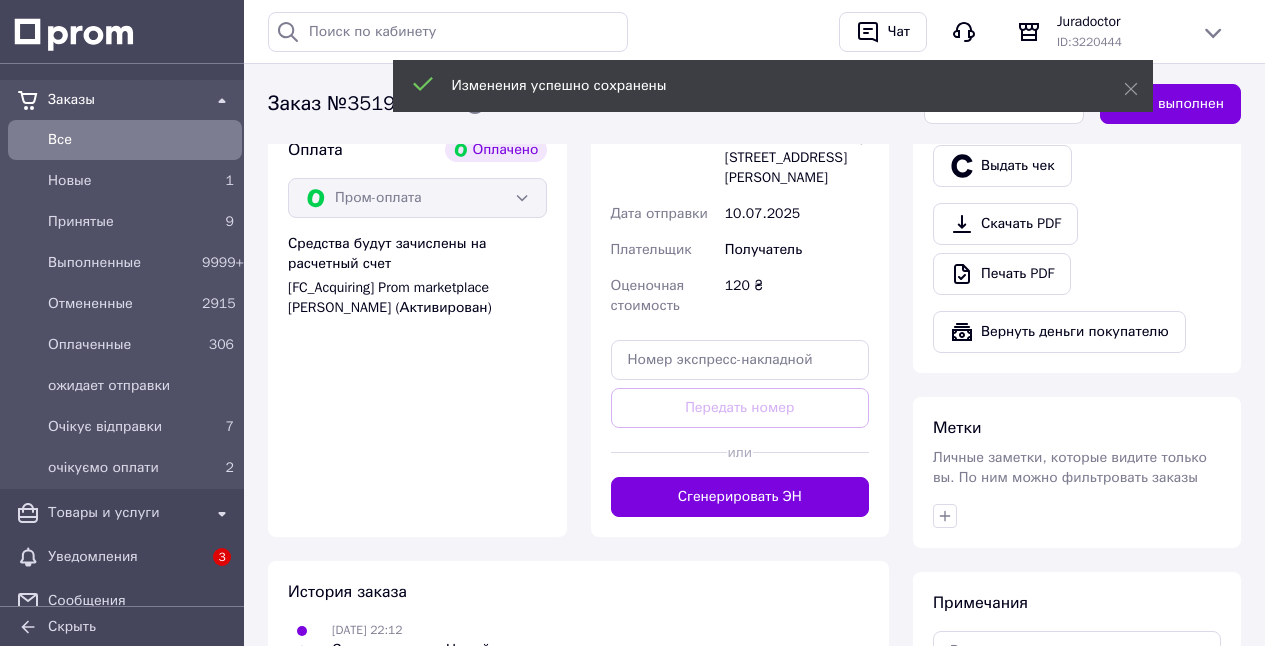 click on "Сгенерировать ЭН" at bounding box center [740, 497] 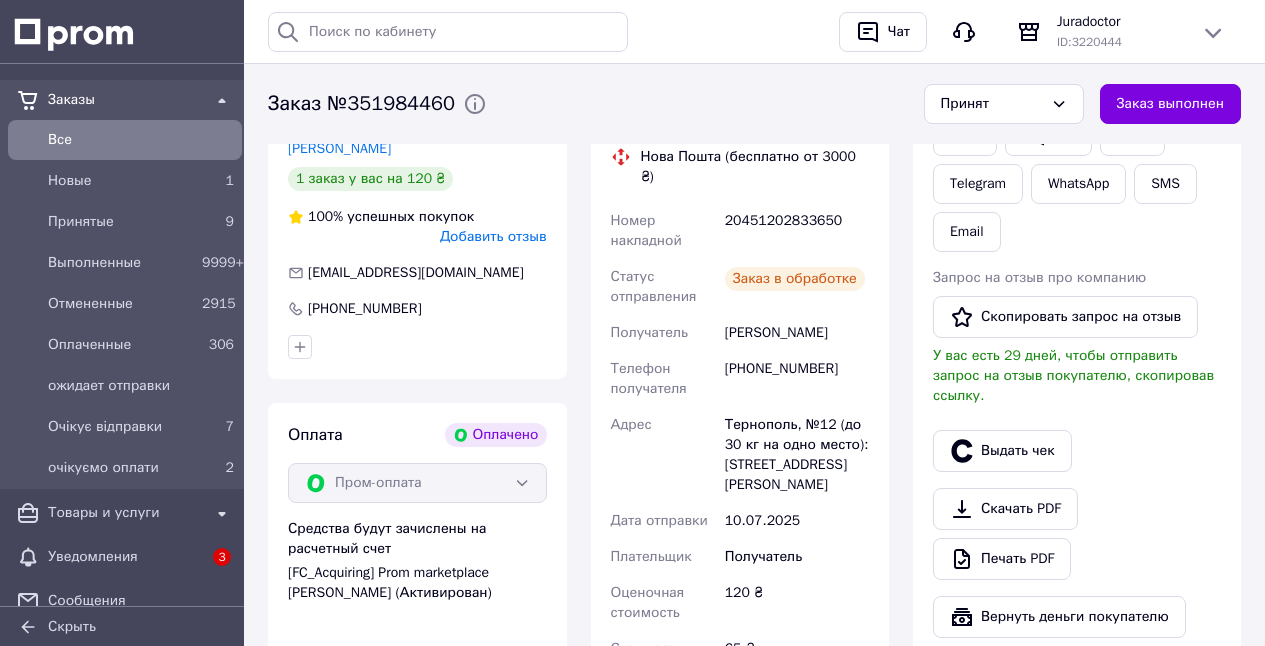 scroll, scrollTop: 1063, scrollLeft: 0, axis: vertical 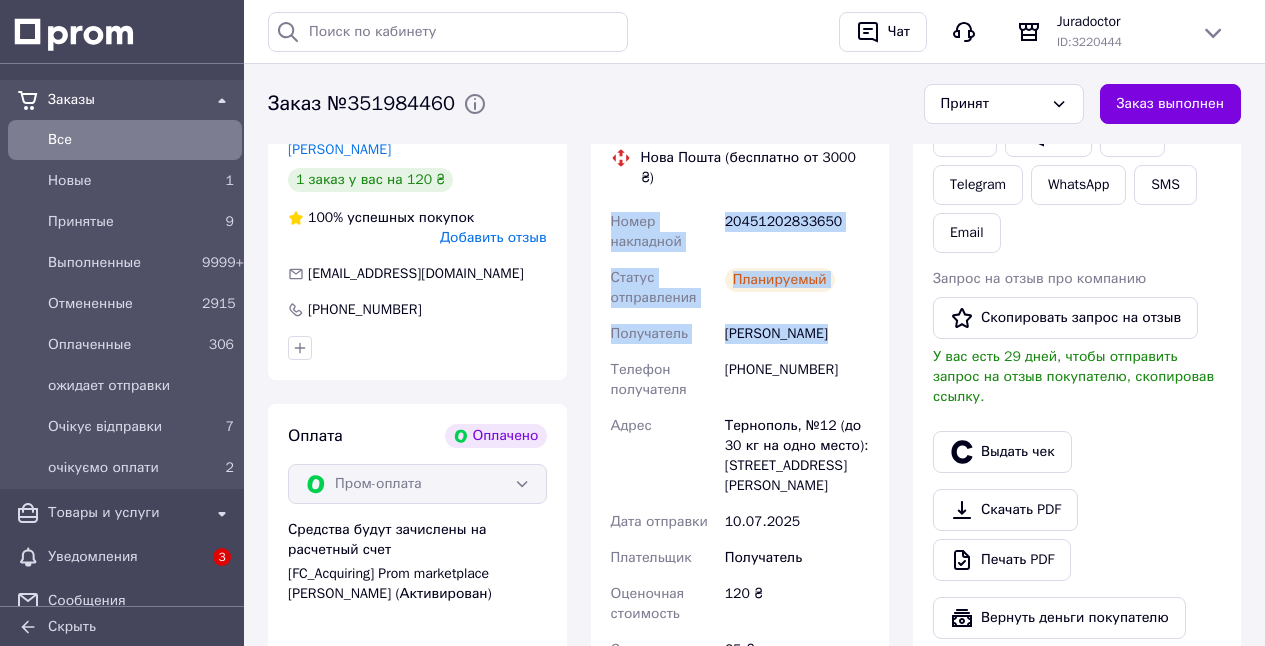 drag, startPoint x: 608, startPoint y: 216, endPoint x: 830, endPoint y: 334, distance: 251.41202 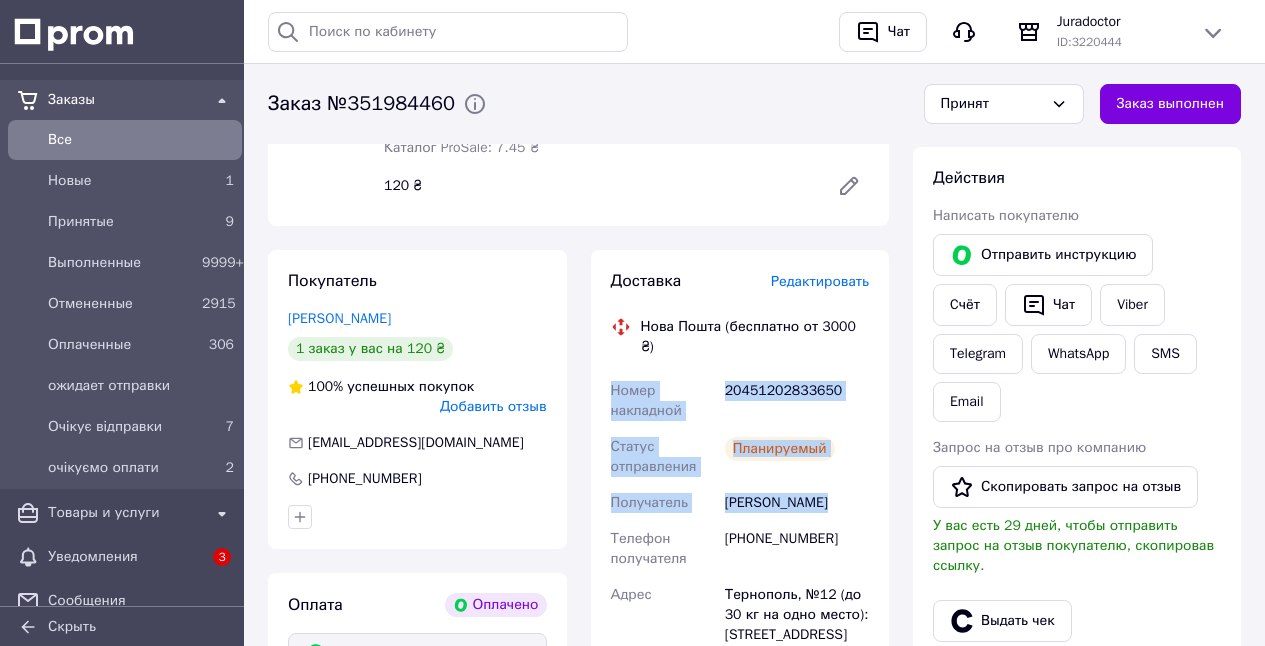 scroll, scrollTop: 889, scrollLeft: 0, axis: vertical 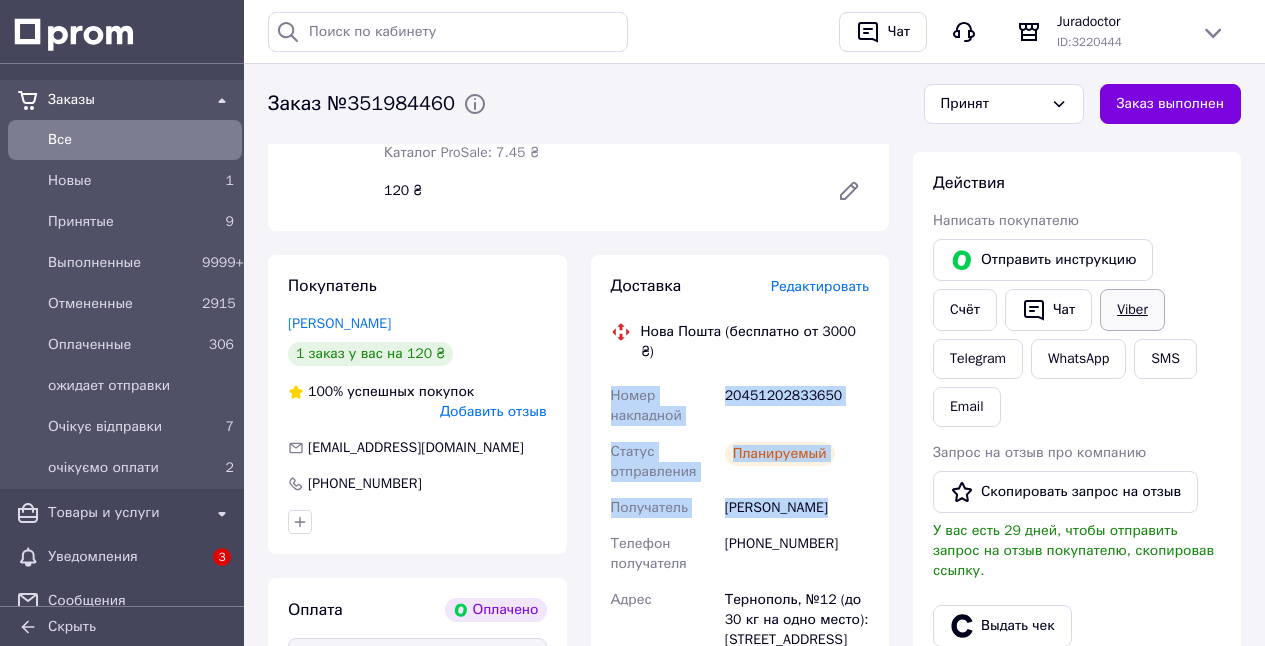 click on "Viber" at bounding box center (1132, 310) 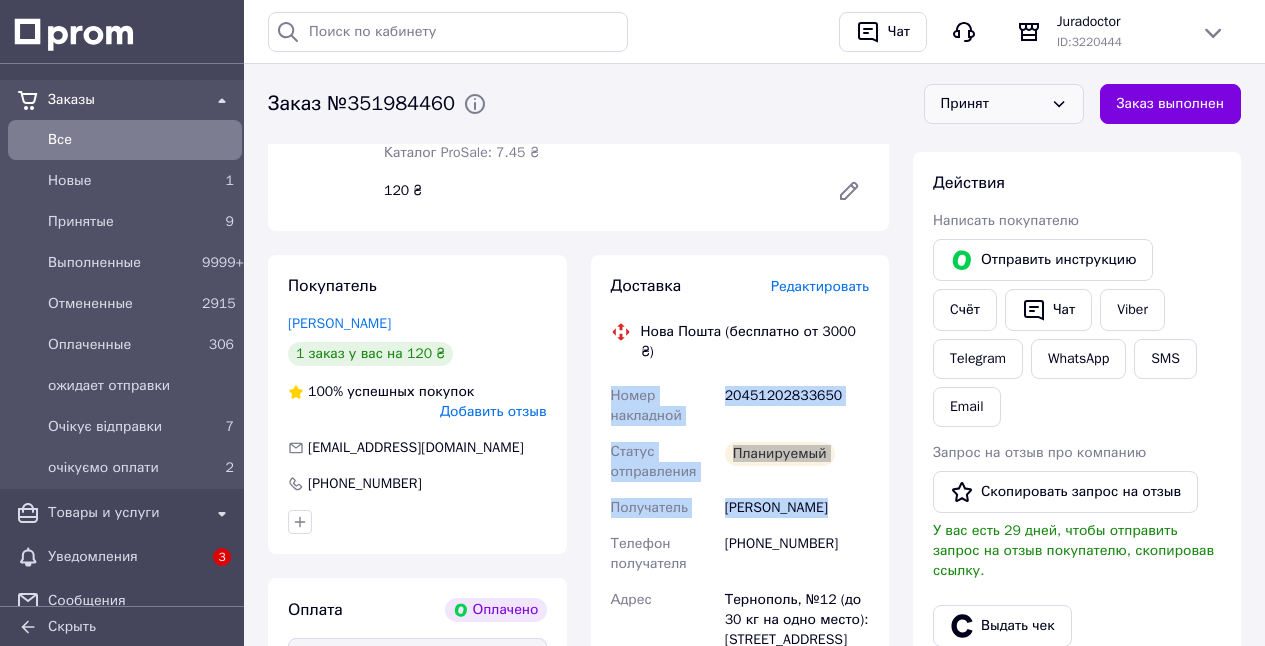 click on "Принят" at bounding box center [992, 104] 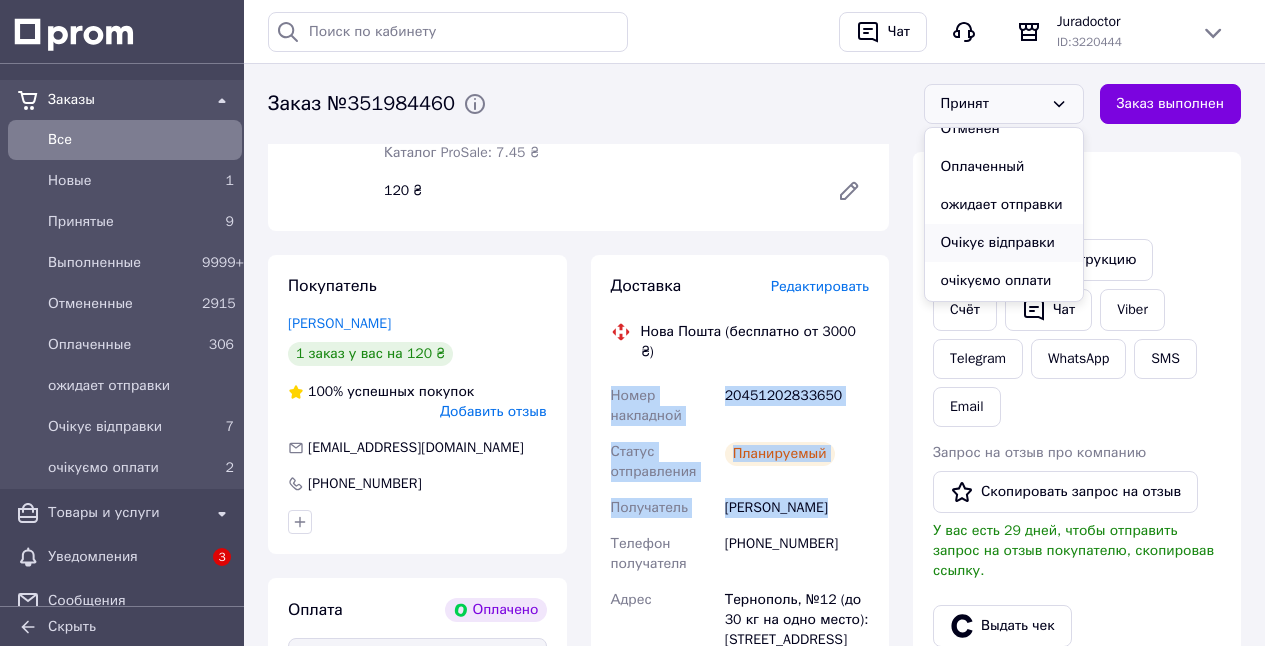 scroll, scrollTop: 76, scrollLeft: 0, axis: vertical 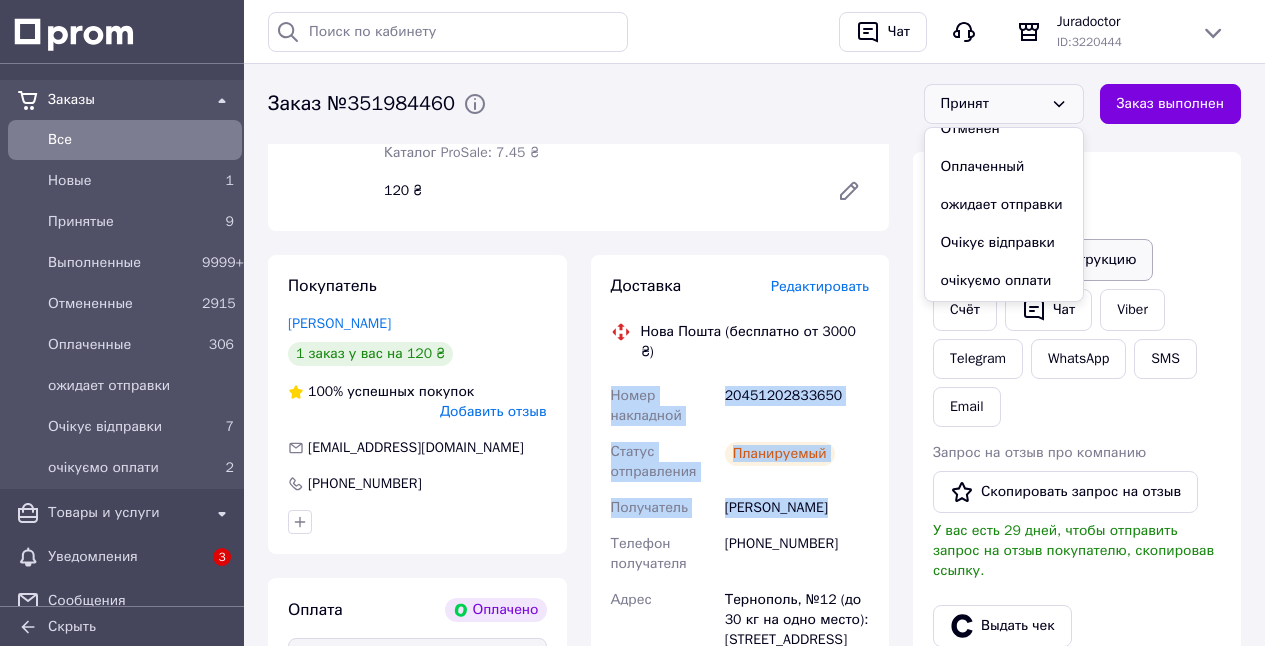 click on "Очікує відправки" at bounding box center [1004, 243] 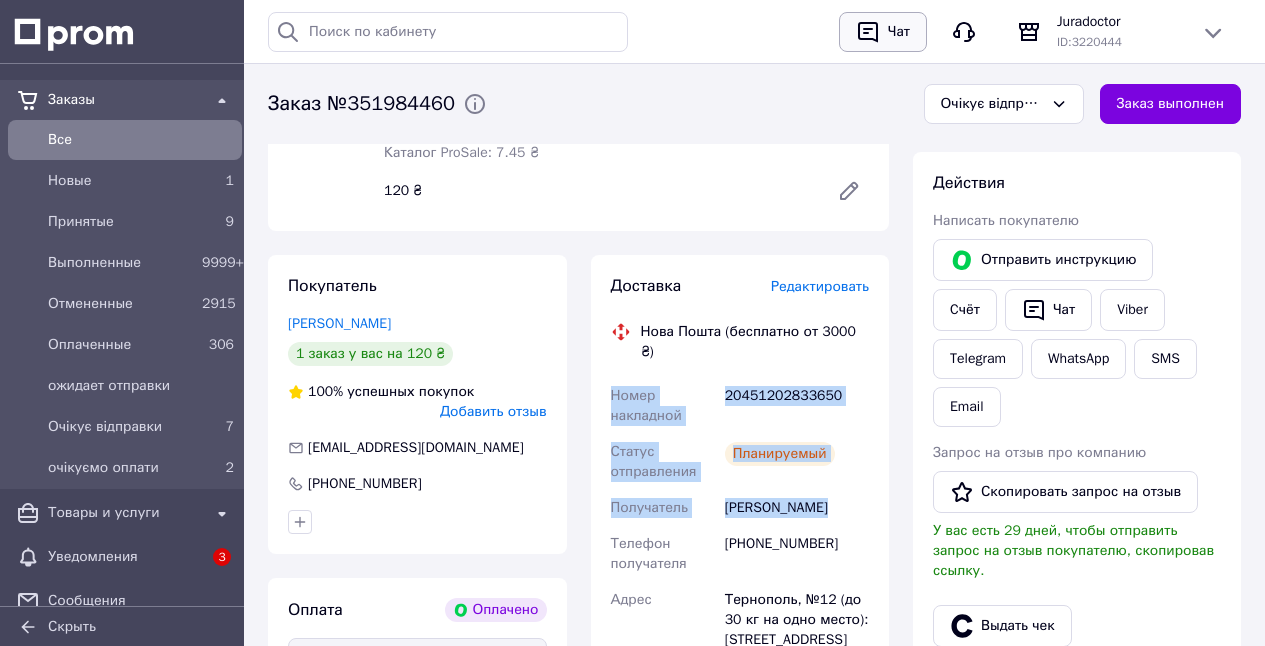 click on "Чат" at bounding box center [899, 32] 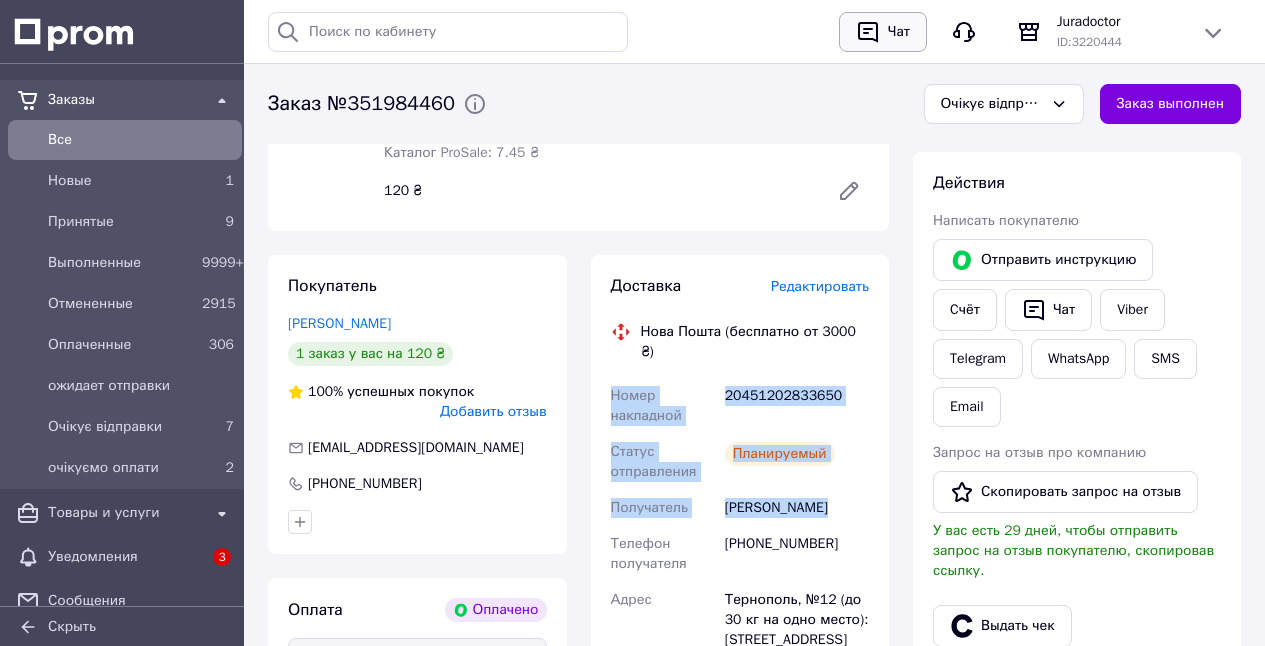 click on "Чат" at bounding box center (899, 32) 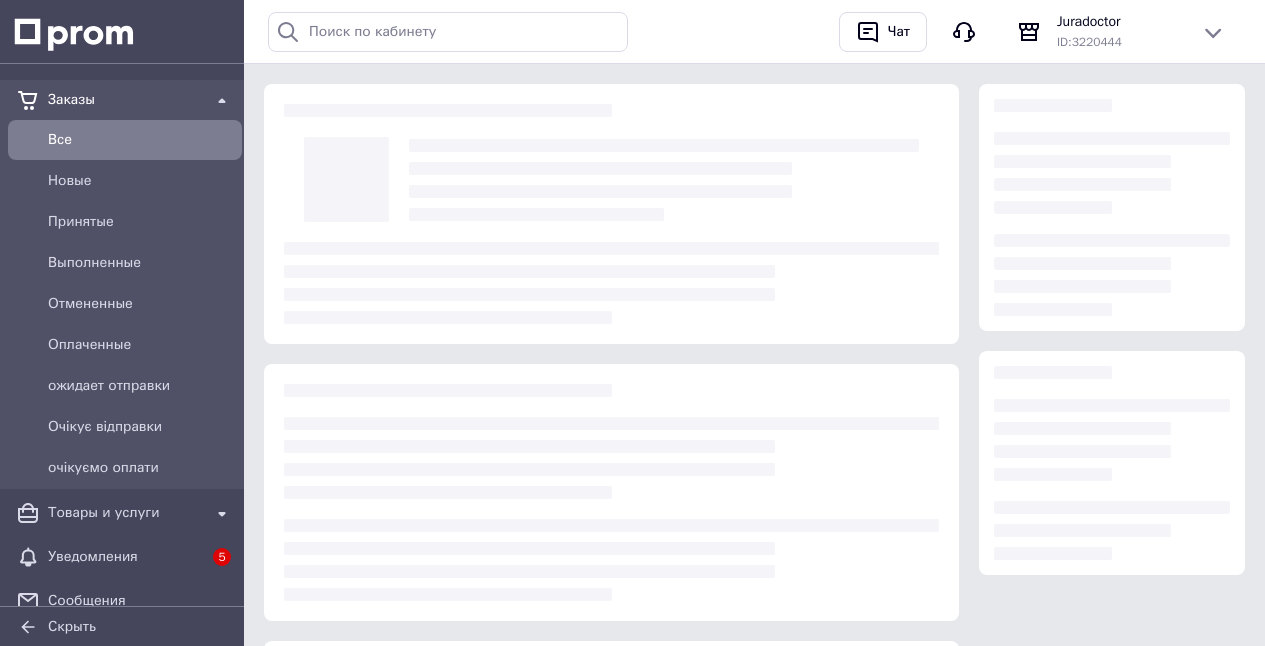 scroll, scrollTop: 0, scrollLeft: 0, axis: both 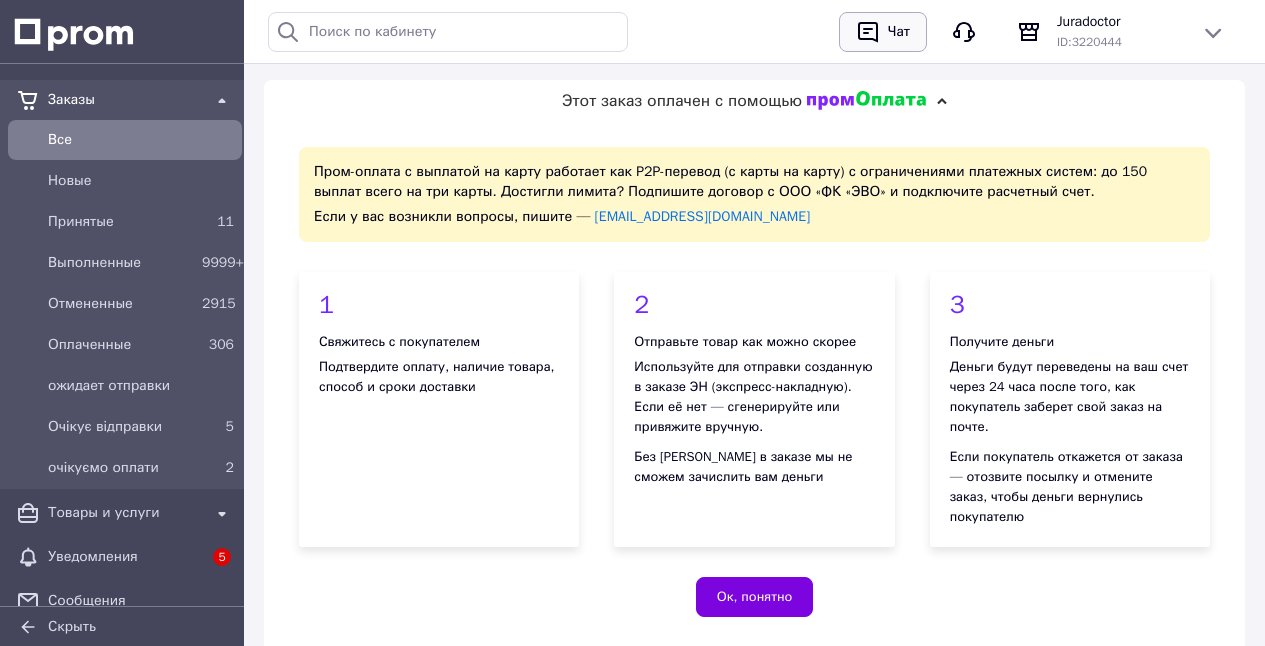click on "Чат" at bounding box center [899, 32] 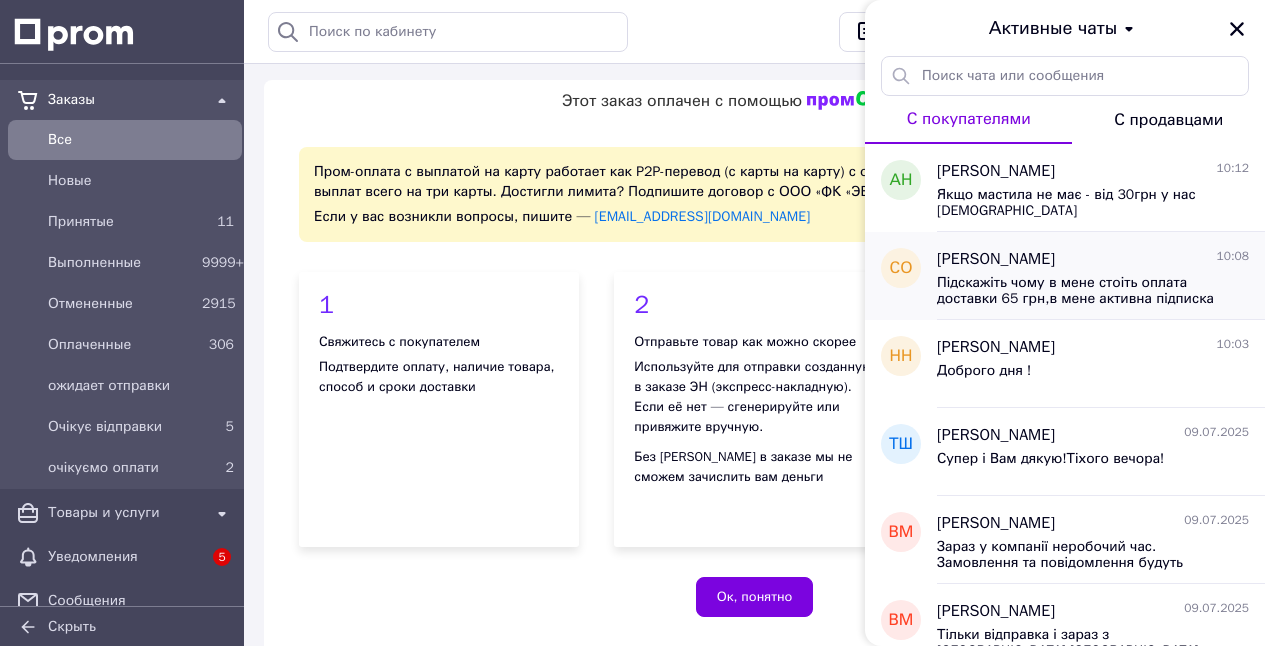 click on "Підскажіть чому в мене стоіть оплата доставки 65 грн,в мене активна підписка Доставка для своіх?" at bounding box center (1079, 291) 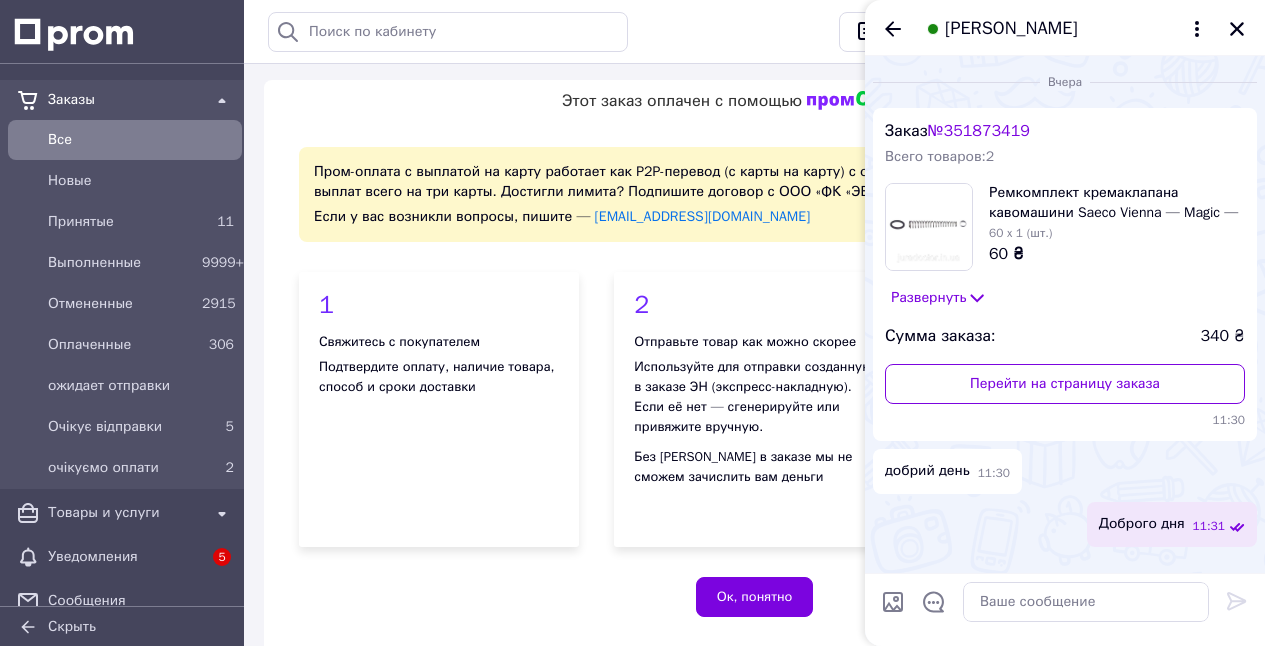 scroll, scrollTop: 200, scrollLeft: 0, axis: vertical 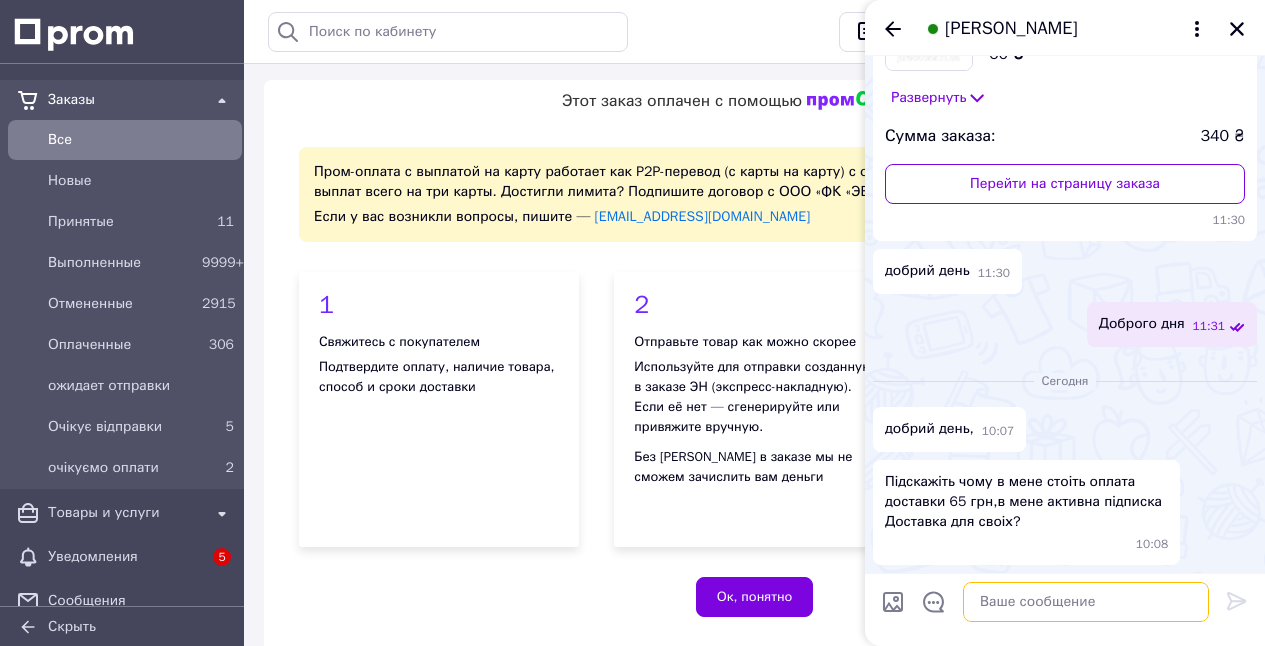 click at bounding box center [1086, 602] 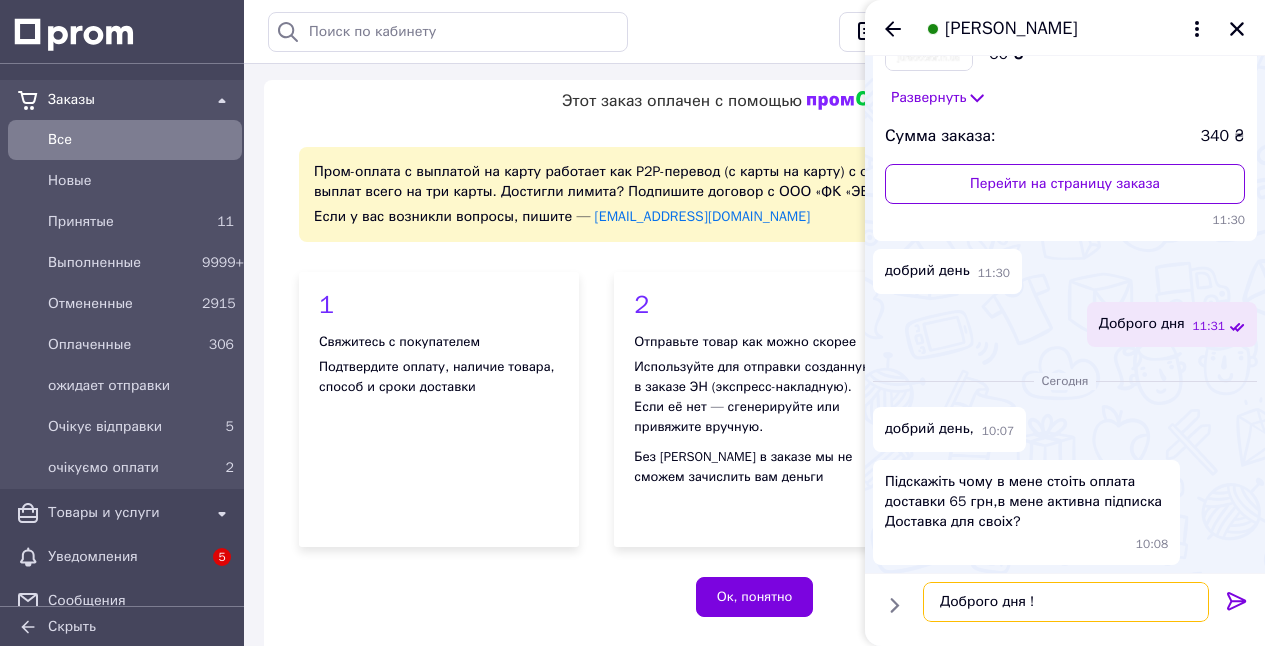 paste on "це не до нас, ми такі питання не вирішуємо" 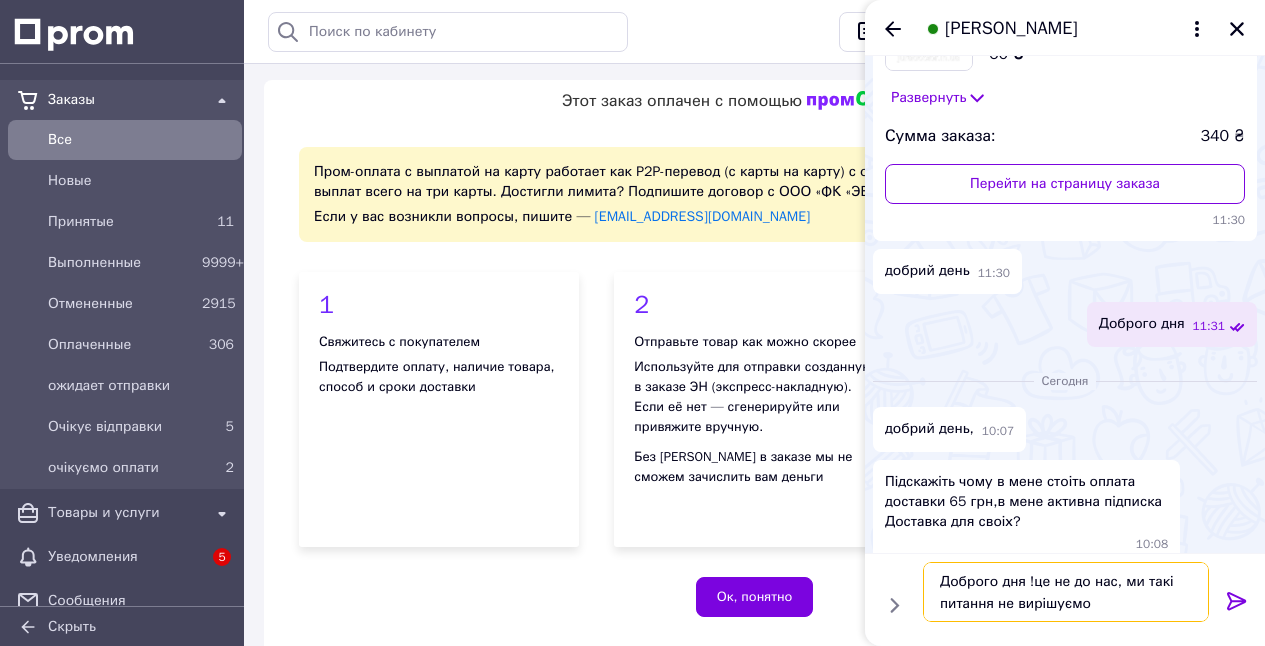 type on "Доброго дня !це не до нас, ми такі питання не вирішуємо" 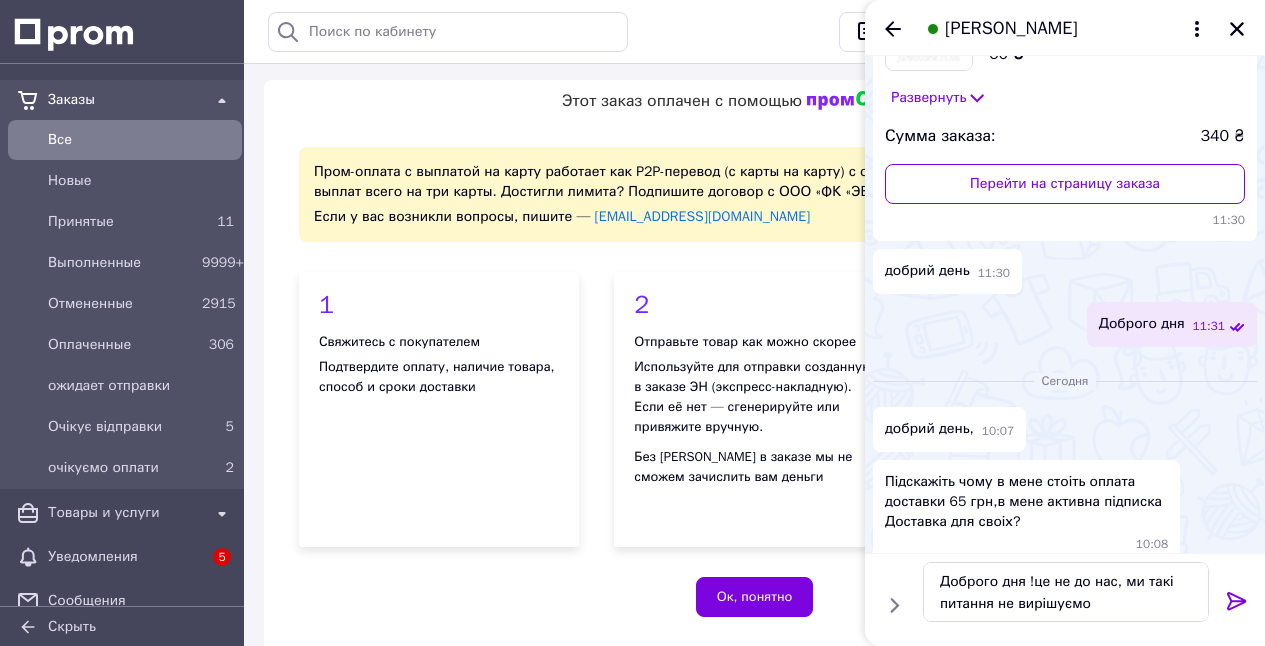 click 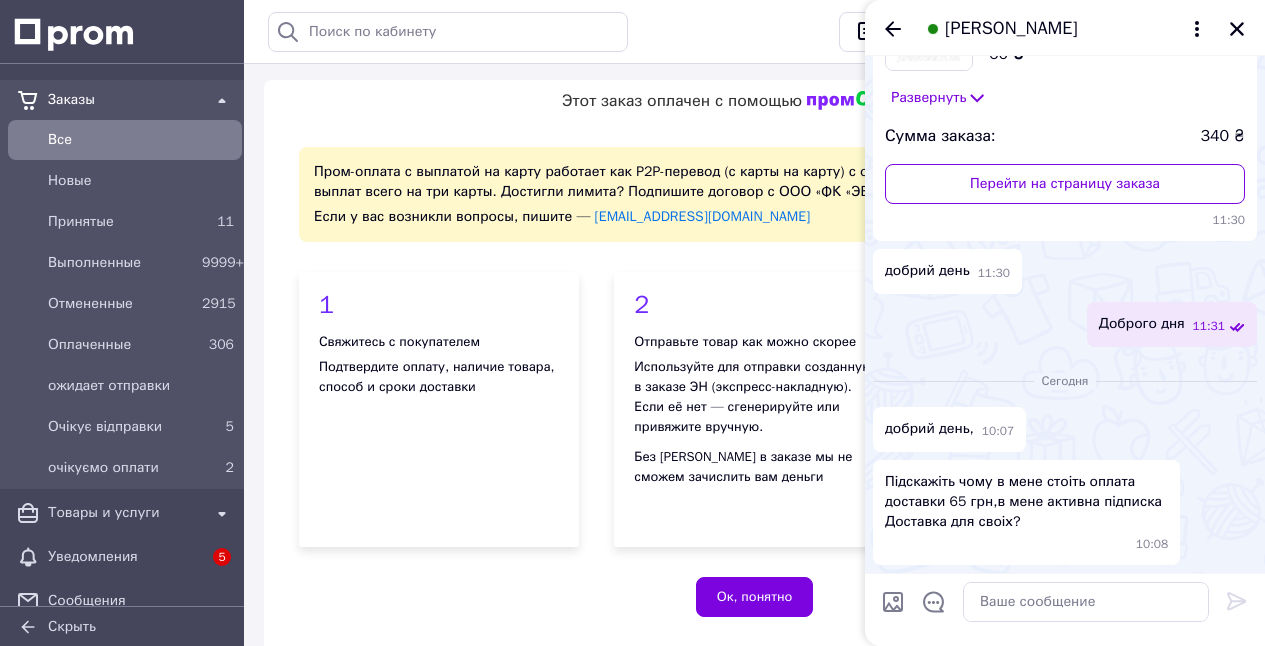scroll, scrollTop: 293, scrollLeft: 0, axis: vertical 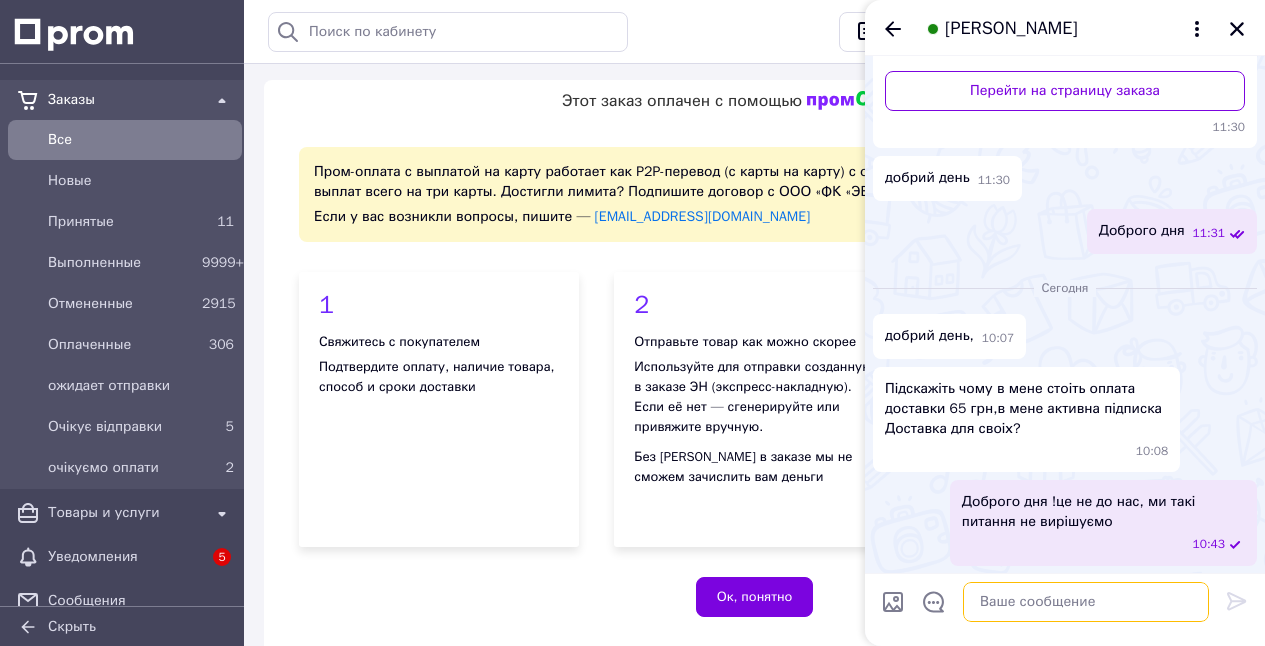 paste on "напишіть на підтримку пром" 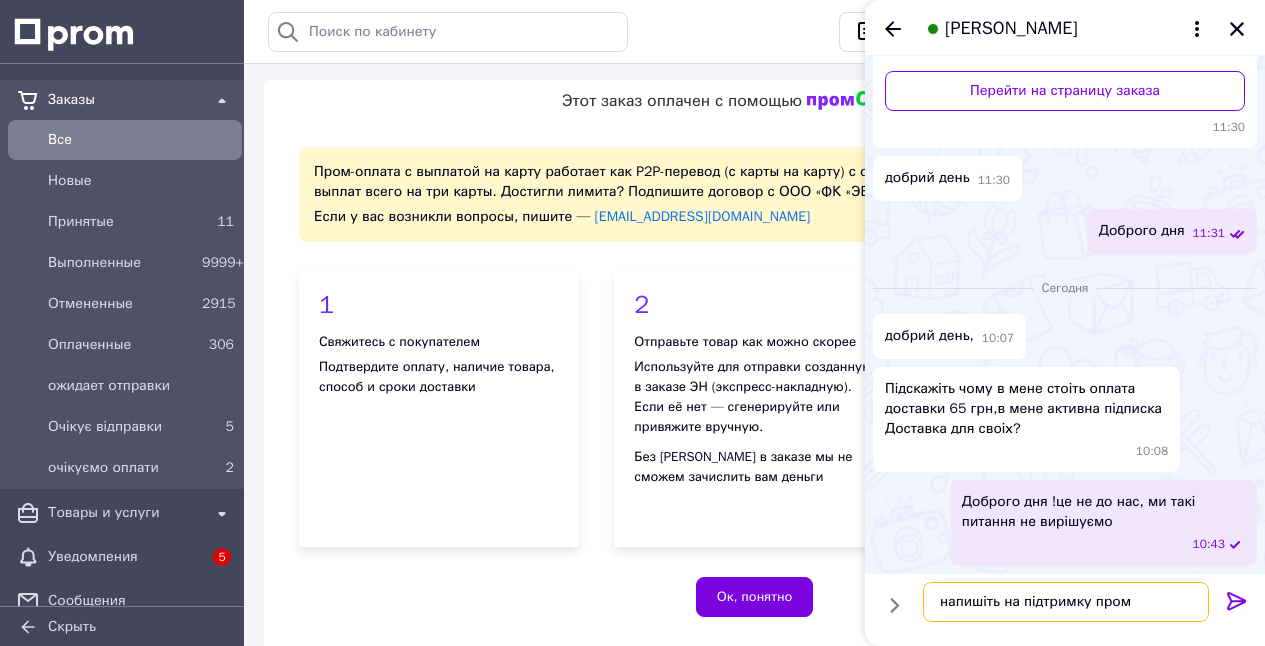 type on "напишіть на підтримку пром" 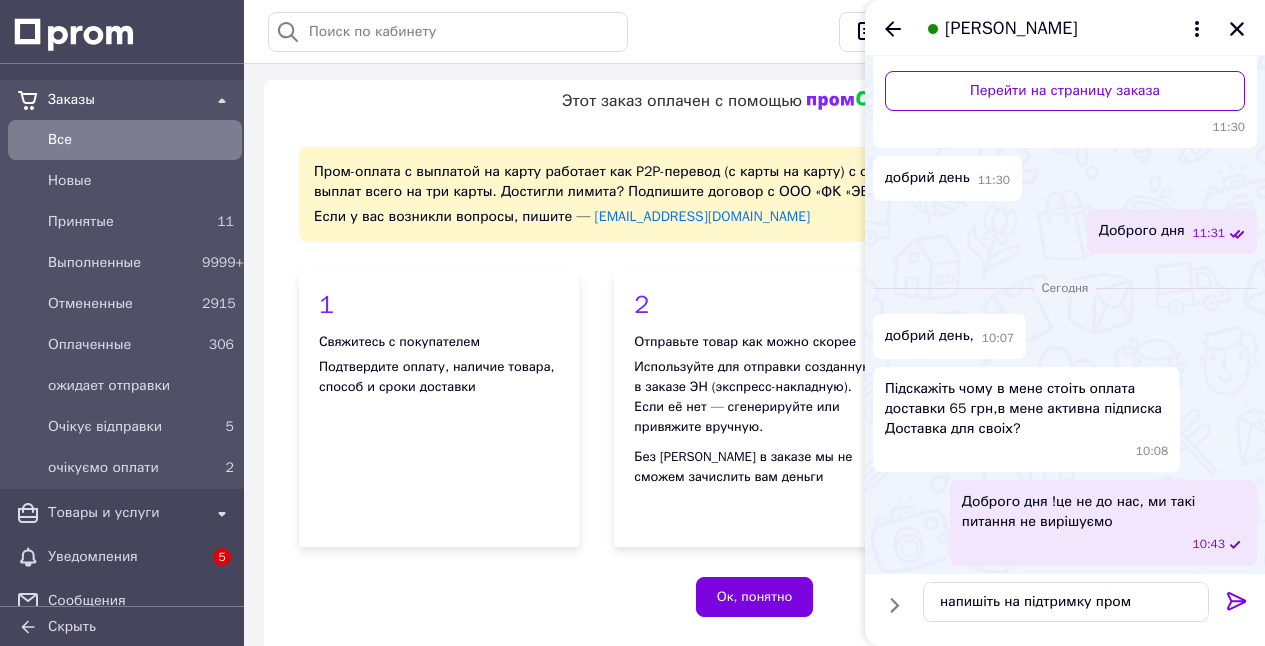 drag, startPoint x: 1226, startPoint y: 597, endPoint x: 1214, endPoint y: 600, distance: 12.369317 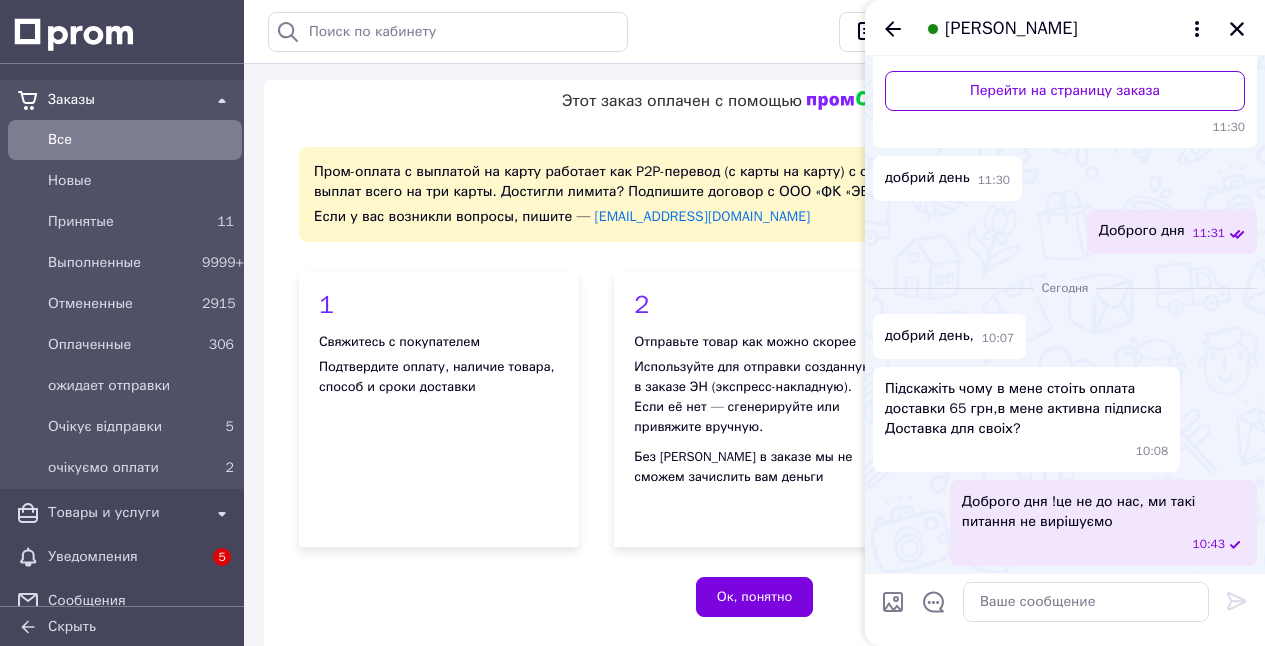 scroll, scrollTop: 347, scrollLeft: 0, axis: vertical 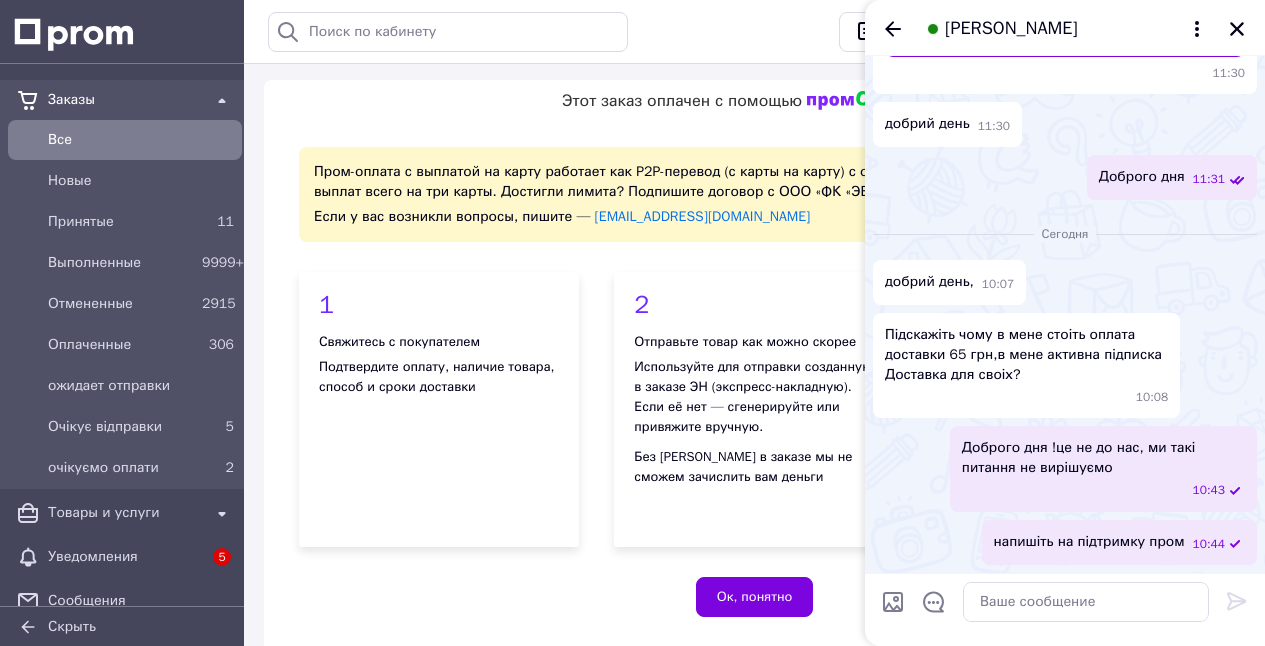 click on "История поиска Очистить всю  [PERSON_NAME] 0993002926 099300292 09930029" at bounding box center [545, 32] 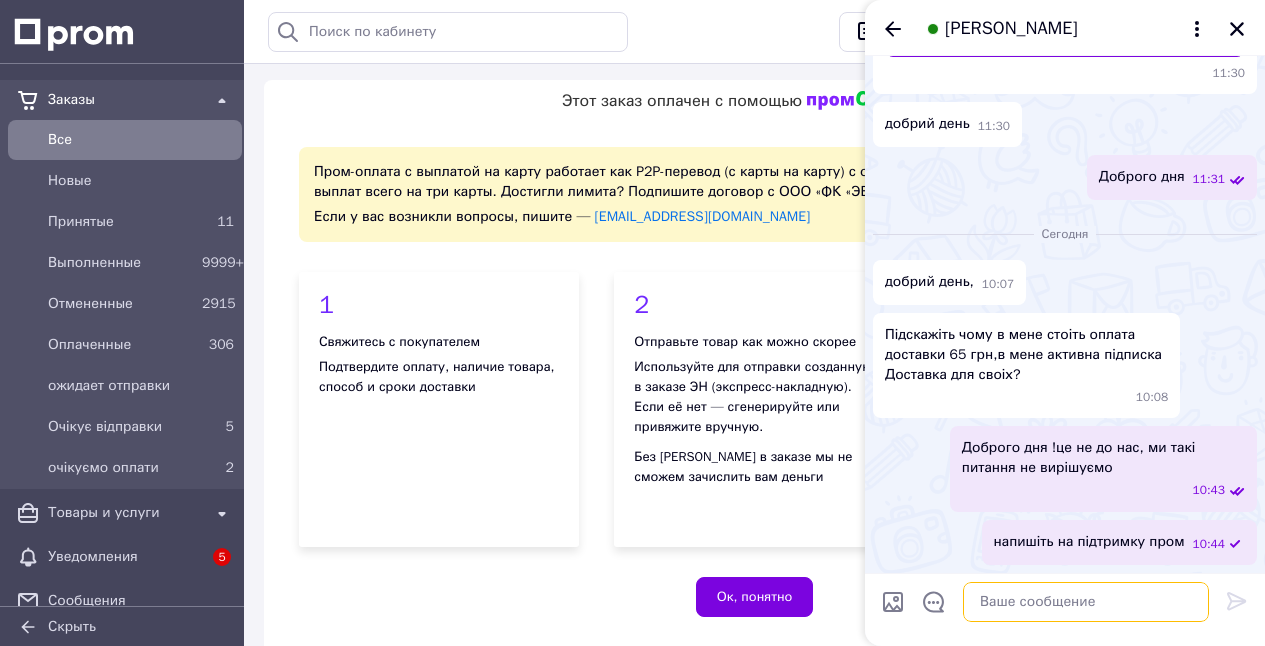 paste on "кабінеті є підтримка клієнтів" 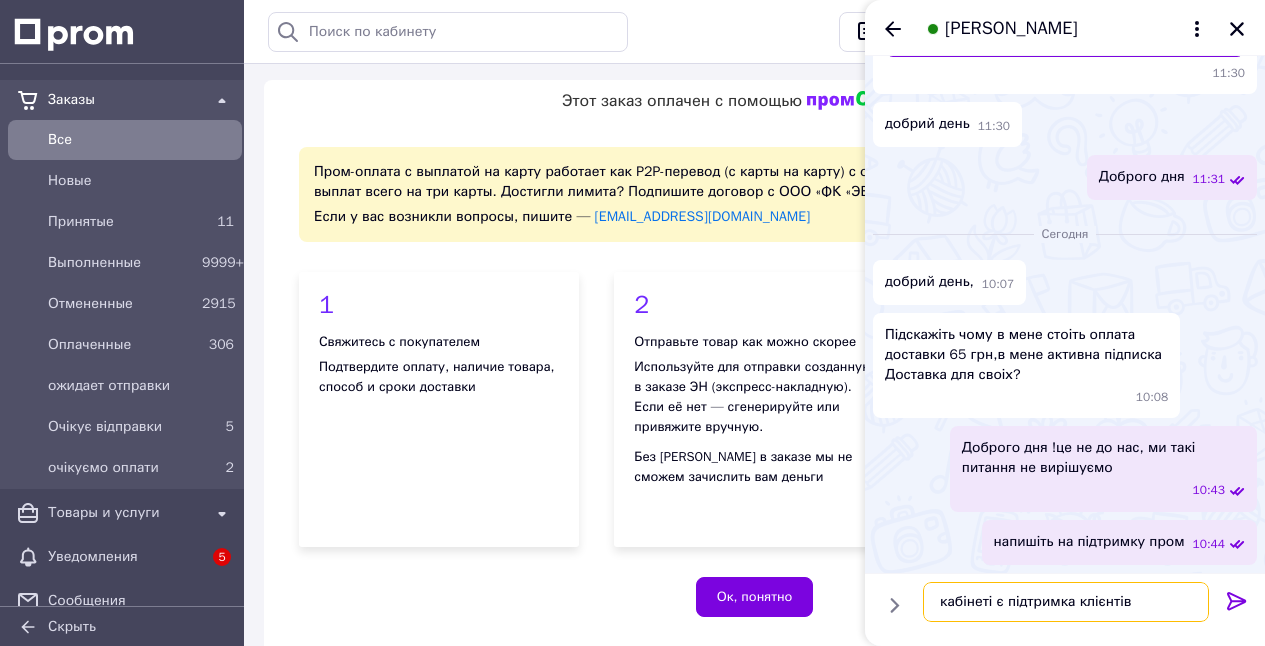 type on "кабінеті є підтримка клієнтів" 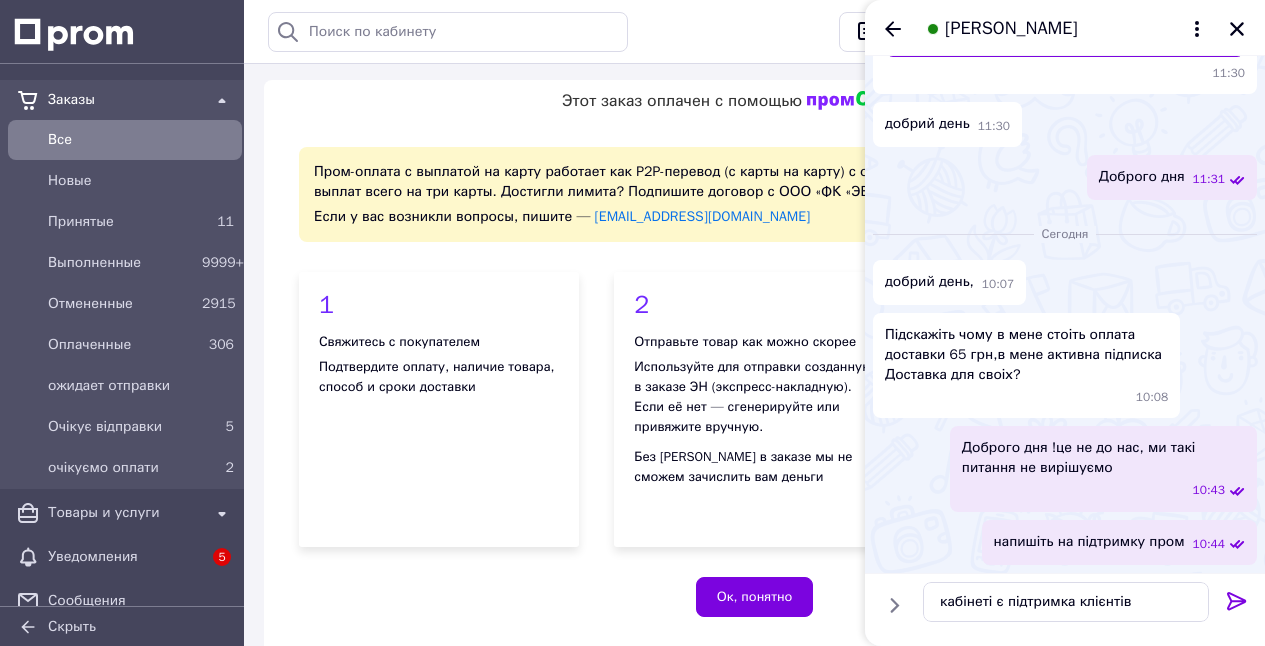 click 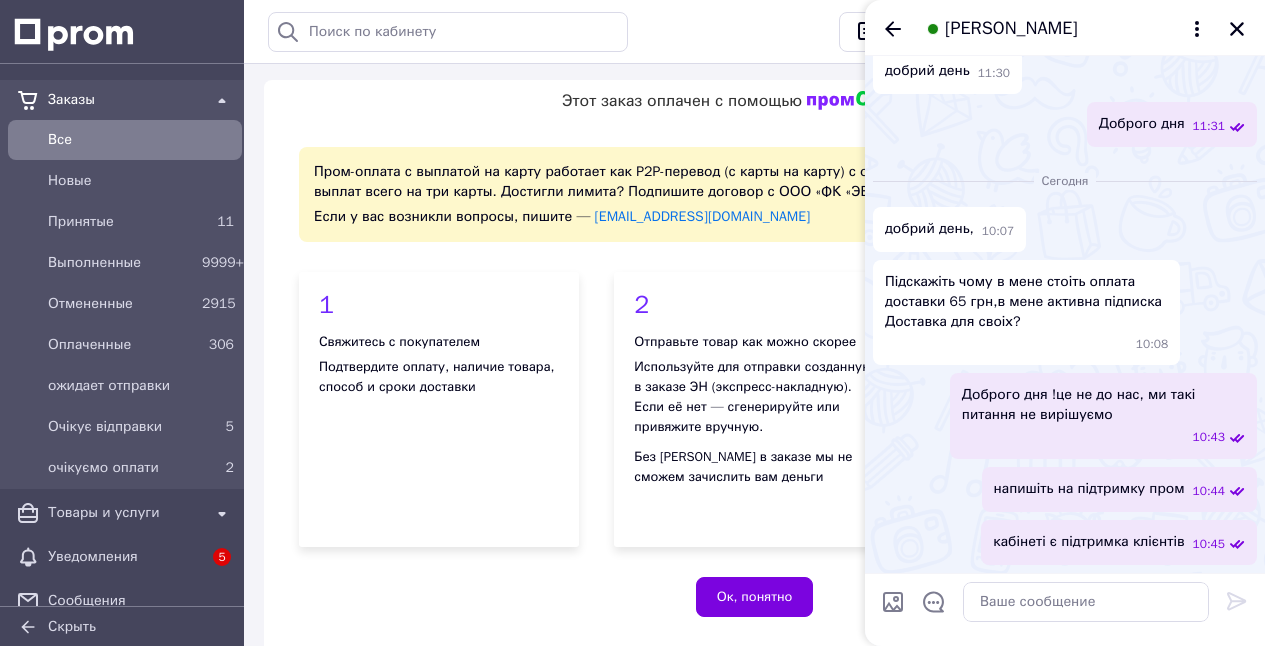scroll, scrollTop: 453, scrollLeft: 0, axis: vertical 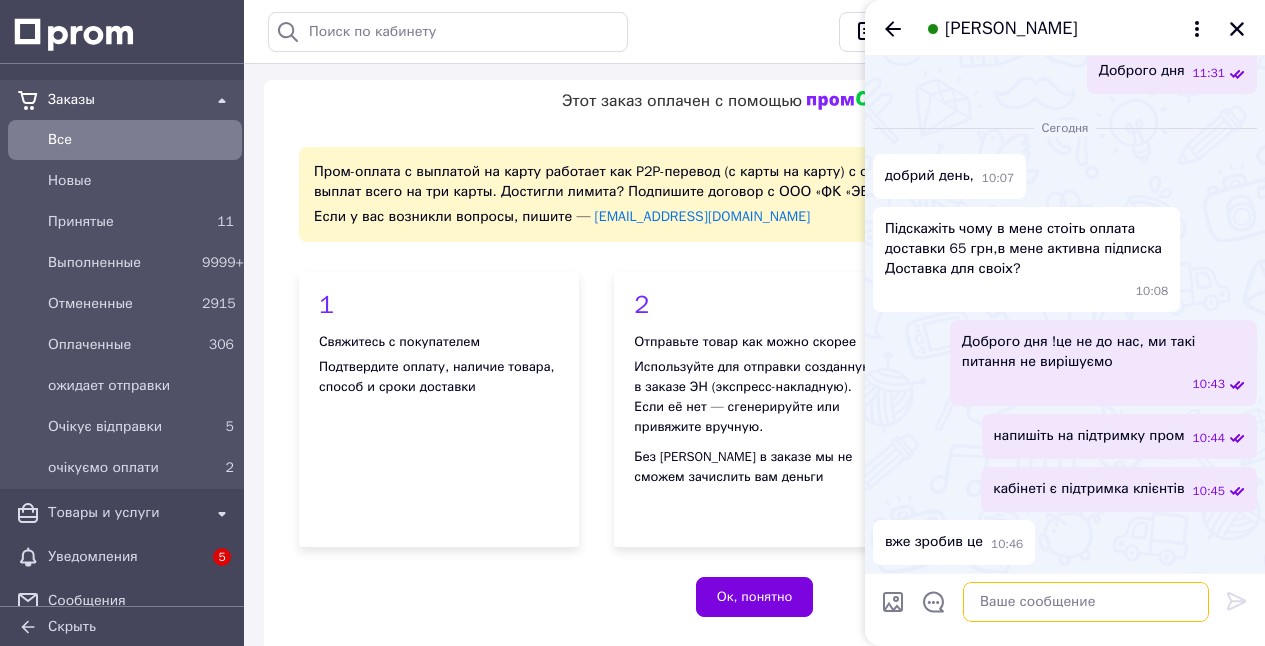 paste on "це вони дають безкоштовну доставку" 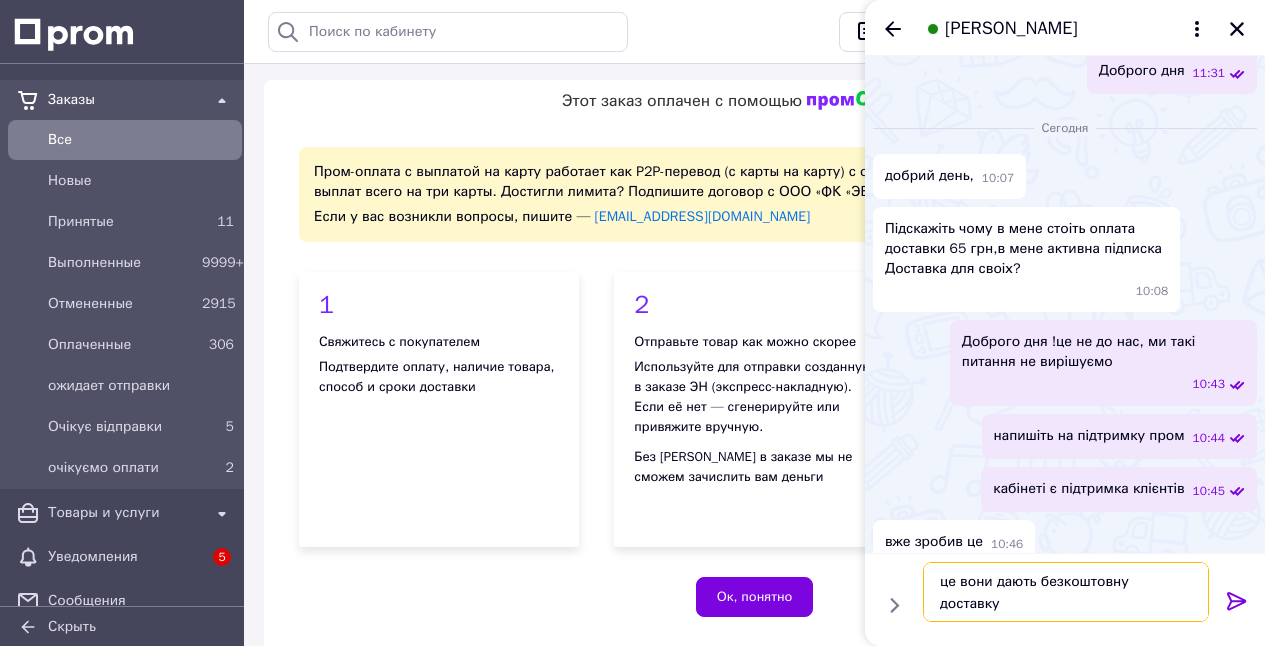 type on "це вони дають безкоштовну доставку" 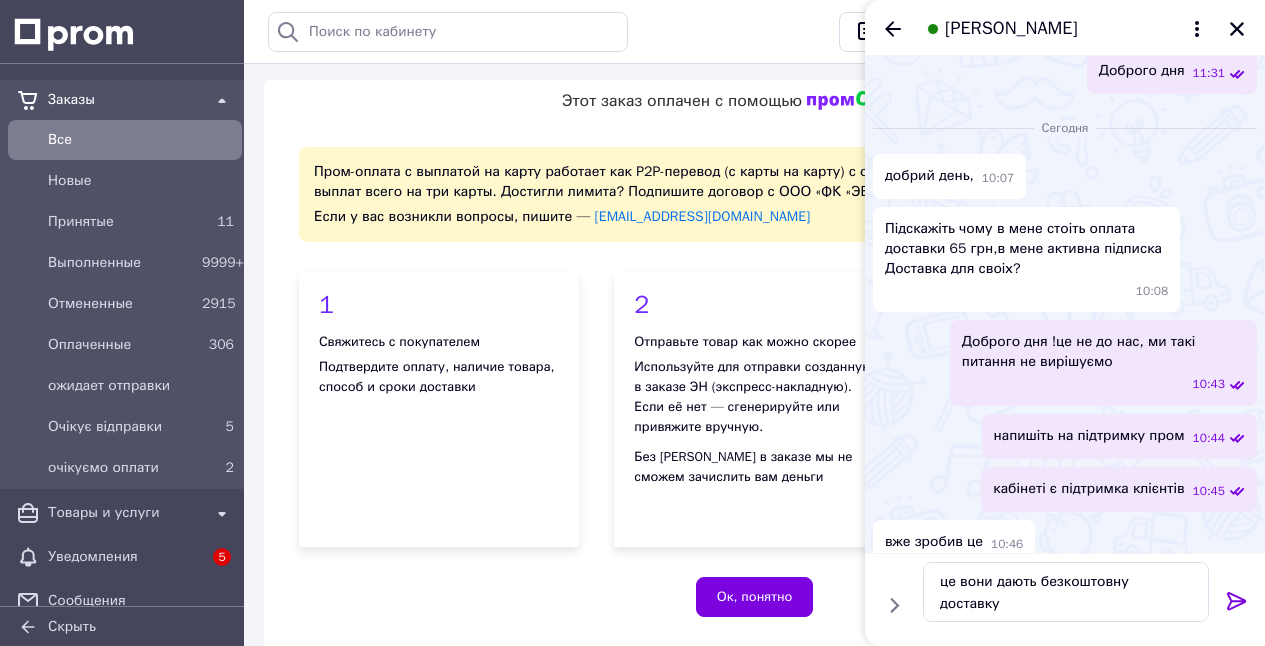 drag, startPoint x: 1241, startPoint y: 599, endPoint x: 1062, endPoint y: 589, distance: 179.27911 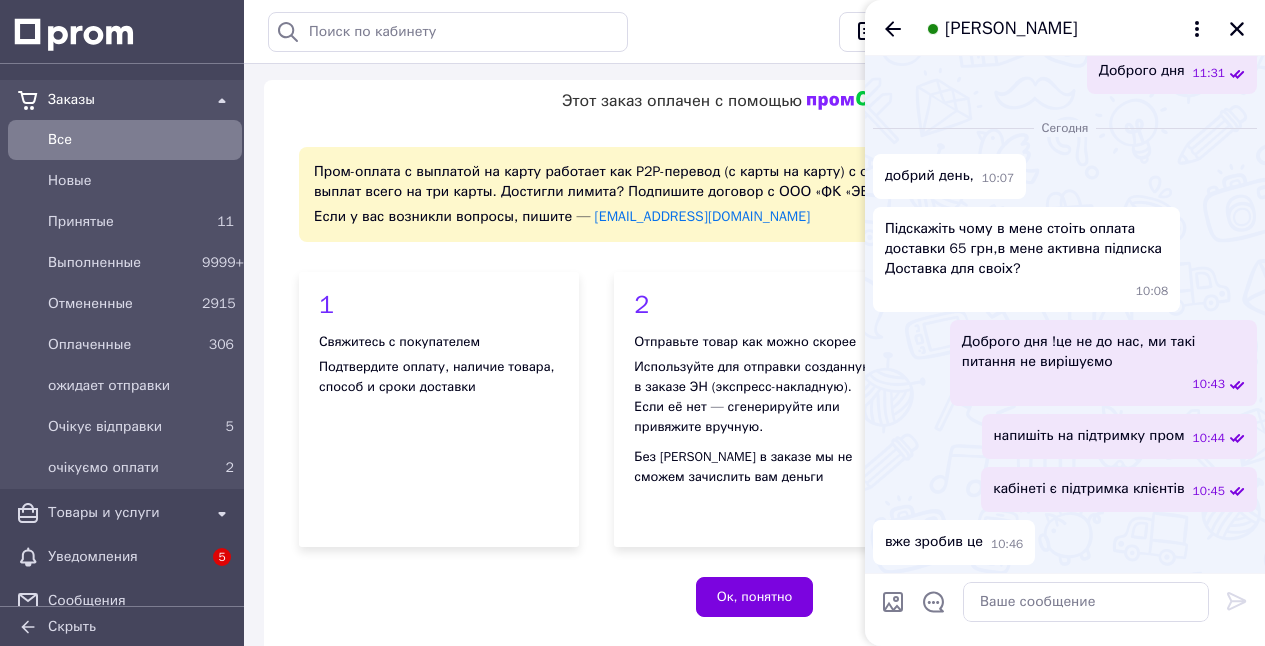 scroll, scrollTop: 526, scrollLeft: 0, axis: vertical 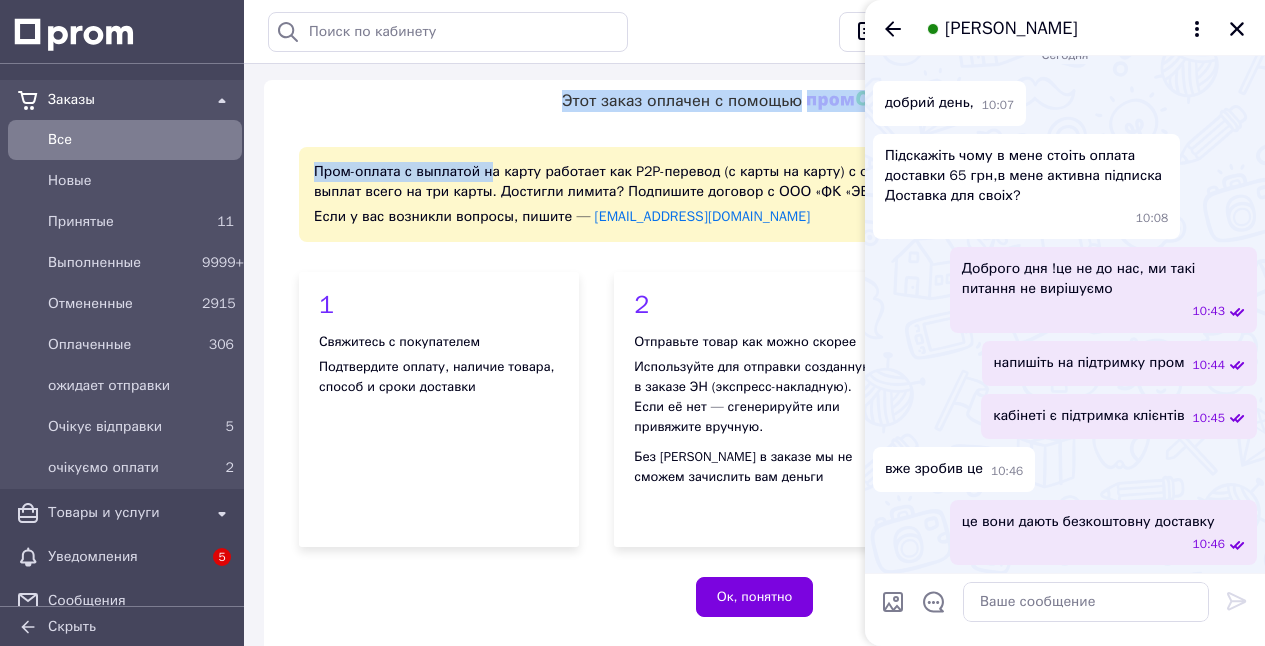 click on "Этот заказ оплачен с помощью Пром-оплата с выплатой на карту работает как P2P-перевод
(с карты на карту) с ограничениями платежных систем: до 150
выплат всего на три карты. Достигли лимита? Подпишите договор
с ООО «ФК «ЭВО» и подключите расчетный счет. Если у вас возникли вопросы, пишите —   prompay@prom.ua 1 Свяжитесь с покупателем Подтвердите оплату, наличие товара, способ и сроки доставки 2 Отправьте товар как можно скорее Используйте для отправки созданную в заказе ЭН (экспресс-накладную).
Если её нет — сгенерируйте или привяжите вручную. 3 Получите деньги" at bounding box center (754, 368) 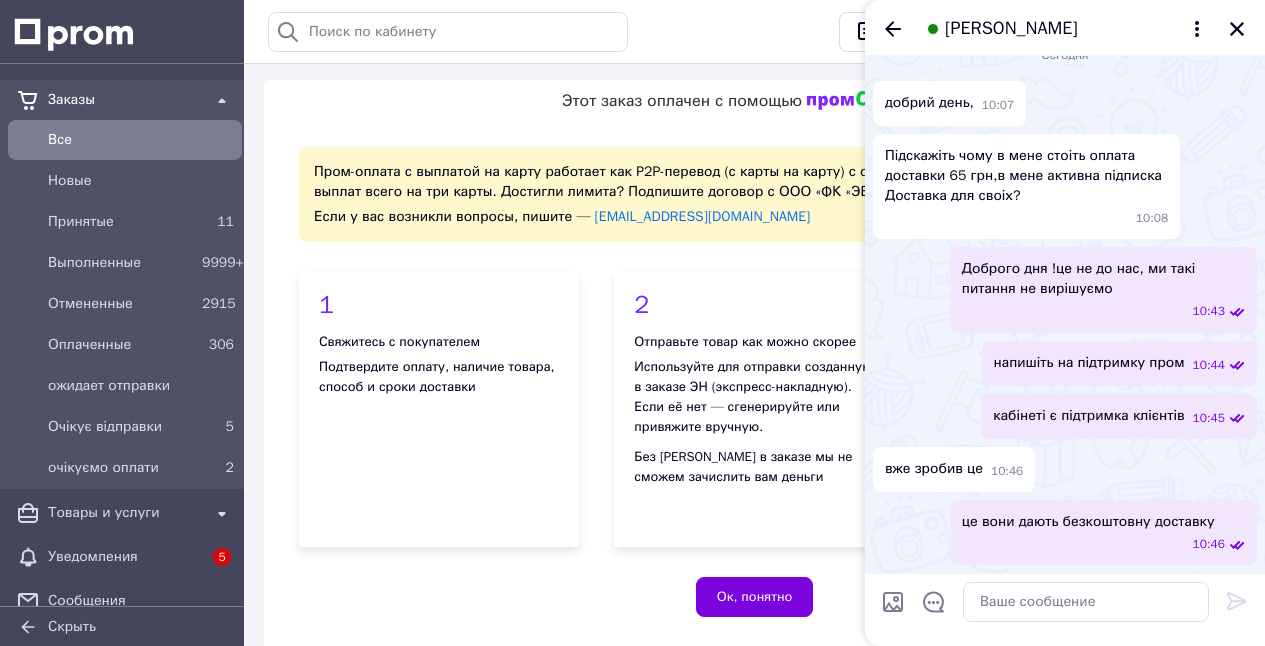 click on "Этот заказ оплачен с помощью" at bounding box center (754, 101) 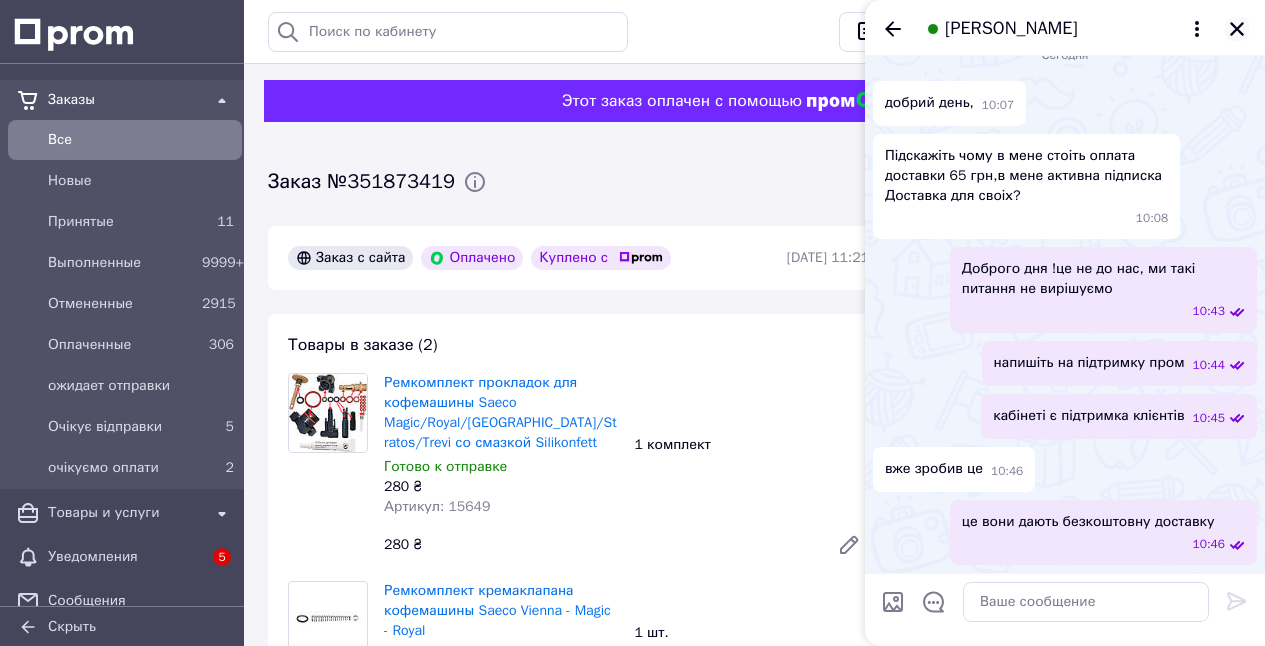 drag, startPoint x: 1233, startPoint y: 29, endPoint x: 988, endPoint y: 100, distance: 255.08038 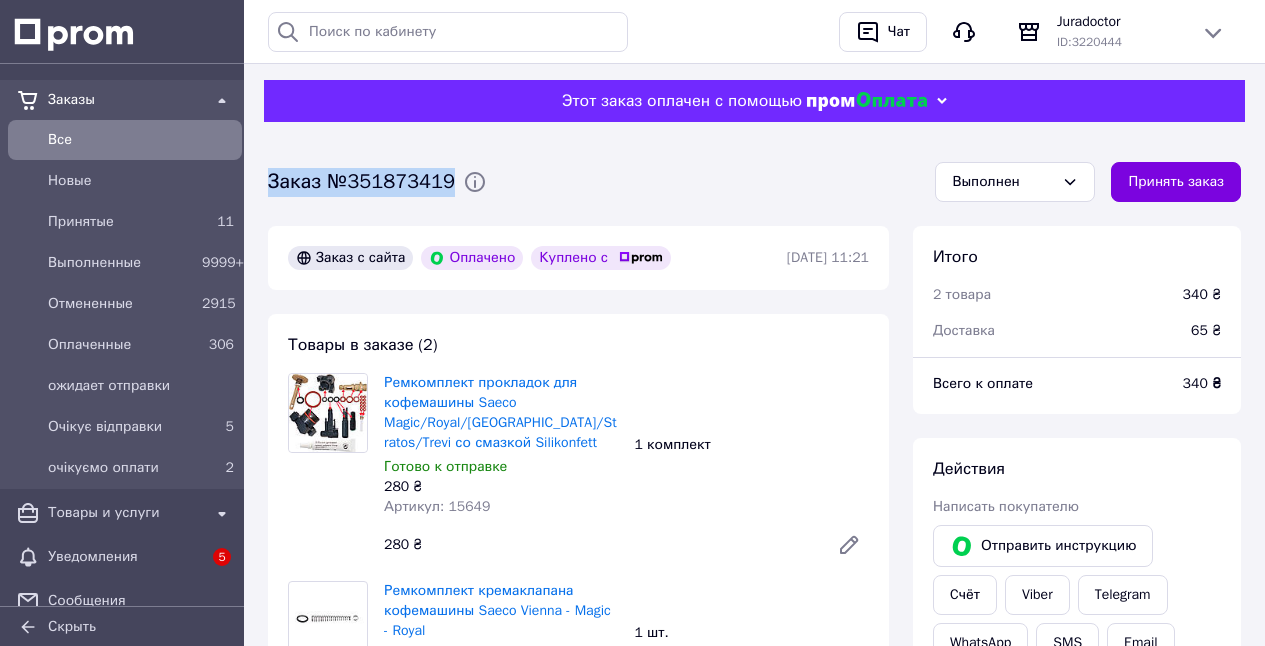 drag, startPoint x: 268, startPoint y: 182, endPoint x: 448, endPoint y: 182, distance: 180 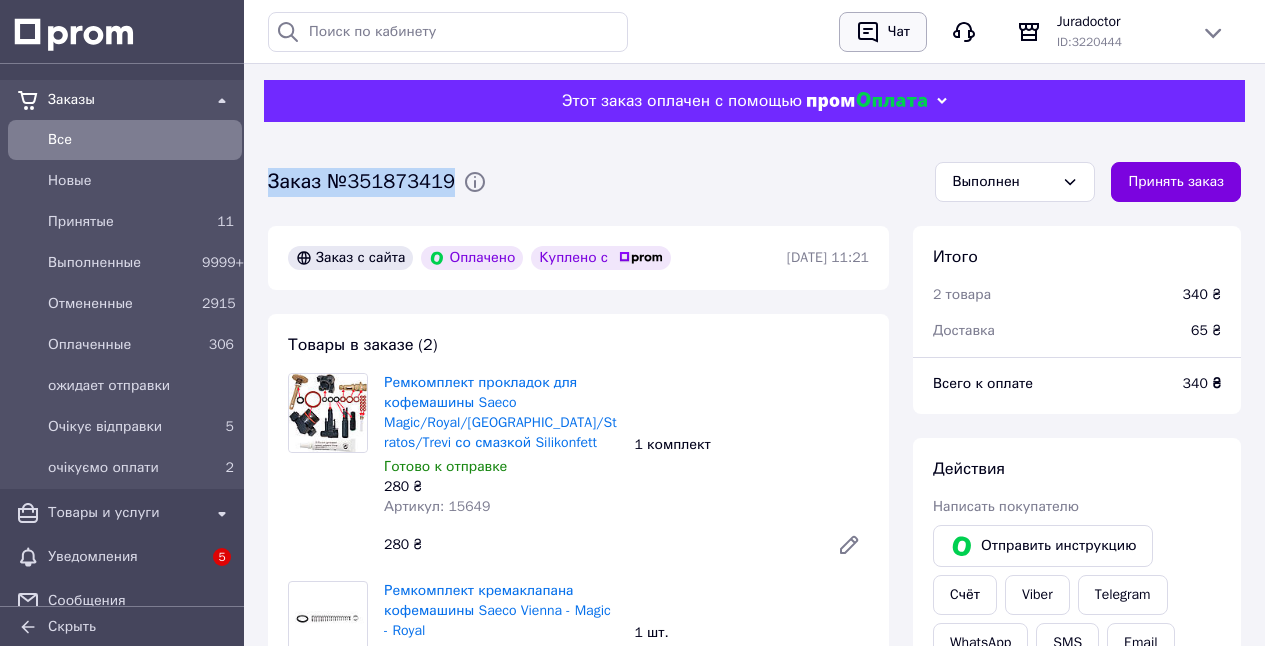 click at bounding box center [868, 32] 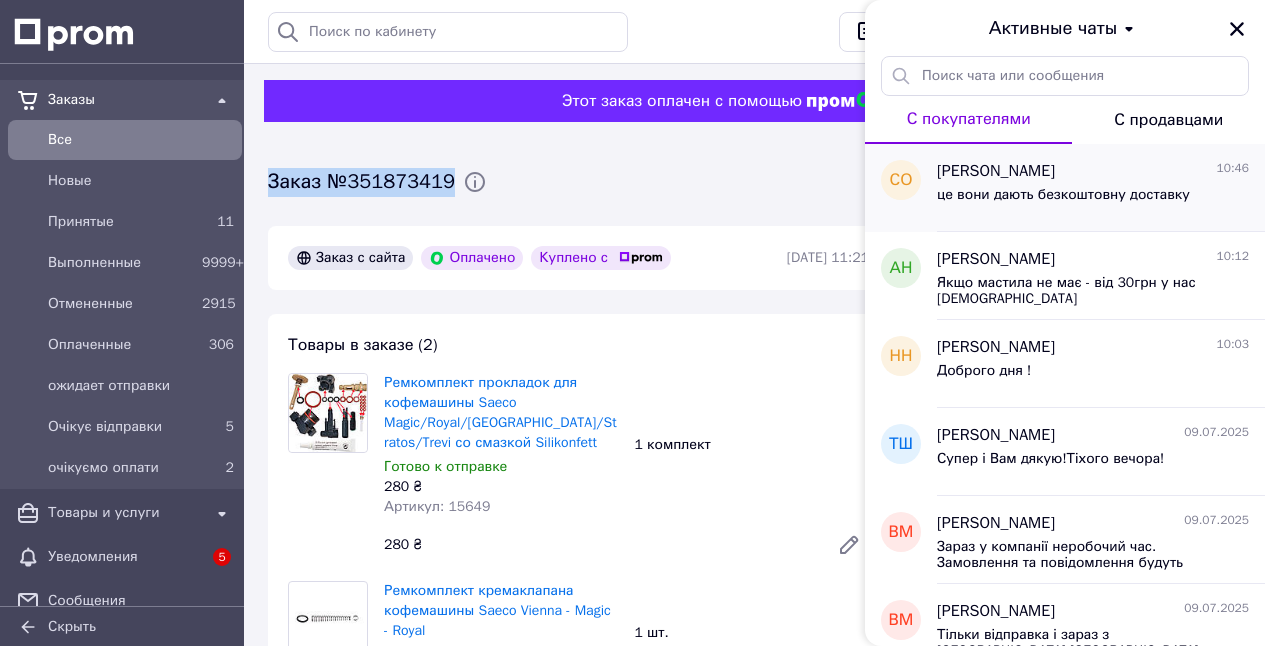 click on "це вони дають безкоштовну доставку" at bounding box center [1063, 195] 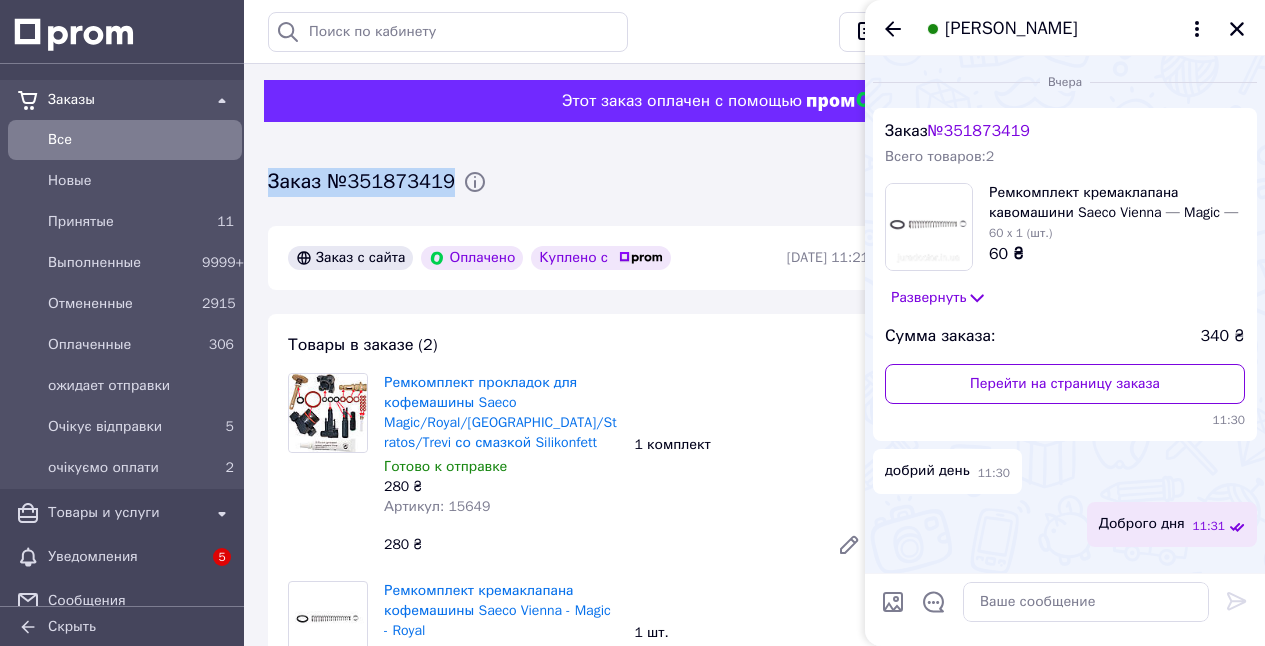 scroll, scrollTop: 526, scrollLeft: 0, axis: vertical 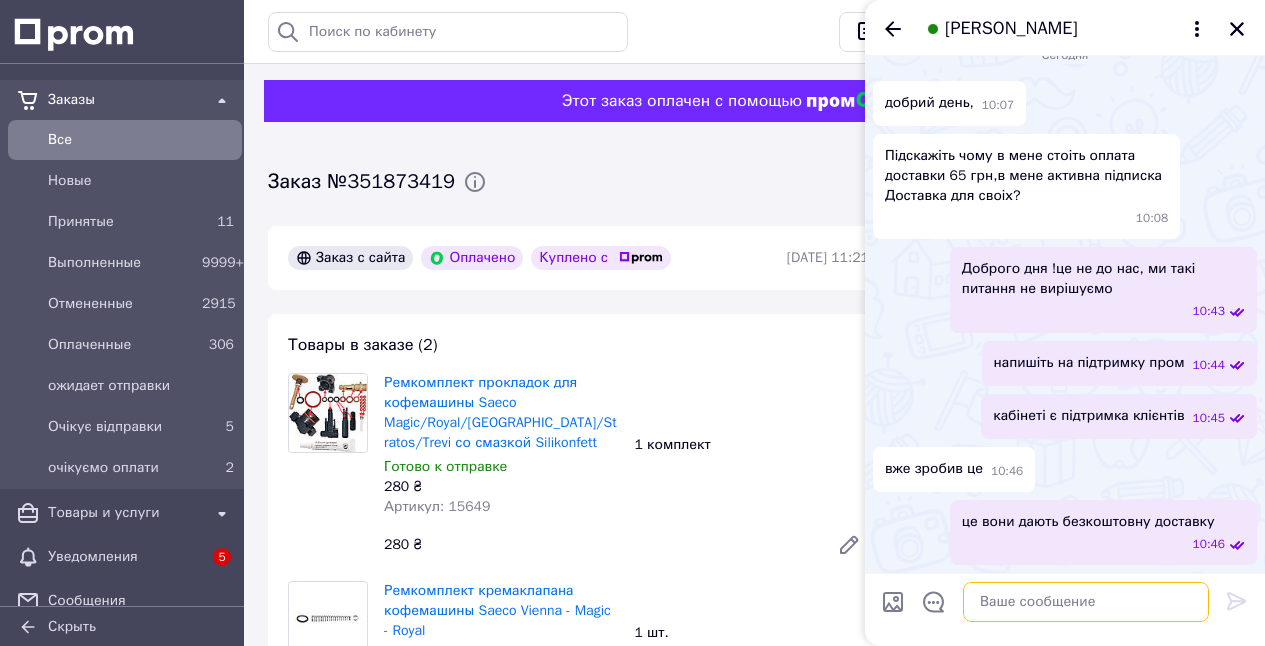 paste on "Заказ №351873419" 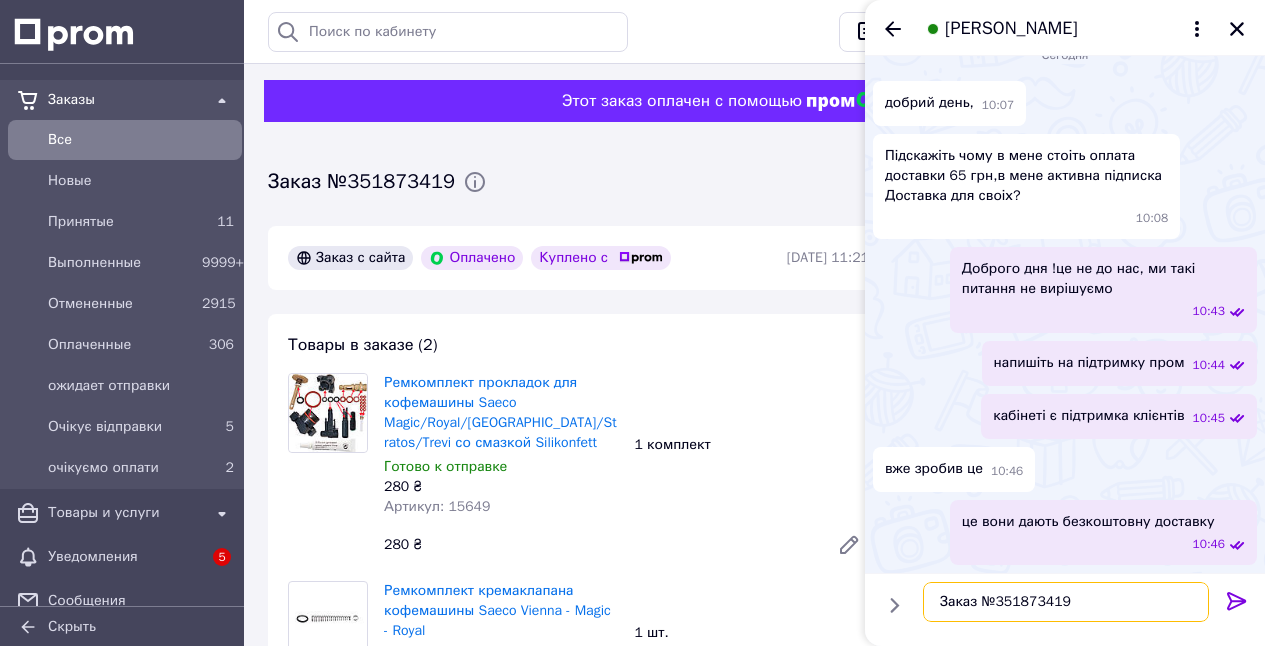 type on "Заказ №351873419" 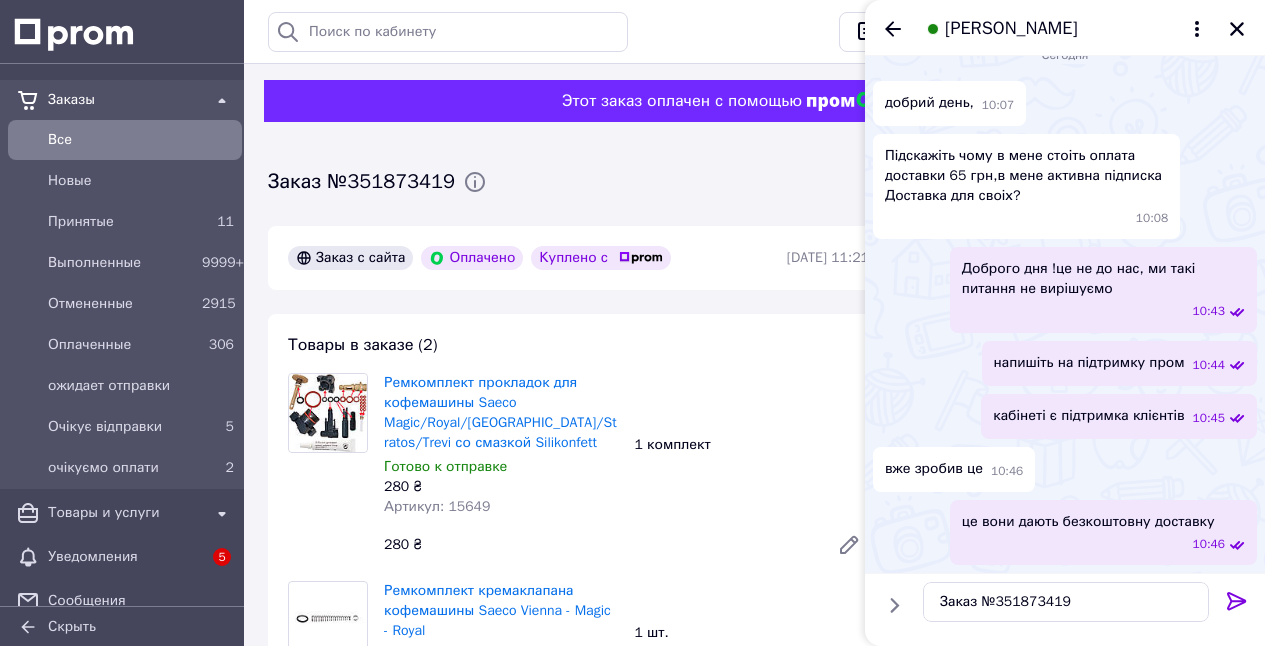 click on "Заказ с сайта Оплачено Куплено с   09.07.2025 | 11:21 Товары в заказе (2) Ремкомплект прокладок для кофемашины Saeco Magic/Royal/Vienna/Stratos/Trevi со смазкой Silikonfett Готово к отправке 280 ₴ Артикул: 15649 1 комплект 280 ₴ Ремкомплект кремаклапана кофемашины Saeco Vienna - Magic - Royal Готово к отправке 60 ₴ 1 шт. 60 ₴ Скрыть товары Покупатель Орішкевич Сергій 1 заказ у вас на 340 ₴ Без рейтинга   Добавить отзыв volodyayana@mail.ru +380636137857 Оплата Оплачено Пром-оплата Средства будут зачислены на расчетный счет [FC_Acquiring] Prom site Дмитрієнко Ірина Володимирівна (Активирован) Доставка Нова Пошта (бесплатно от 3000 ₴) 65 ₴" at bounding box center (578, 1232) 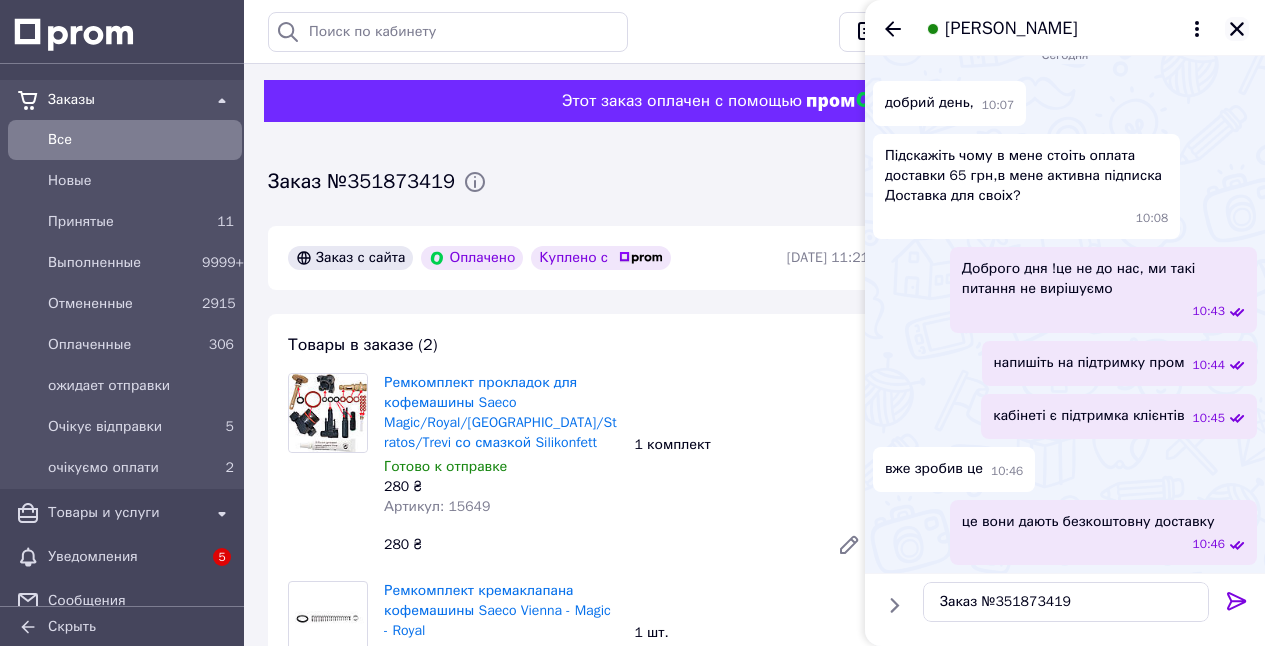 click 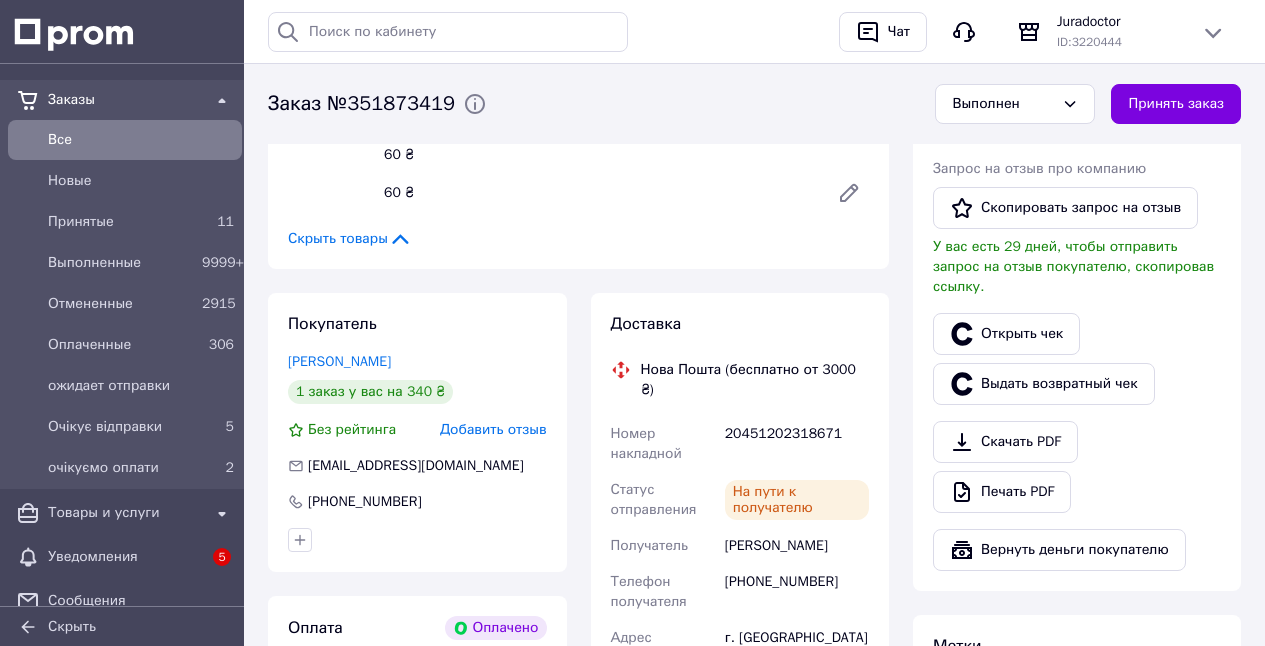 scroll, scrollTop: 529, scrollLeft: 0, axis: vertical 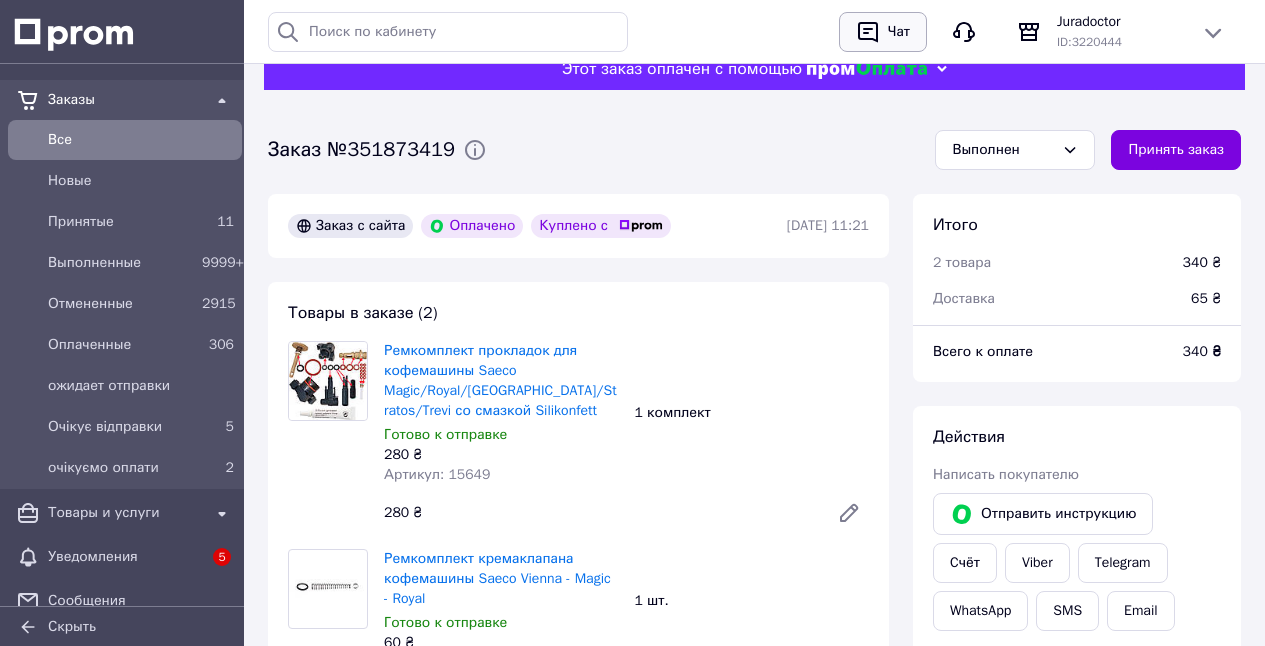 click at bounding box center [868, 32] 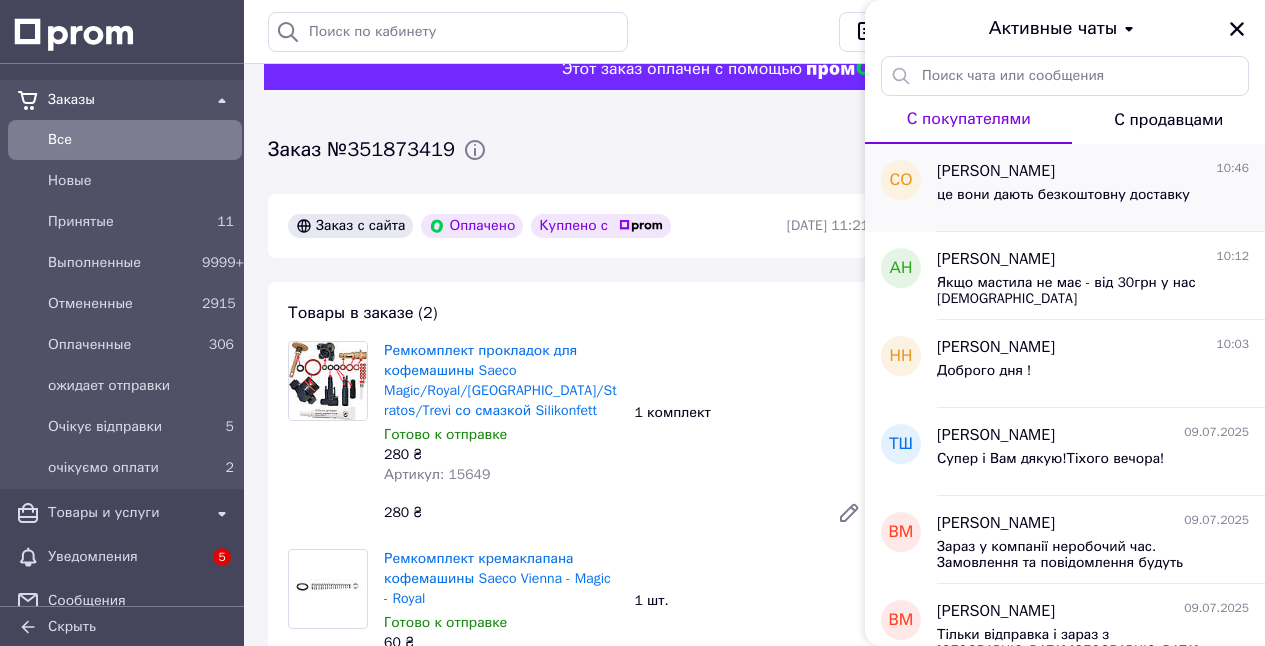 click on "це вони дають безкоштовну доставку" at bounding box center (1063, 195) 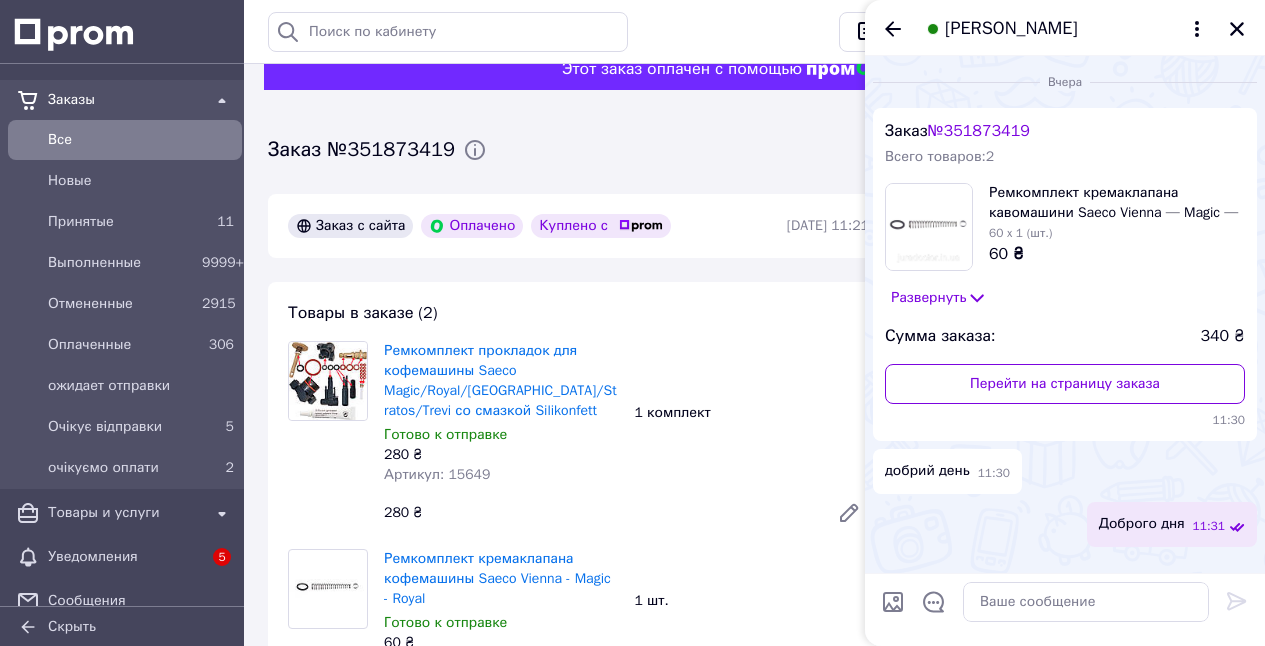 scroll, scrollTop: 526, scrollLeft: 0, axis: vertical 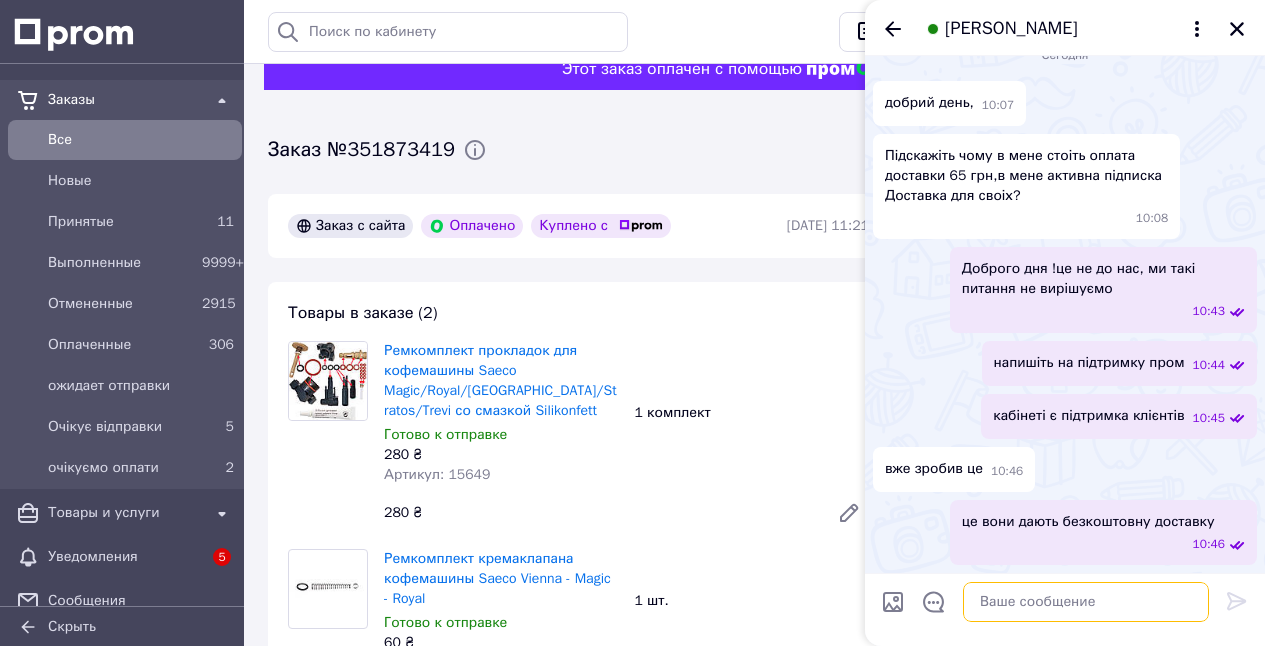 paste on "Заказ №351873419" 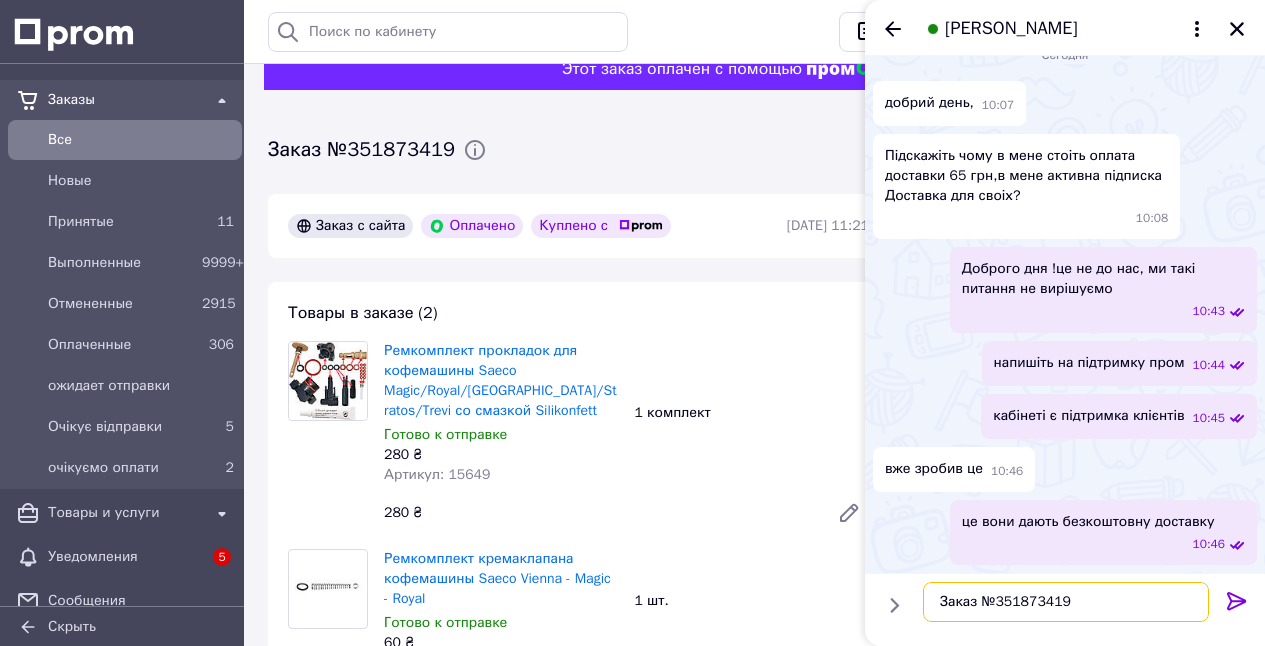 type on "Заказ №351873419" 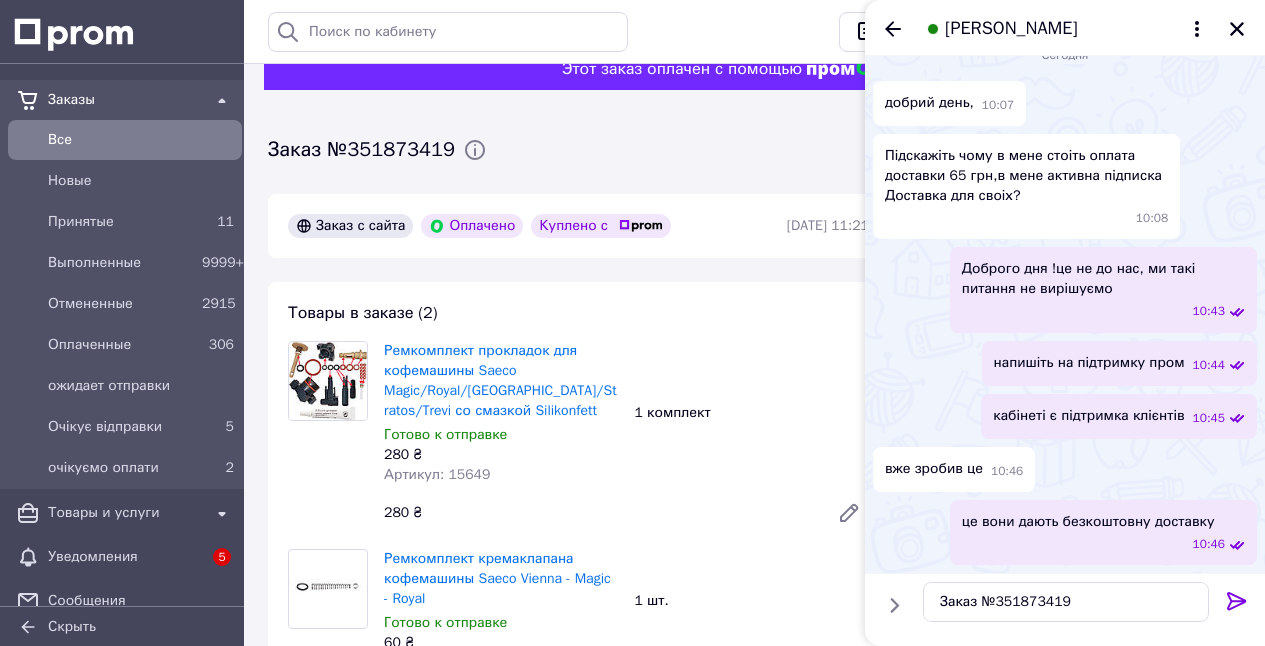 drag, startPoint x: 1234, startPoint y: 597, endPoint x: 1115, endPoint y: 615, distance: 120.353645 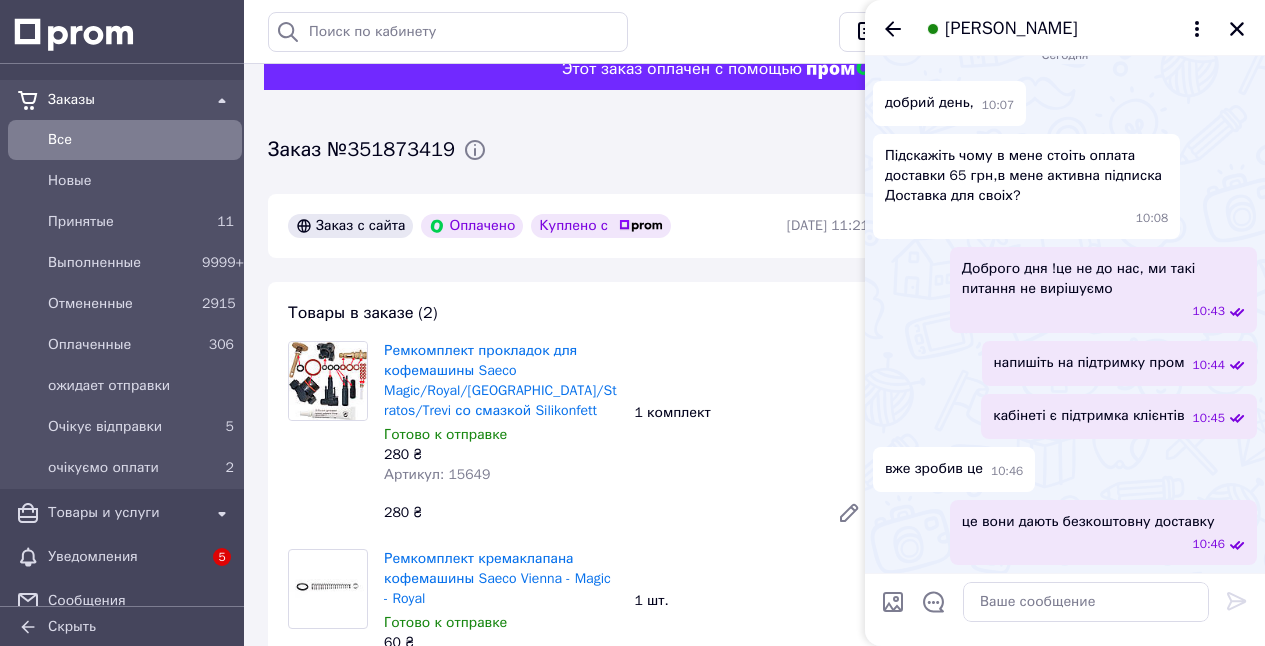 scroll, scrollTop: 579, scrollLeft: 0, axis: vertical 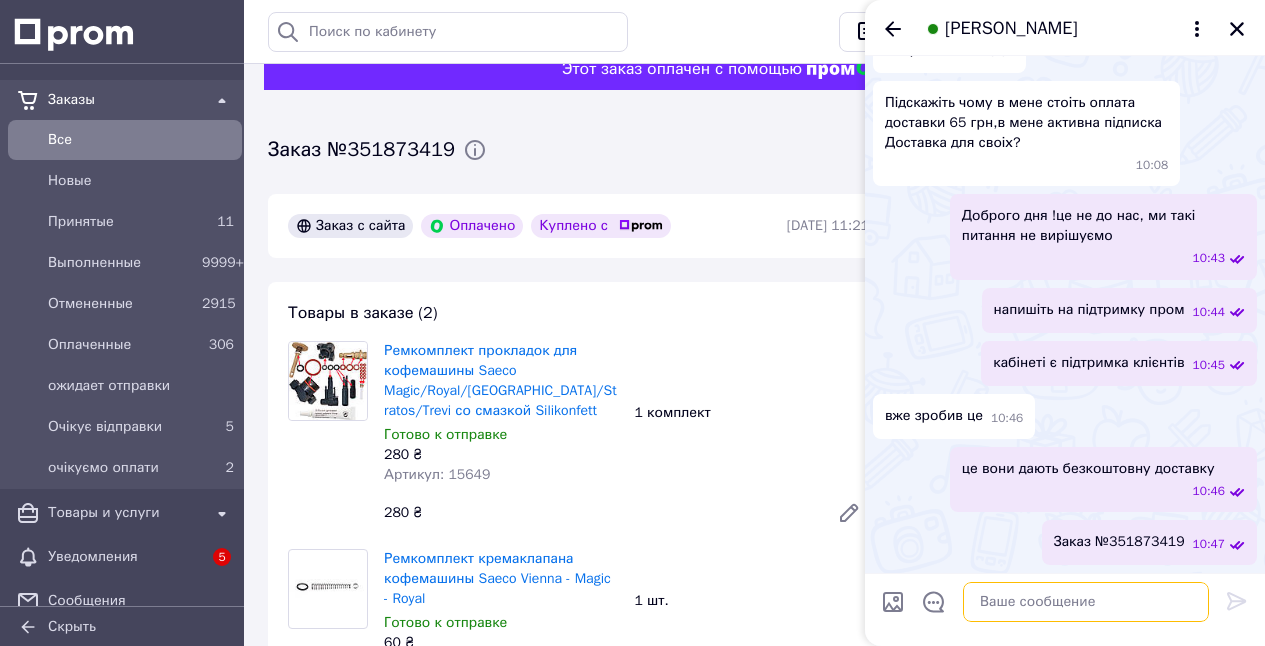 paste on "їм потрібен буде ваш номер замовлення" 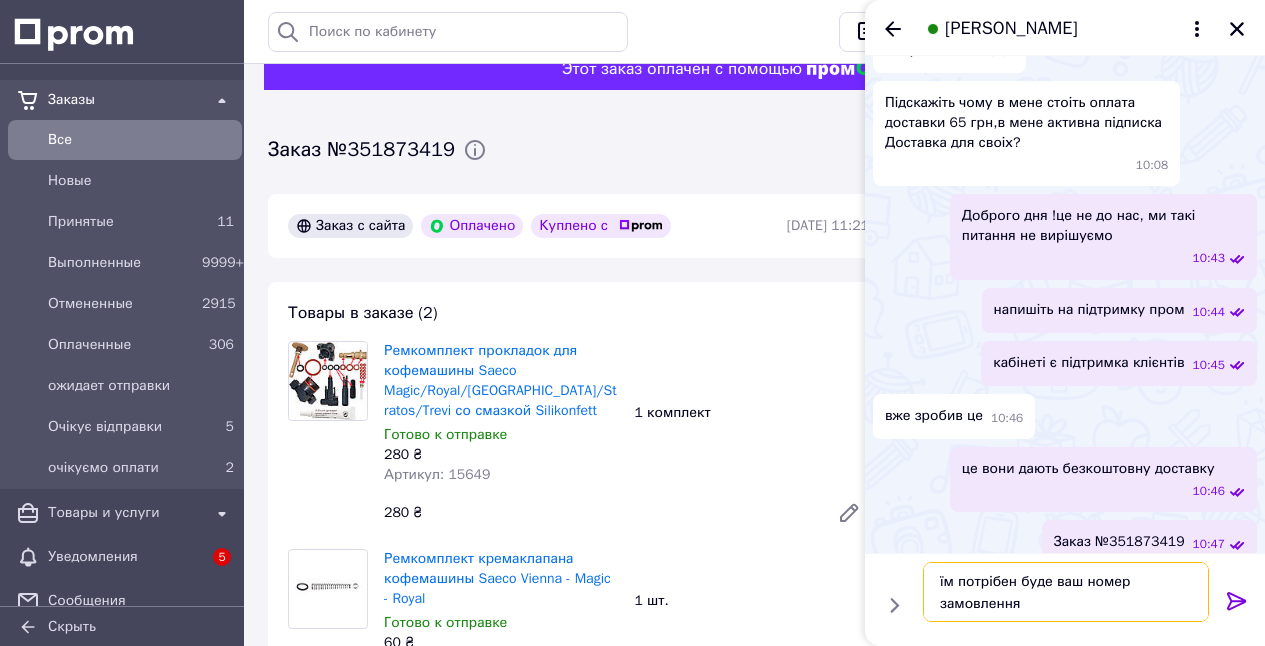 type on "їм потрібен буде ваш номер замовлення" 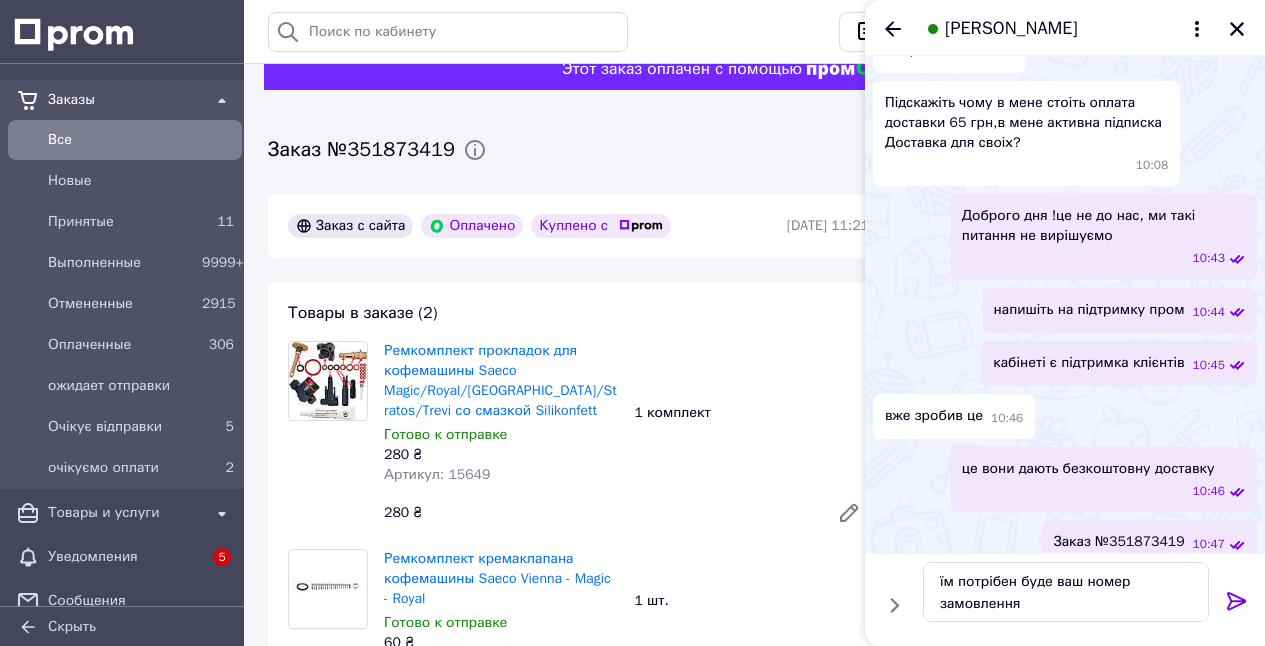 click 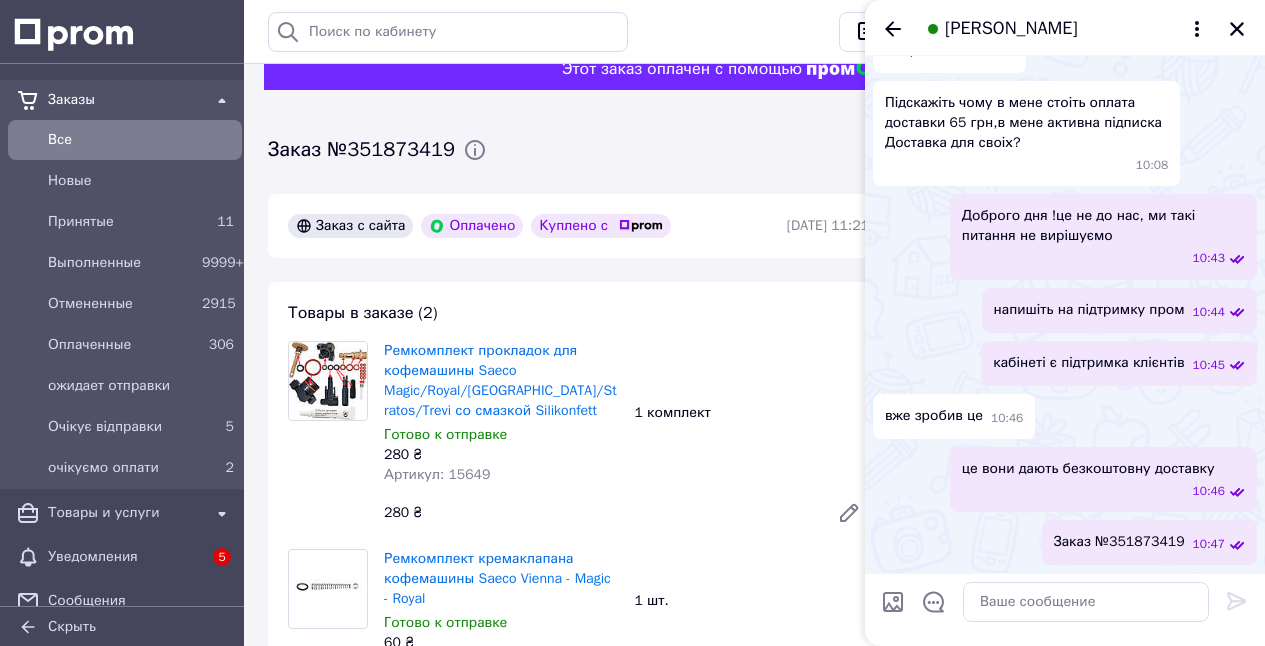 scroll, scrollTop: 652, scrollLeft: 0, axis: vertical 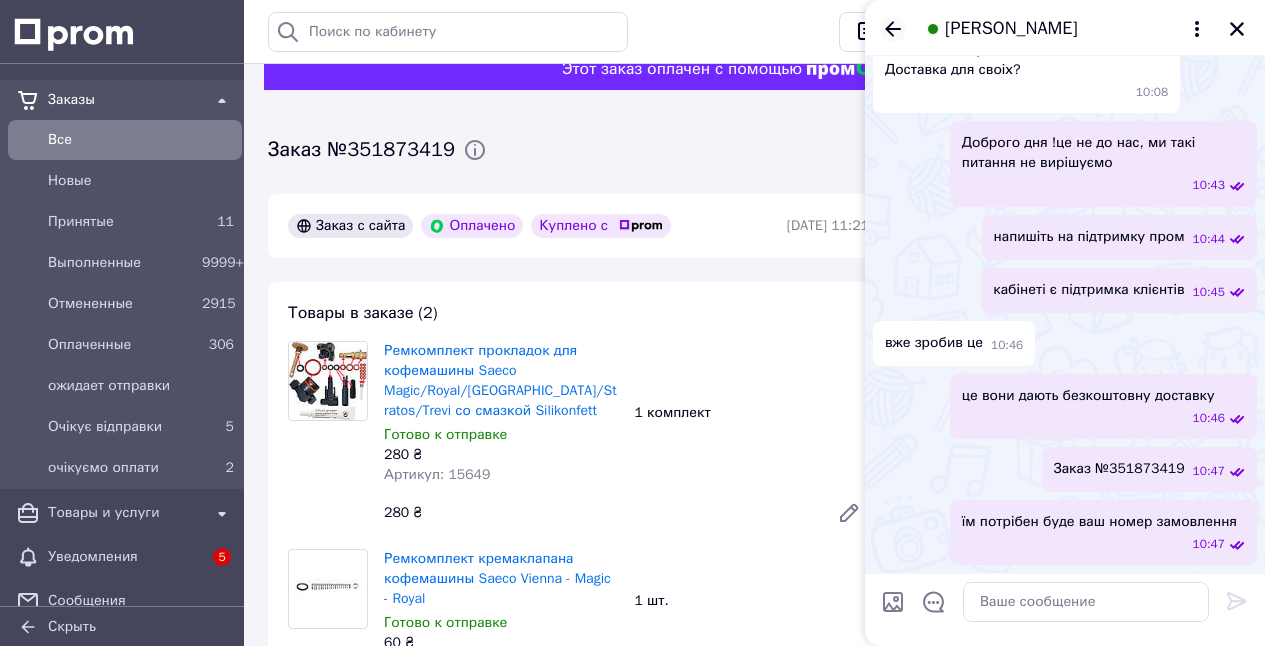 click 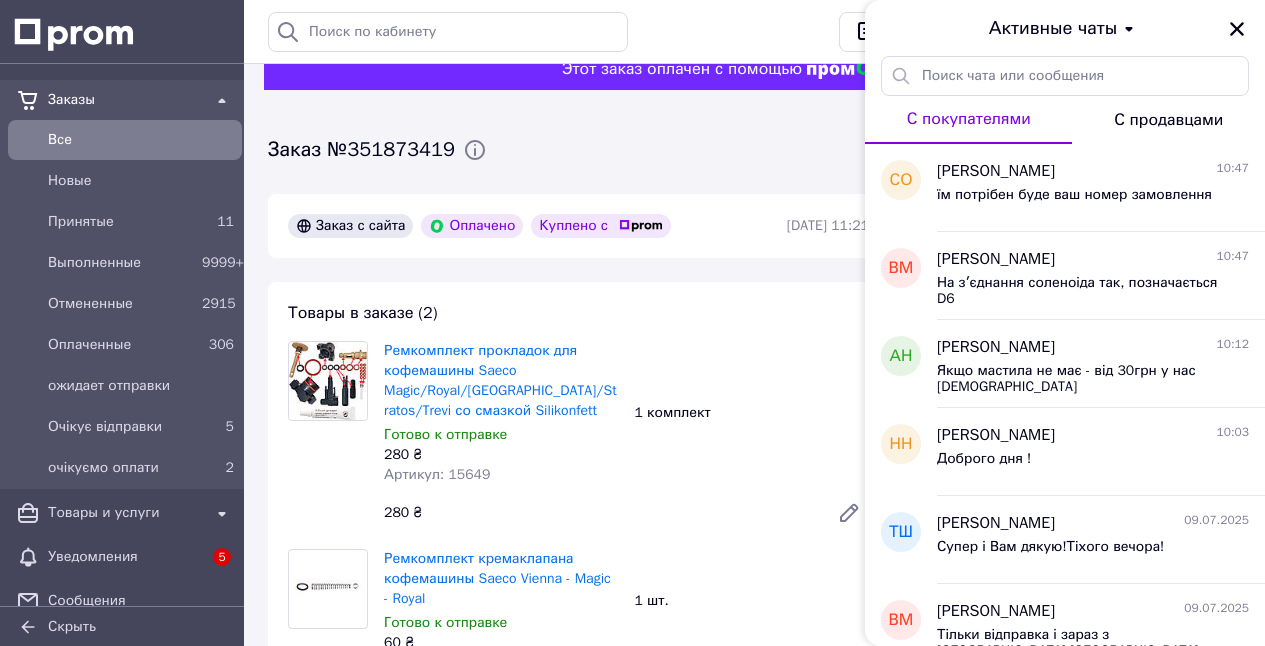 drag, startPoint x: 1242, startPoint y: 29, endPoint x: 1153, endPoint y: 6, distance: 91.92388 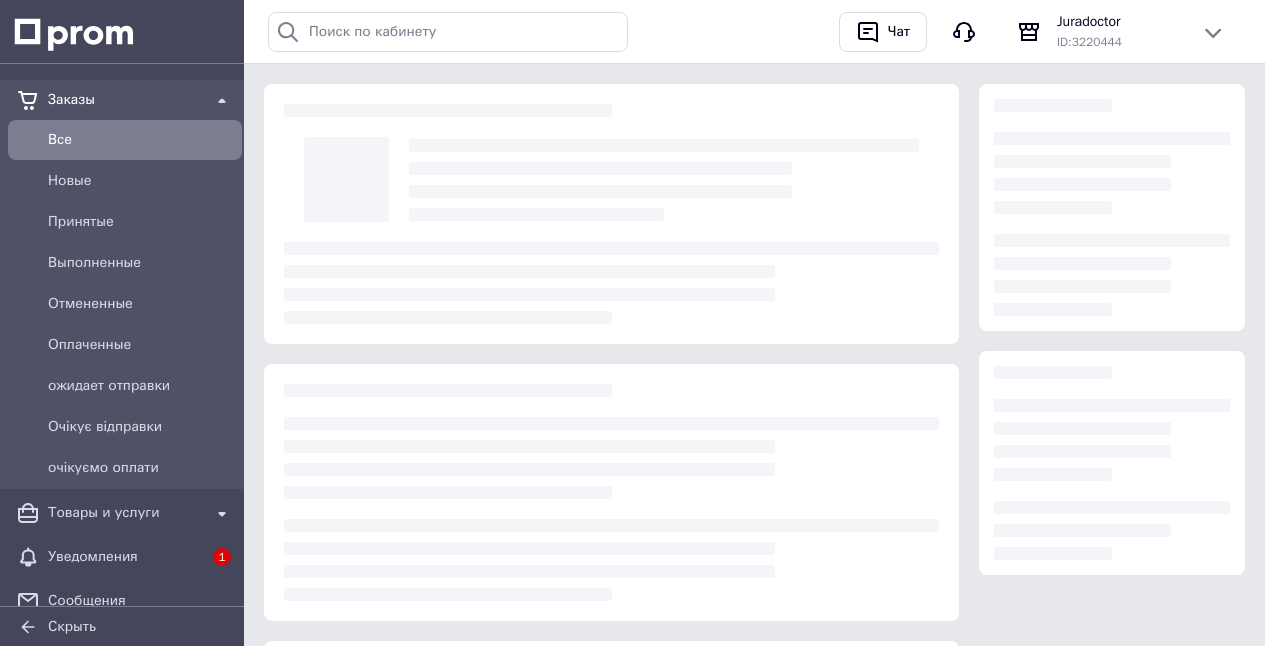 scroll, scrollTop: 312, scrollLeft: 0, axis: vertical 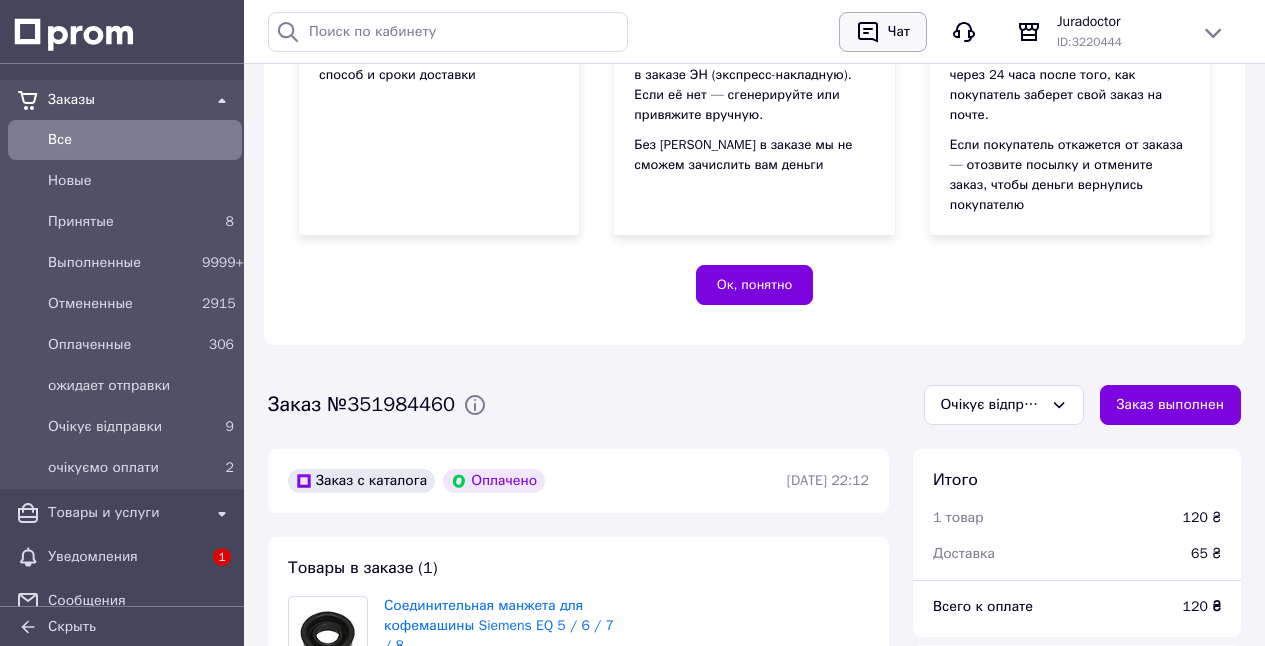 click at bounding box center (868, 32) 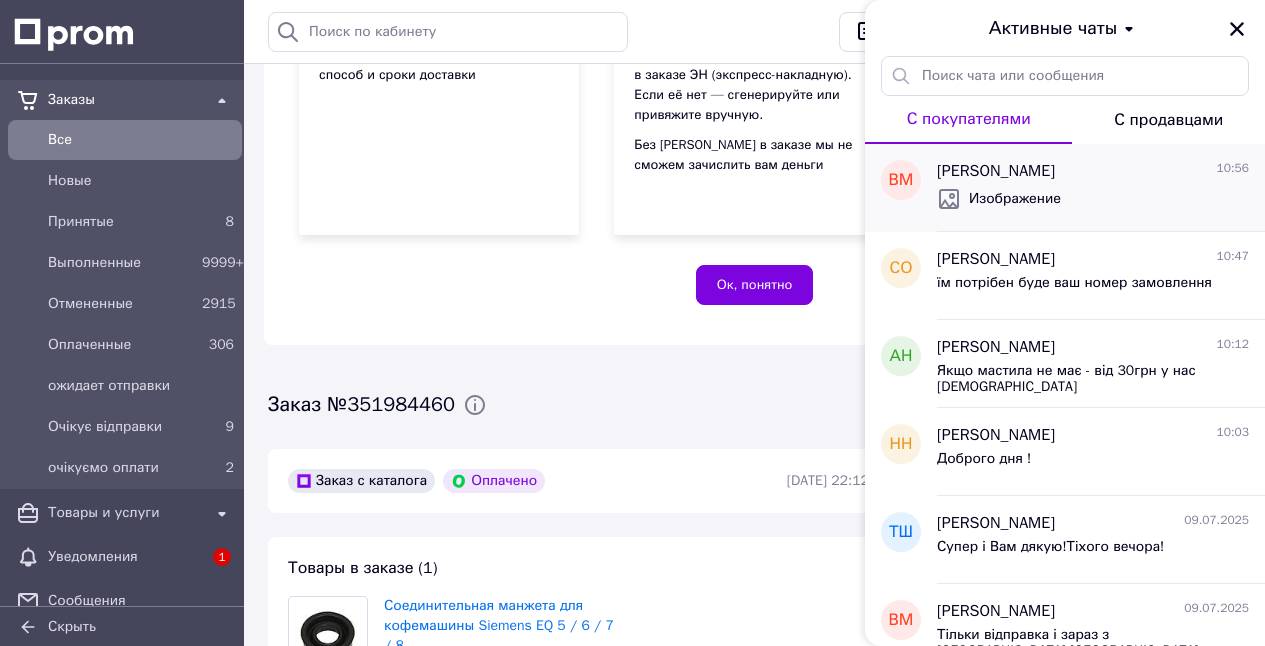 click on "[PERSON_NAME]" at bounding box center [996, 171] 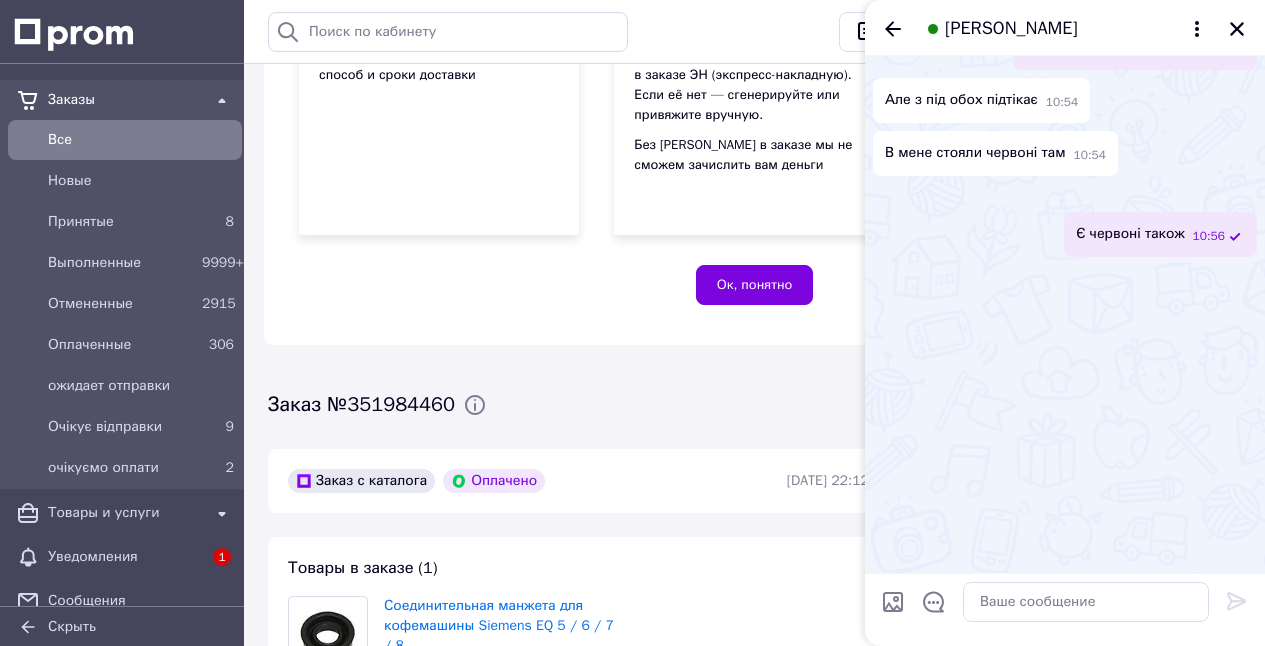 scroll, scrollTop: 1840, scrollLeft: 0, axis: vertical 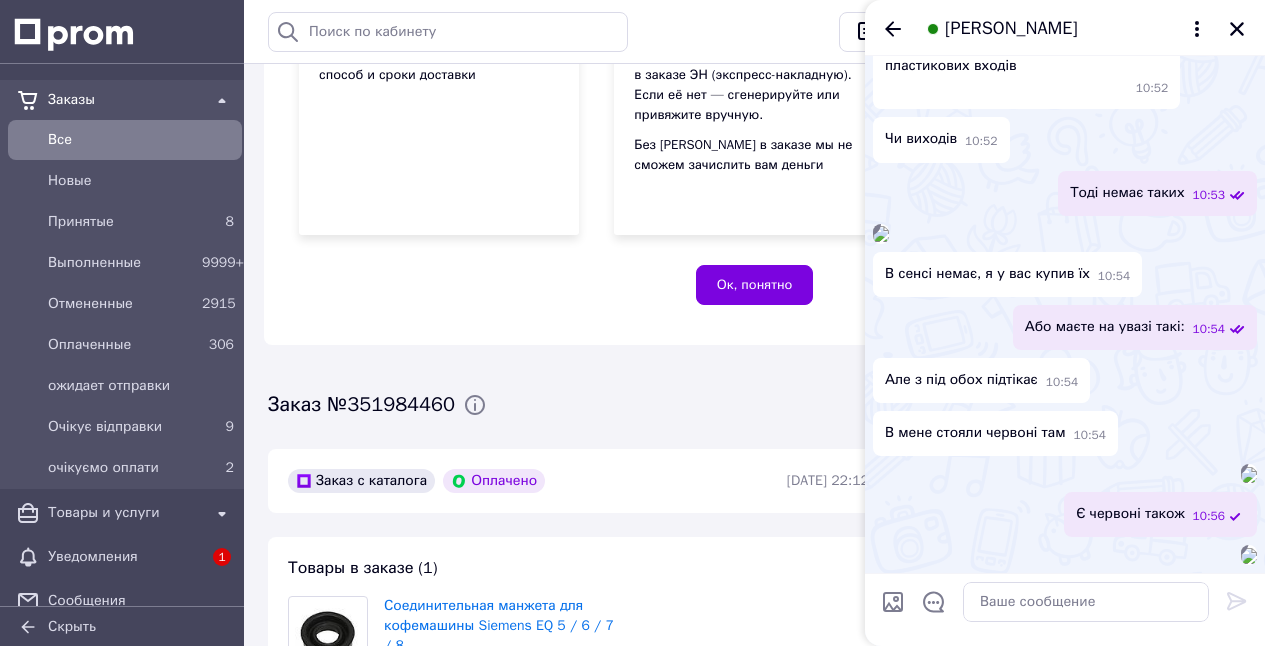 click on "[PERSON_NAME]" at bounding box center [1011, 29] 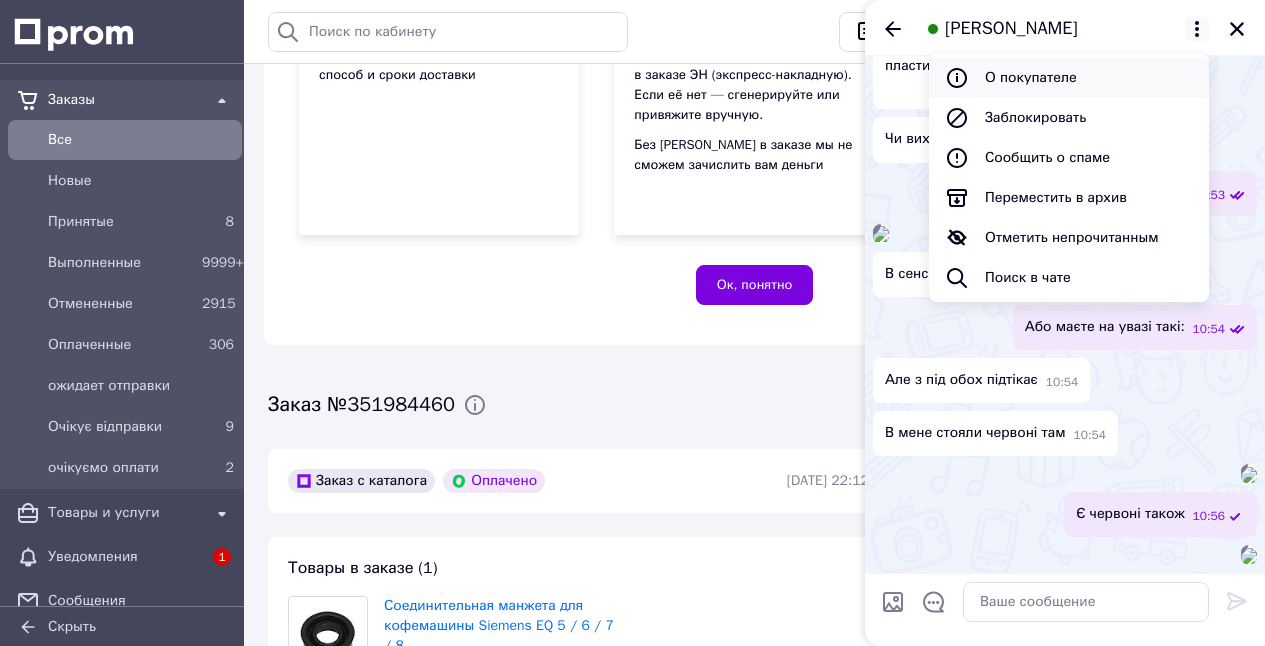 click on "О покупателе" at bounding box center [1069, 78] 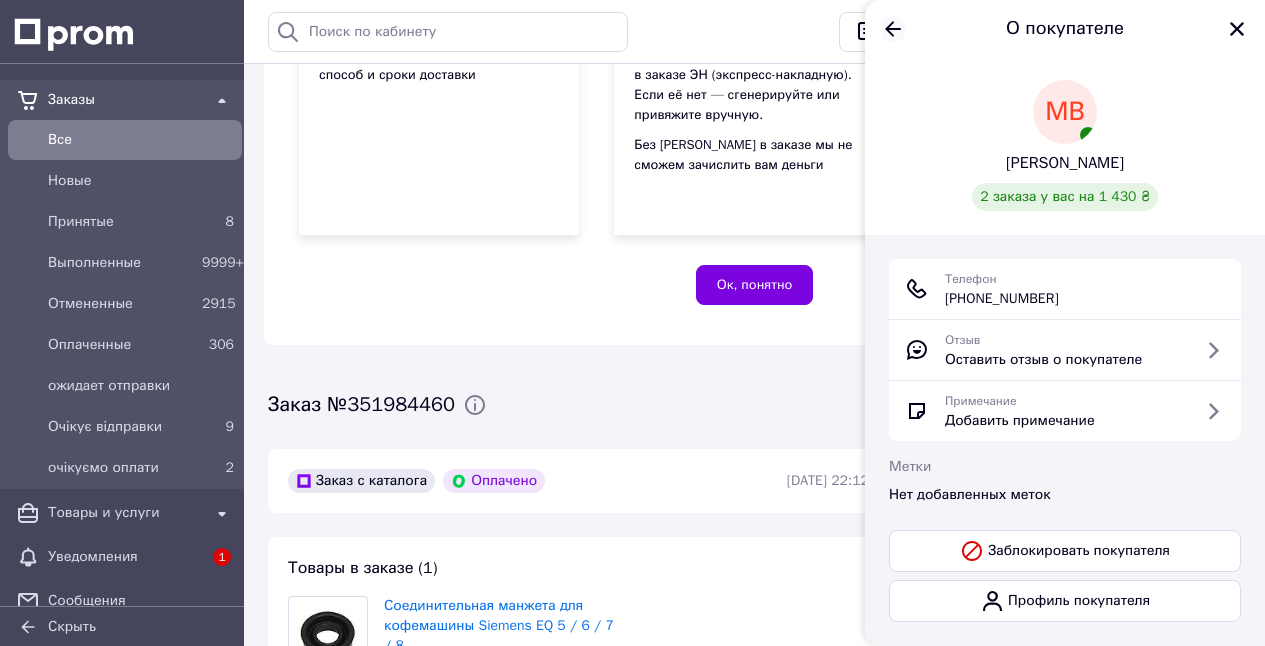 click 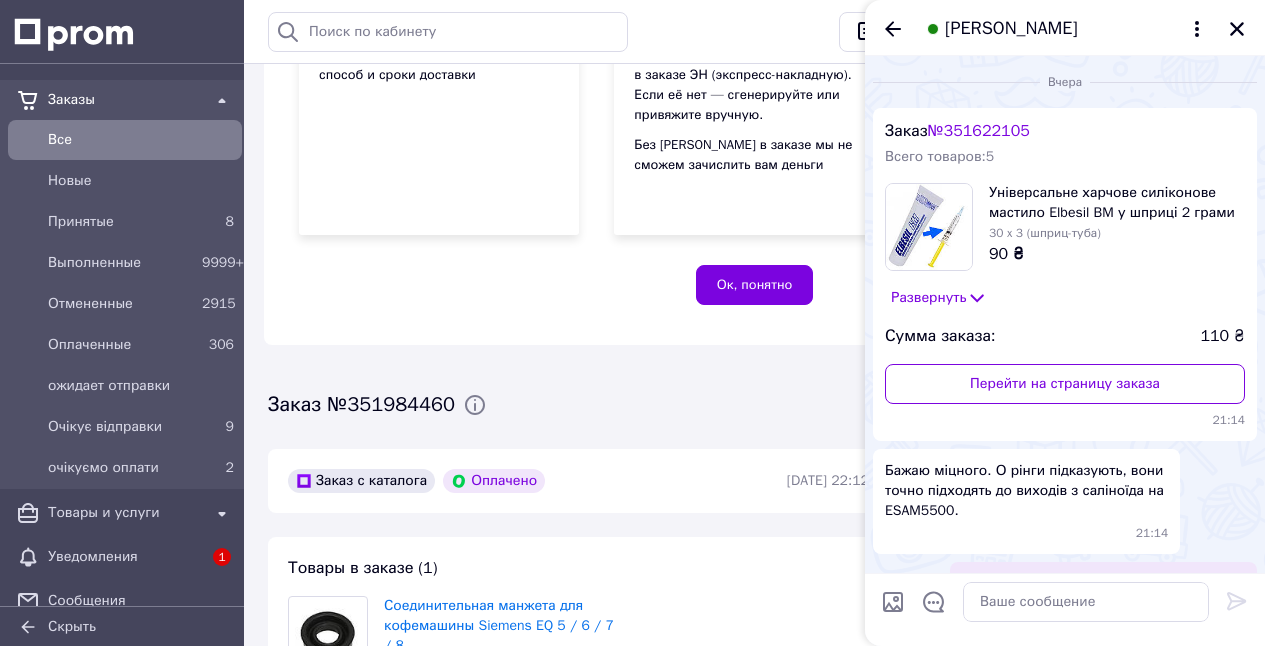 scroll, scrollTop: 1840, scrollLeft: 0, axis: vertical 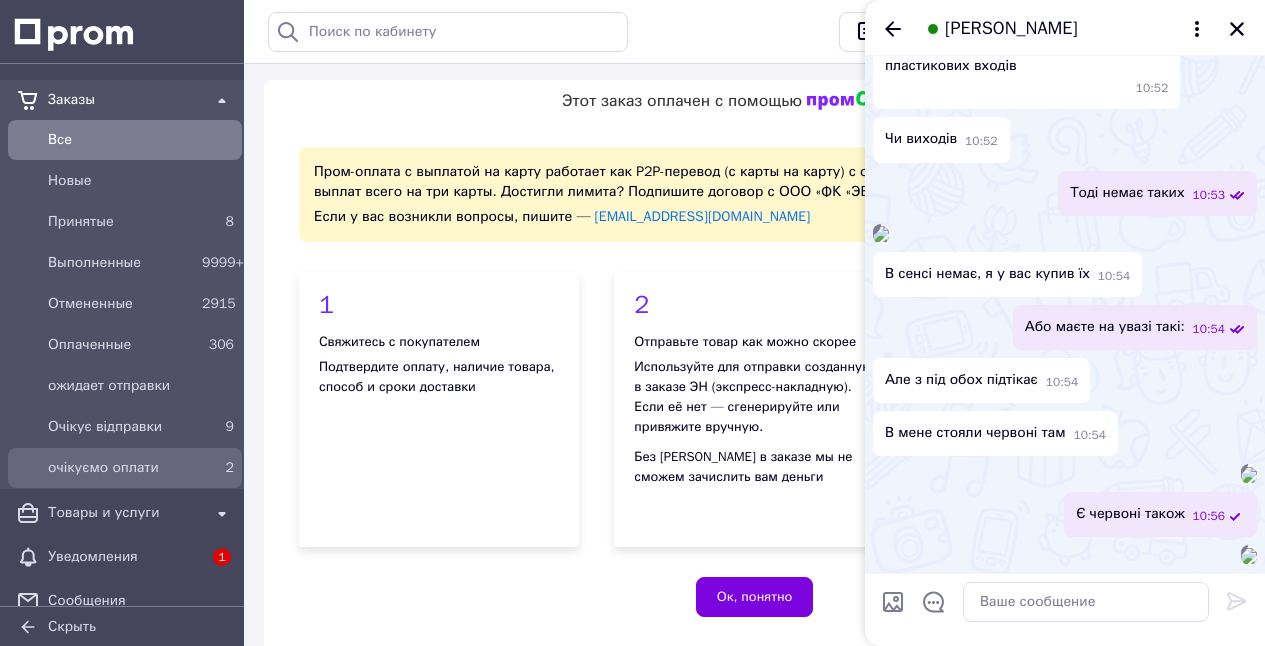 click on "очікуємо оплати" at bounding box center (121, 468) 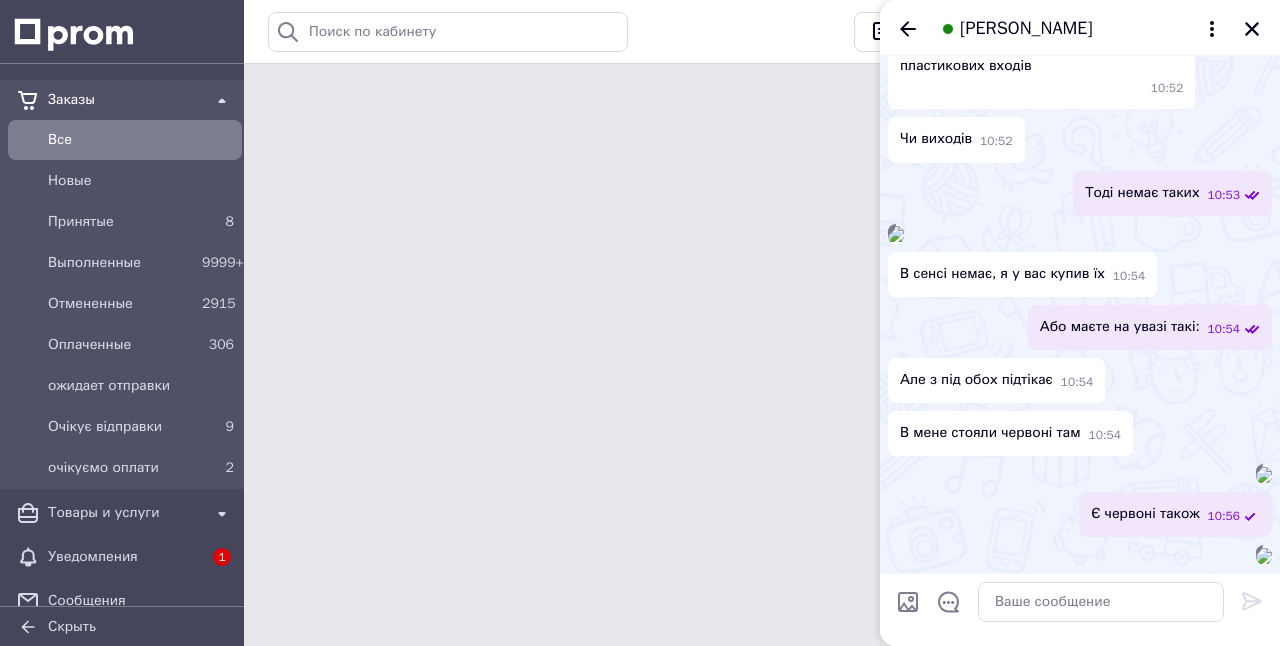 drag, startPoint x: 1247, startPoint y: 31, endPoint x: 1129, endPoint y: 121, distance: 148.40485 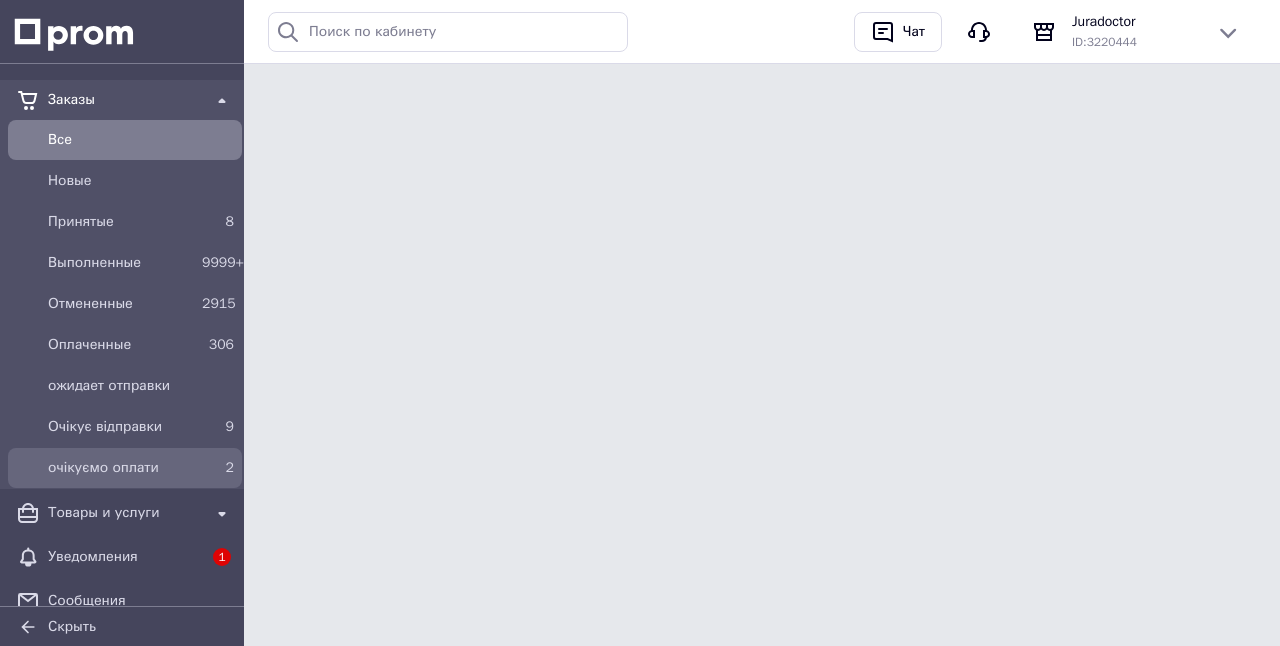 click on "очікуємо оплати" at bounding box center [121, 468] 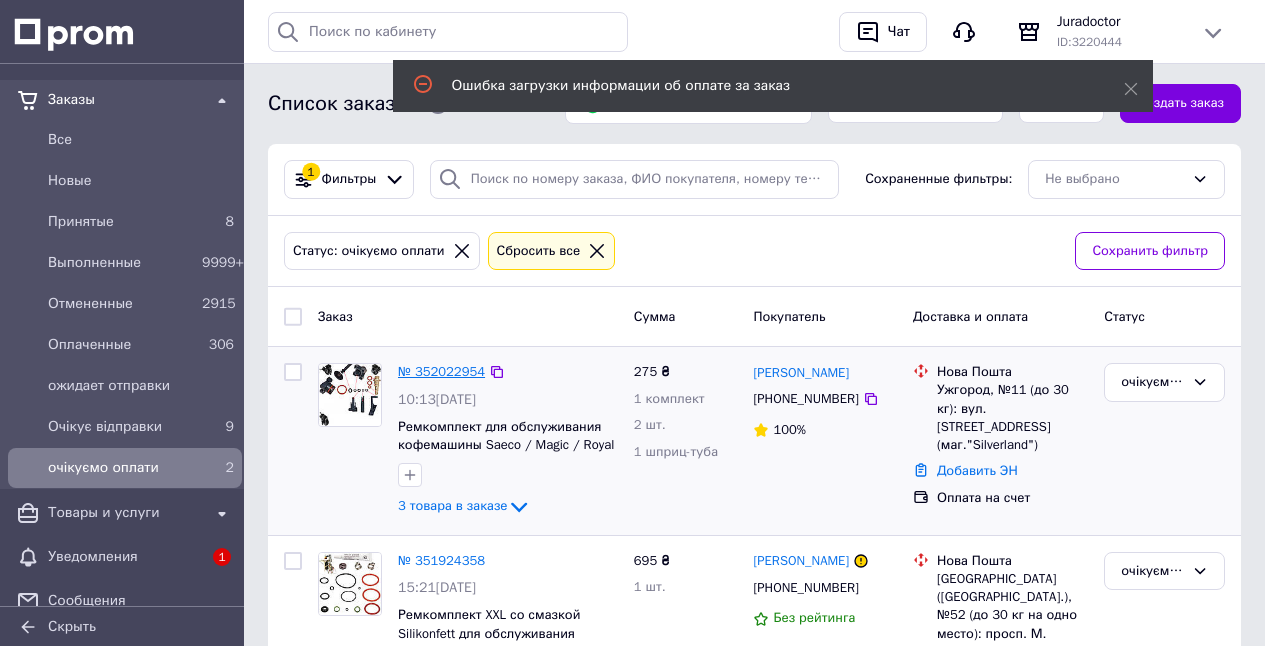click on "№ 352022954" at bounding box center (441, 371) 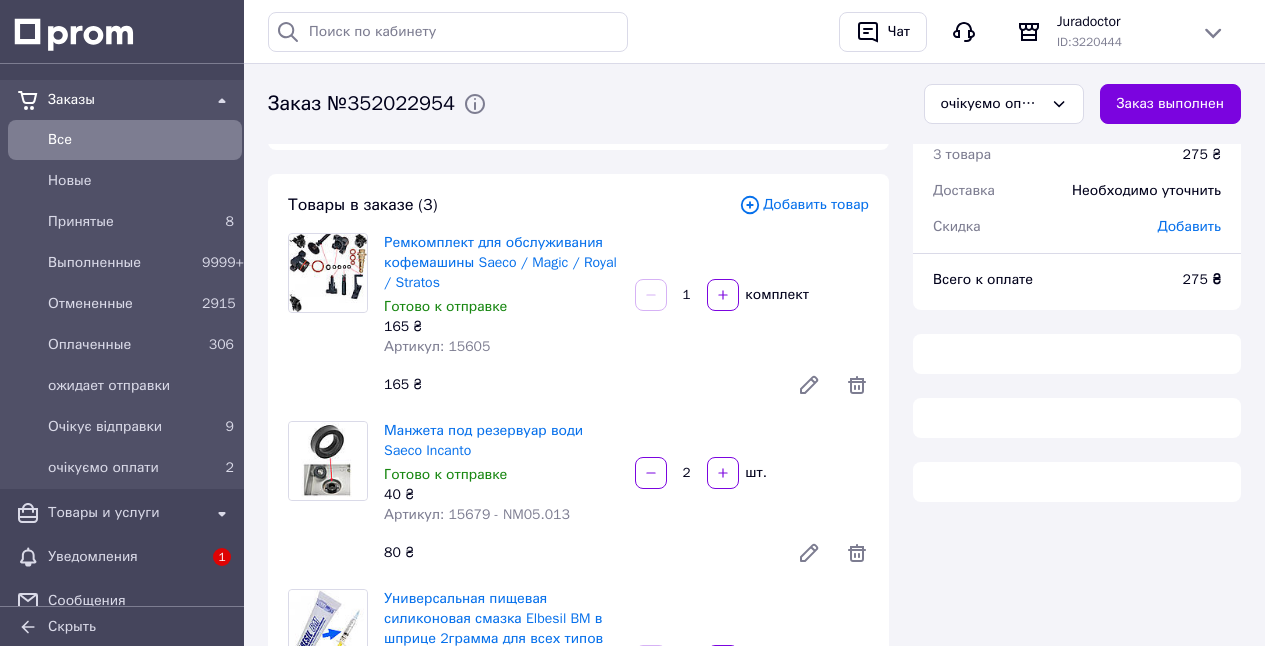 scroll, scrollTop: 0, scrollLeft: 0, axis: both 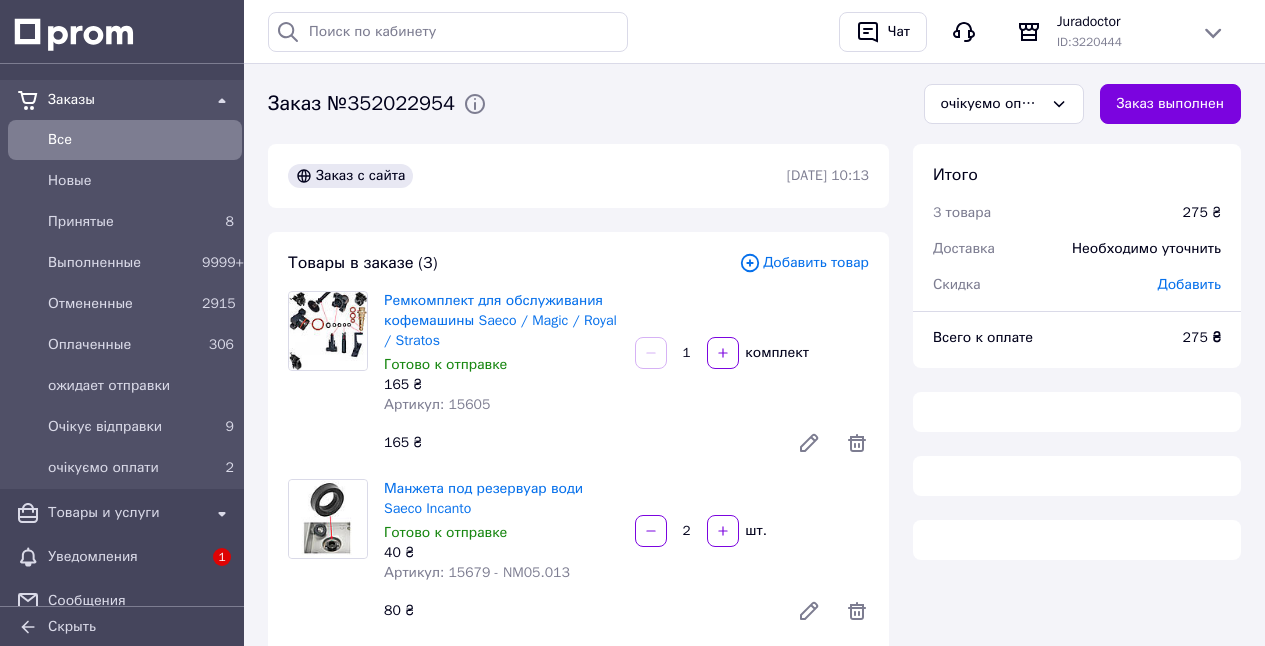 click on "Все" at bounding box center (141, 140) 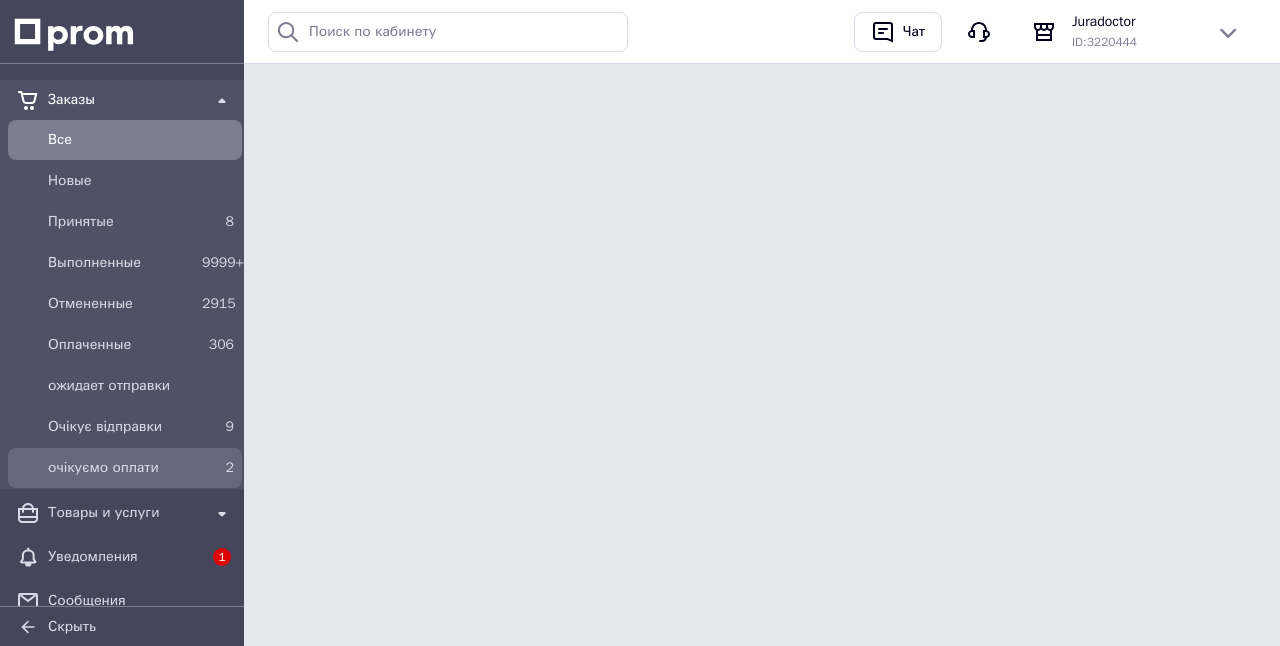 click on "очікуємо оплати" at bounding box center (121, 468) 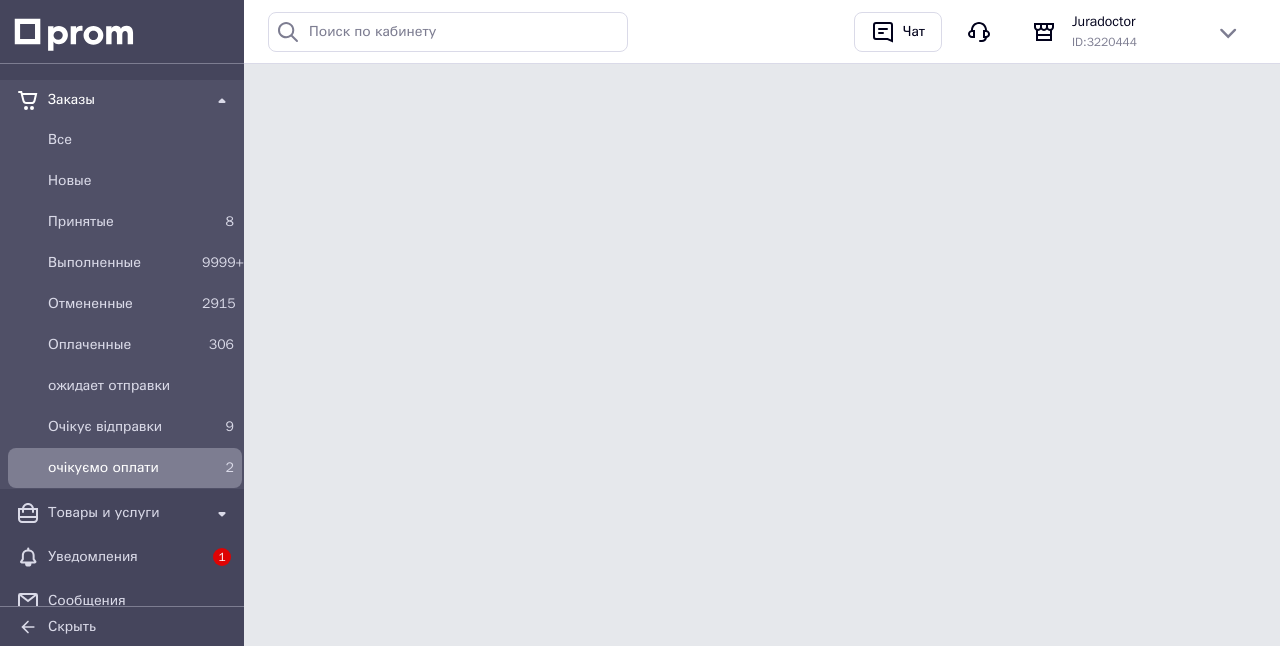 click on "очікуємо оплати" at bounding box center [121, 468] 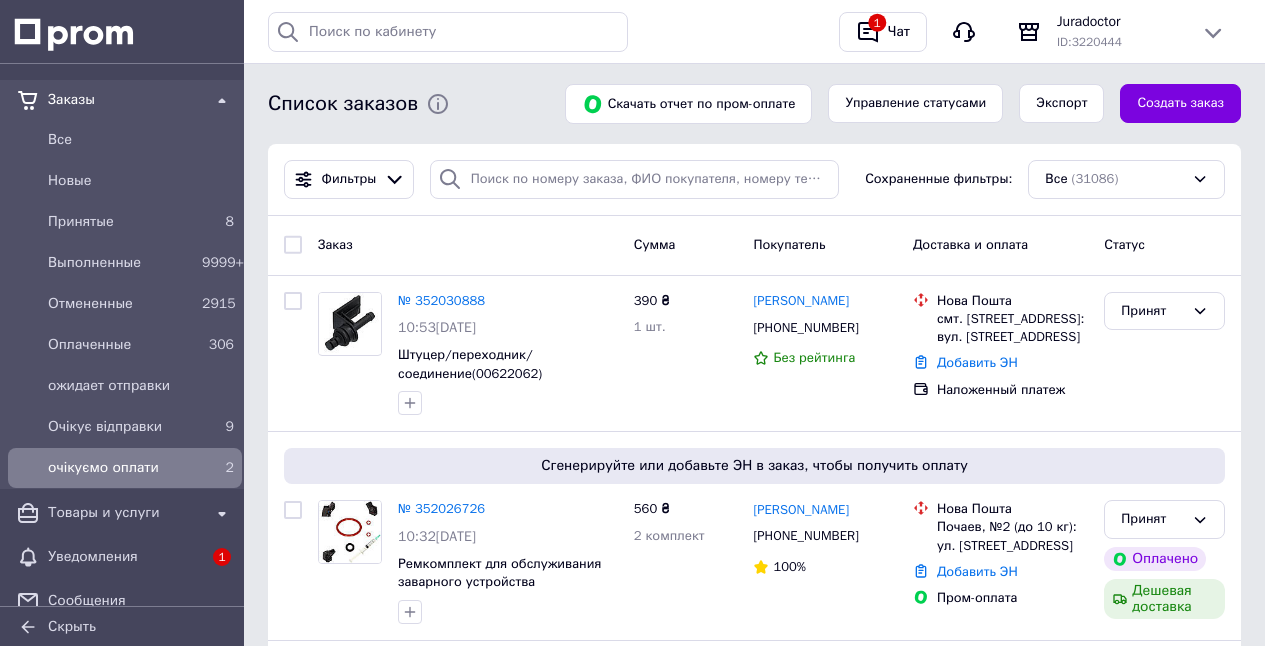 drag, startPoint x: 186, startPoint y: 466, endPoint x: 153, endPoint y: 469, distance: 33.13608 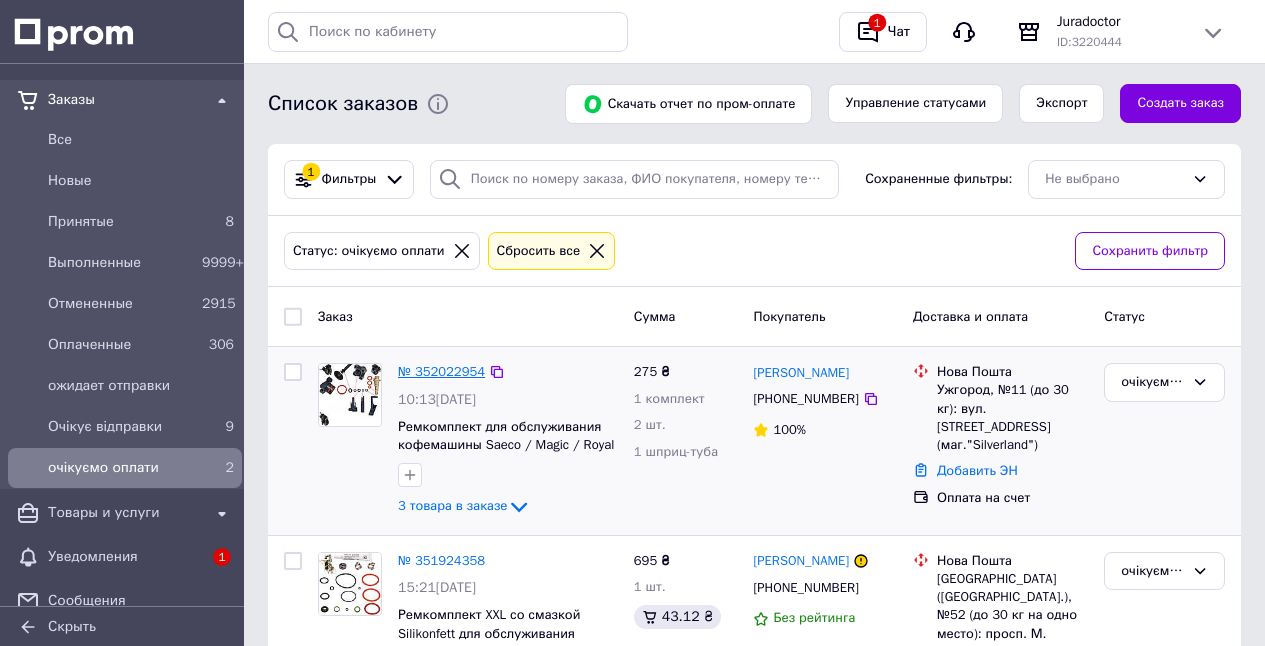click on "№ 352022954" at bounding box center [441, 371] 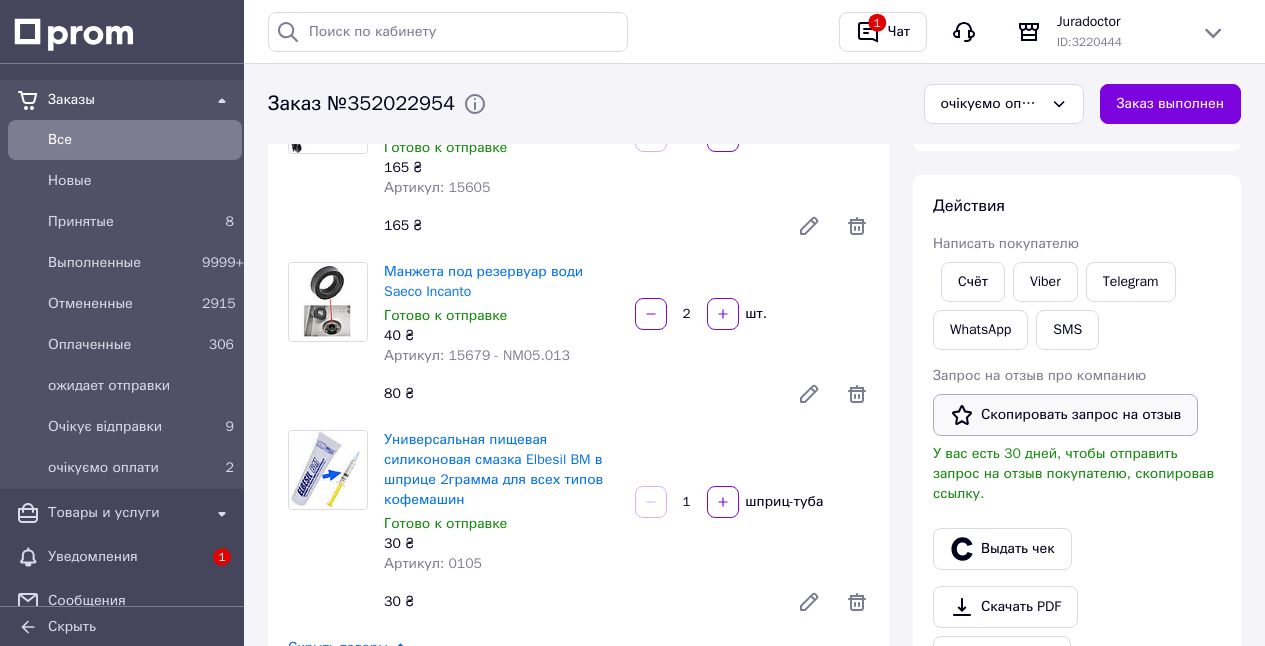 scroll, scrollTop: 220, scrollLeft: 0, axis: vertical 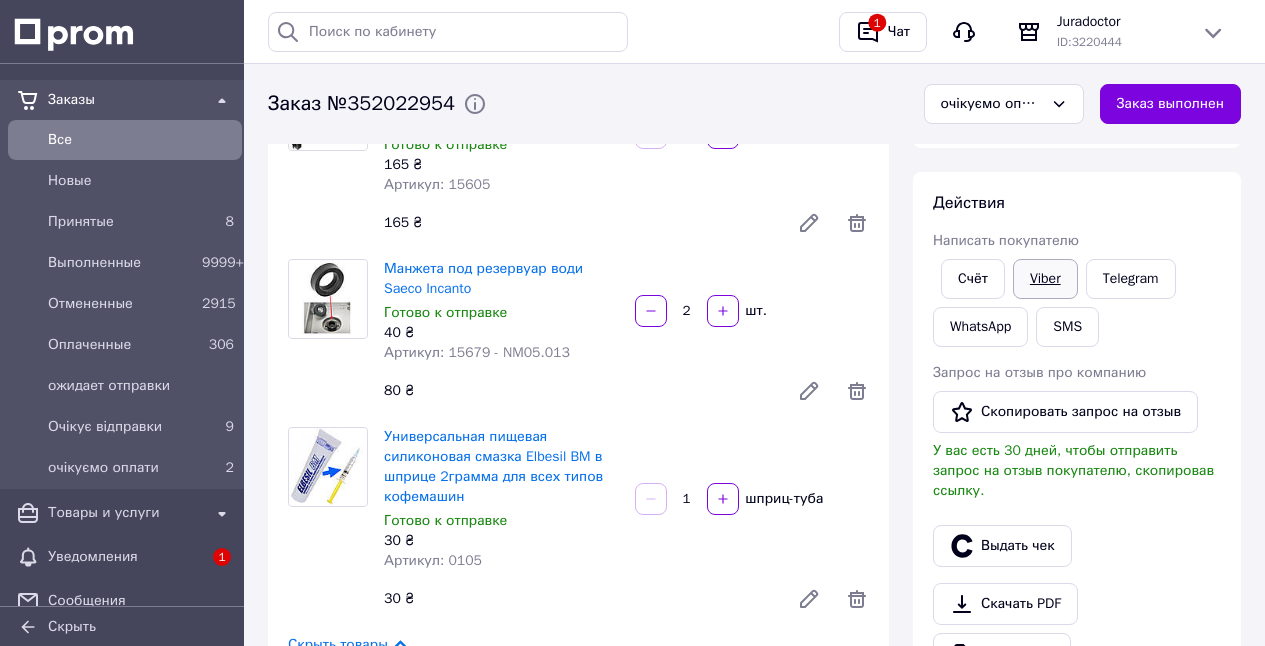 click on "Viber" at bounding box center [1045, 279] 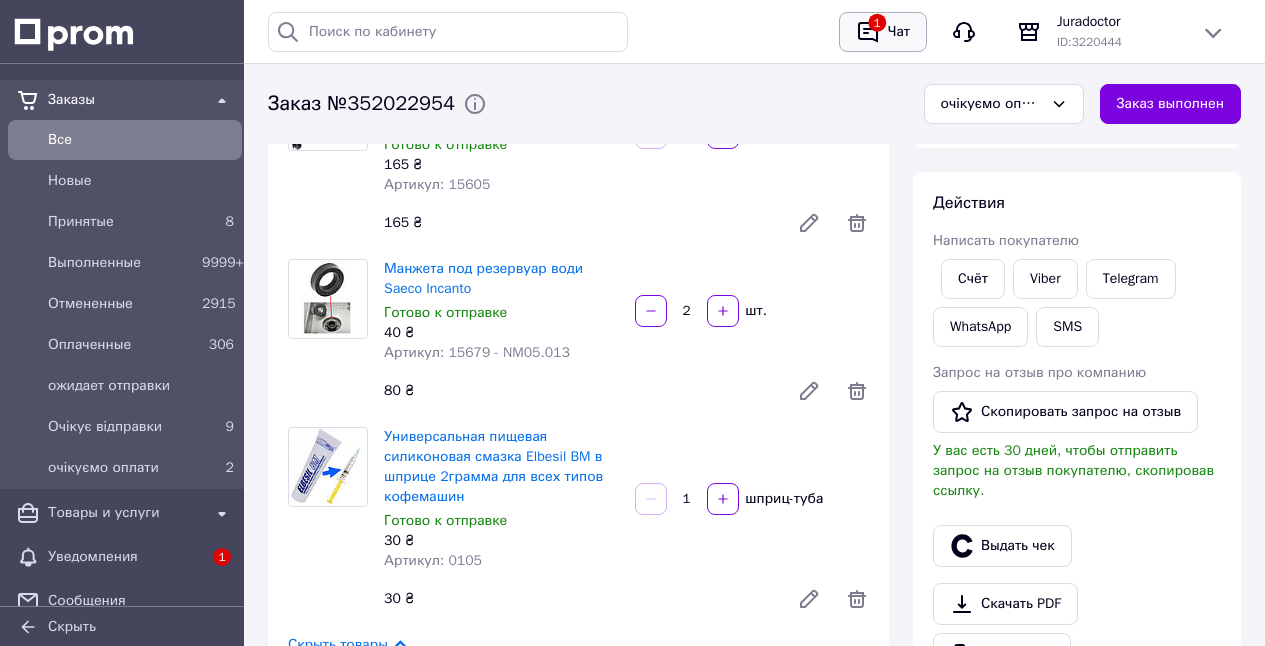 click on "1" at bounding box center [868, 32] 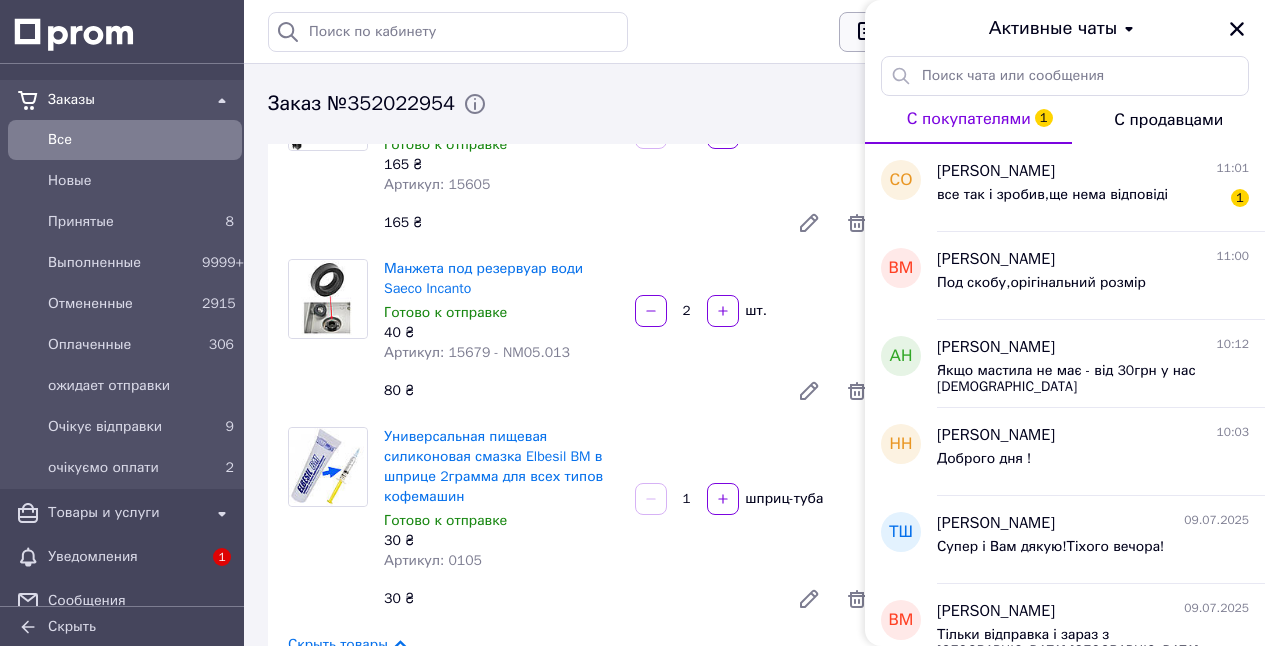 click on "1" at bounding box center [868, 32] 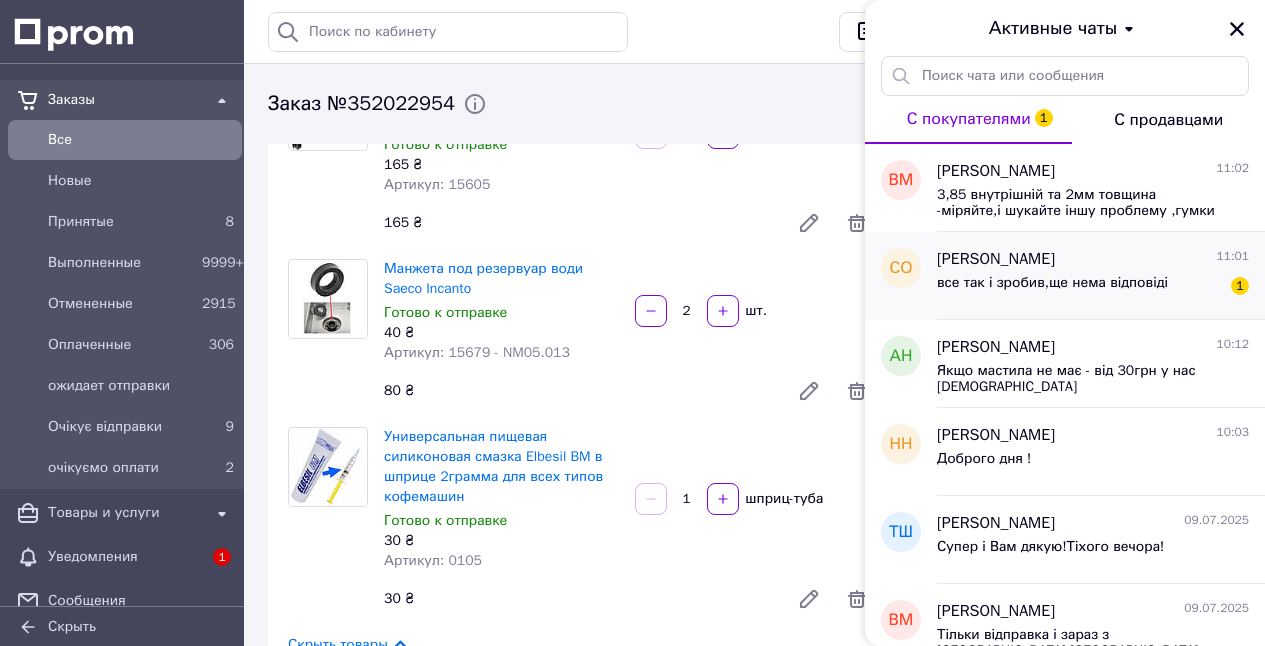click on "все так і зробив,ще нема відповіді" at bounding box center [1052, 283] 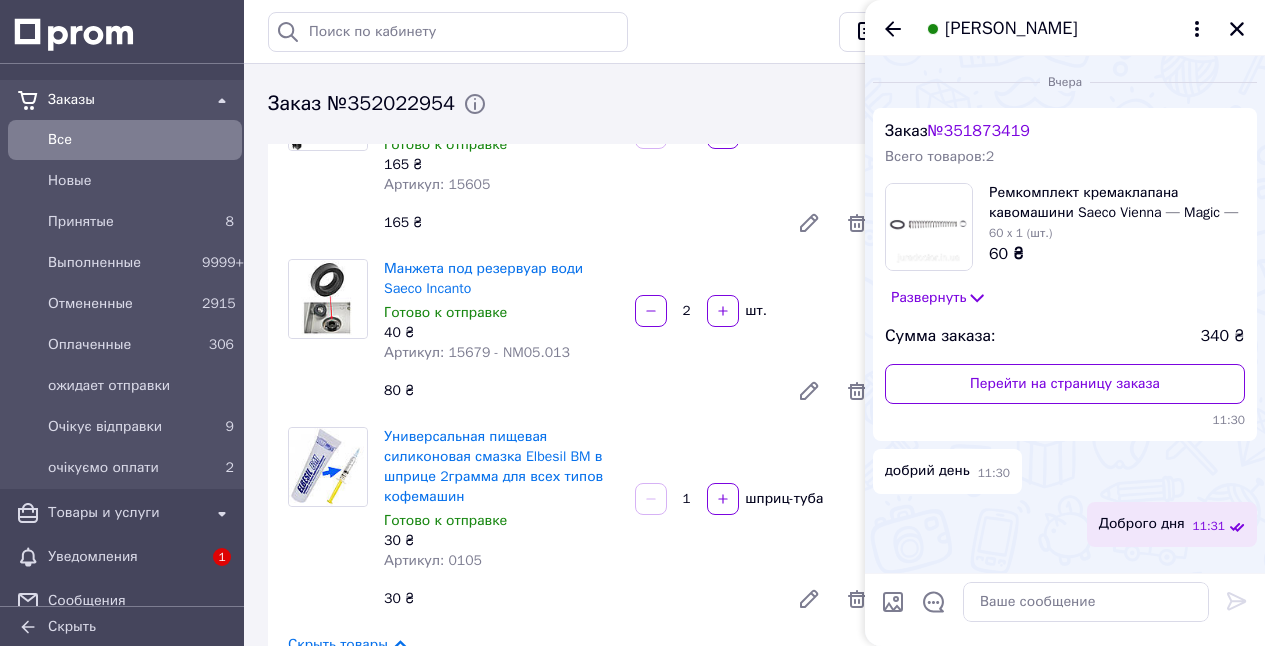 scroll, scrollTop: 742, scrollLeft: 0, axis: vertical 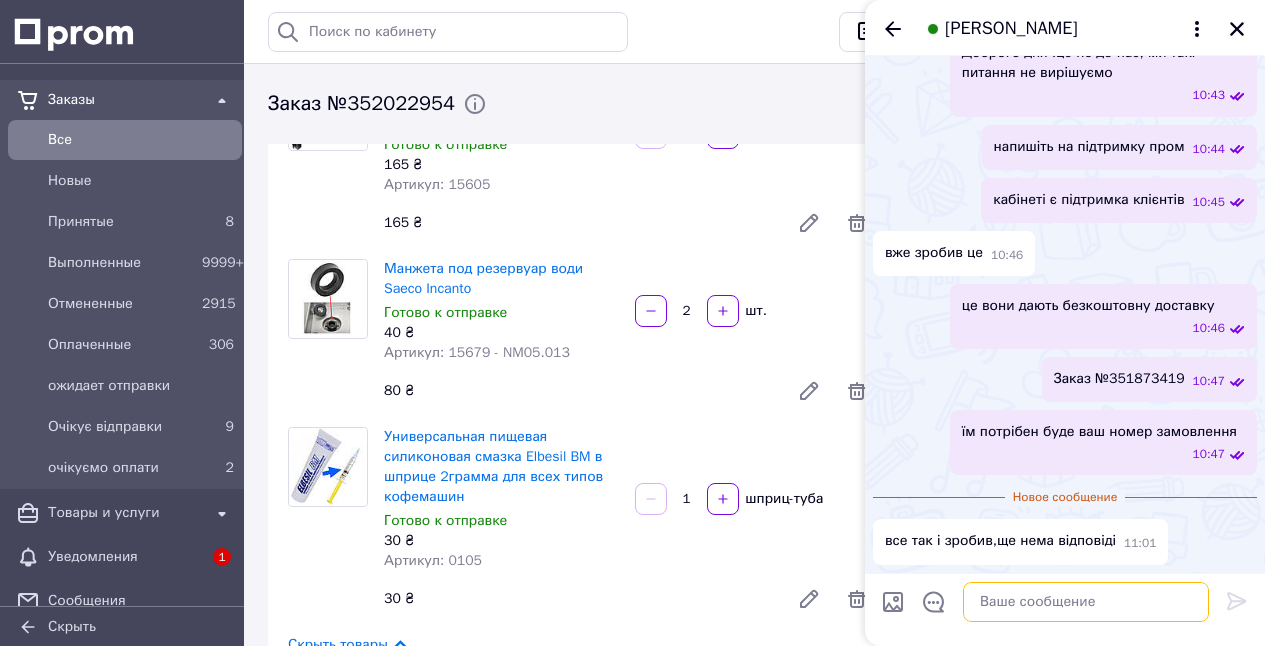 paste on "я там особисто нікого не знаю вони можуть не одразу відповідати" 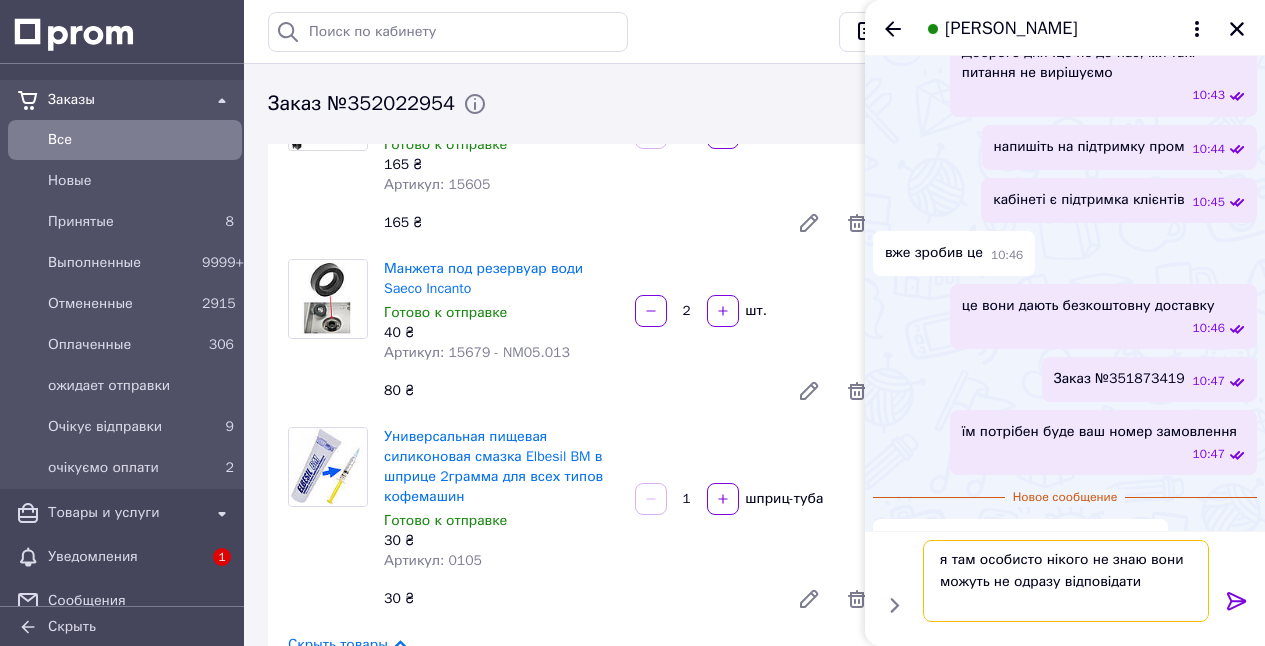 type on "я там особисто нікого не знаю вони можуть не одразу відповідати" 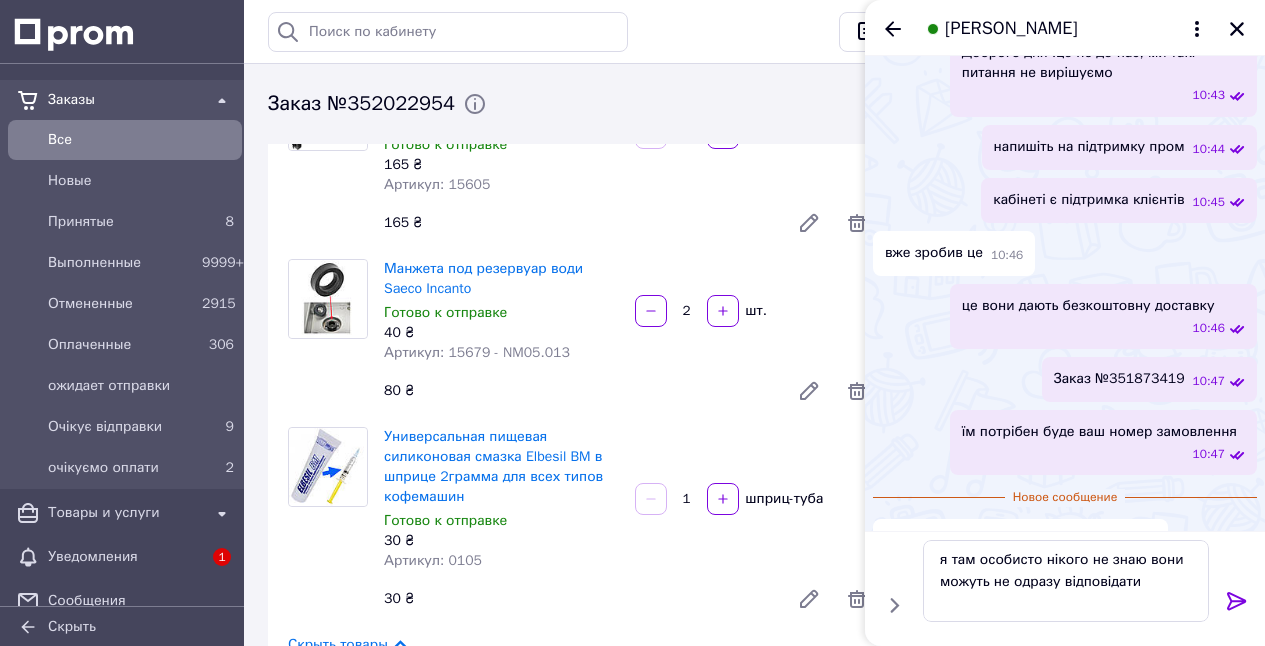 click 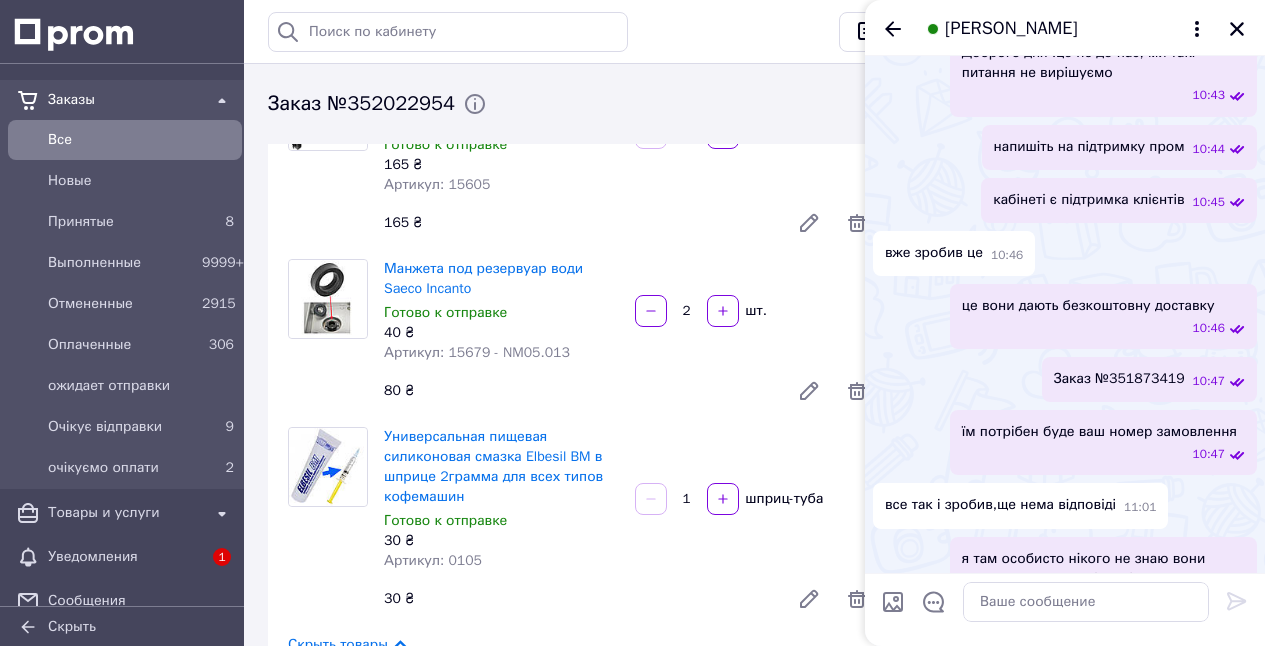 scroll, scrollTop: 799, scrollLeft: 0, axis: vertical 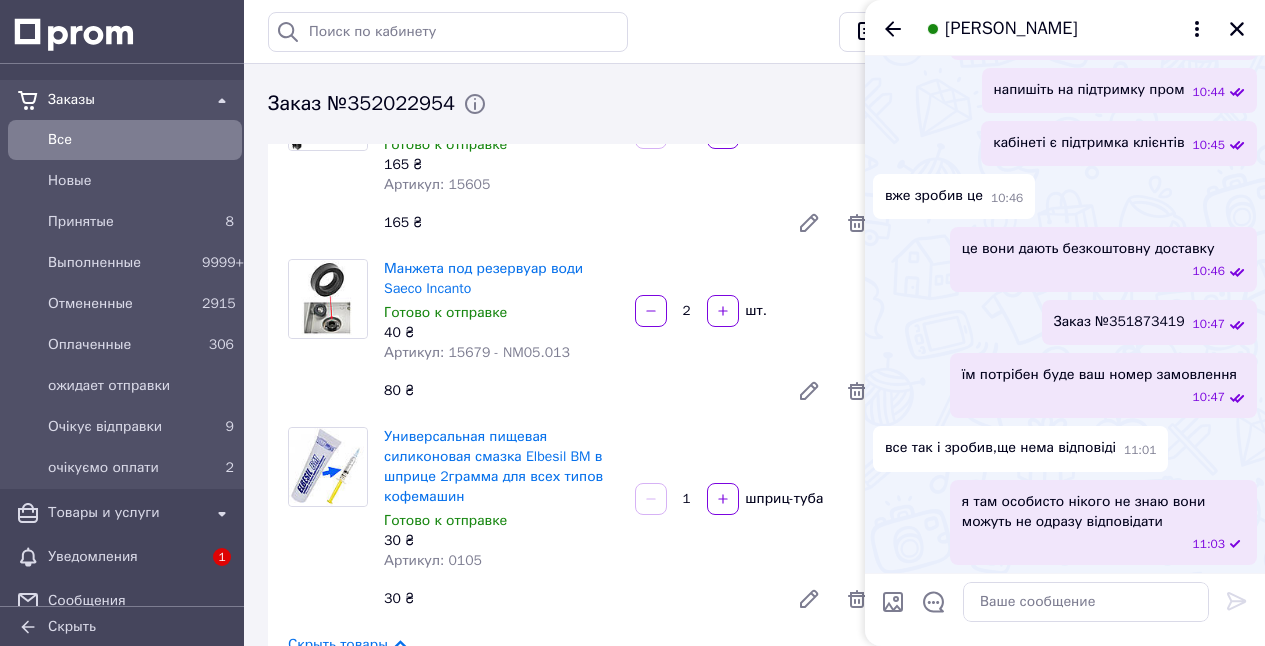 click 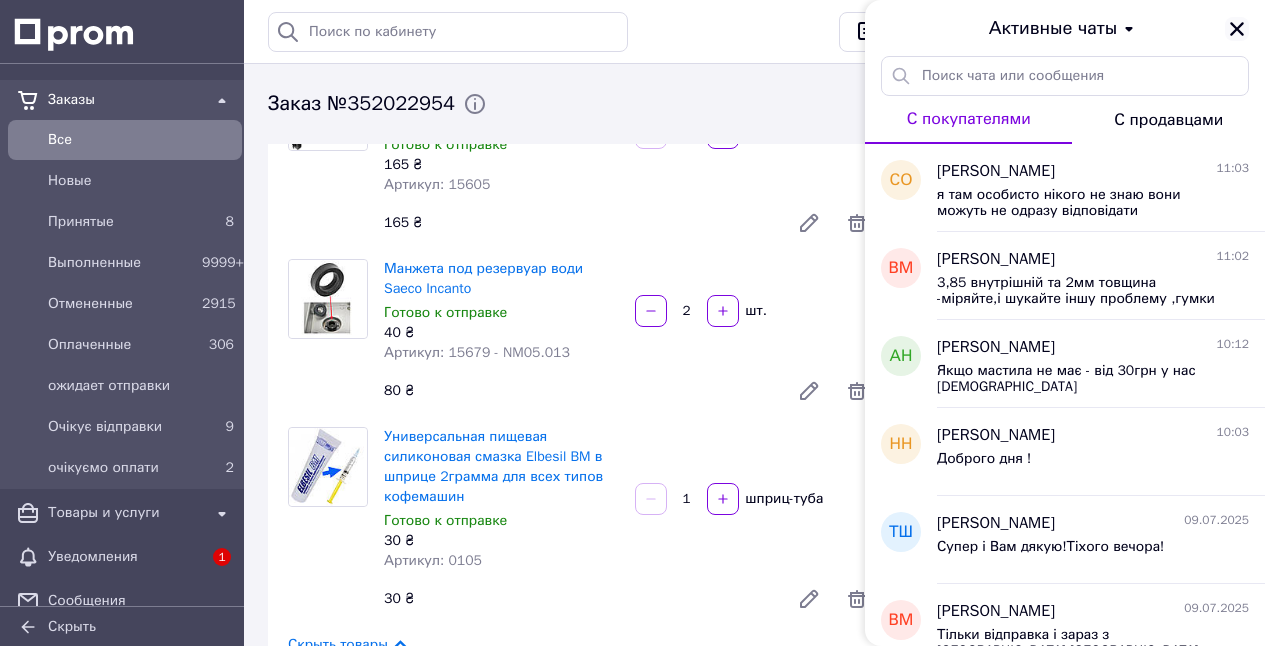 click 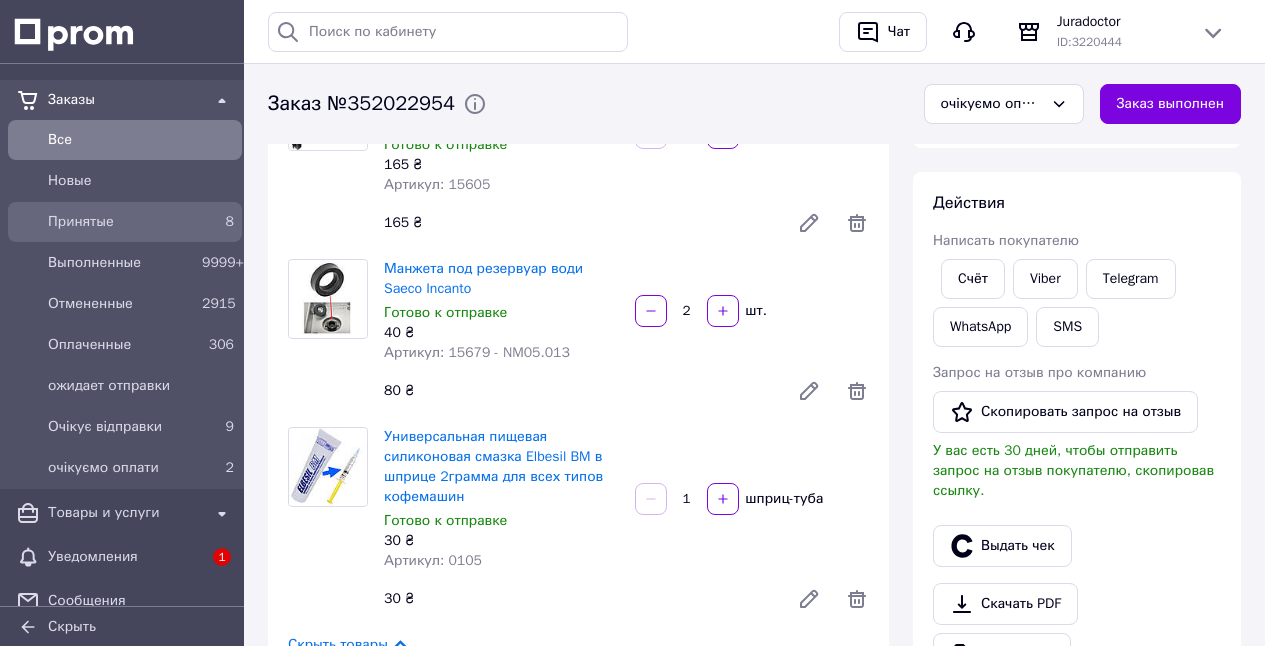 click on "Принятые" at bounding box center (121, 222) 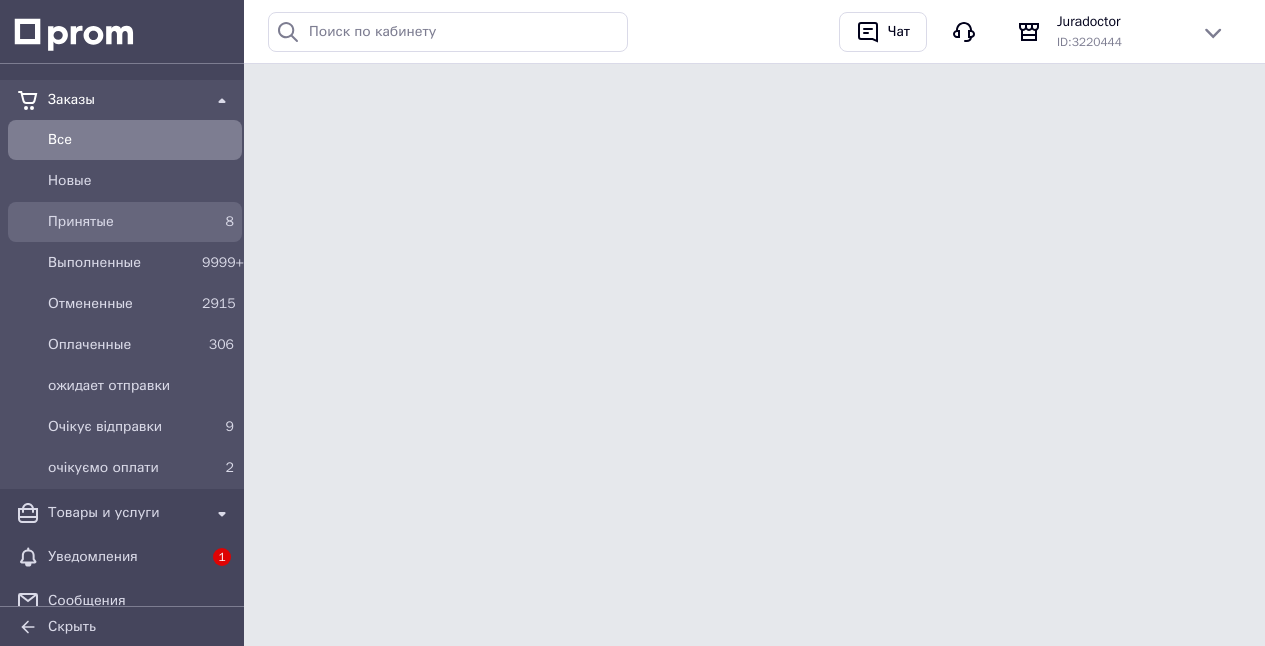 scroll, scrollTop: 0, scrollLeft: 0, axis: both 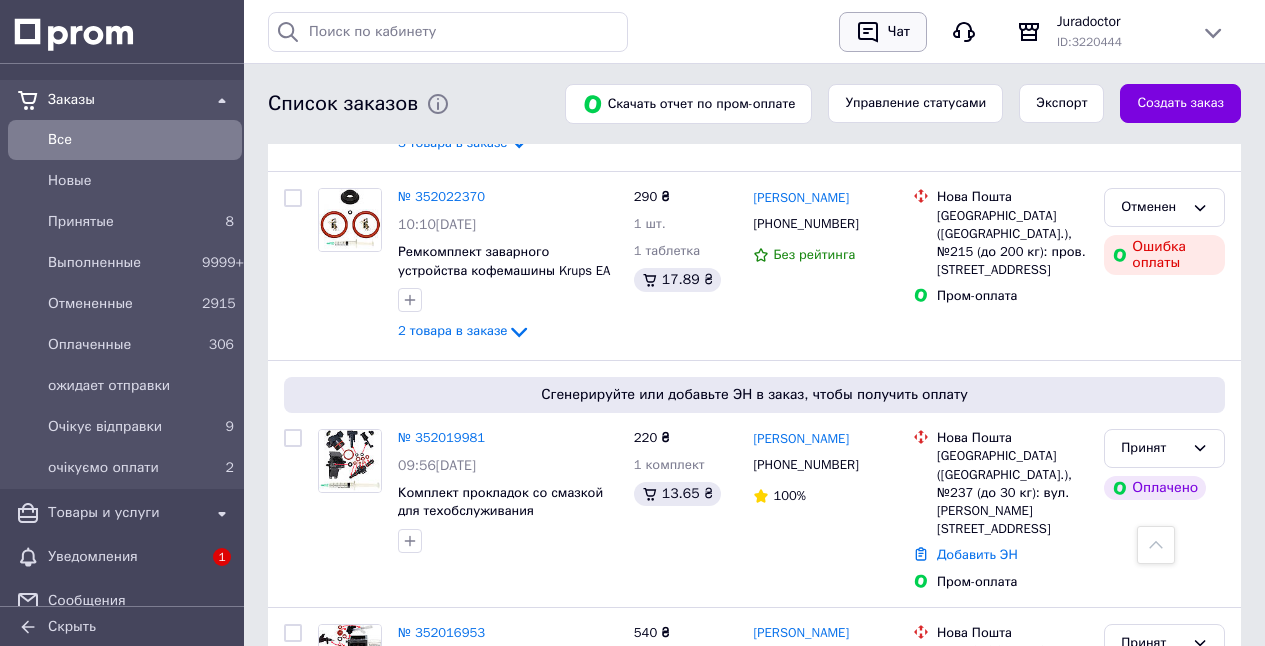 click at bounding box center (868, 32) 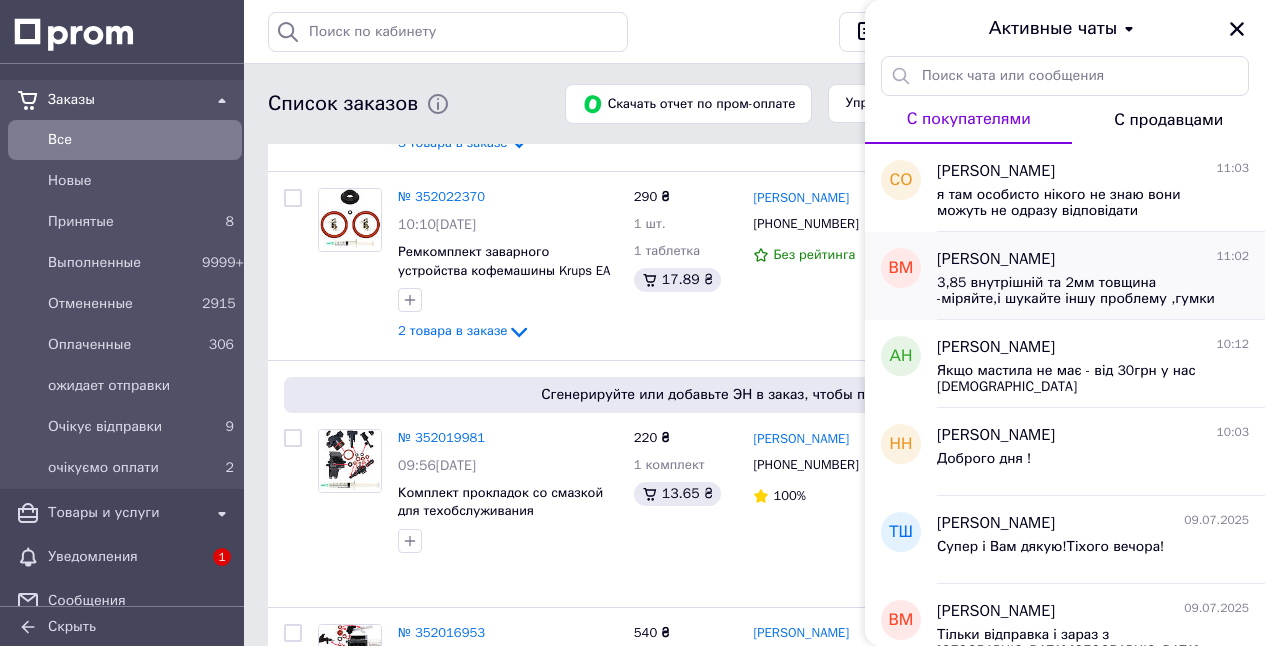 click on "[PERSON_NAME]" at bounding box center [996, 259] 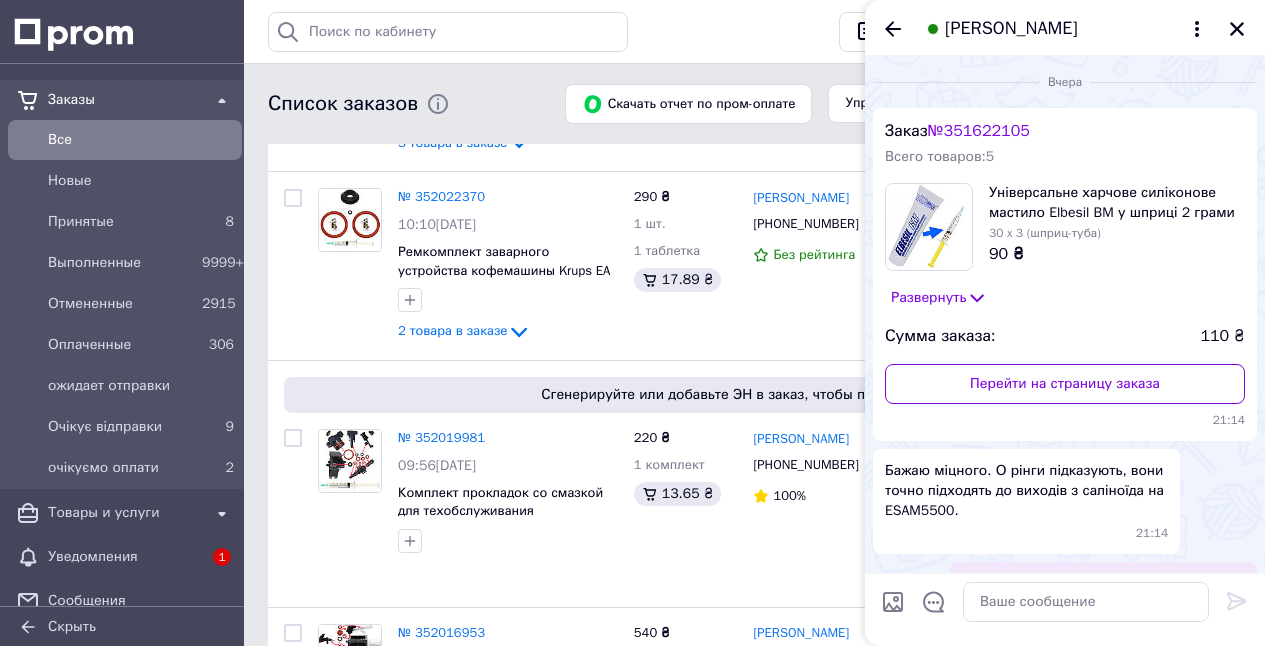 scroll, scrollTop: 2027, scrollLeft: 0, axis: vertical 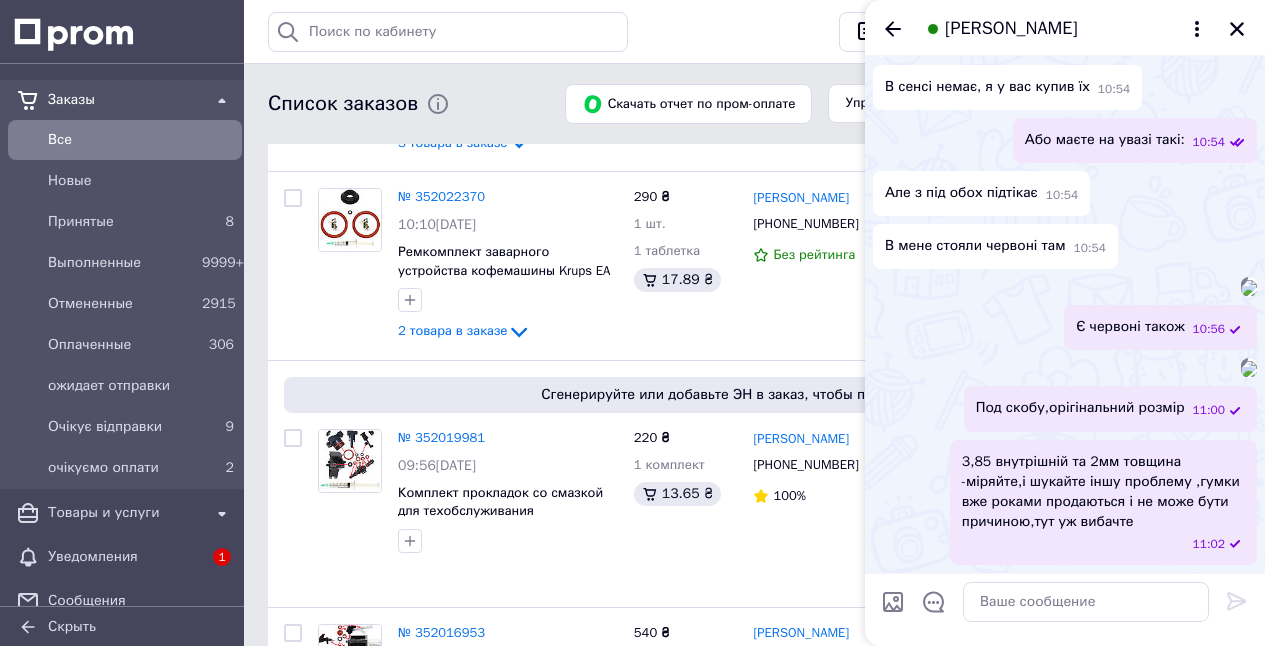 click on "[PERSON_NAME]" at bounding box center (1011, 29) 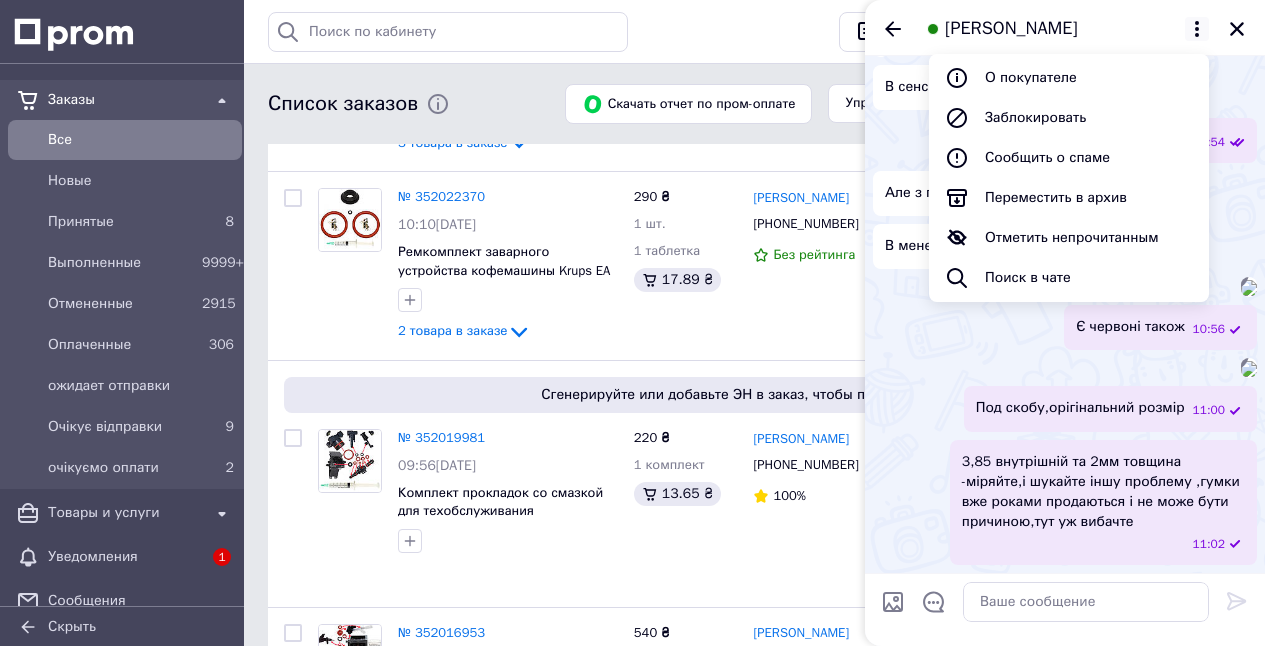 click on "10:56" at bounding box center [1065, 368] 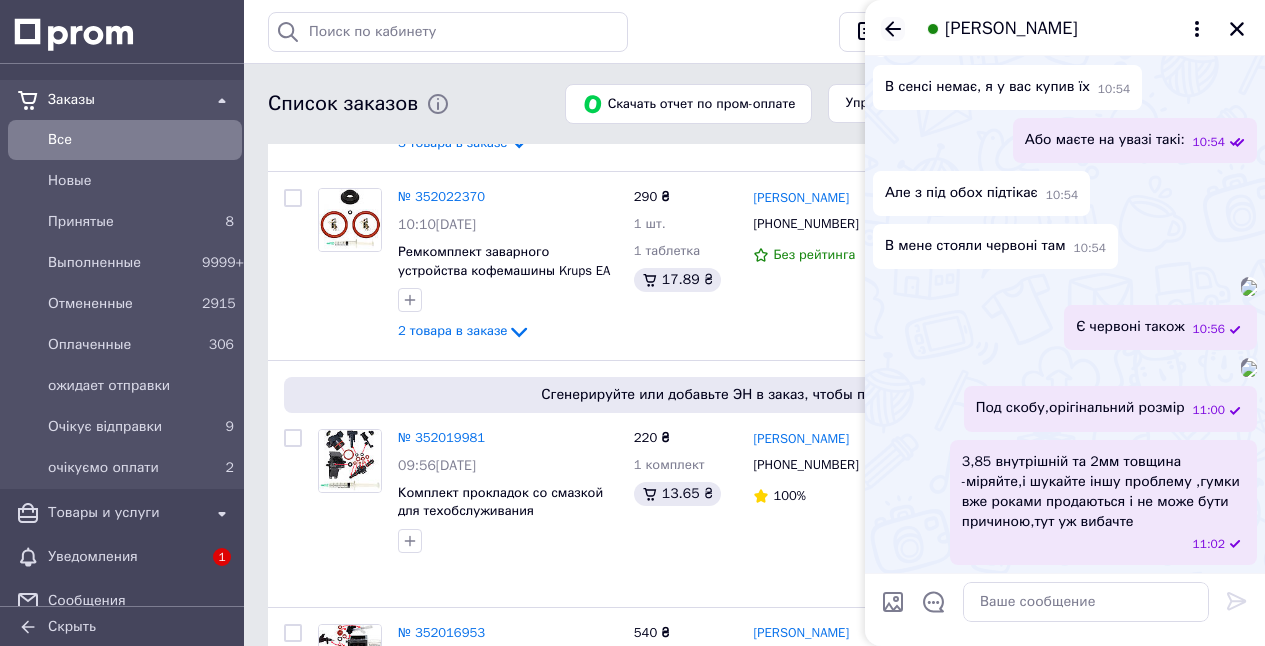 click 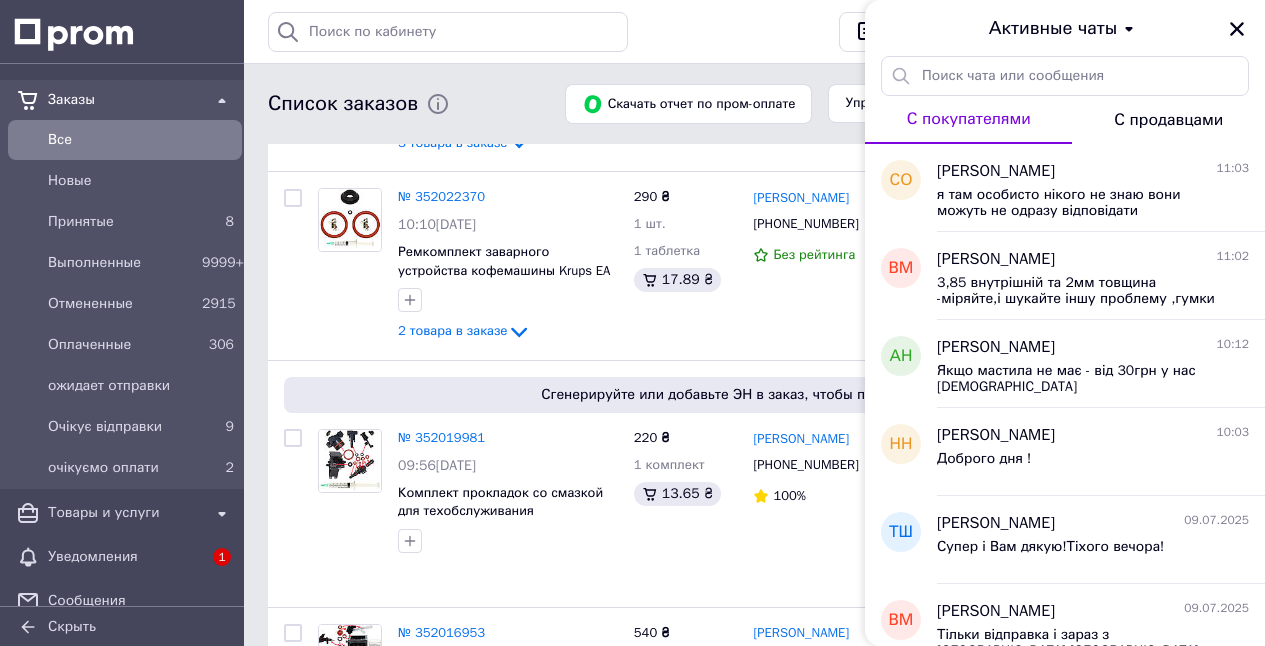 click on "История поиска Очистить всю  Горячев Сергей Горячев 0993002926 099300292 09930029" at bounding box center [545, 32] 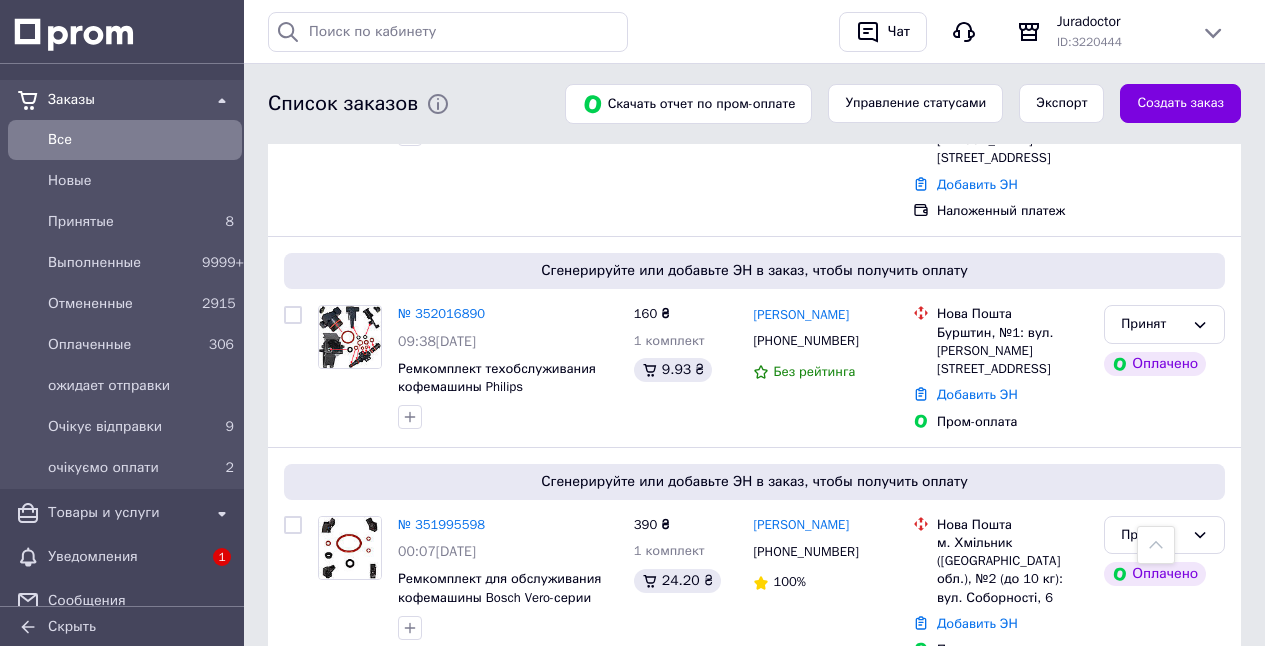 scroll, scrollTop: 1503, scrollLeft: 0, axis: vertical 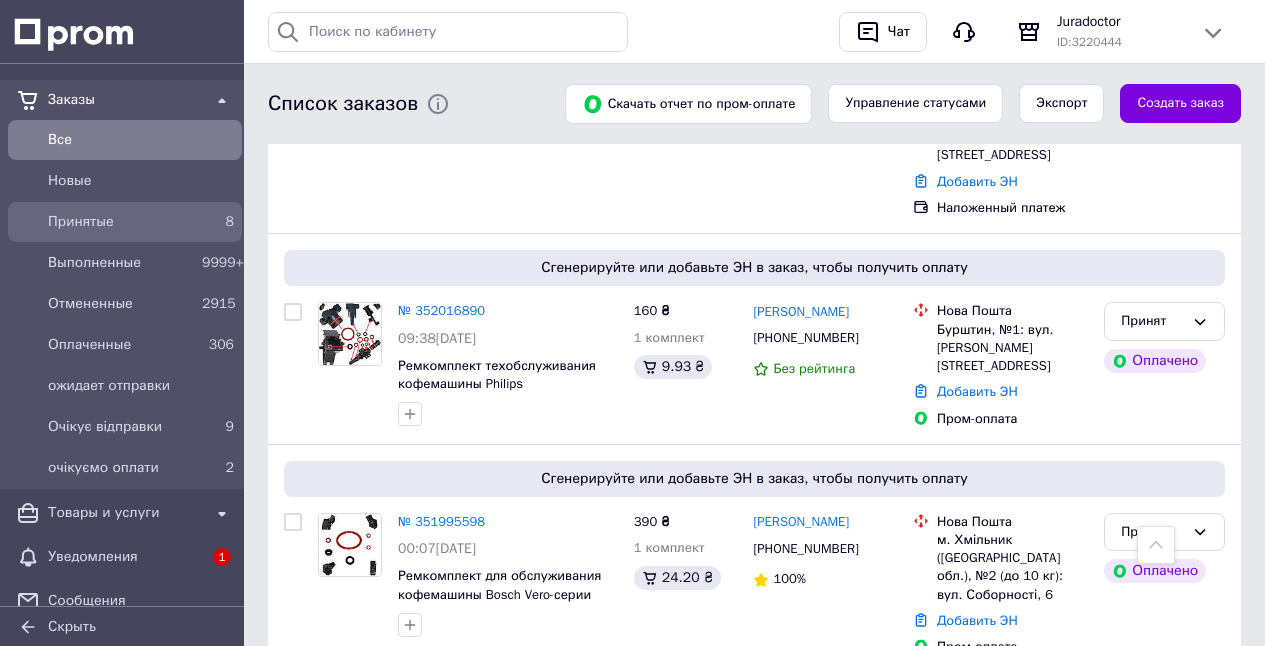 click on "Принятые" at bounding box center [121, 222] 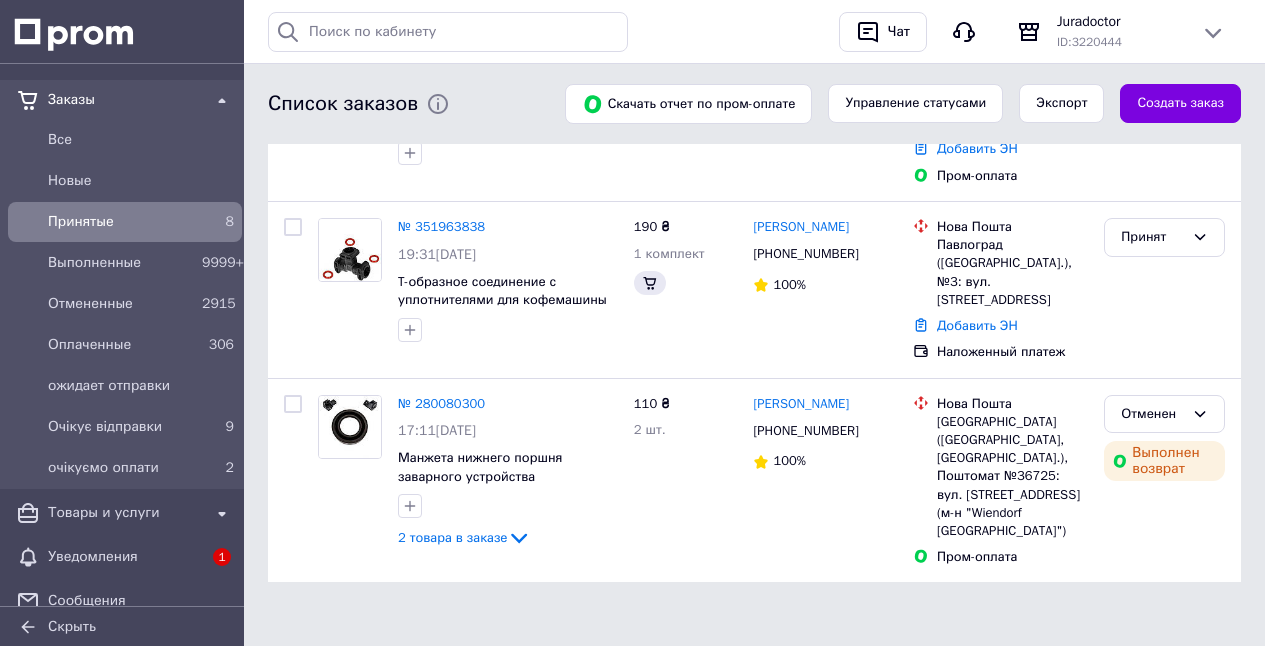 scroll, scrollTop: 0, scrollLeft: 0, axis: both 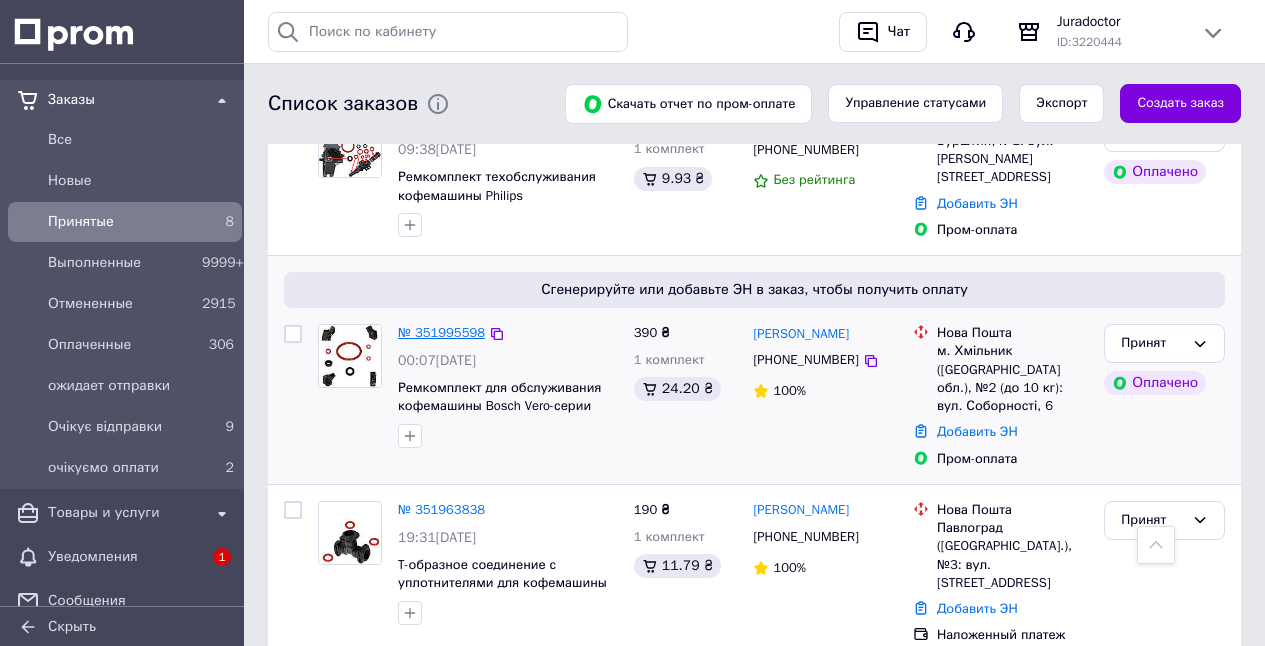click on "№ 351995598" at bounding box center [441, 332] 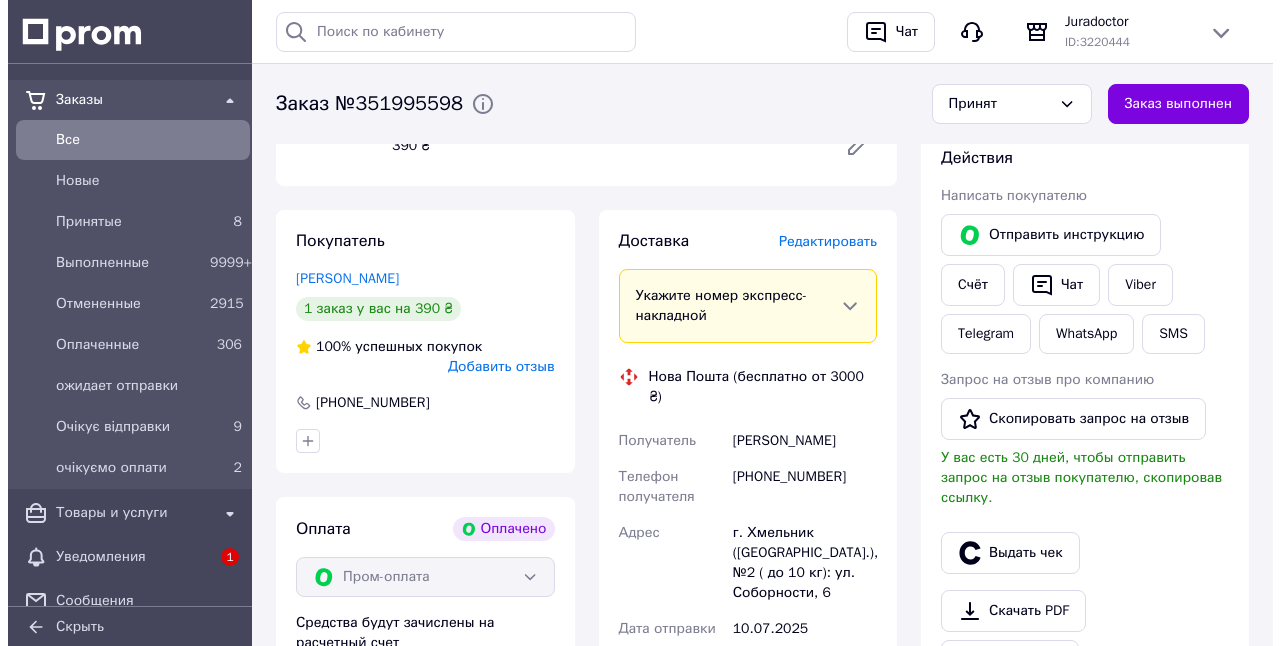 scroll, scrollTop: 911, scrollLeft: 0, axis: vertical 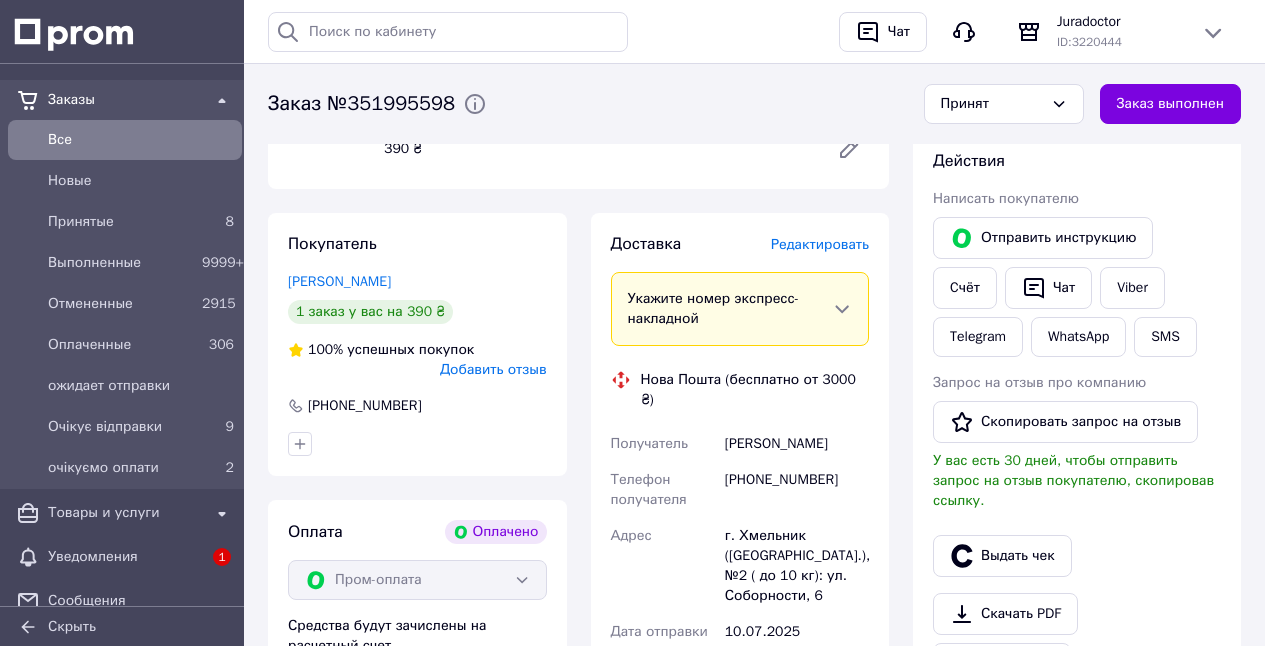 click on "Редактировать" at bounding box center [820, 244] 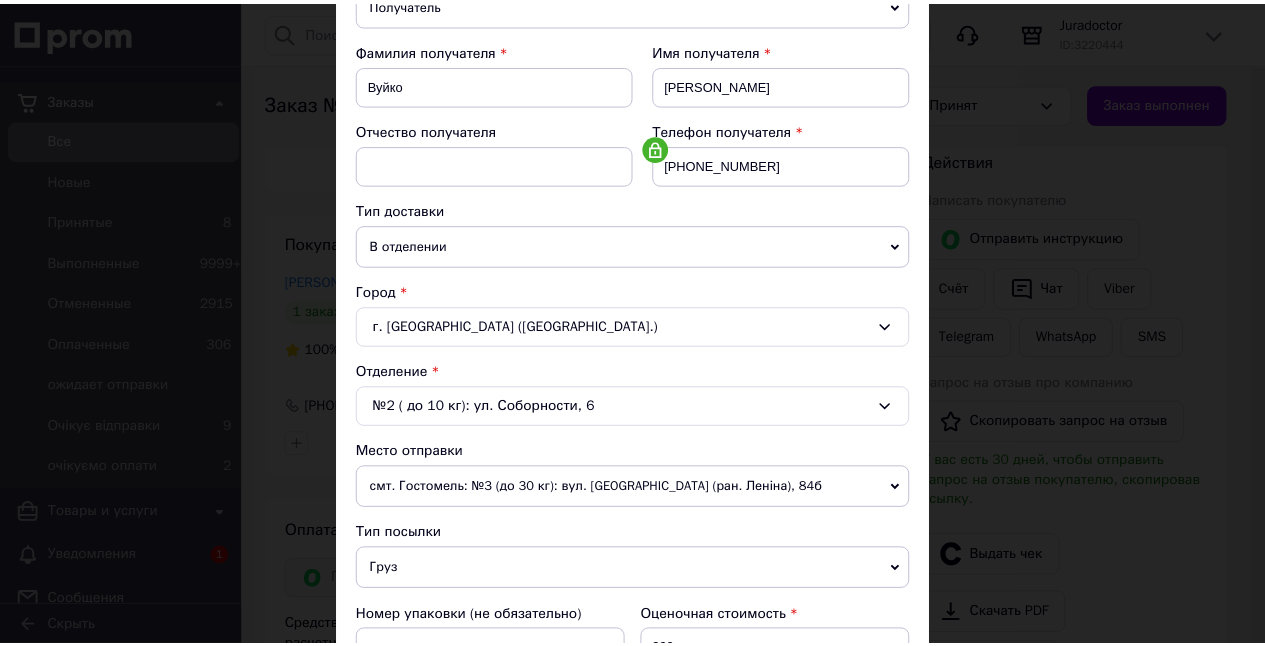 scroll, scrollTop: 257, scrollLeft: 0, axis: vertical 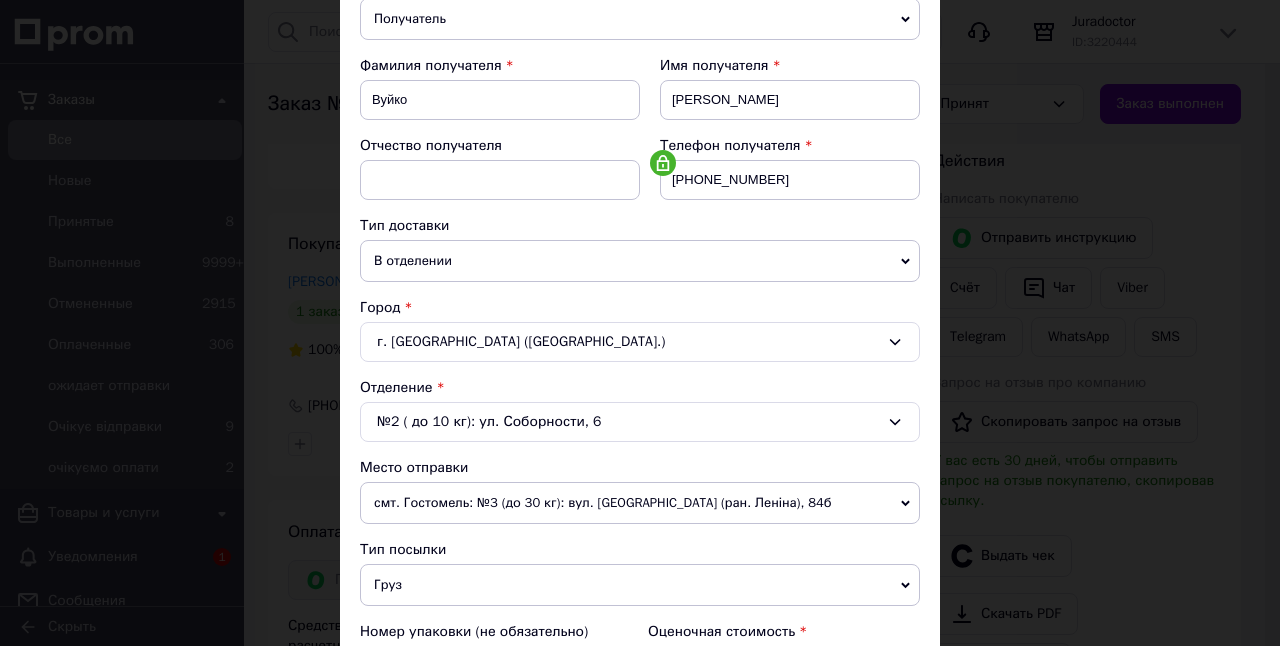drag, startPoint x: 300, startPoint y: 77, endPoint x: 325, endPoint y: 82, distance: 25.495098 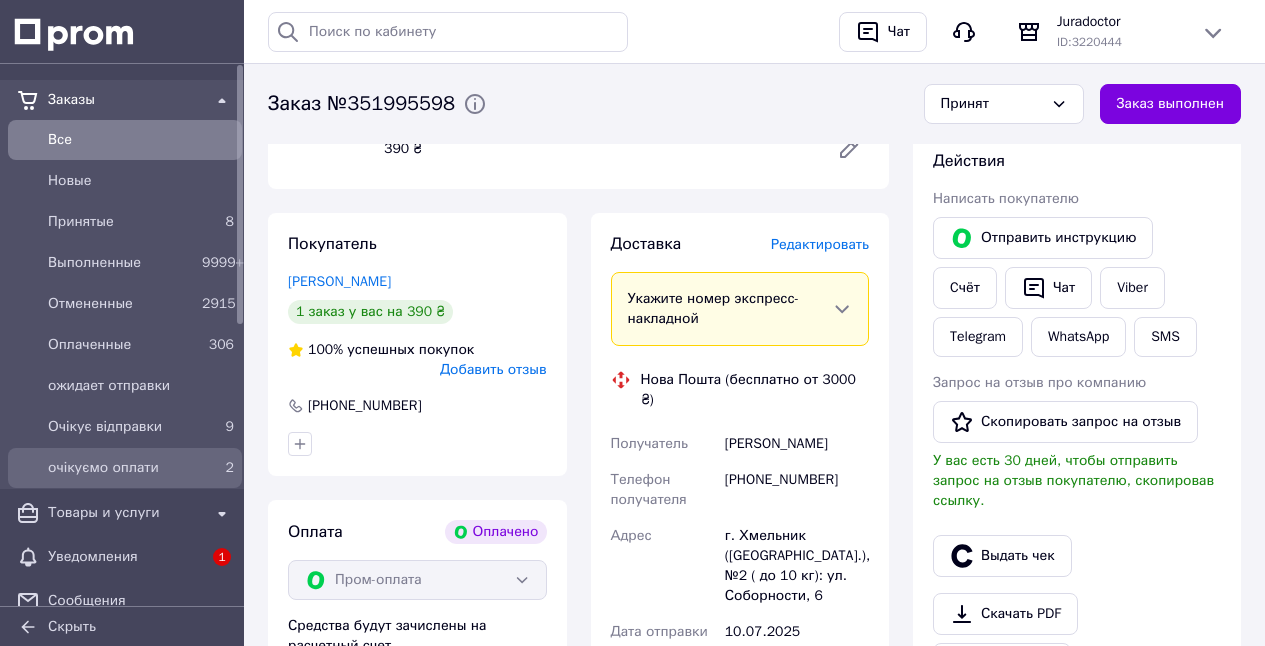 click on "очікуємо оплати" at bounding box center (121, 468) 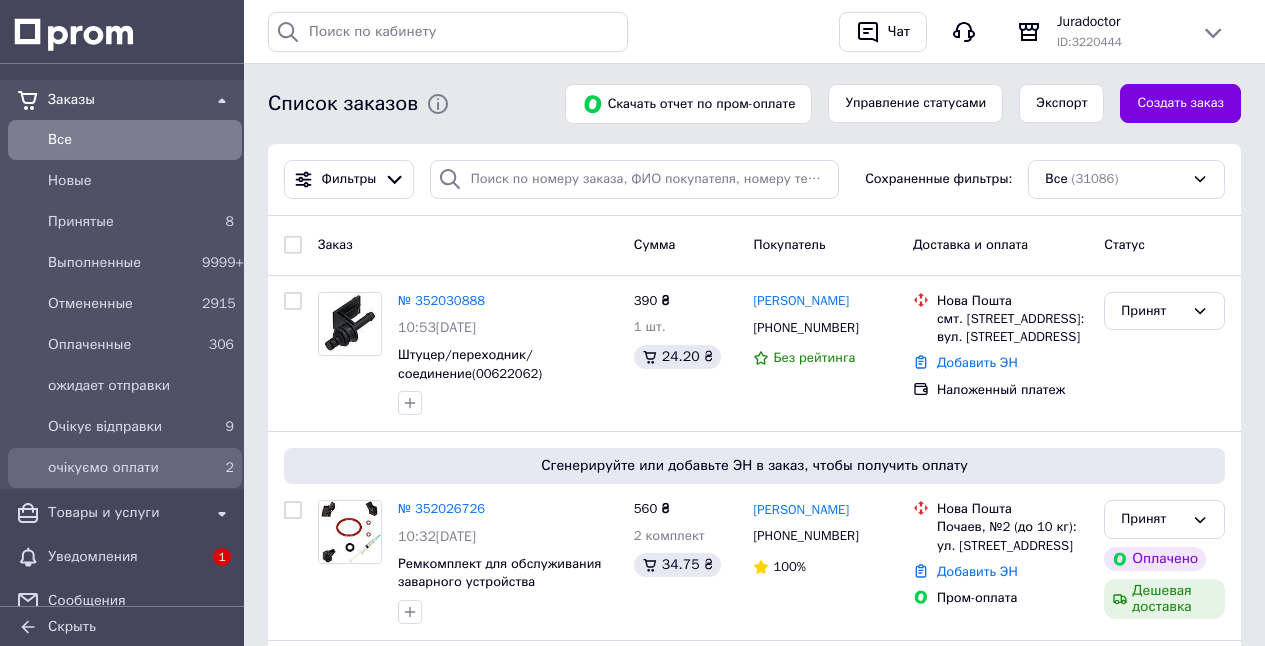 click on "очікуємо оплати" at bounding box center (121, 468) 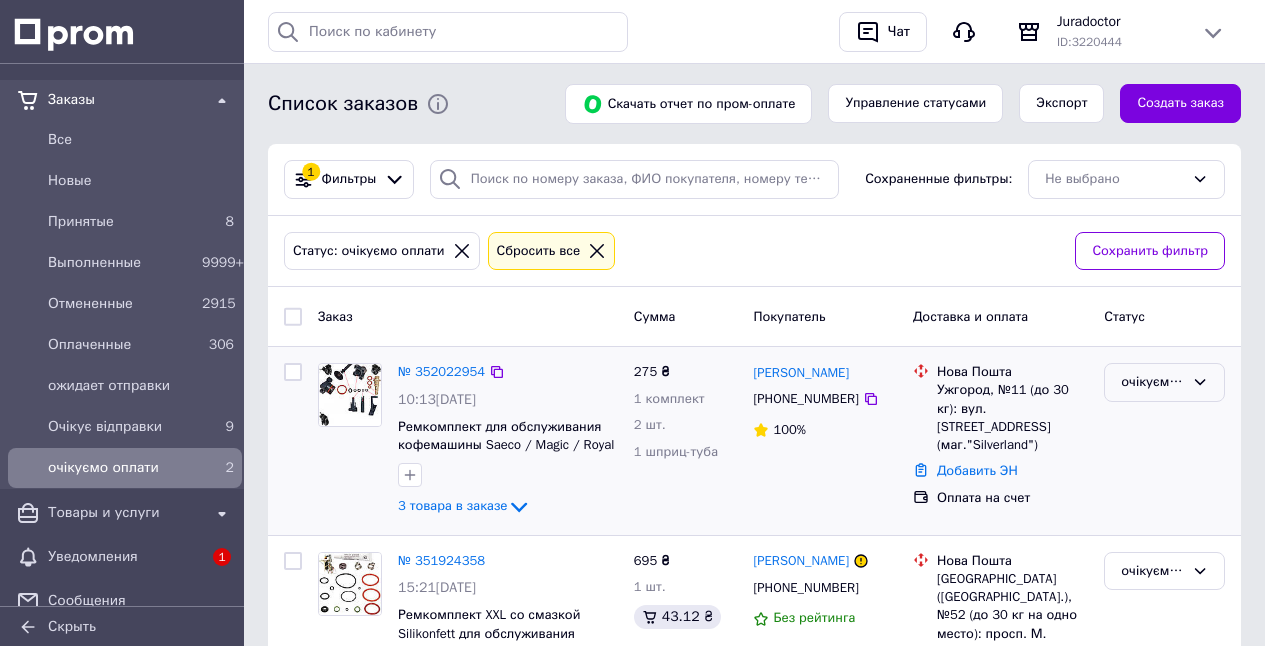 click on "очікуємо оплати" at bounding box center (1152, 382) 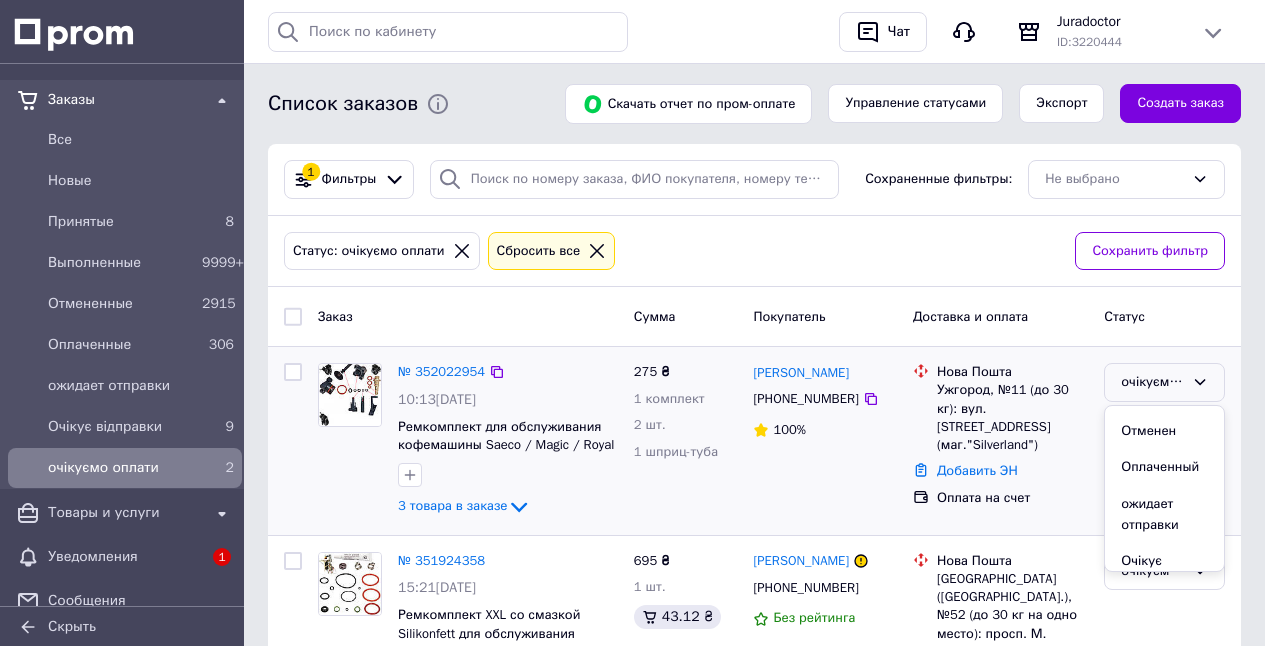 scroll, scrollTop: 95, scrollLeft: 0, axis: vertical 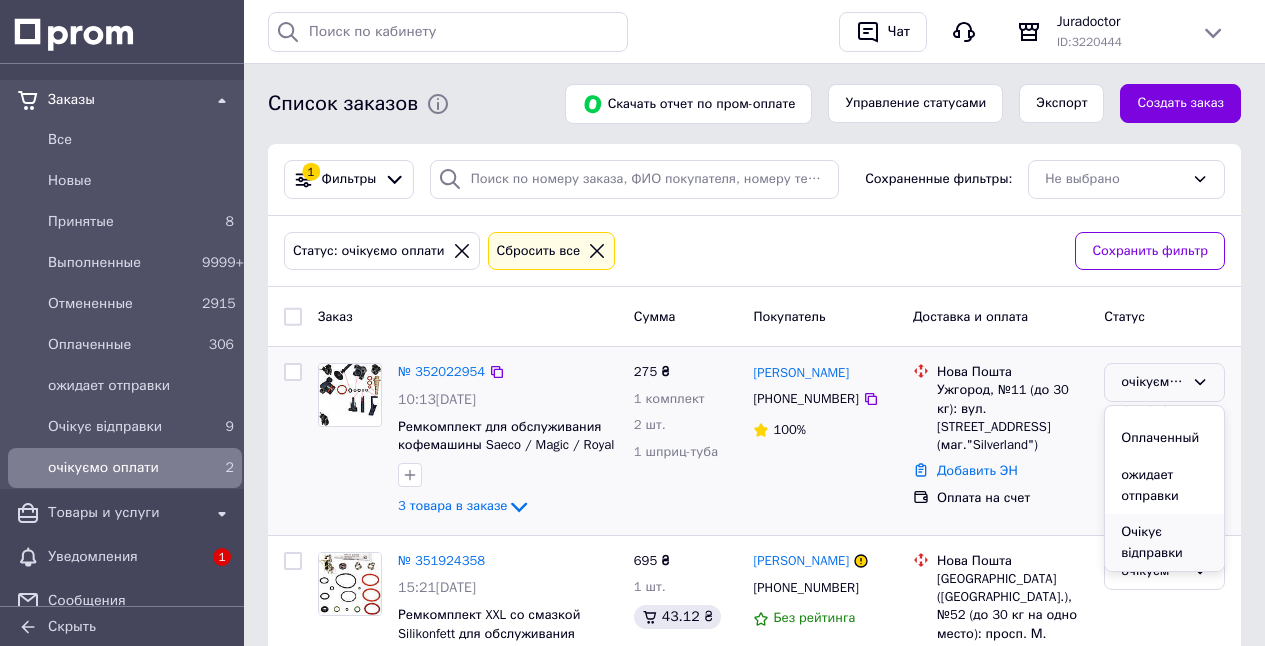 click on "Очікує відправки" at bounding box center [1164, 542] 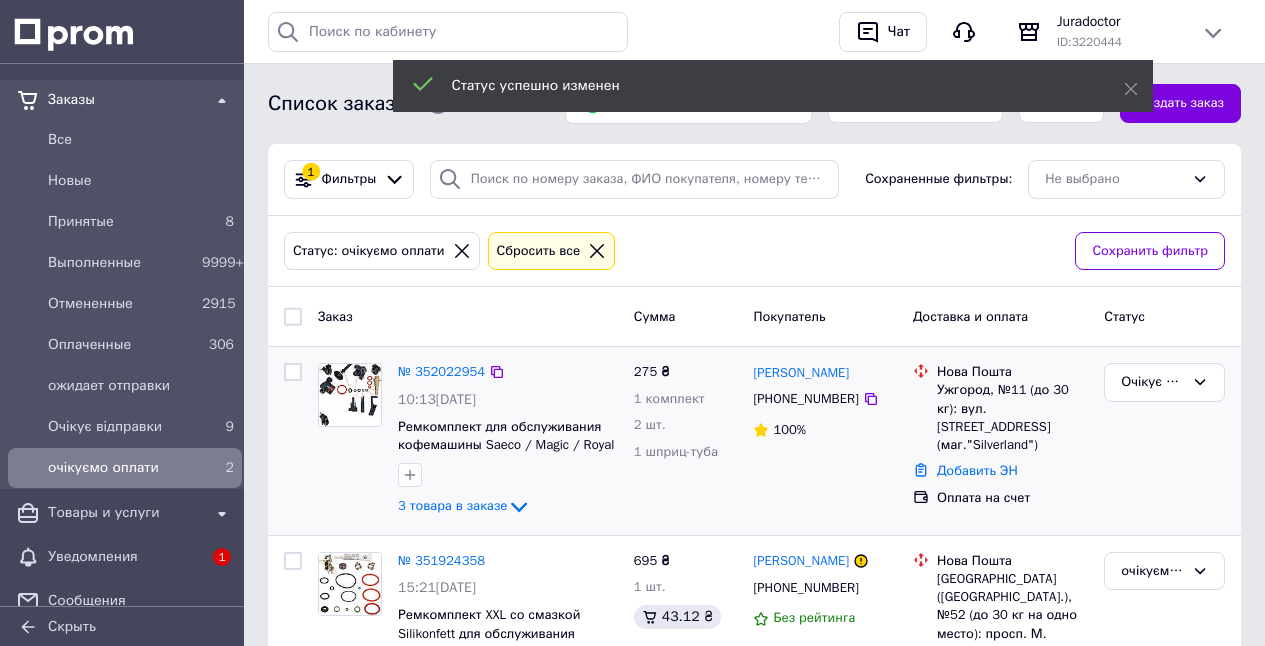 drag, startPoint x: 1134, startPoint y: 91, endPoint x: 1092, endPoint y: 104, distance: 43.965897 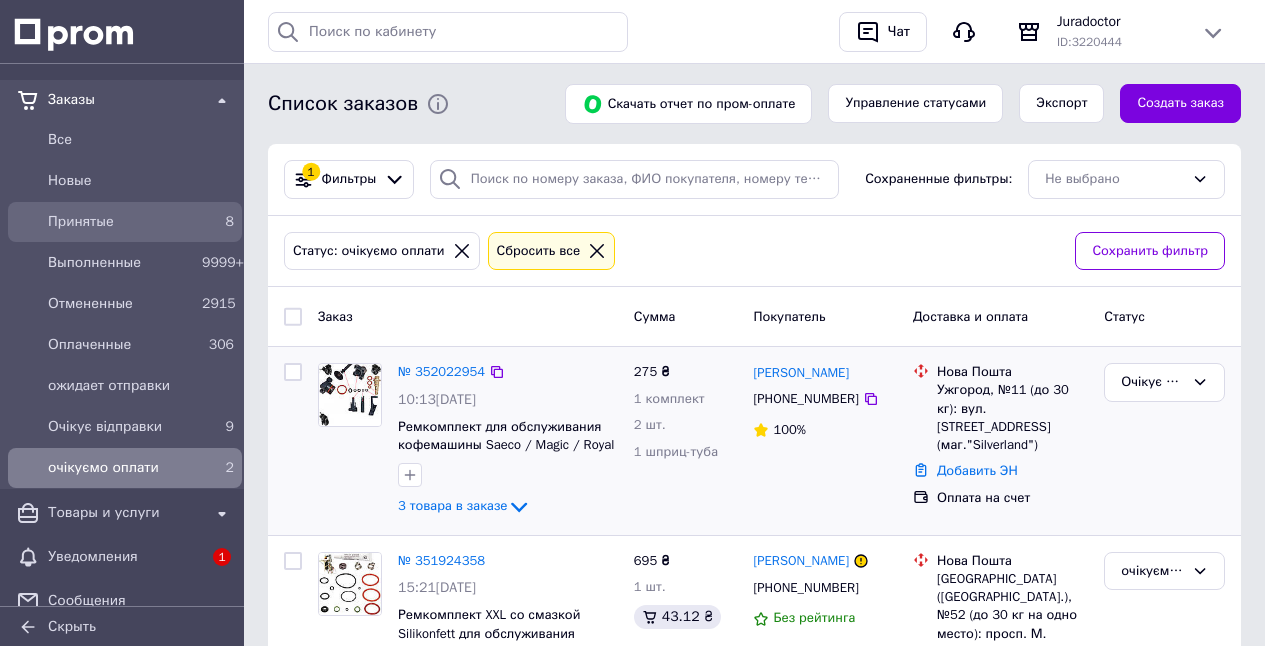 click on "Принятые" at bounding box center (121, 222) 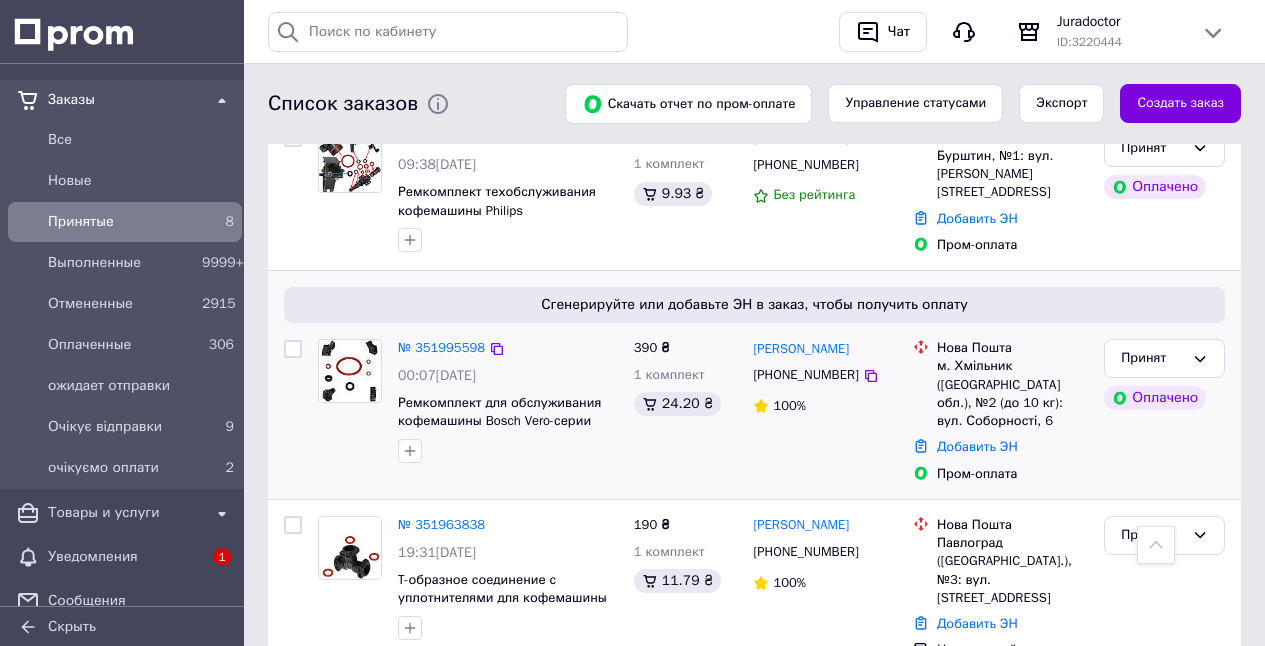 scroll, scrollTop: 1124, scrollLeft: 0, axis: vertical 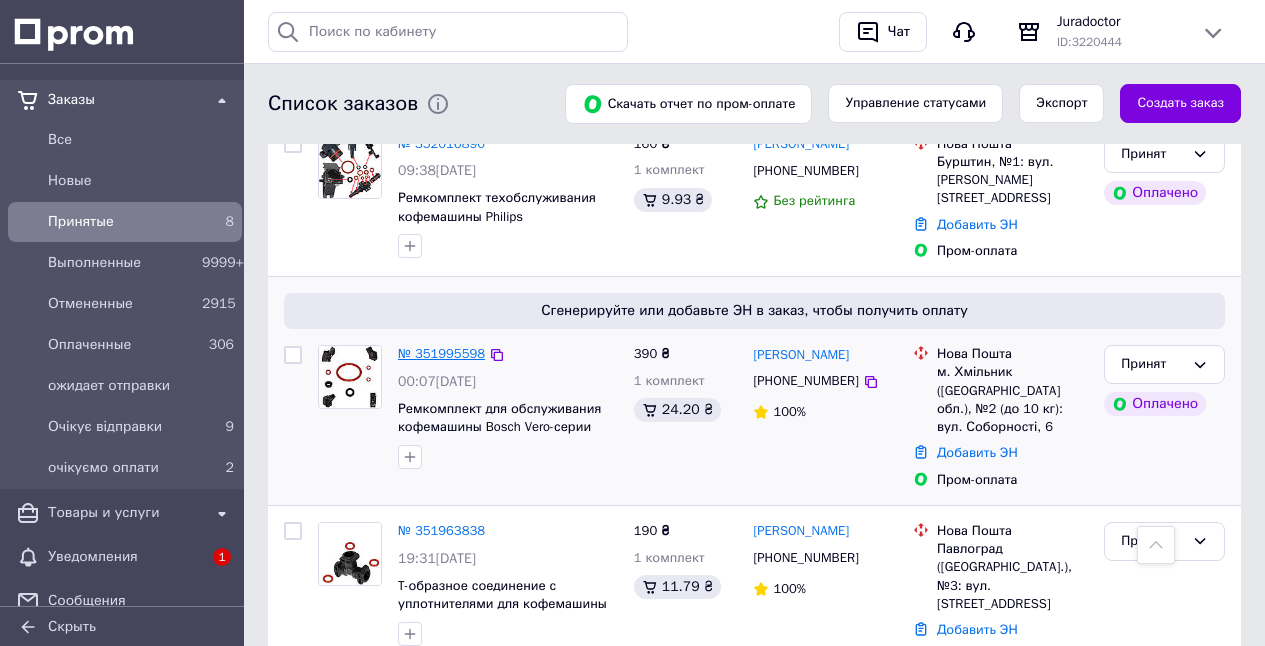 click on "№ 351995598" at bounding box center [441, 353] 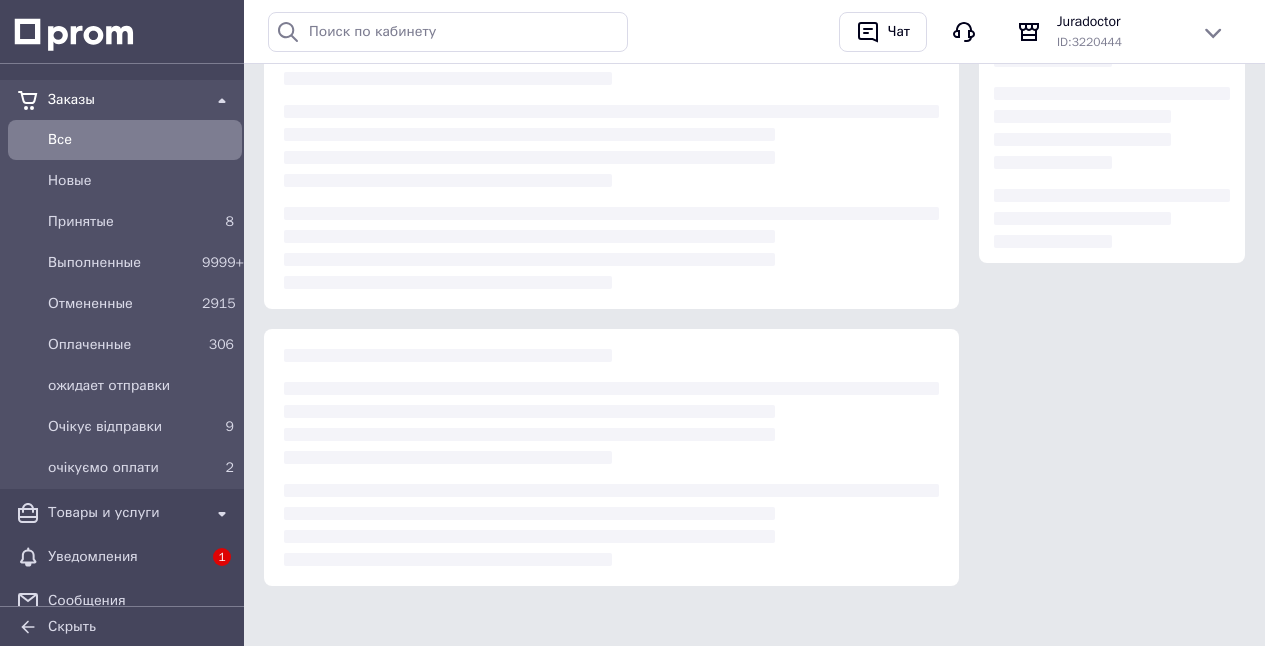scroll, scrollTop: 0, scrollLeft: 0, axis: both 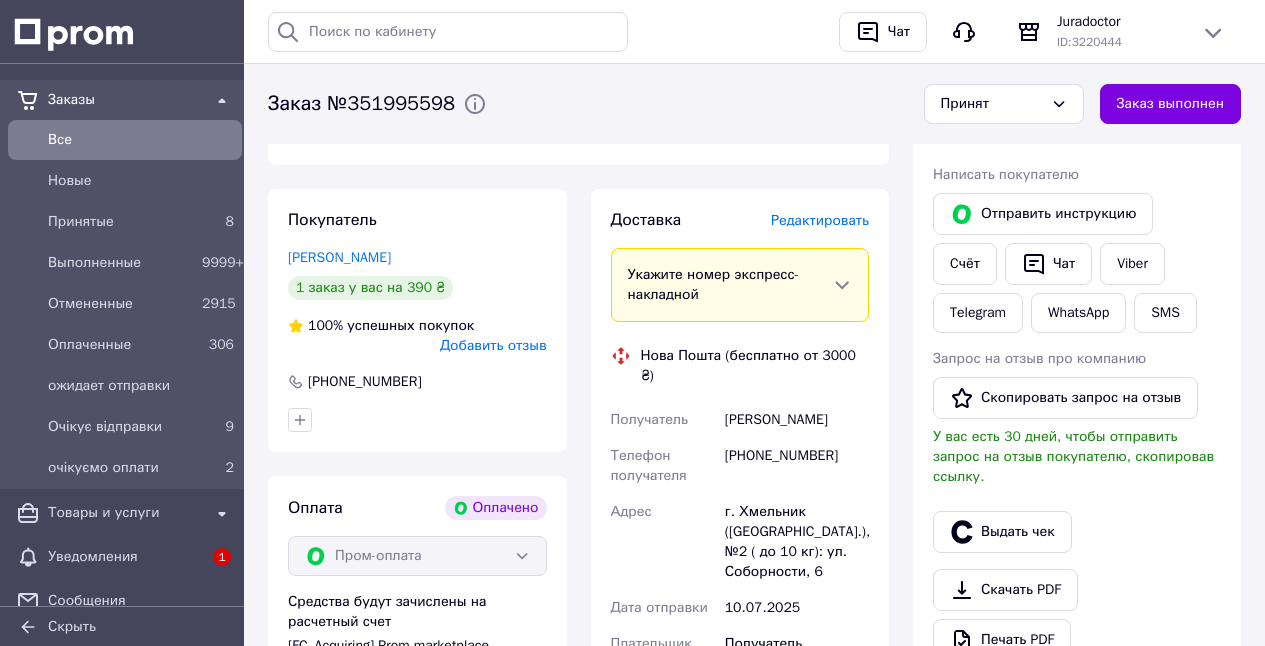 click on "Редактировать" at bounding box center [820, 220] 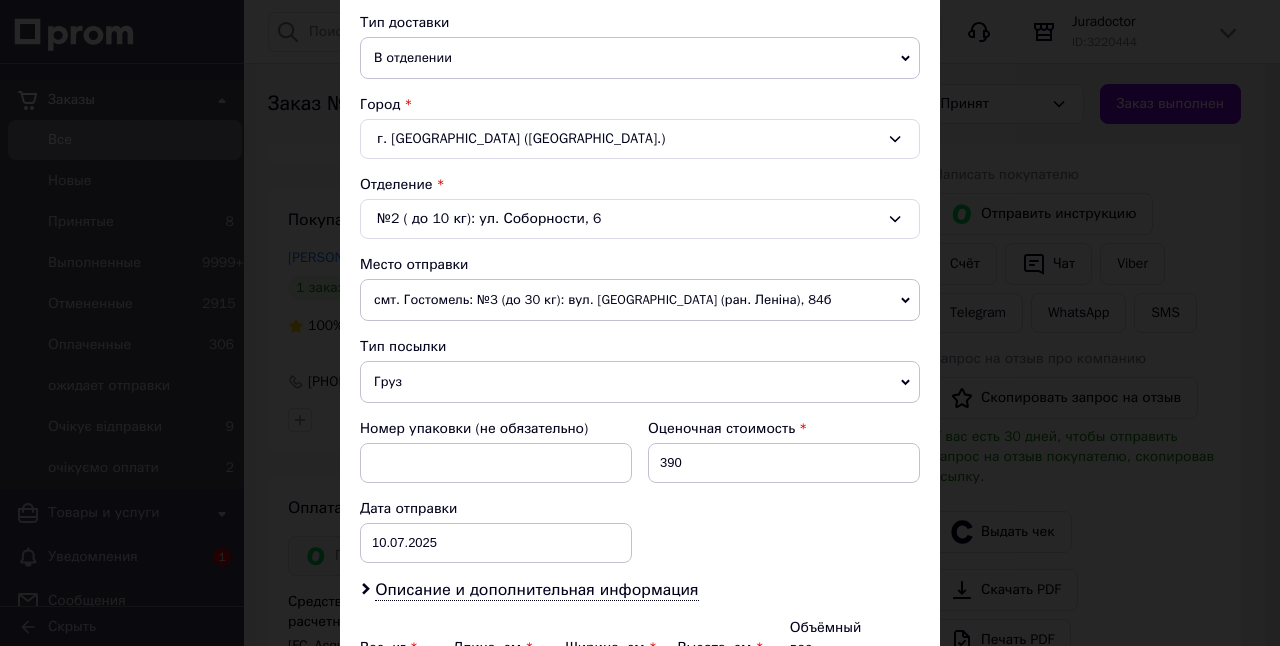 scroll, scrollTop: 487, scrollLeft: 0, axis: vertical 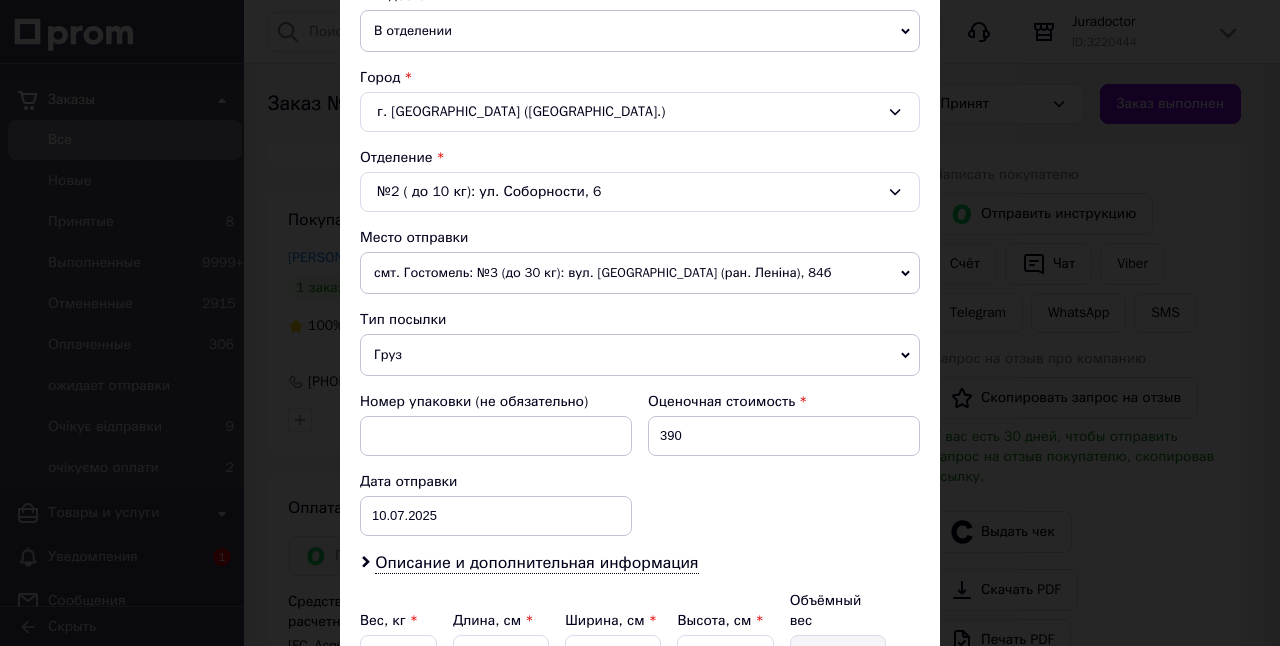 click on "Груз" at bounding box center [640, 355] 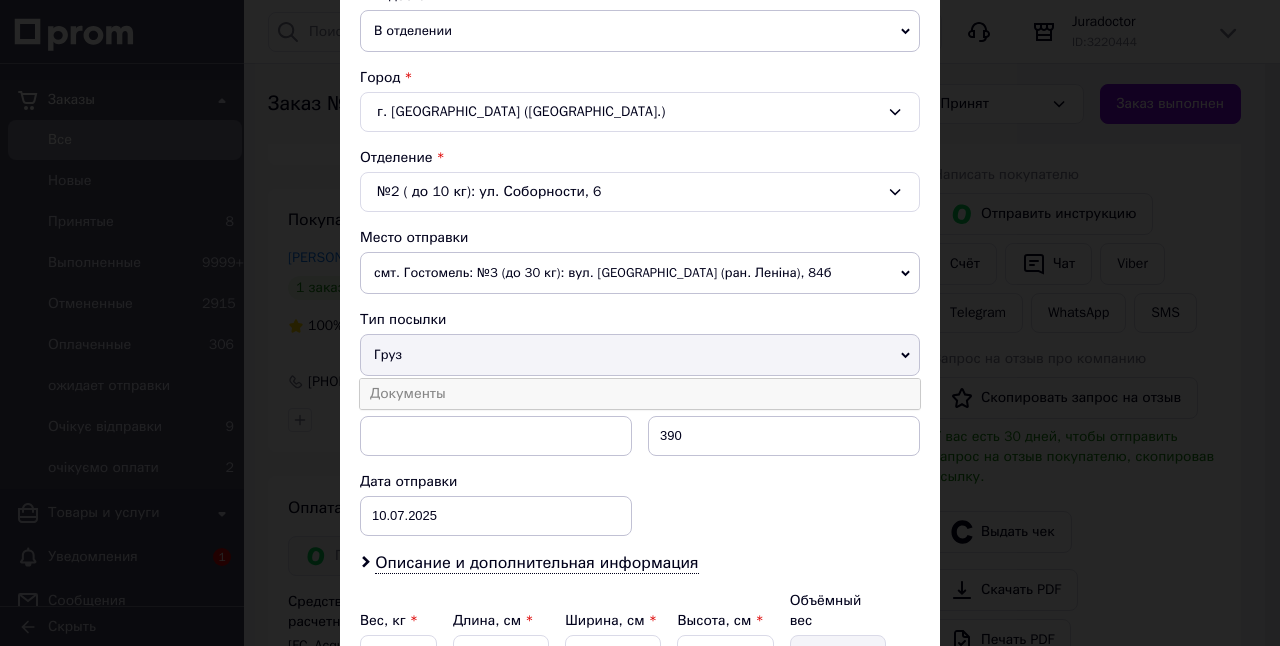 drag, startPoint x: 389, startPoint y: 388, endPoint x: 474, endPoint y: 394, distance: 85.2115 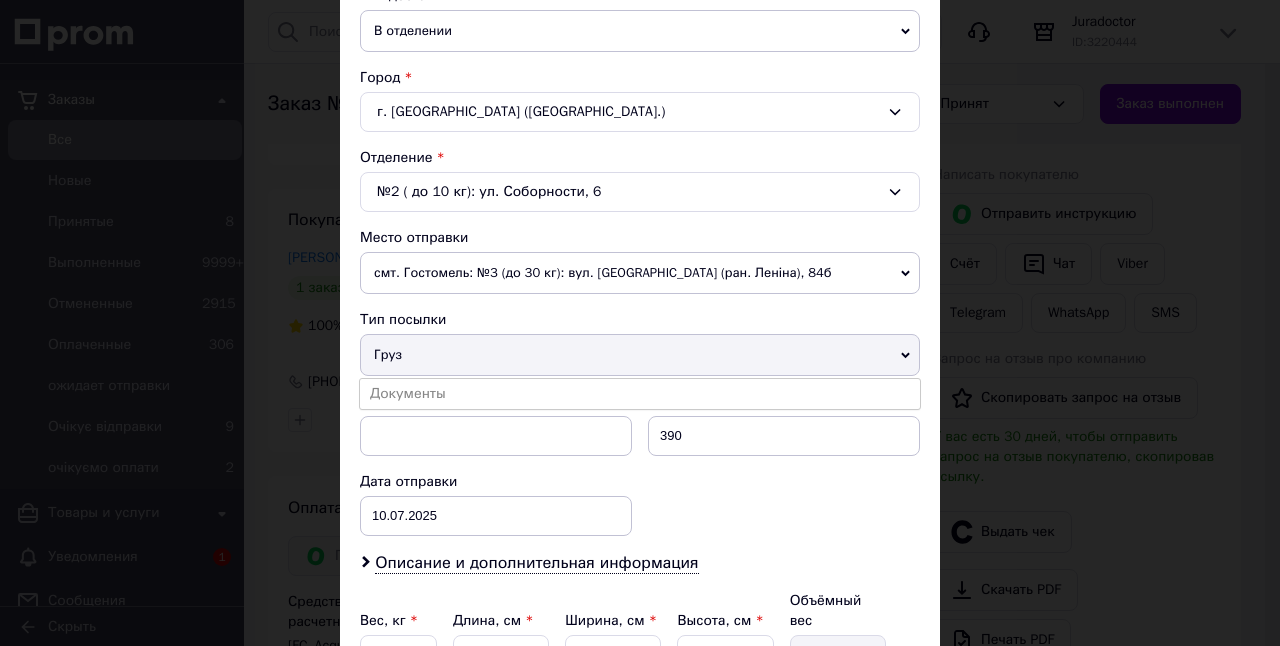 click on "Документы" at bounding box center [640, 394] 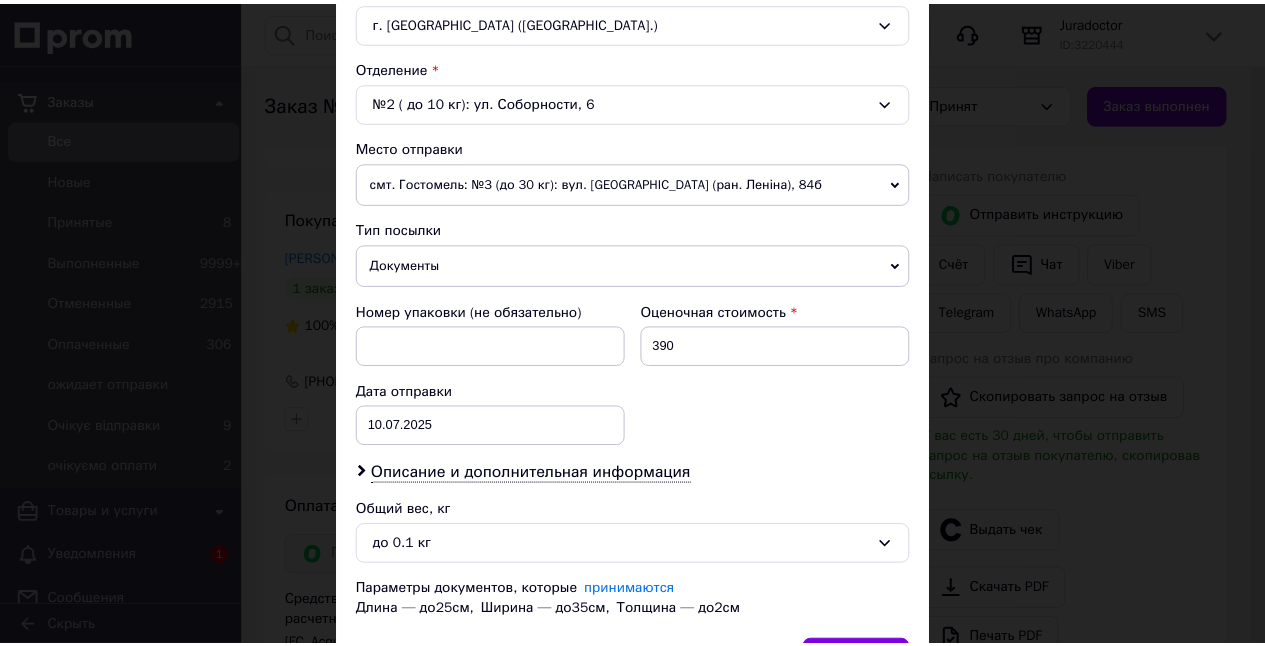 scroll, scrollTop: 702, scrollLeft: 0, axis: vertical 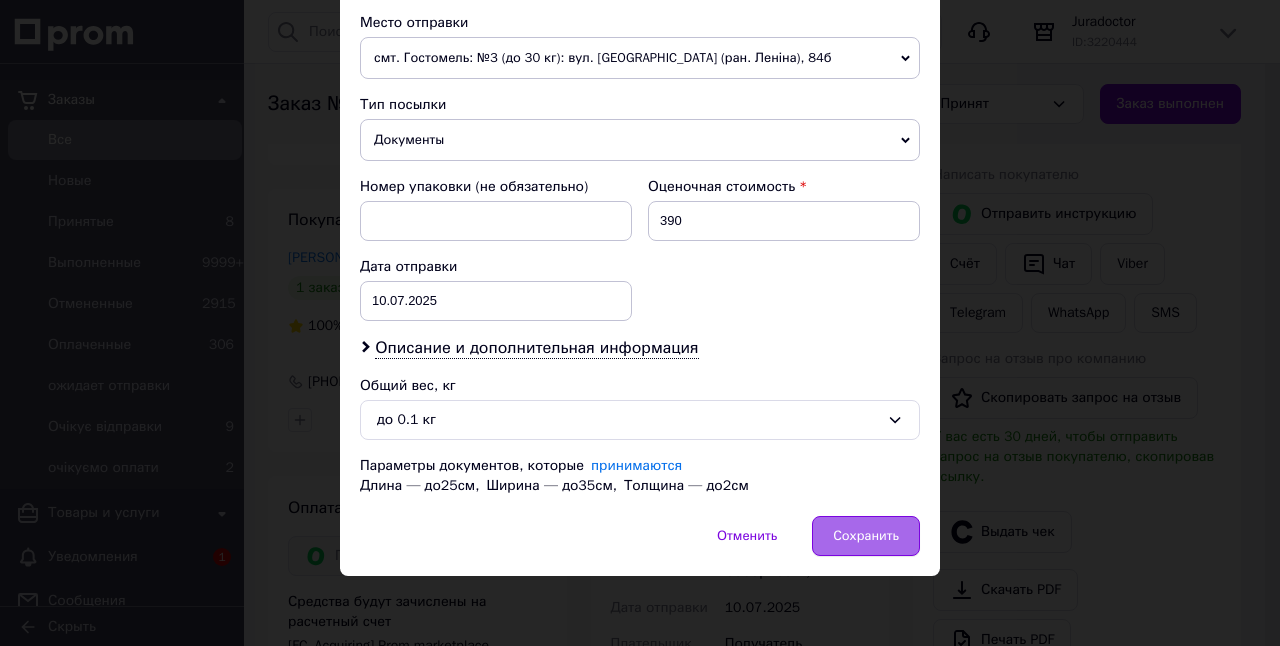 click on "Сохранить" at bounding box center (866, 536) 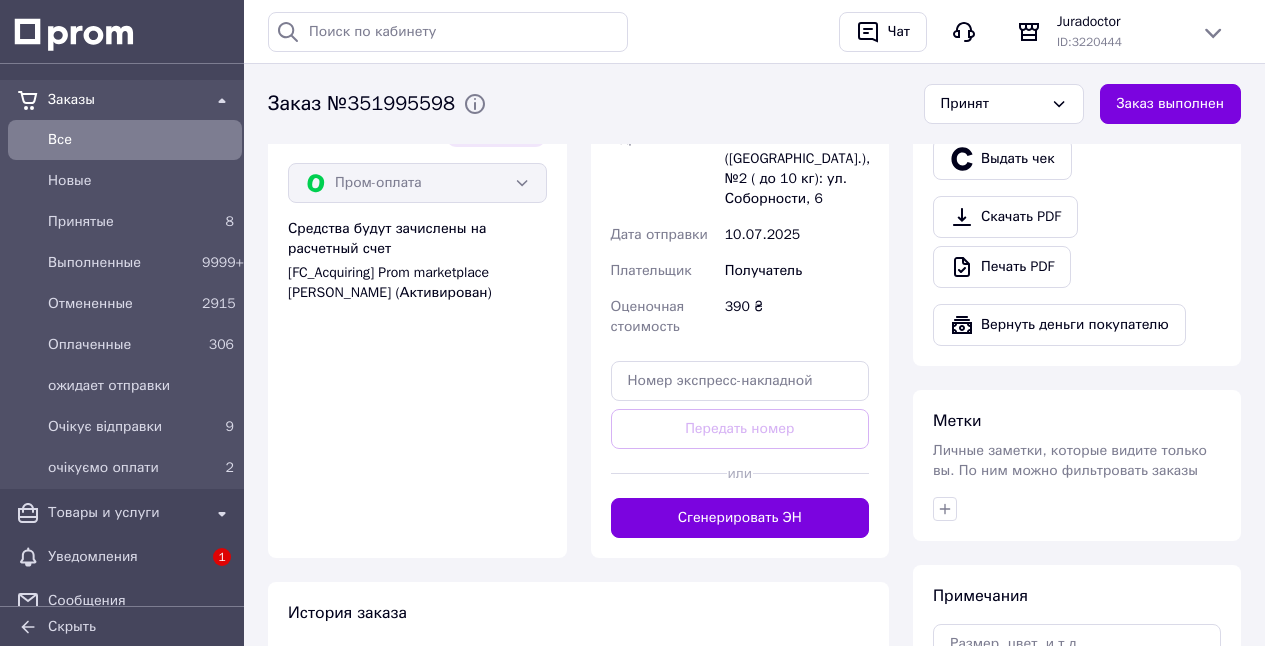 scroll, scrollTop: 1349, scrollLeft: 0, axis: vertical 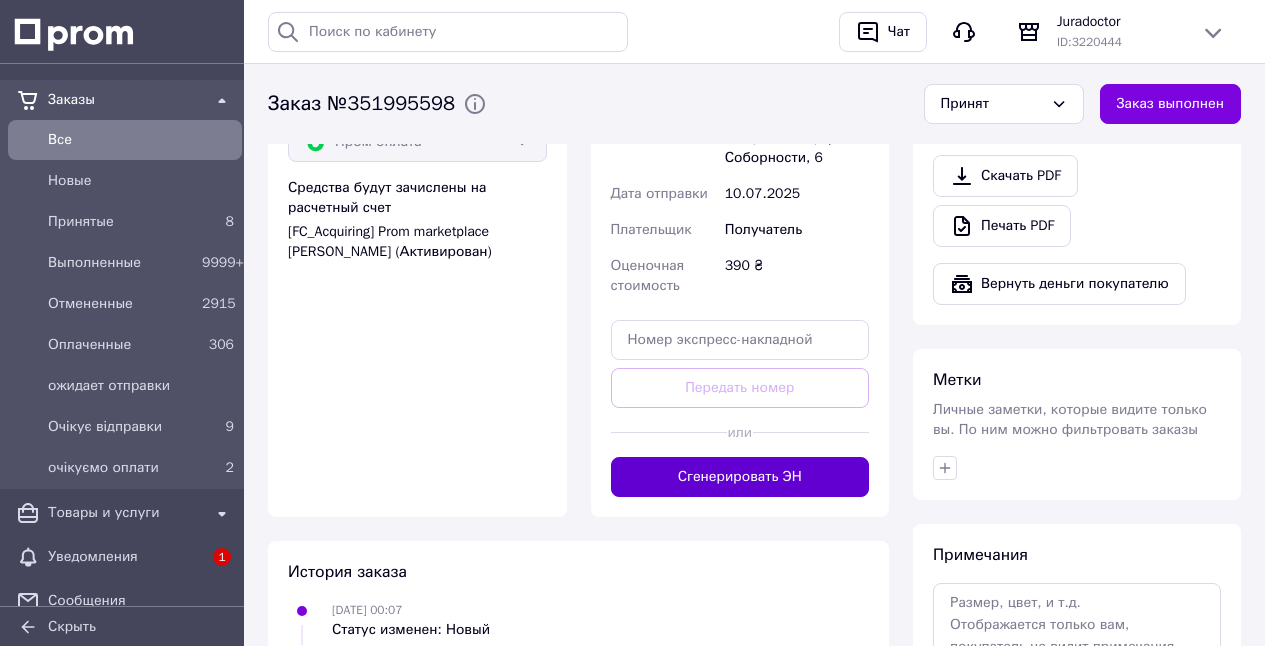 click on "Сгенерировать ЭН" at bounding box center (740, 477) 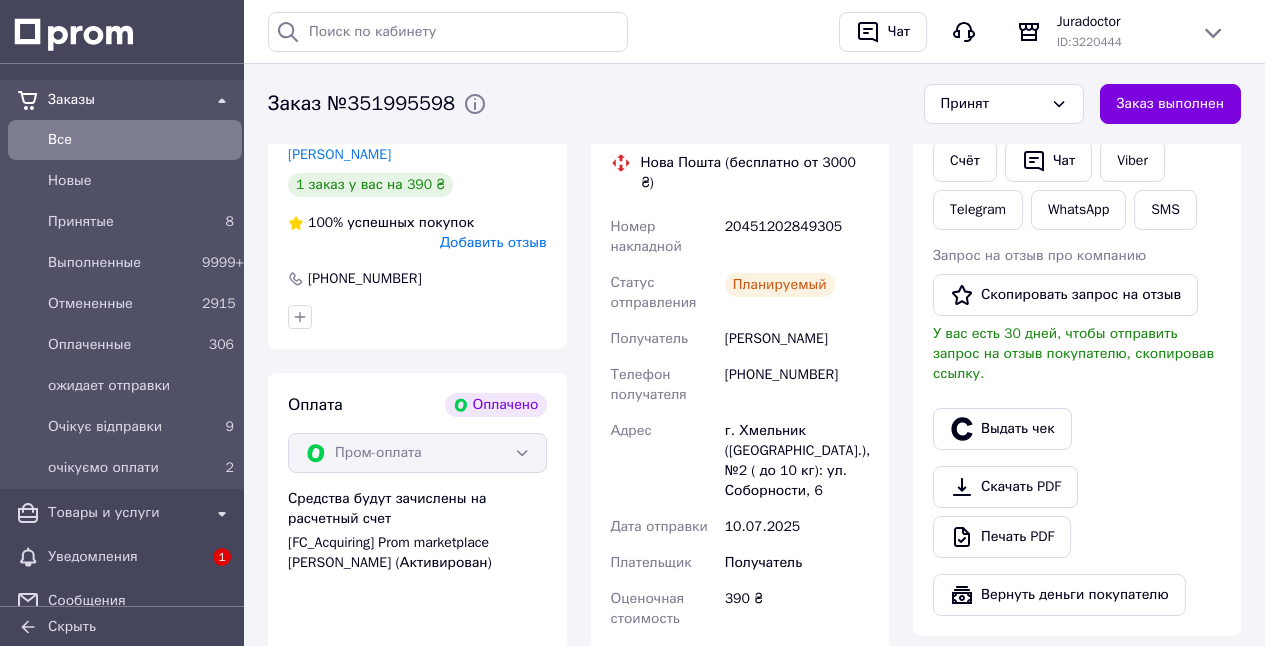 scroll, scrollTop: 1008, scrollLeft: 0, axis: vertical 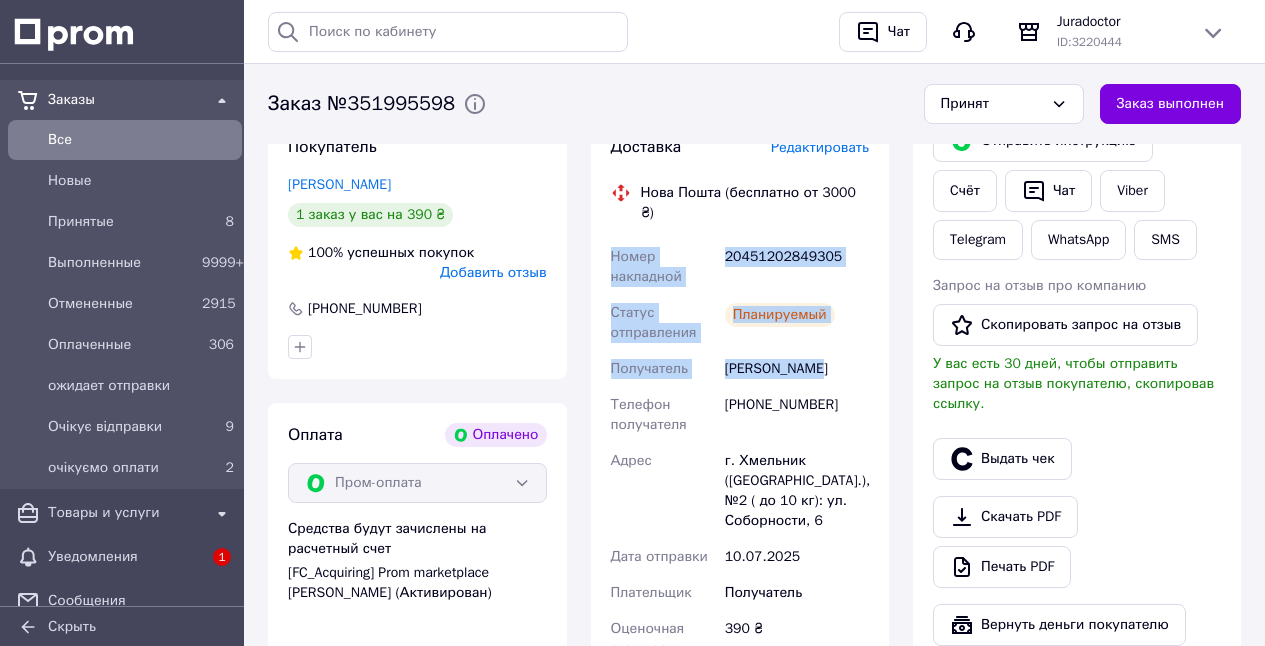 drag, startPoint x: 613, startPoint y: 249, endPoint x: 681, endPoint y: 308, distance: 90.02777 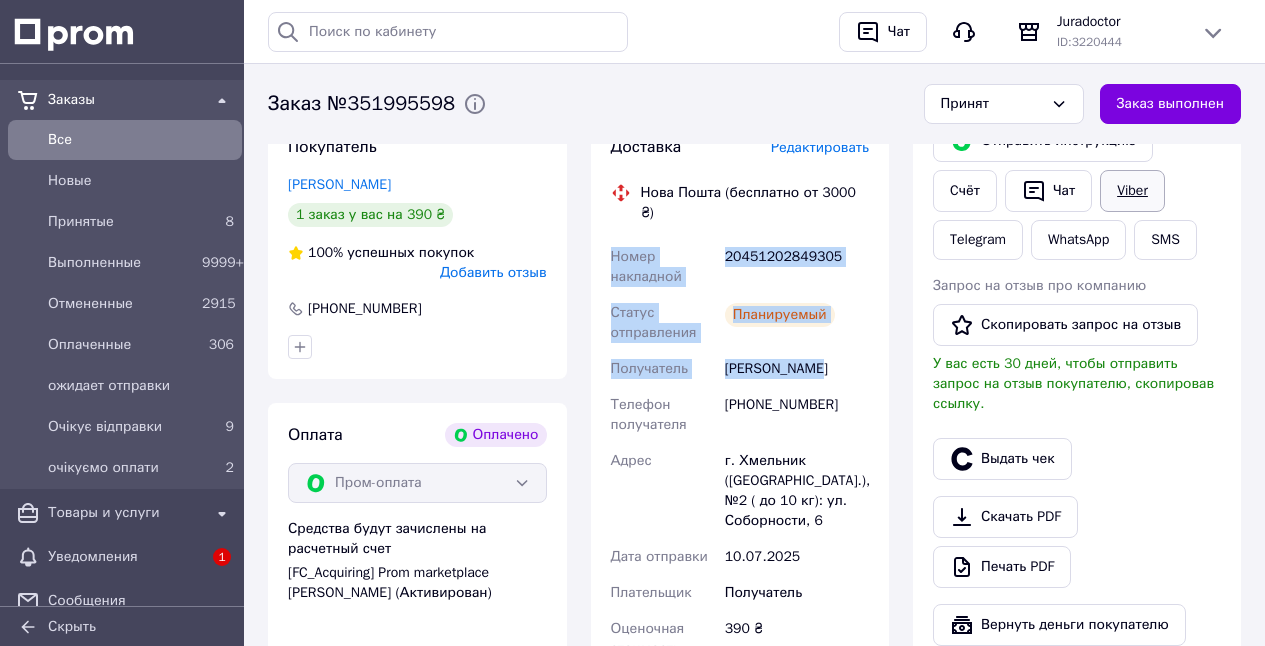 click on "Viber" at bounding box center [1132, 191] 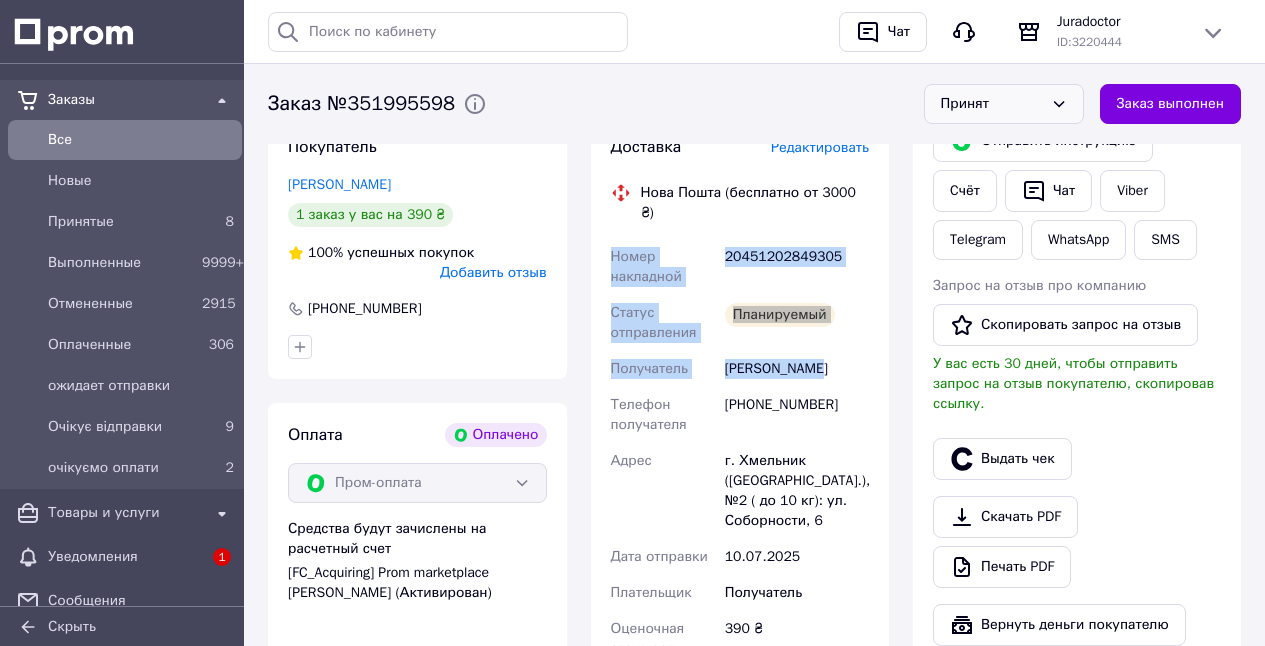 click on "Принят" at bounding box center (992, 104) 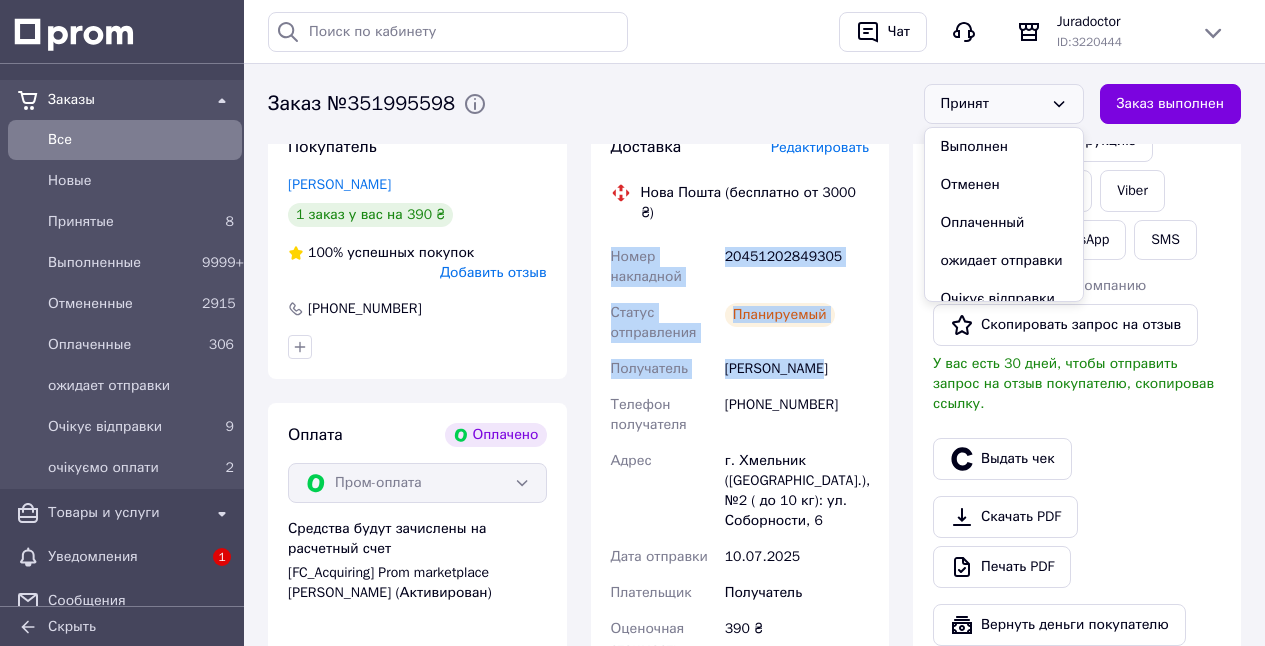 scroll, scrollTop: 78, scrollLeft: 0, axis: vertical 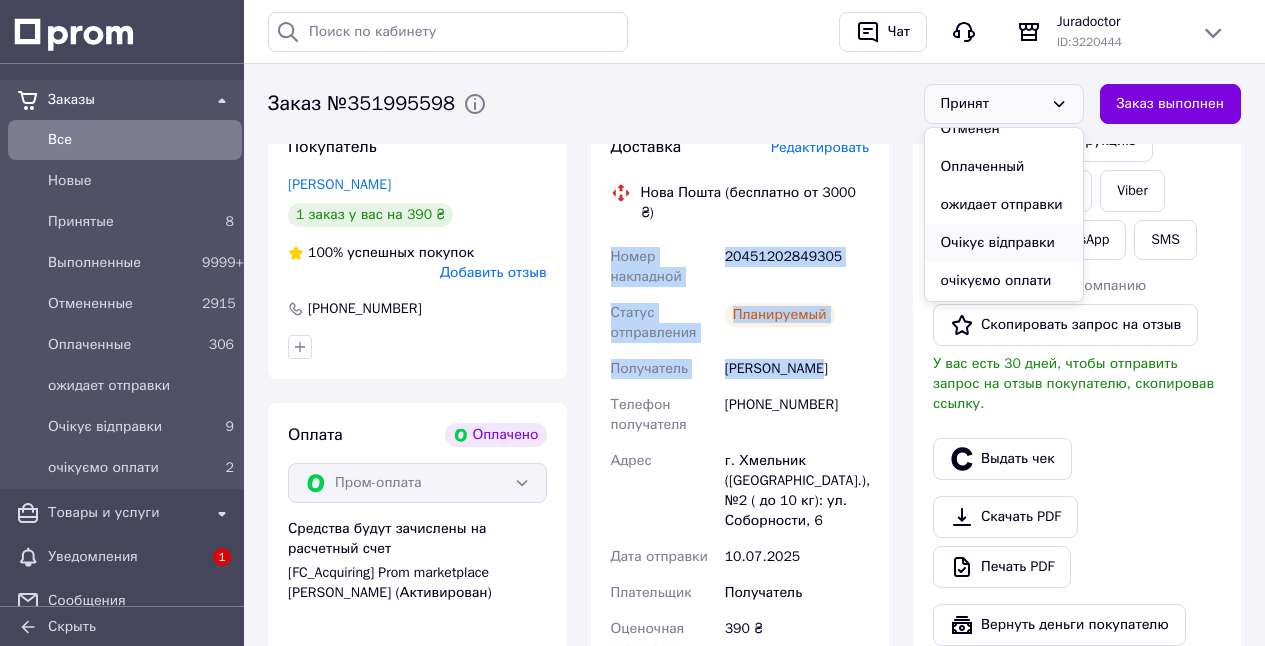 drag, startPoint x: 1022, startPoint y: 246, endPoint x: 594, endPoint y: 198, distance: 430.68317 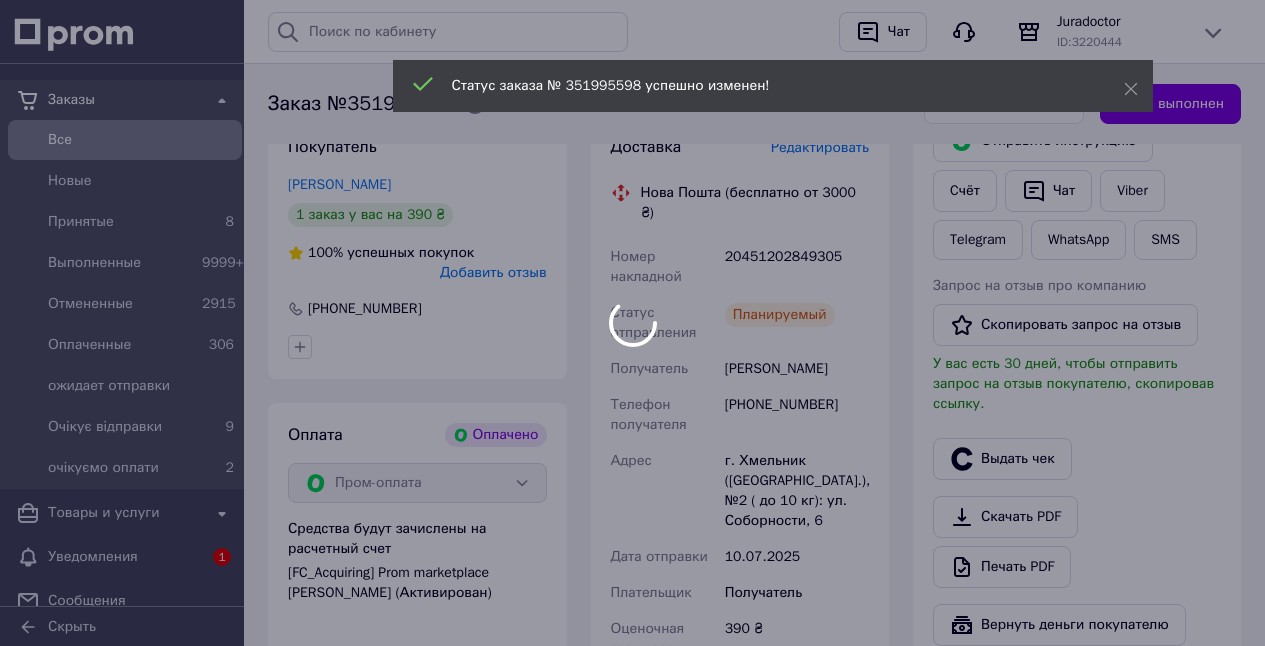 click at bounding box center (632, 323) 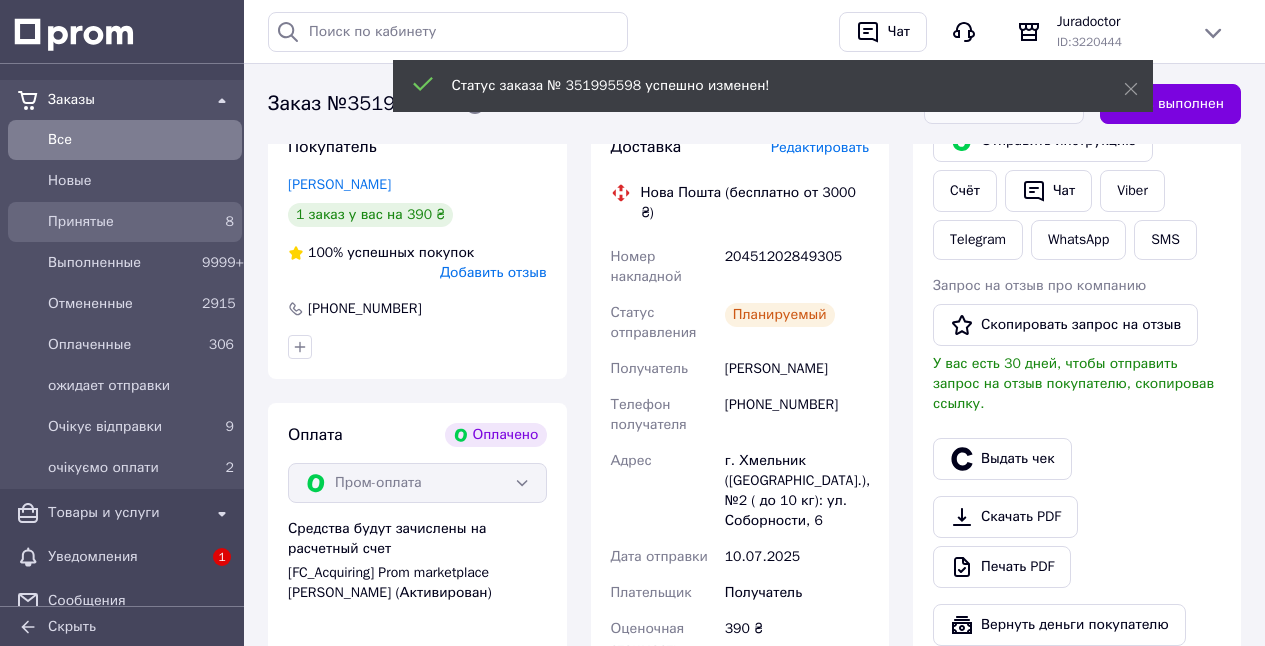 click on "8" at bounding box center [218, 222] 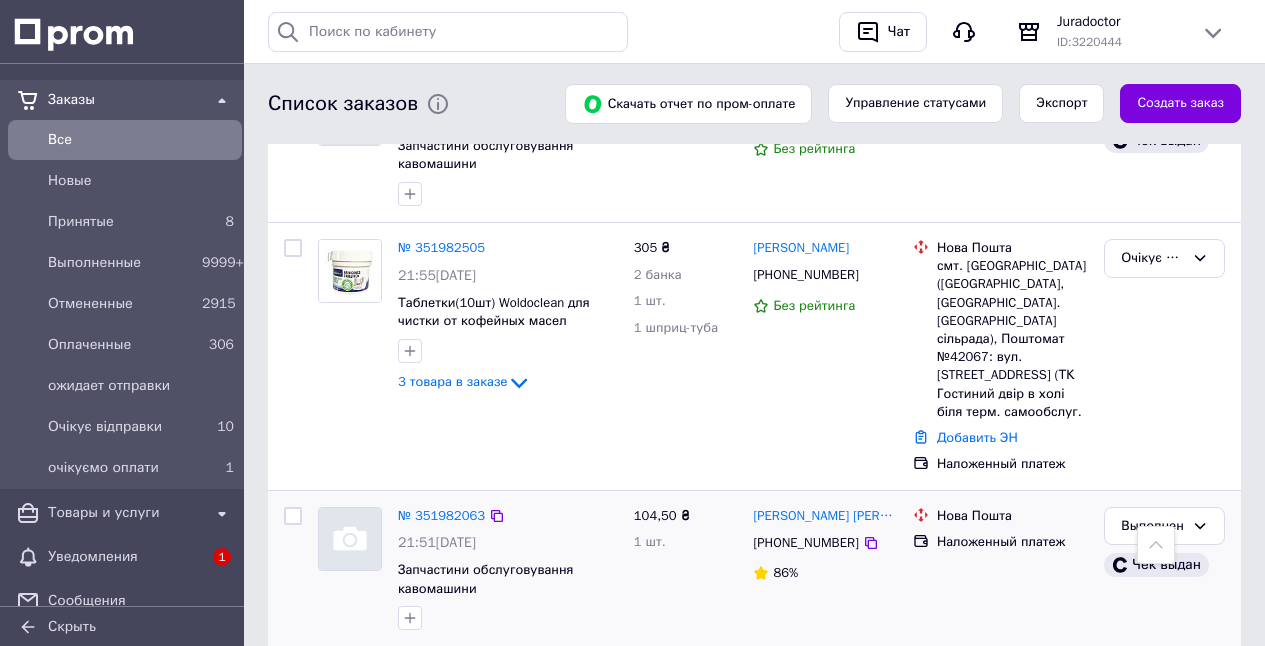 scroll, scrollTop: 2616, scrollLeft: 0, axis: vertical 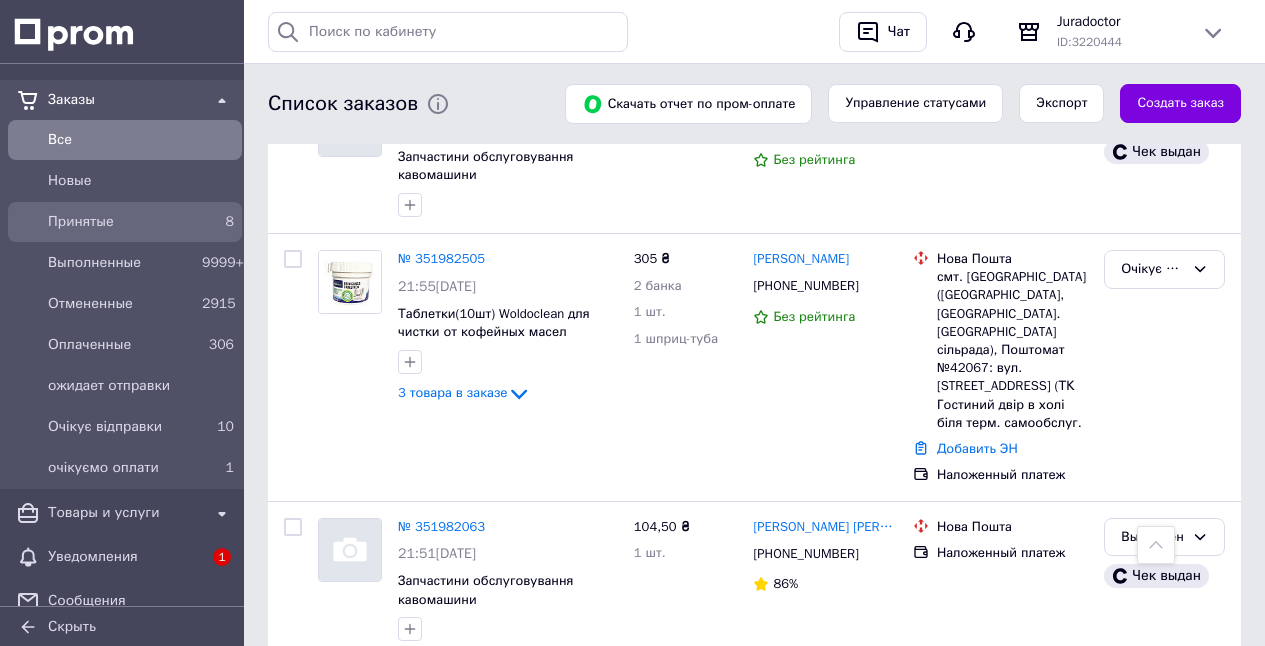 click on "8" at bounding box center (218, 222) 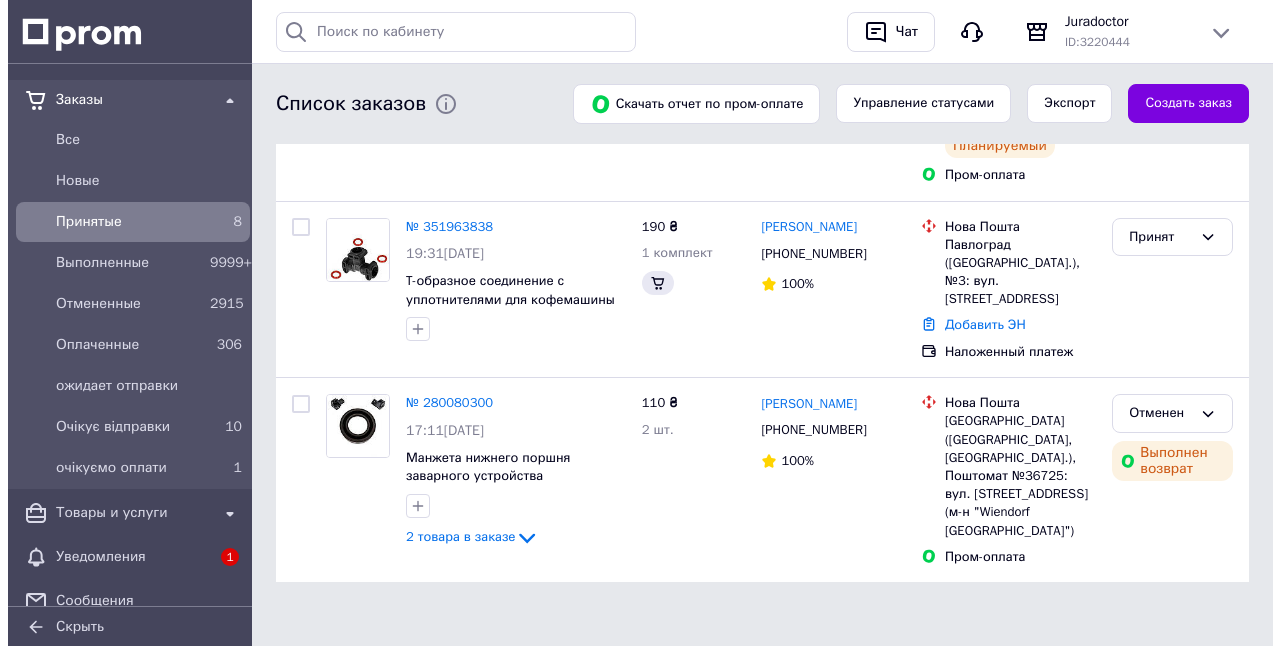 scroll, scrollTop: 0, scrollLeft: 0, axis: both 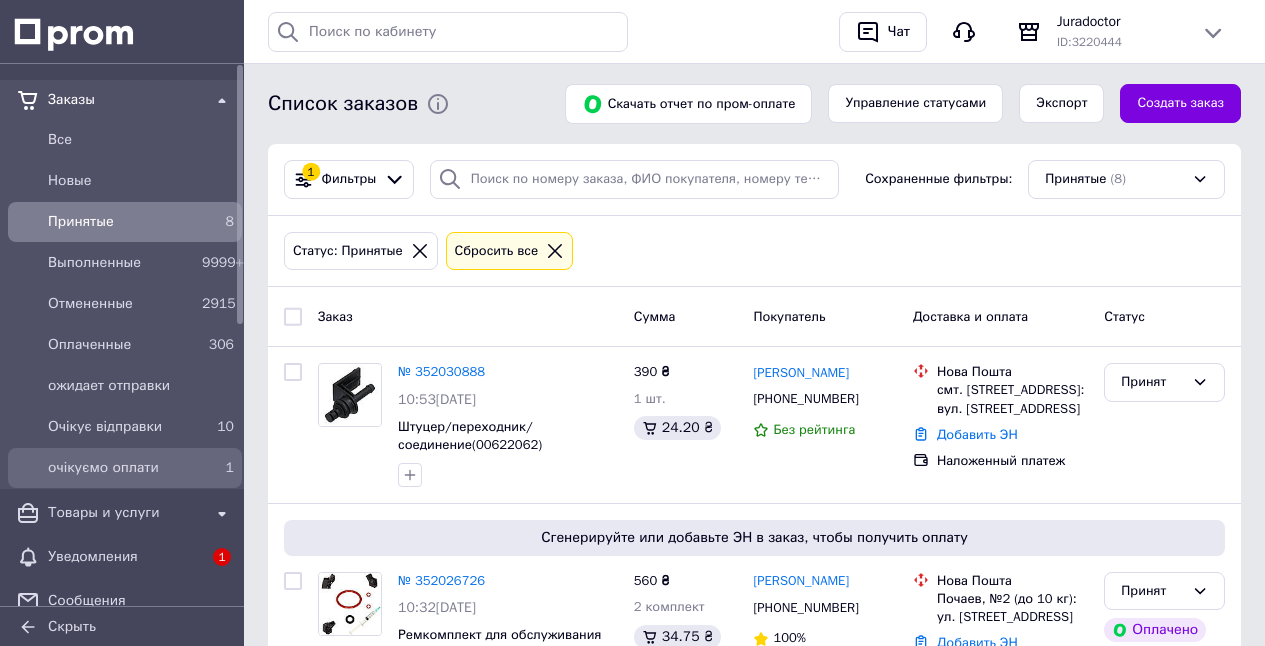 click on "1" at bounding box center (218, 468) 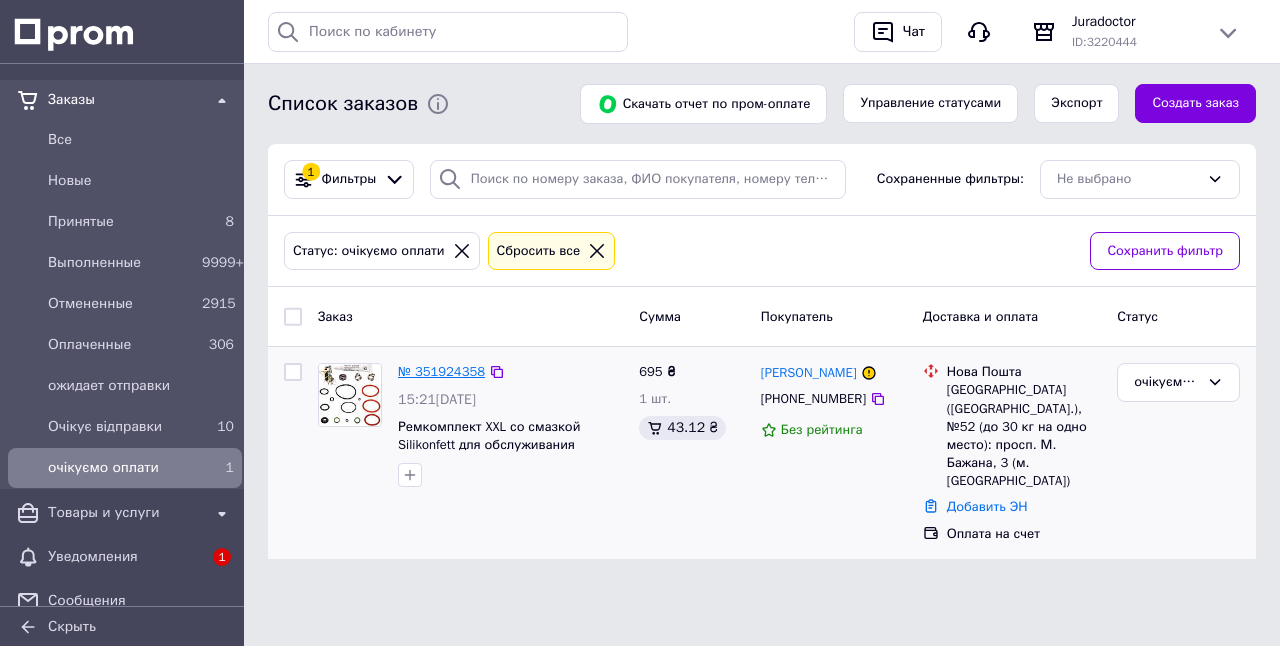 click on "№ 351924358" at bounding box center (441, 371) 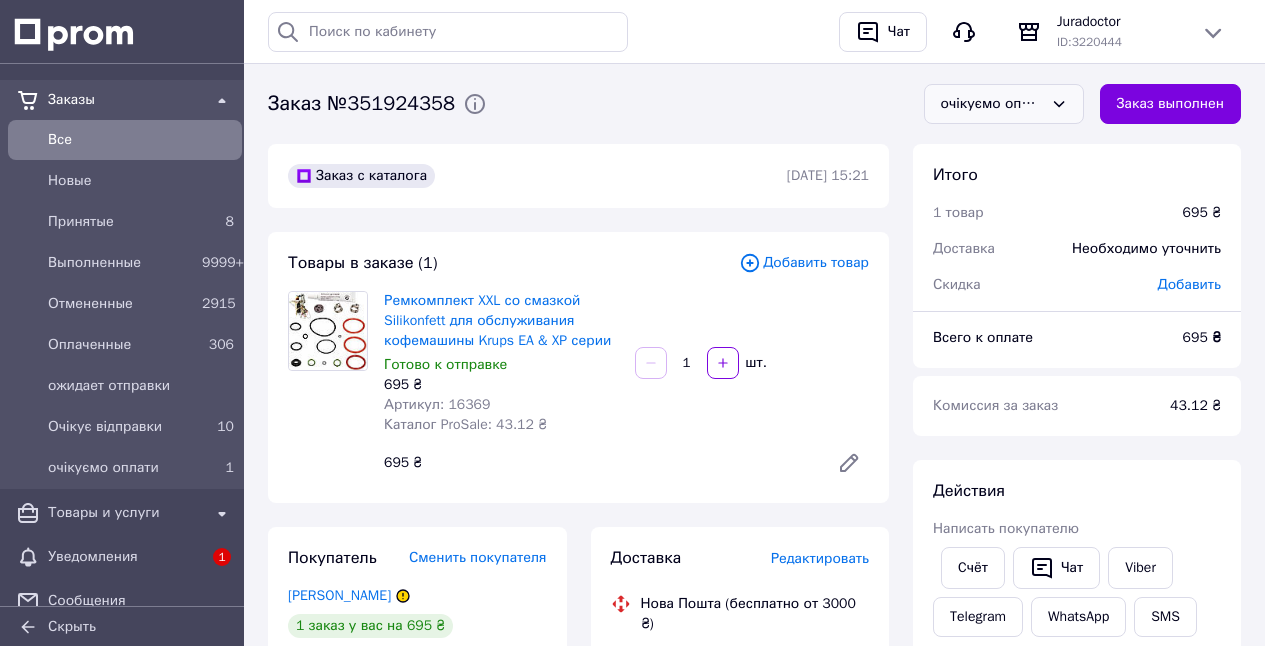 click on "очікуємо оплати" at bounding box center (992, 104) 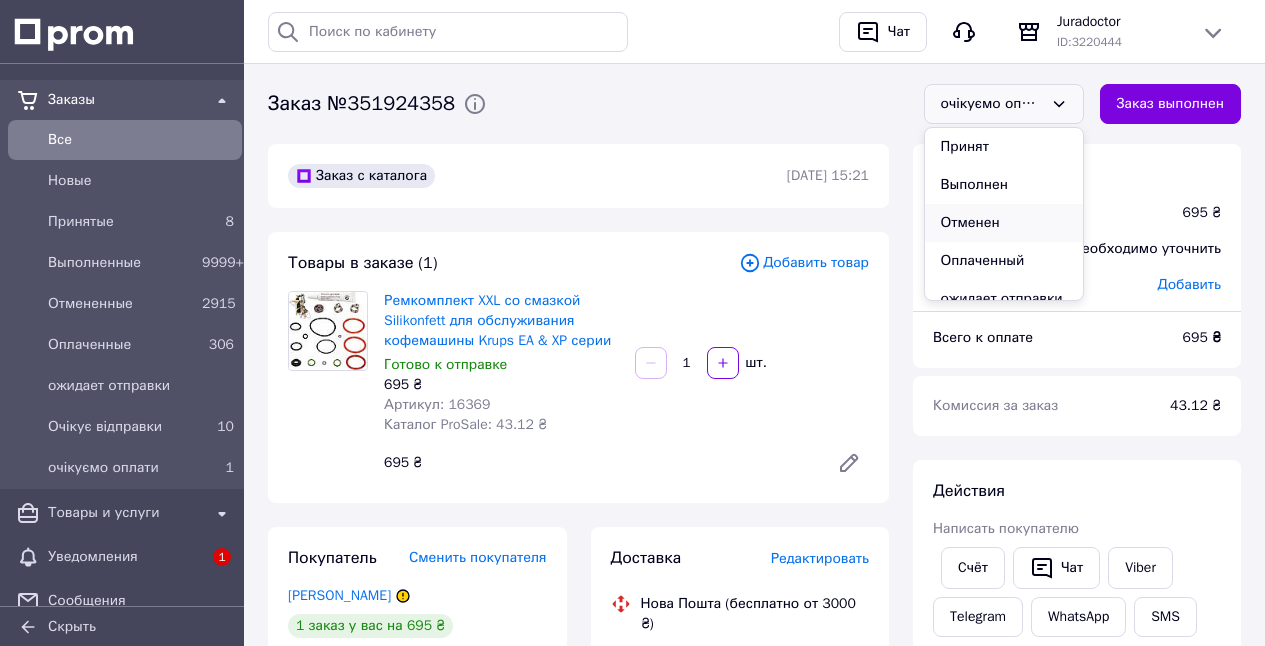 click on "Отменен" at bounding box center (1004, 223) 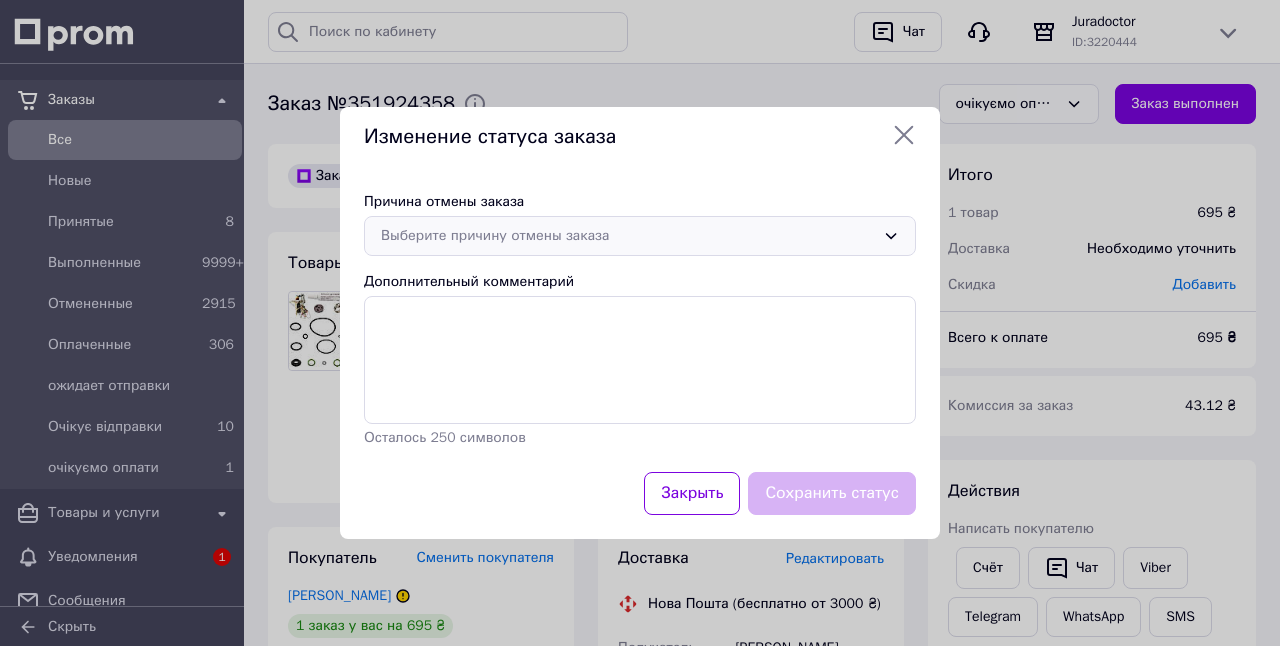click on "Выберите причину отмены заказа" at bounding box center [628, 236] 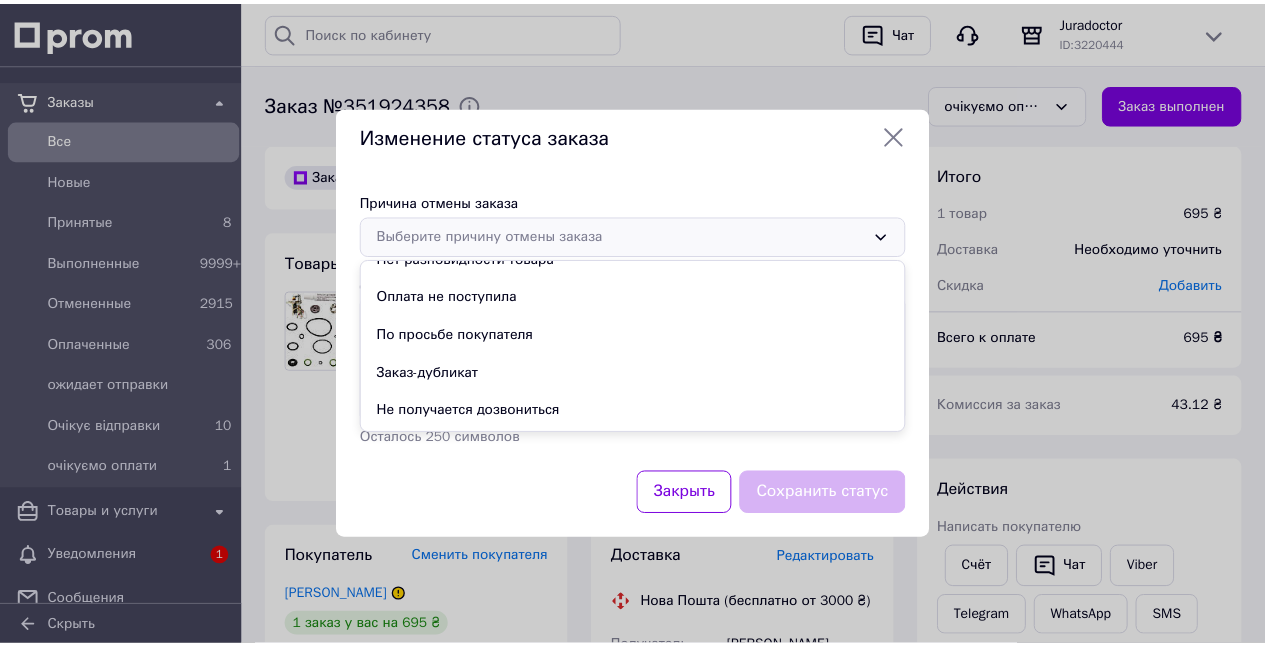 scroll, scrollTop: 94, scrollLeft: 0, axis: vertical 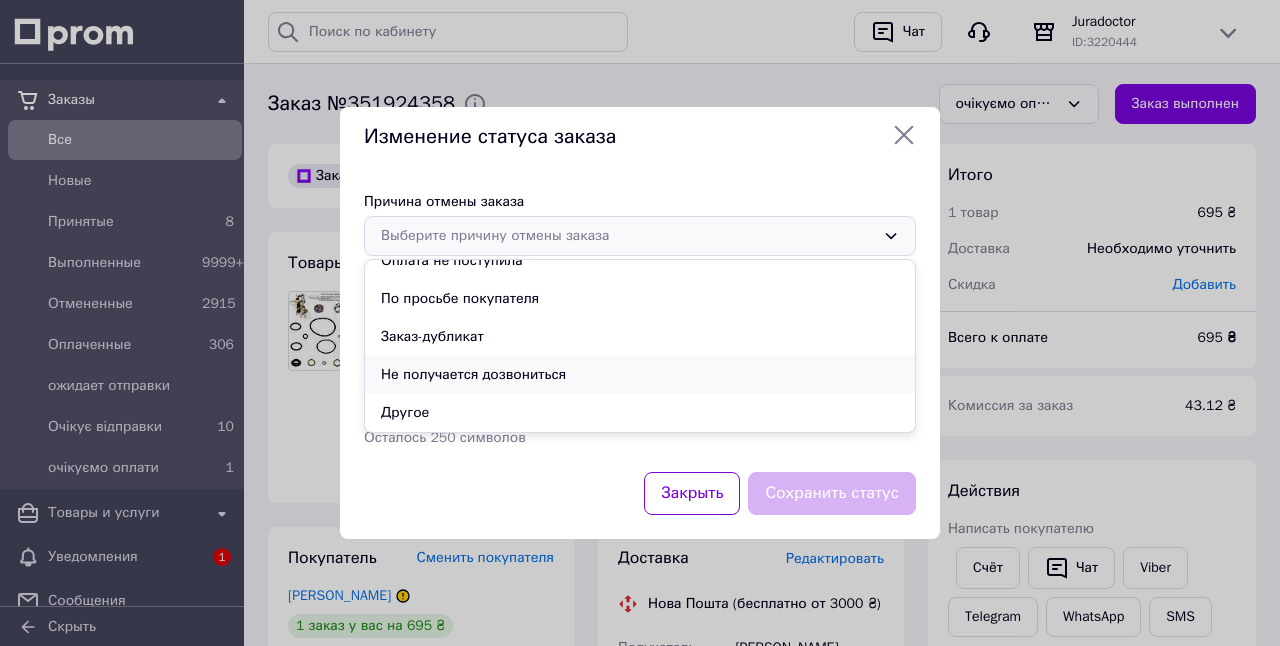 click on "Не получается дозвониться" at bounding box center (640, 375) 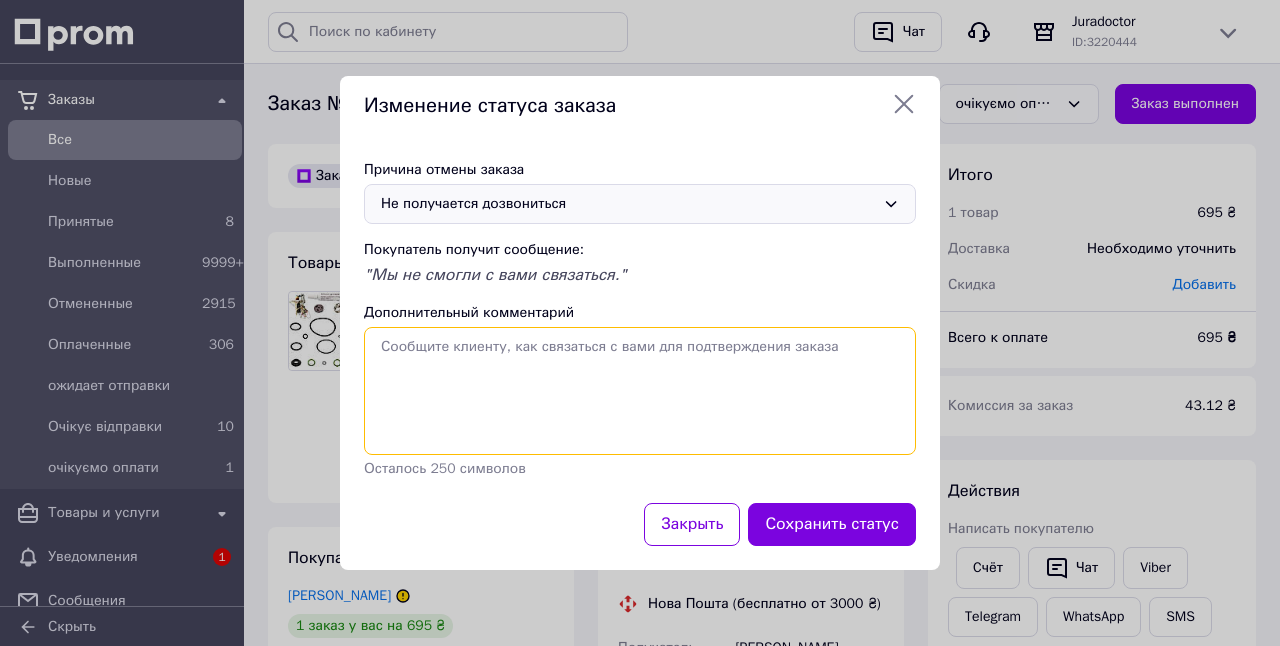 click on "Дополнительный комментарий" at bounding box center (640, 391) 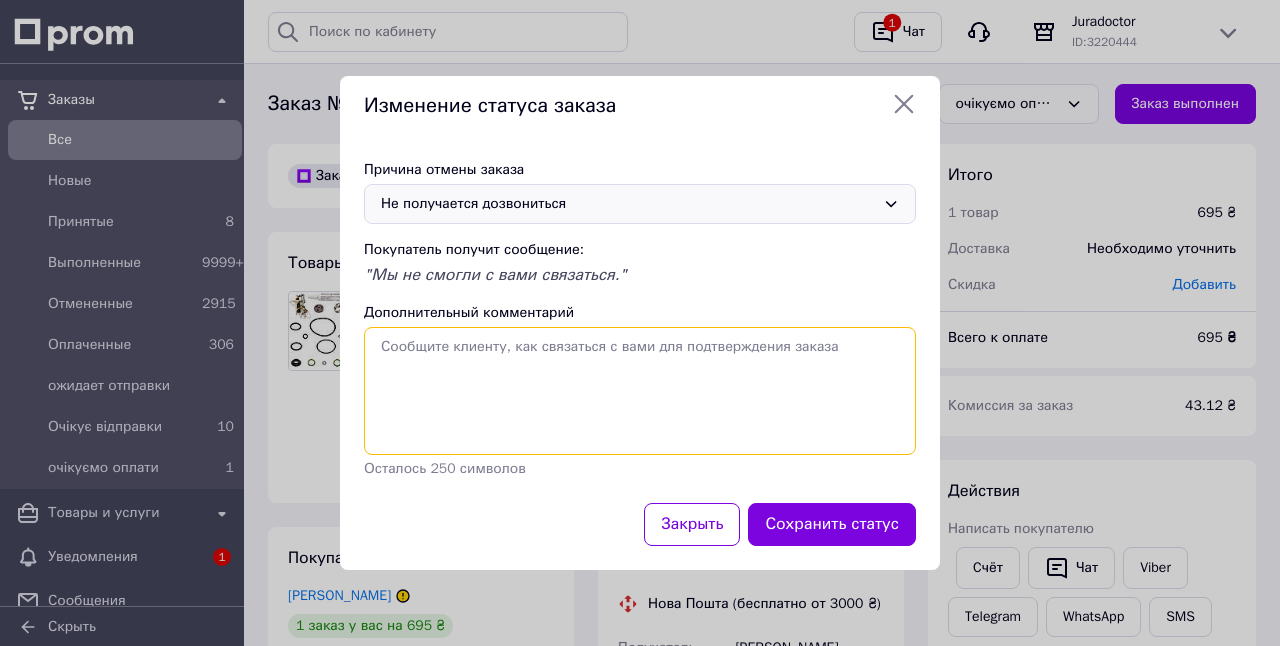 paste on "дзвонили писали вайбер відповідь не надіслала відправити товар накладкою без підтвердження ми не можемо" 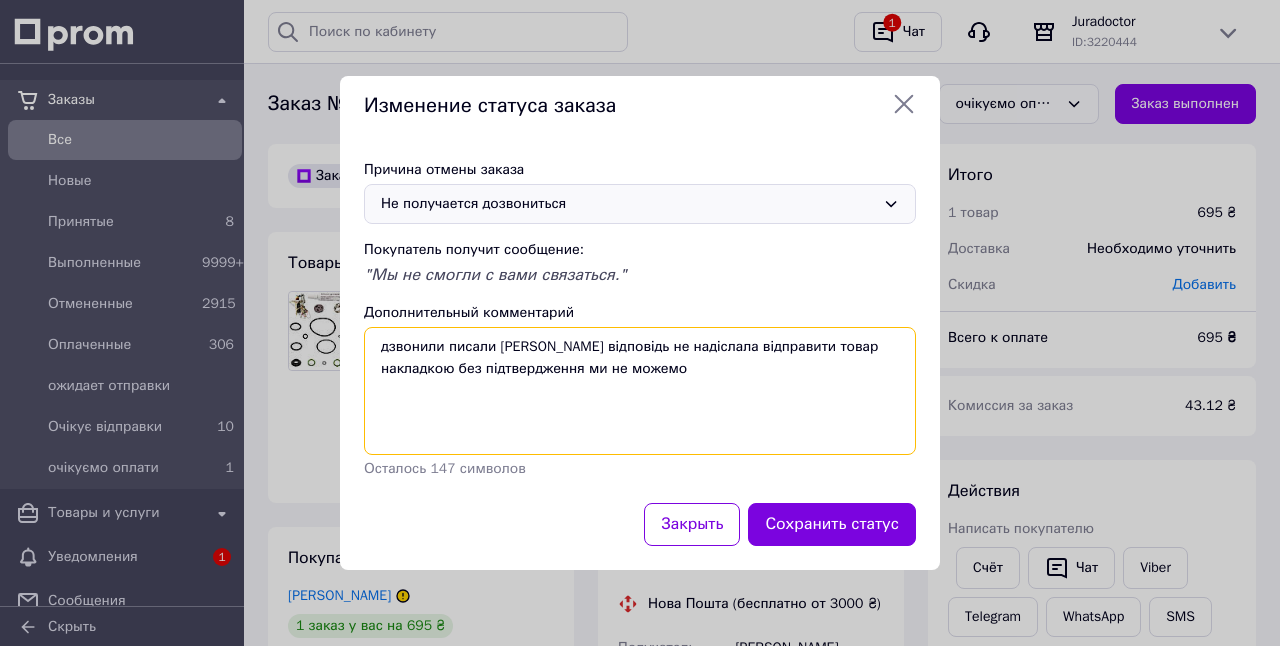 drag, startPoint x: 706, startPoint y: 347, endPoint x: 696, endPoint y: 362, distance: 18.027756 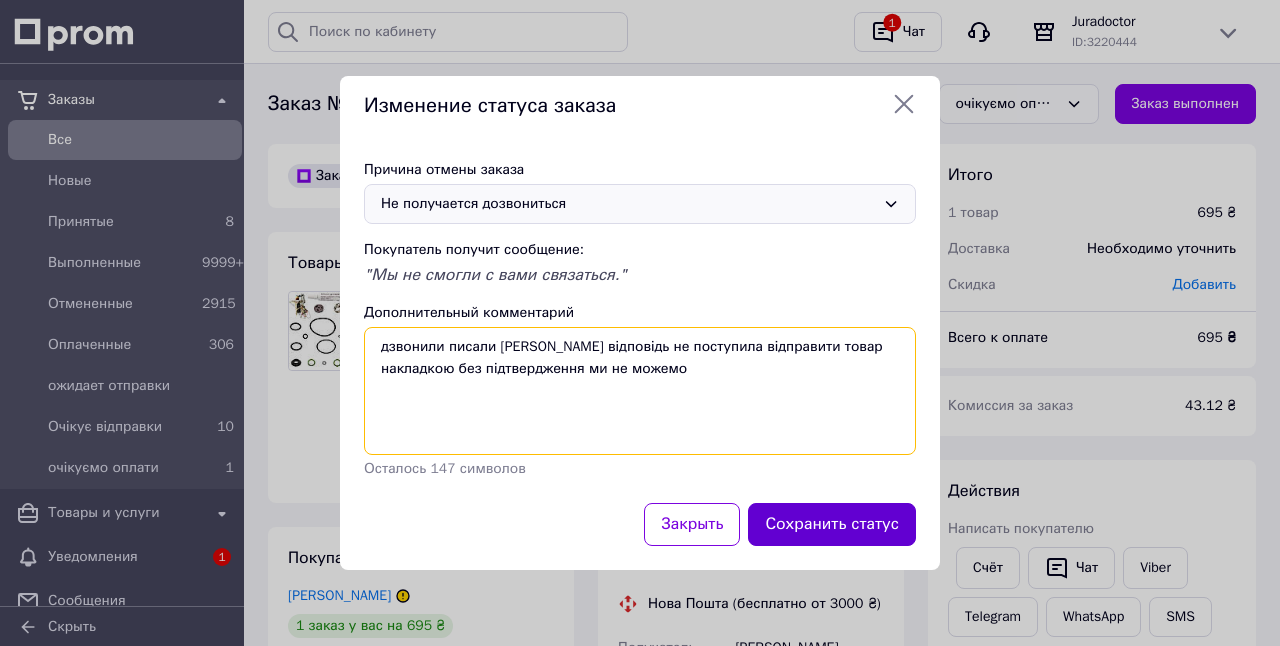 type on "дзвонили писали вайбер відповідь не поступила відправити товар накладкою без підтвердження ми не можемо" 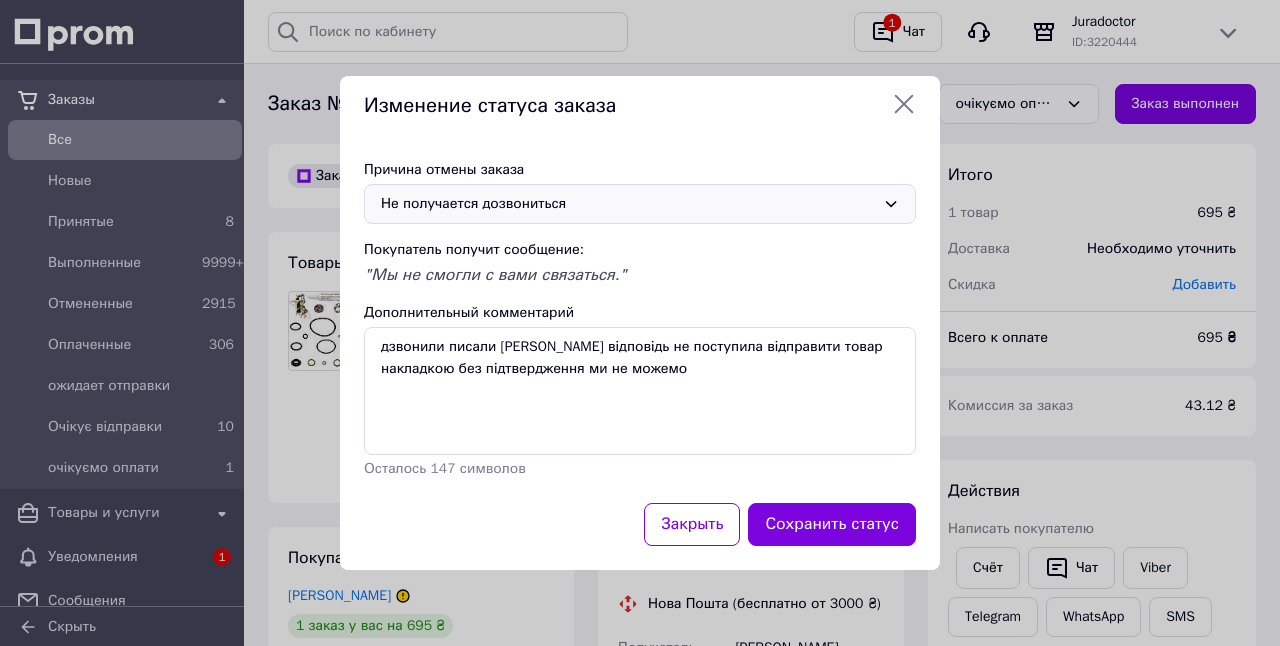 click on "Сохранить статус" at bounding box center (832, 524) 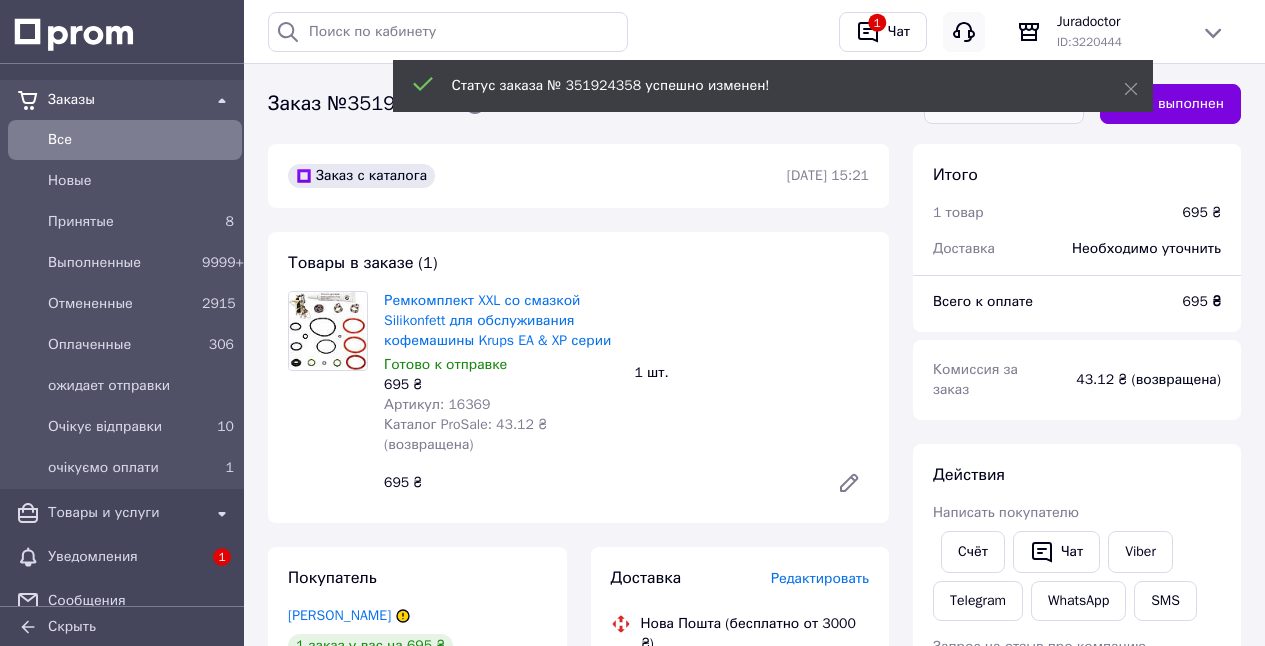 drag, startPoint x: 1130, startPoint y: 86, endPoint x: 956, endPoint y: 48, distance: 178.10109 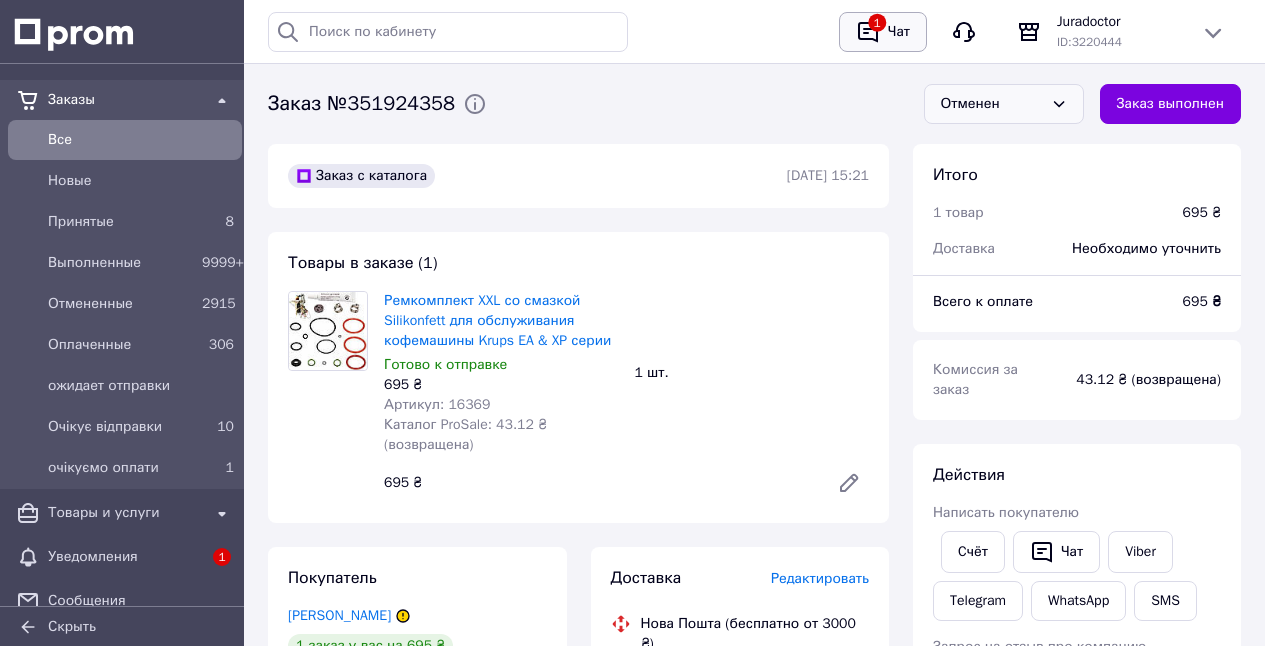 click on "Чат" at bounding box center [899, 32] 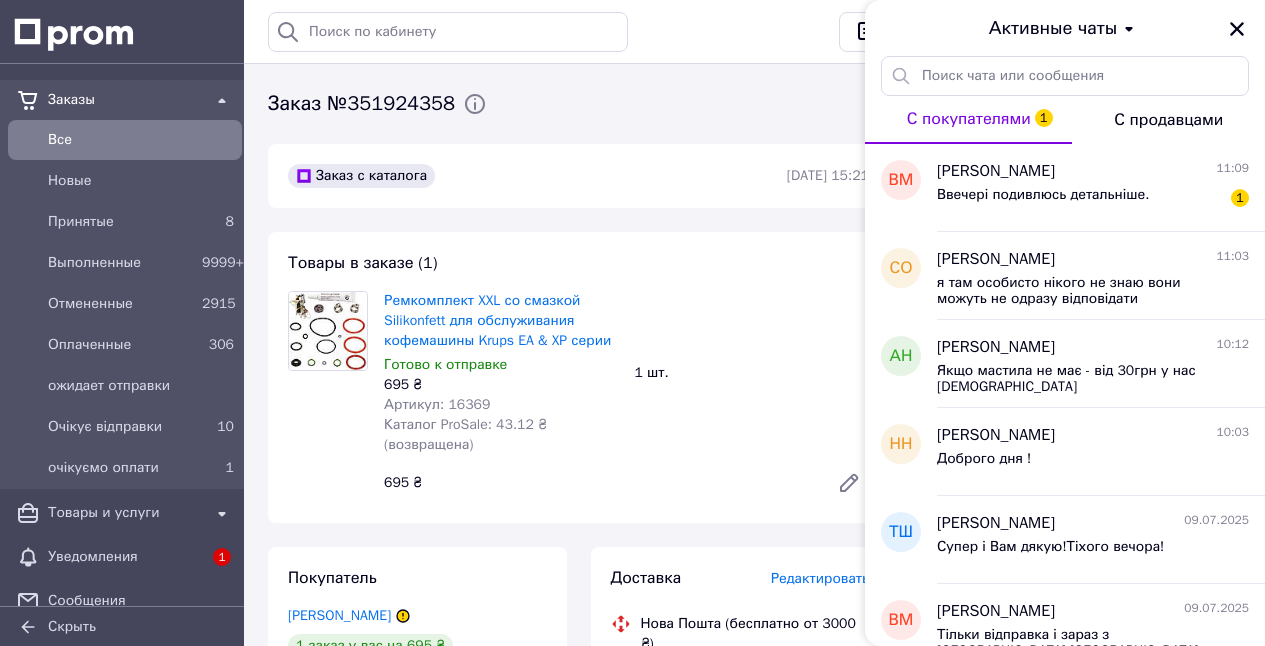 drag, startPoint x: 1239, startPoint y: 29, endPoint x: 1033, endPoint y: 83, distance: 212.96008 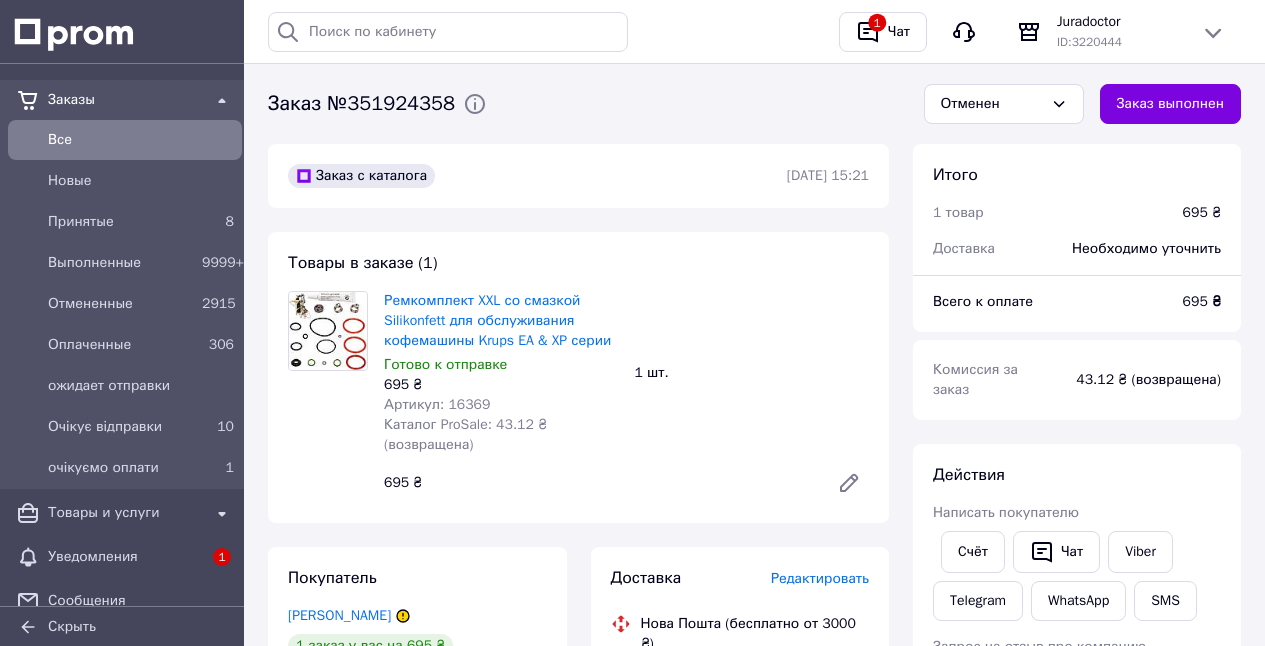 click on "Уведомления" at bounding box center (125, 557) 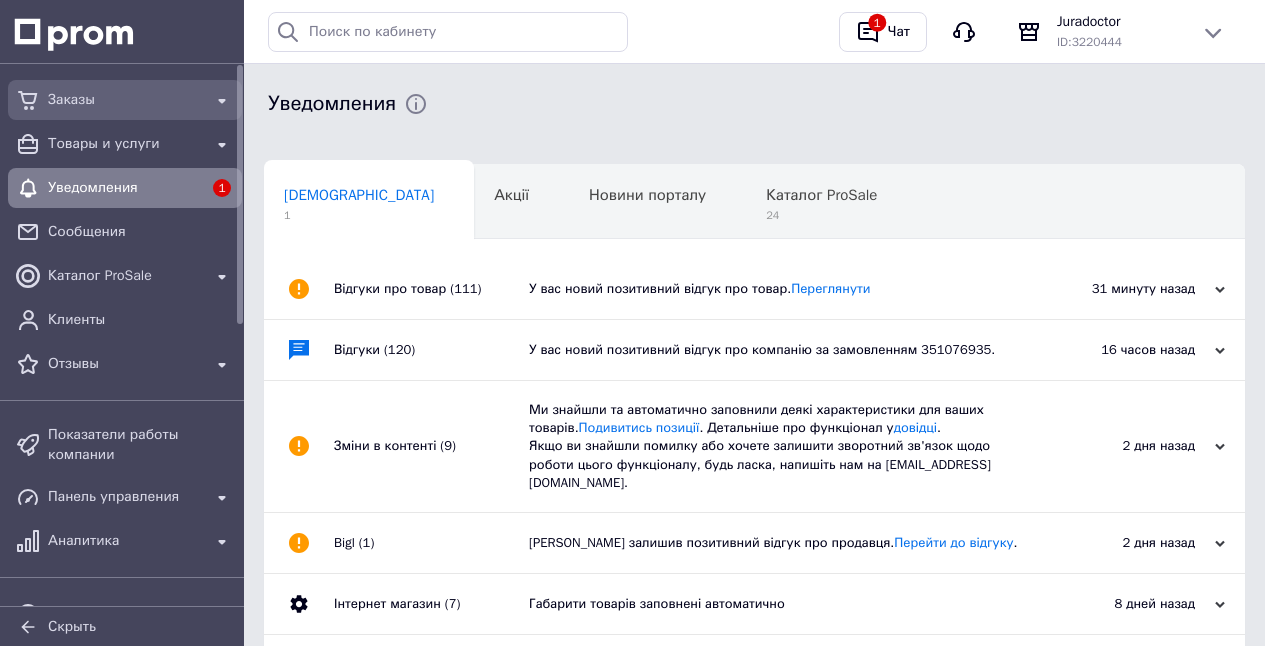 click 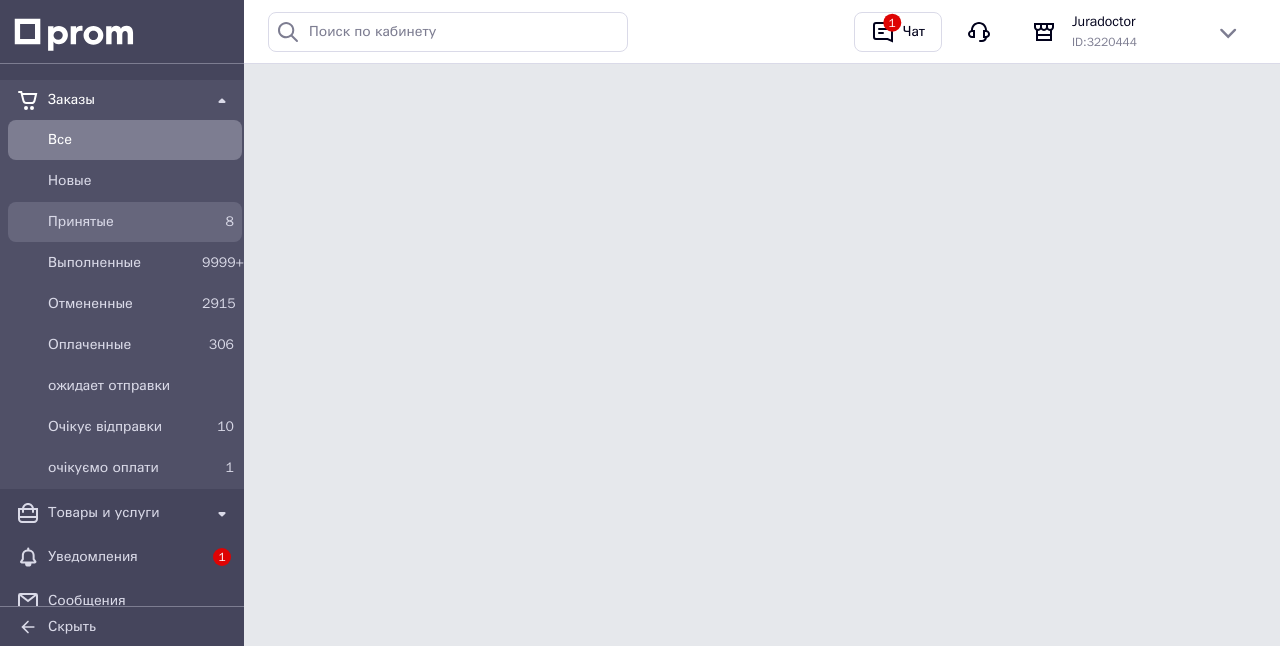 click on "Принятые" at bounding box center (121, 222) 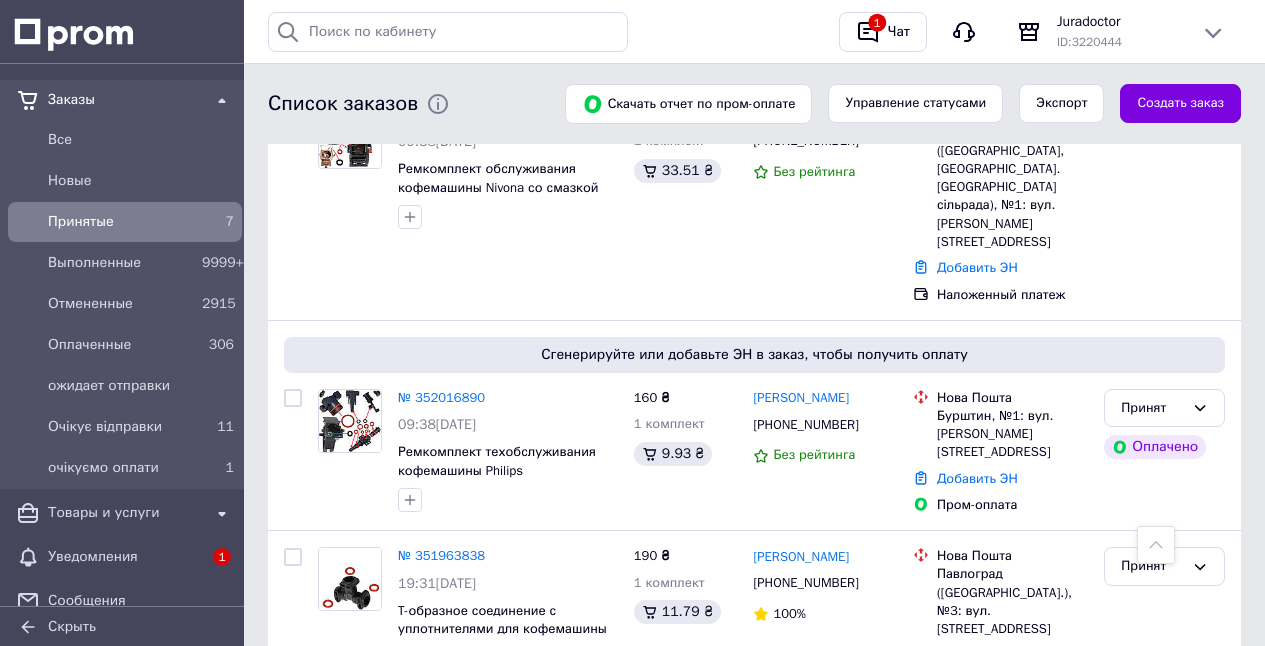 scroll, scrollTop: 835, scrollLeft: 0, axis: vertical 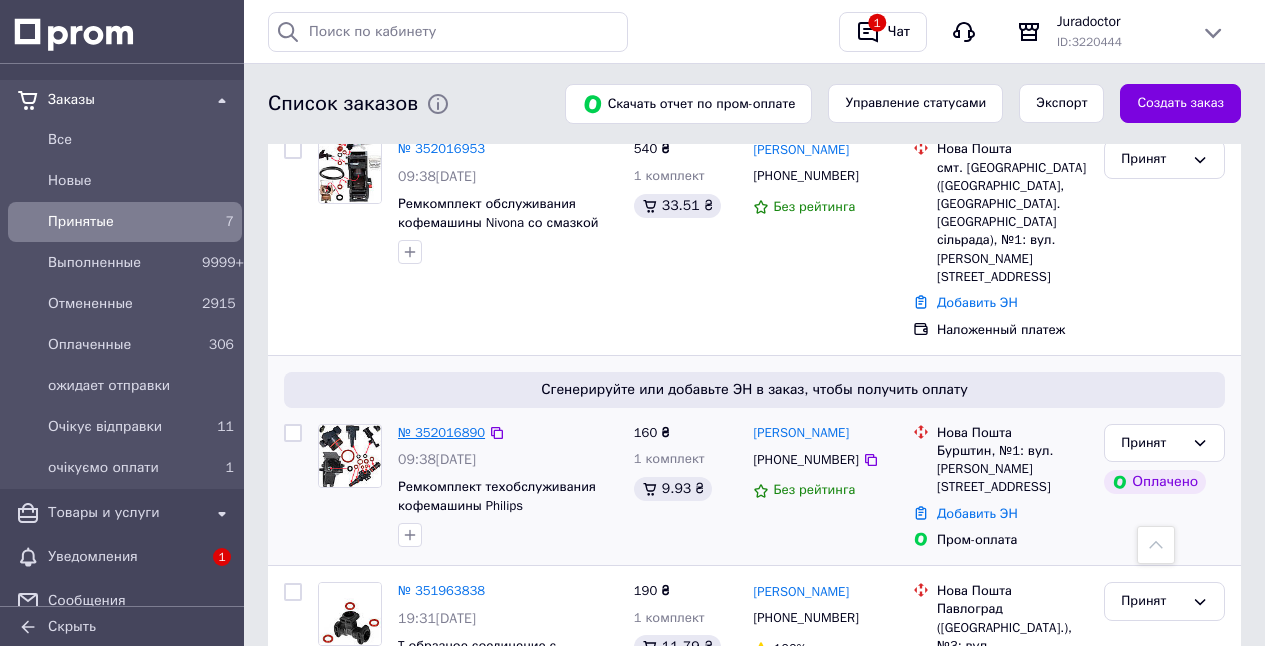 click on "№ 352016890" at bounding box center (441, 432) 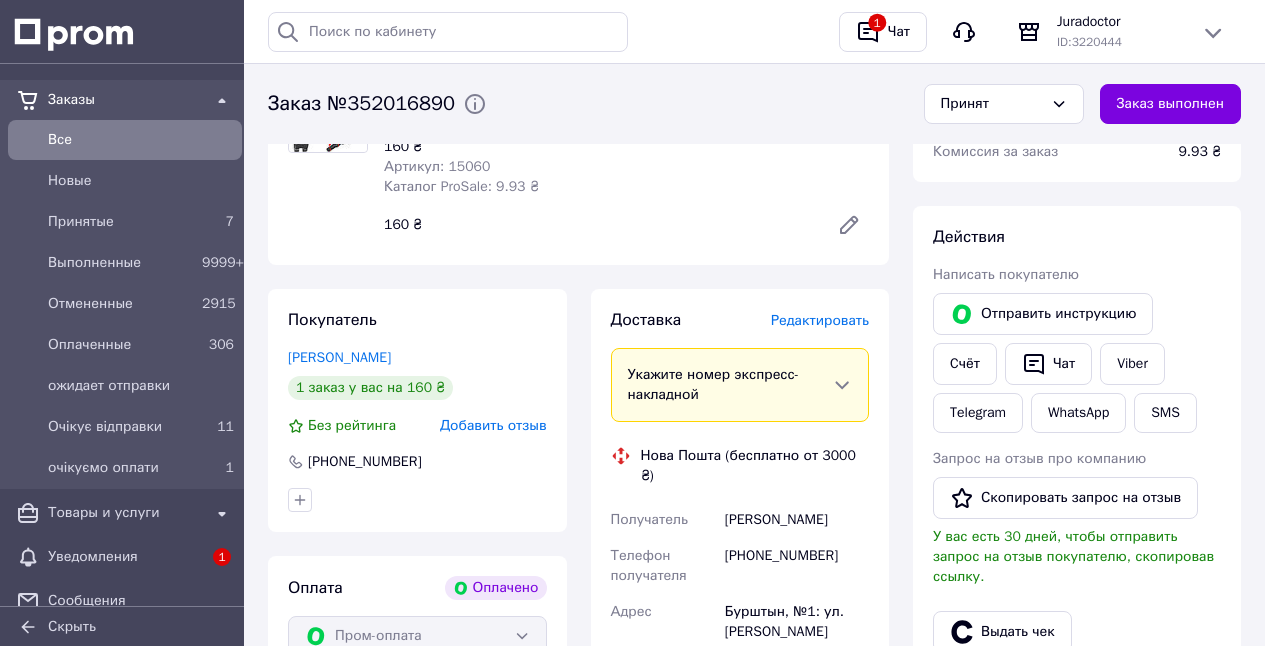 scroll, scrollTop: 854, scrollLeft: 0, axis: vertical 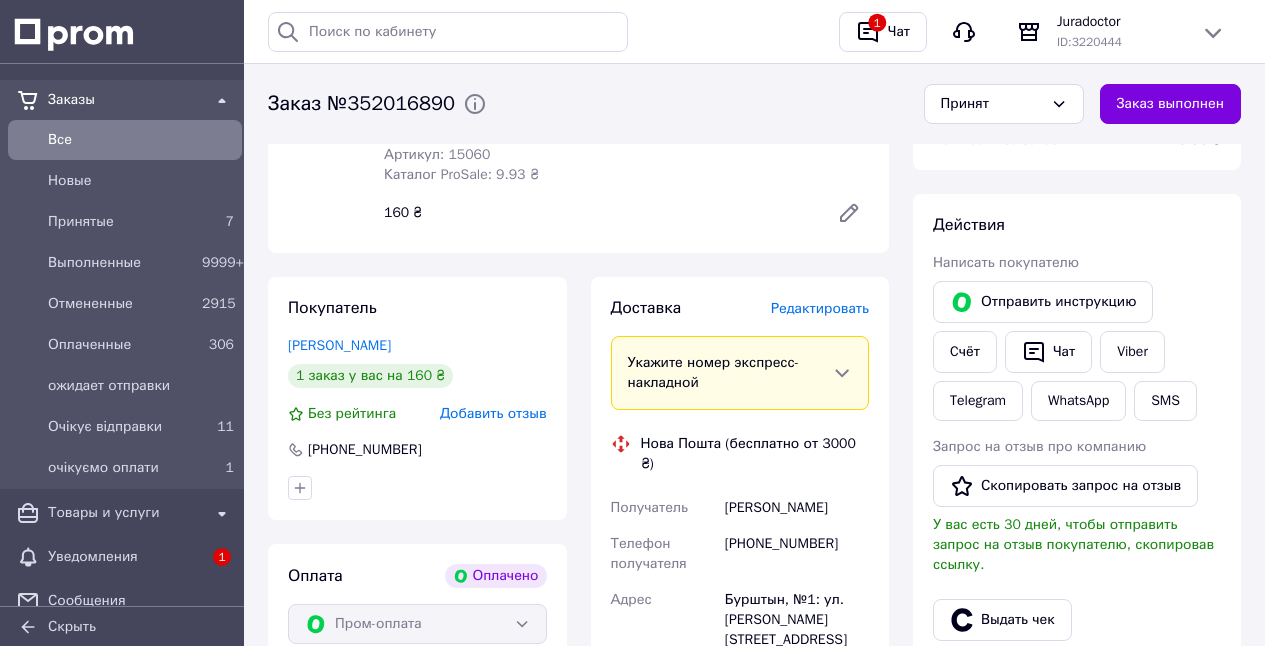 click on "Редактировать" at bounding box center (820, 308) 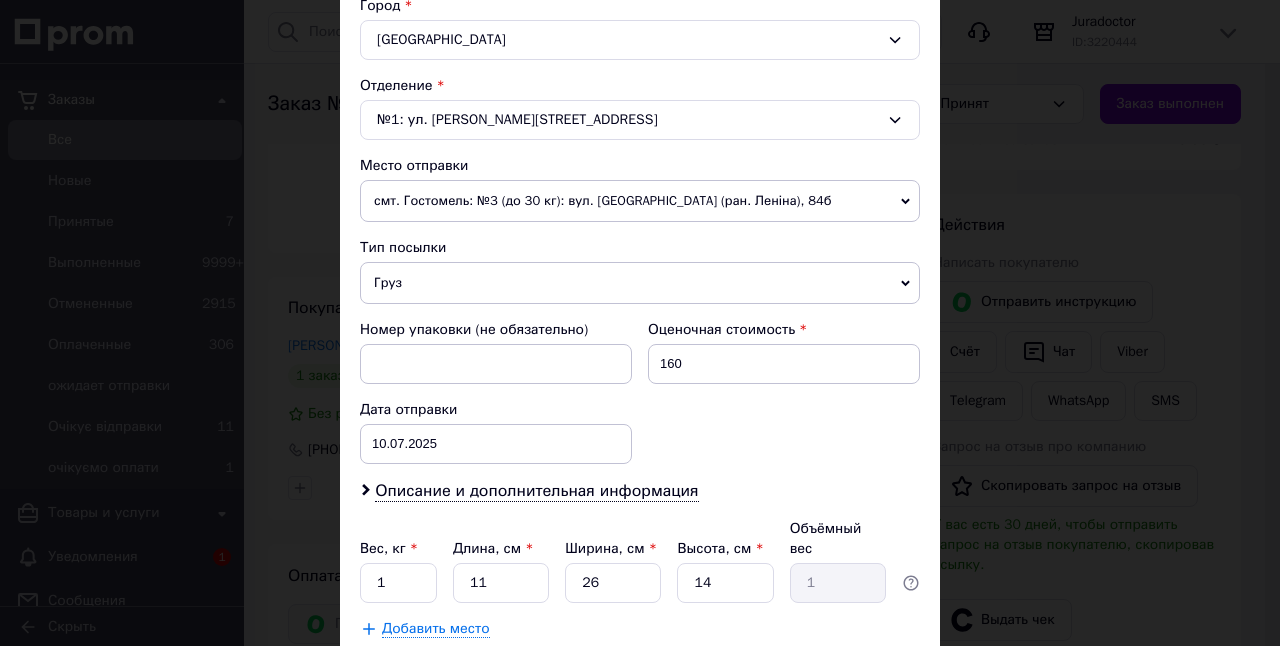 scroll, scrollTop: 566, scrollLeft: 0, axis: vertical 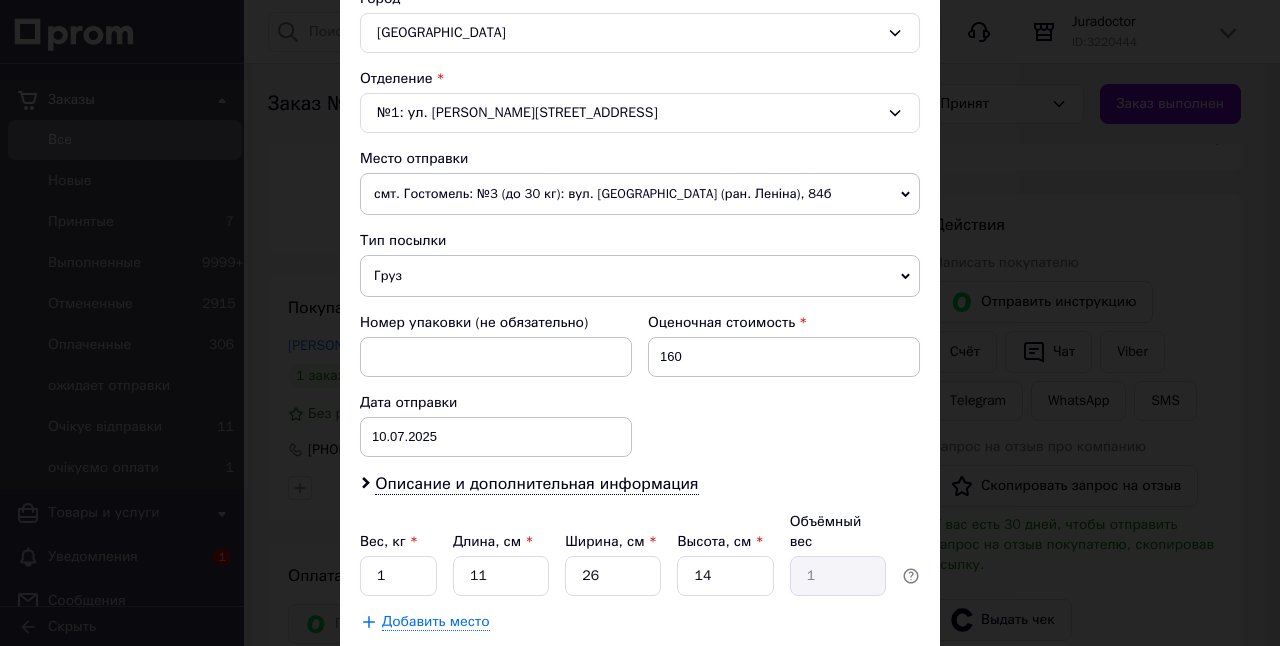 drag, startPoint x: 385, startPoint y: 279, endPoint x: 390, endPoint y: 298, distance: 19.646883 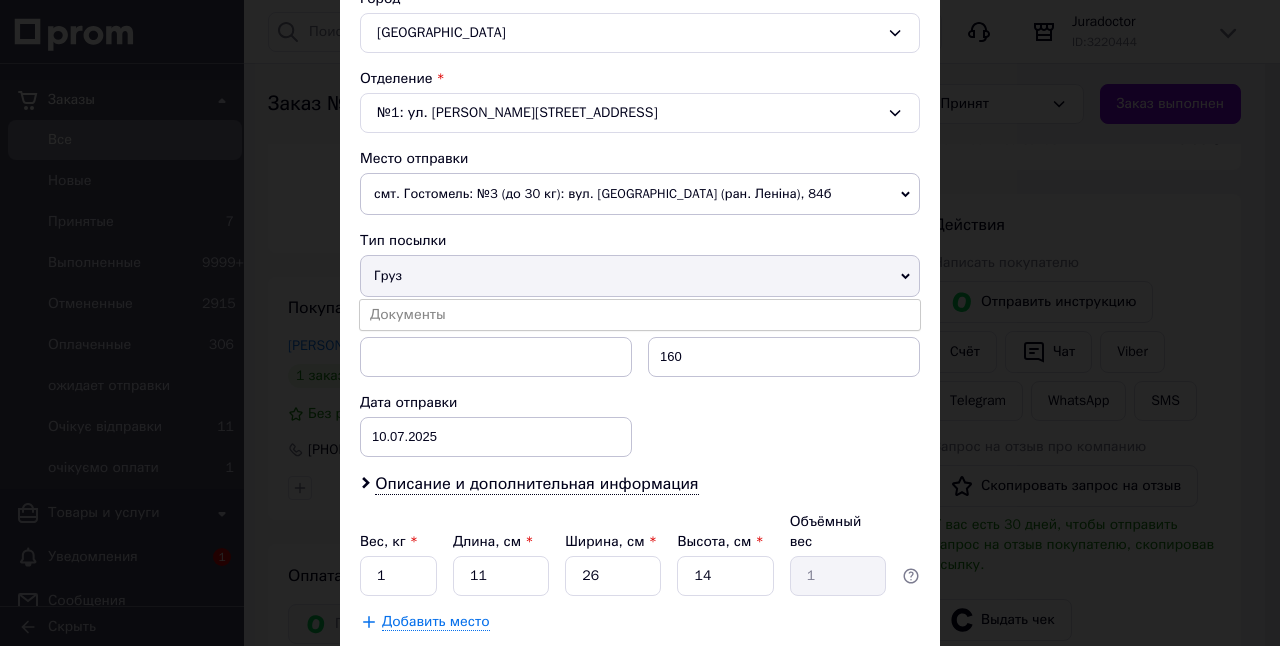 drag, startPoint x: 403, startPoint y: 312, endPoint x: 1247, endPoint y: 341, distance: 844.49805 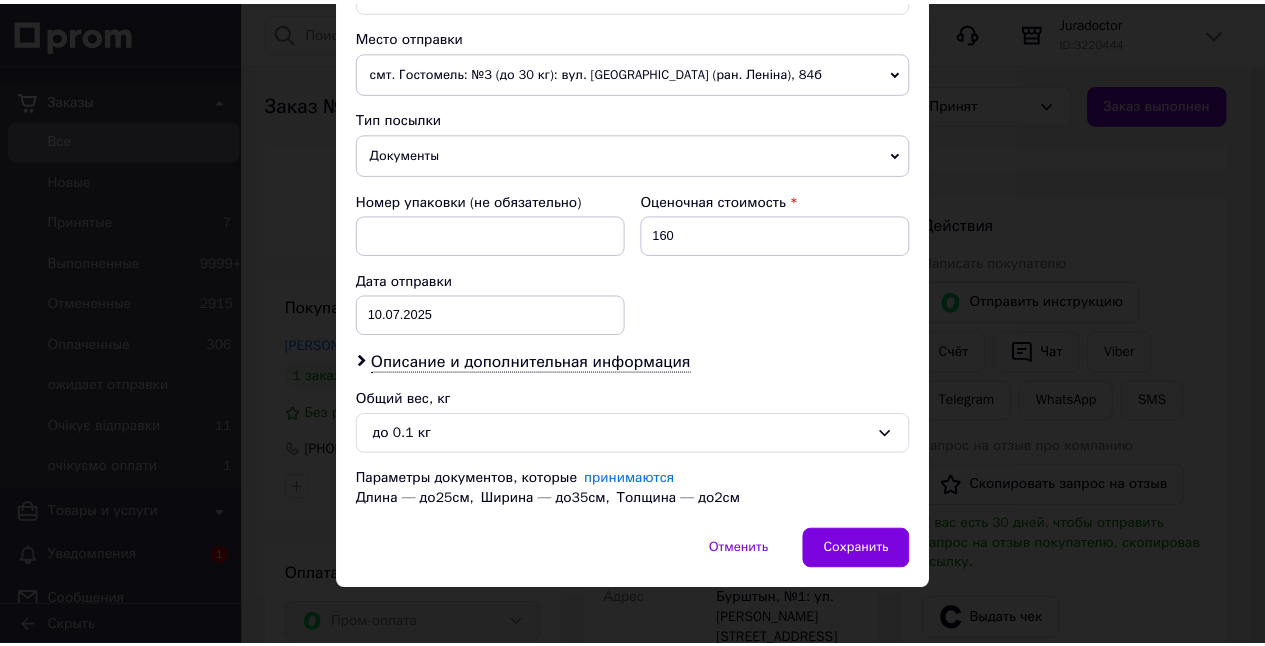scroll, scrollTop: 702, scrollLeft: 0, axis: vertical 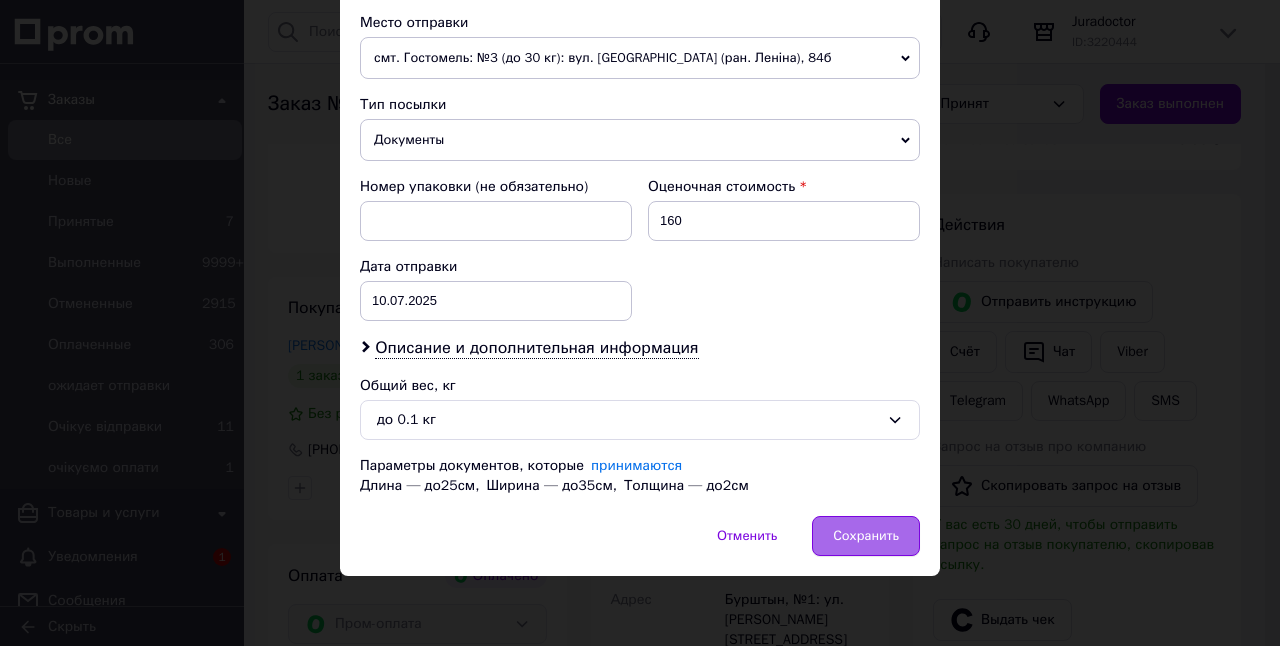 click on "Сохранить" at bounding box center (866, 536) 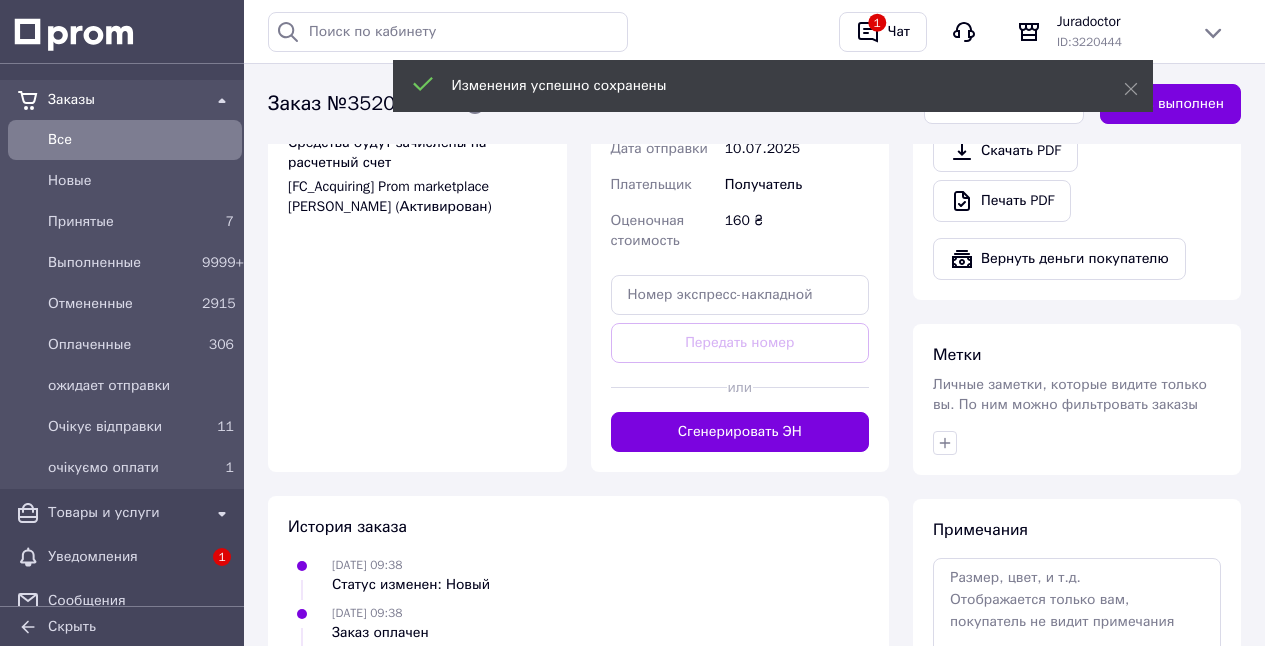 scroll, scrollTop: 1440, scrollLeft: 0, axis: vertical 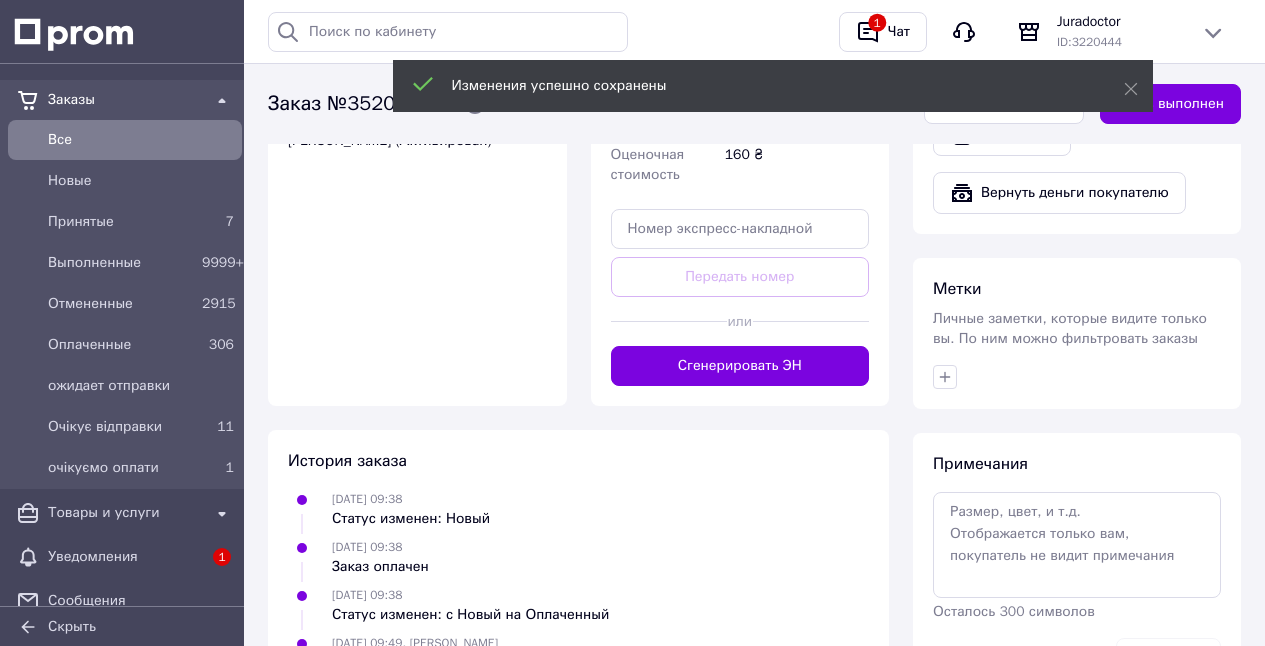 click on "Сгенерировать ЭН" at bounding box center [740, 366] 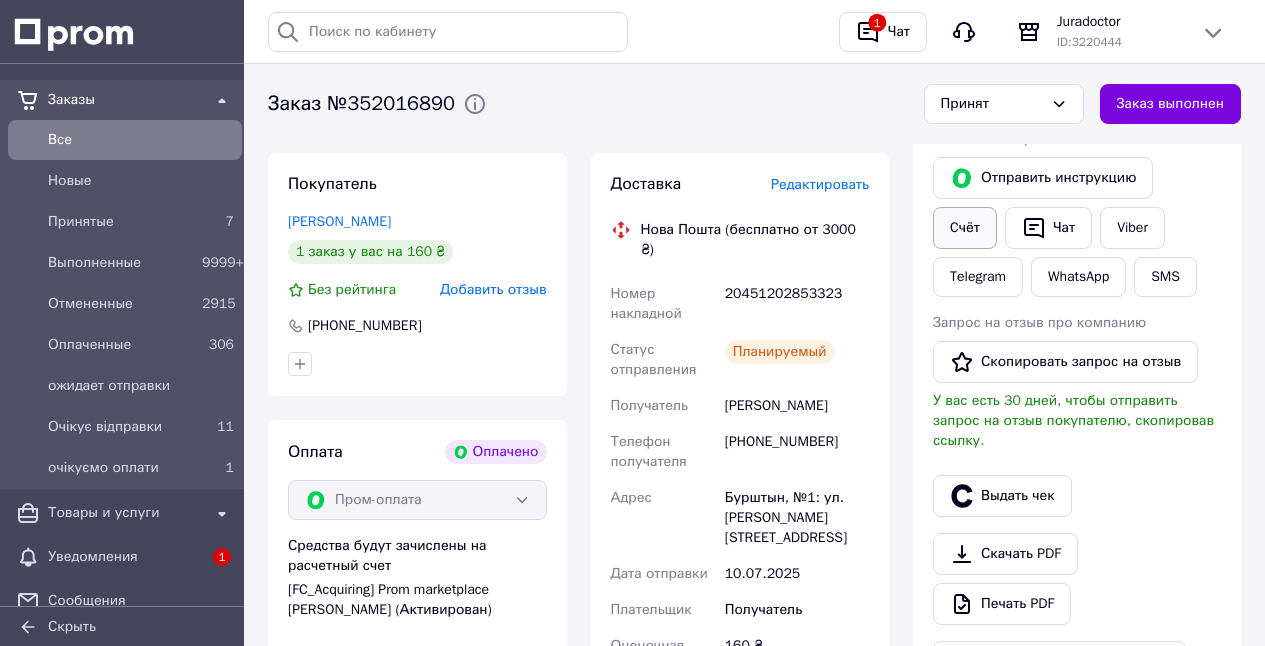 scroll, scrollTop: 969, scrollLeft: 0, axis: vertical 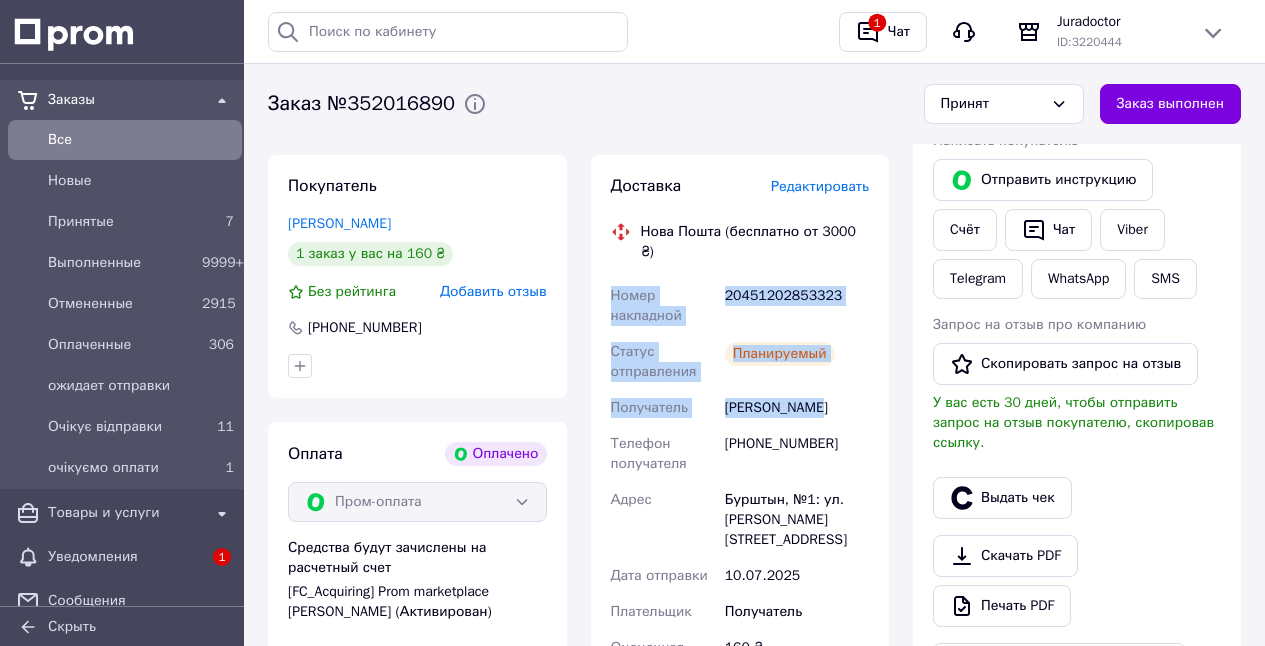 drag, startPoint x: 612, startPoint y: 288, endPoint x: 709, endPoint y: 325, distance: 103.81715 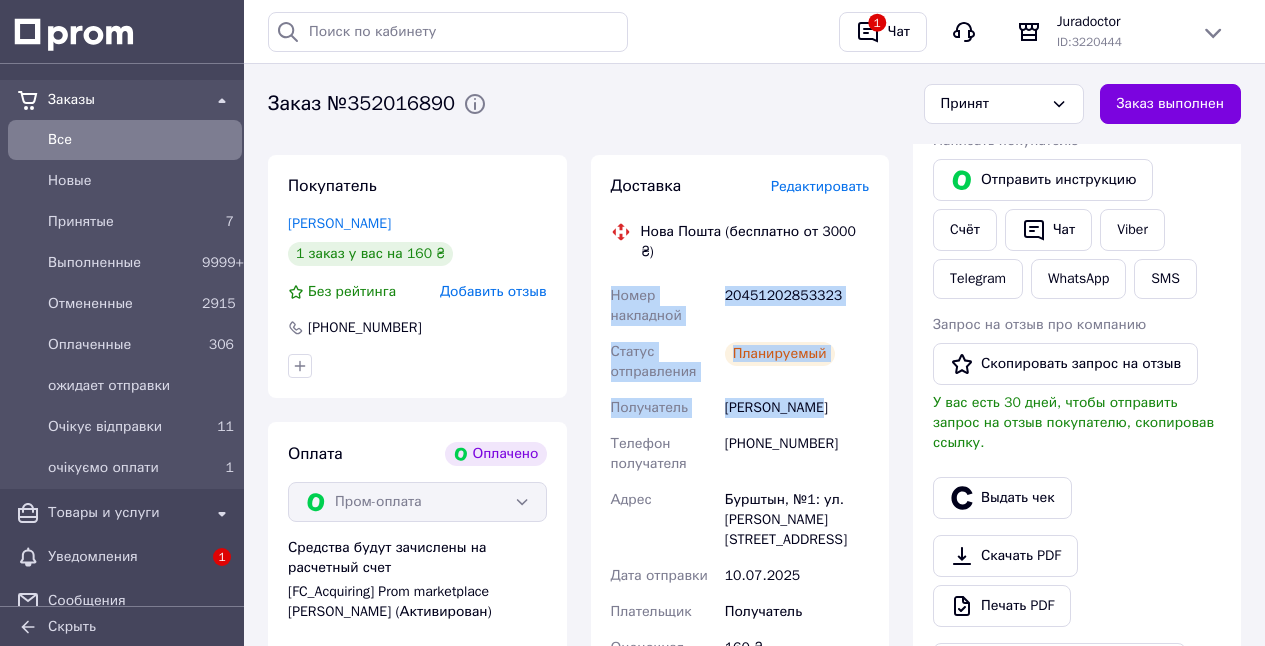 copy on "Номер накладной 20451202853323 Статус отправления Планируемый Получатель Мосяк Степан" 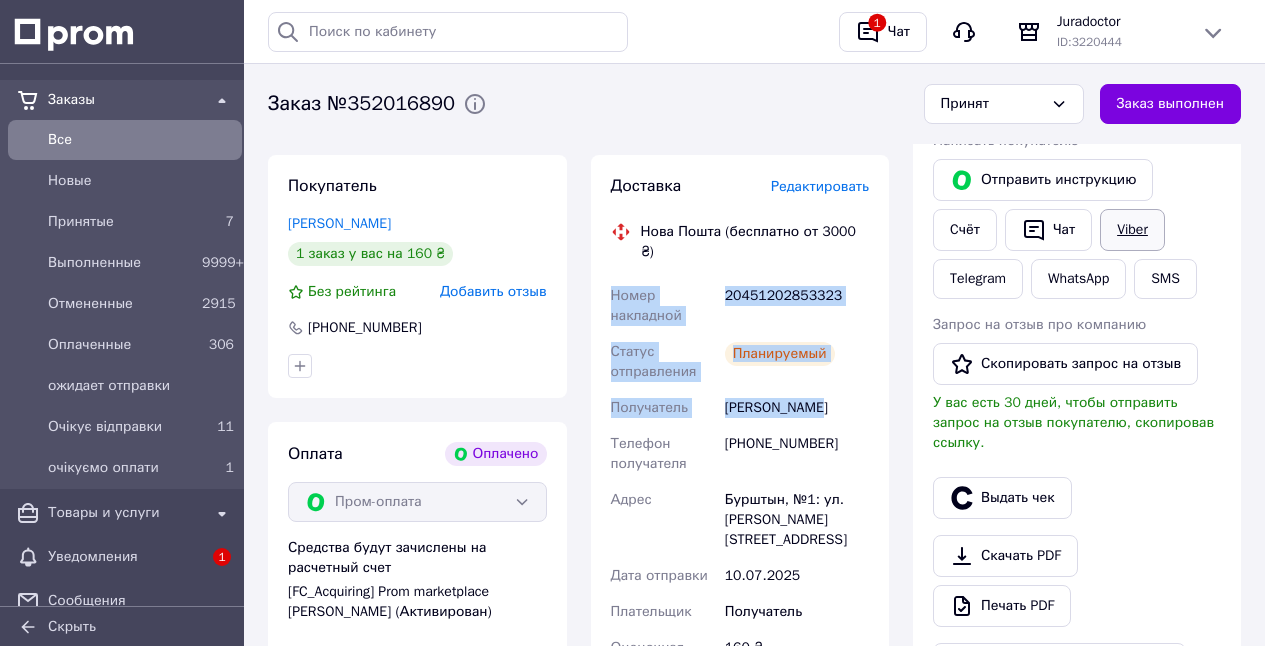 click on "Viber" at bounding box center (1132, 230) 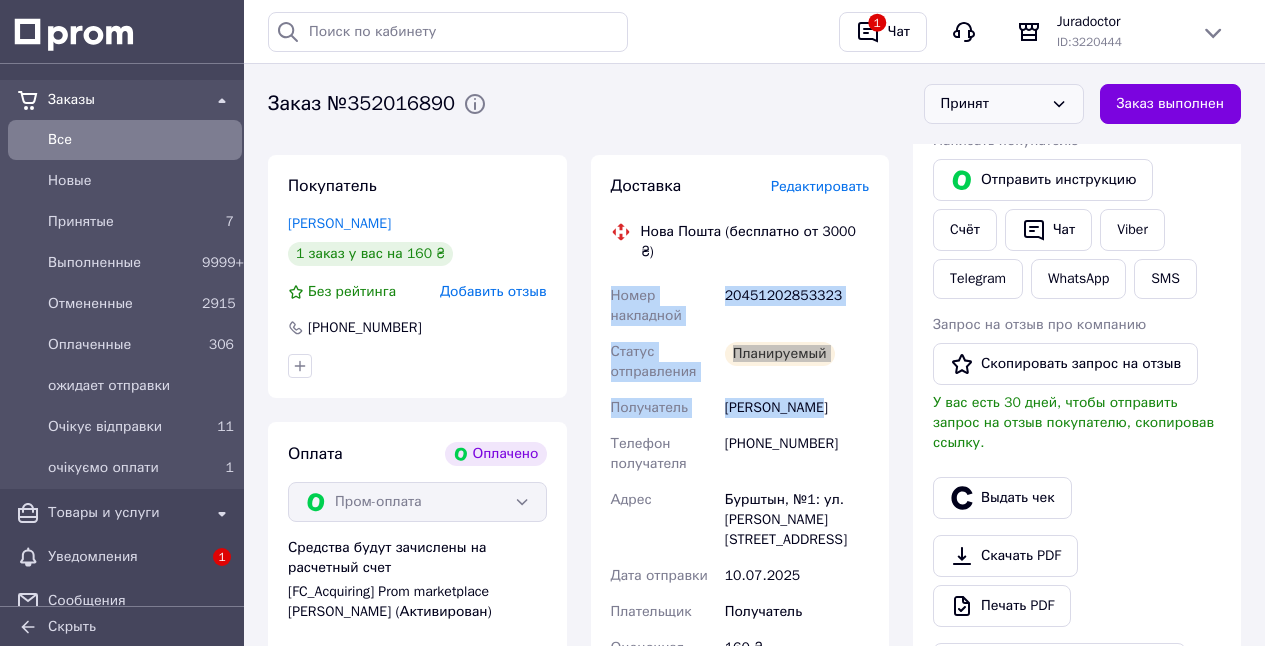 click on "Принят" at bounding box center [992, 104] 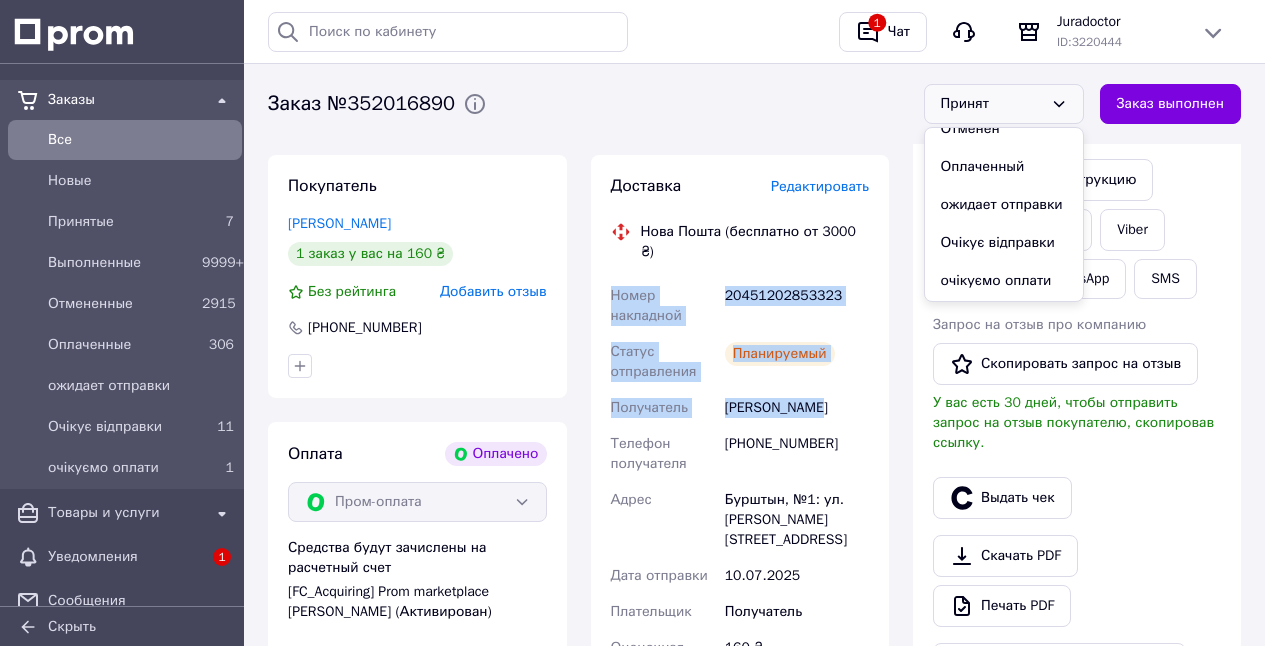 scroll, scrollTop: 78, scrollLeft: 0, axis: vertical 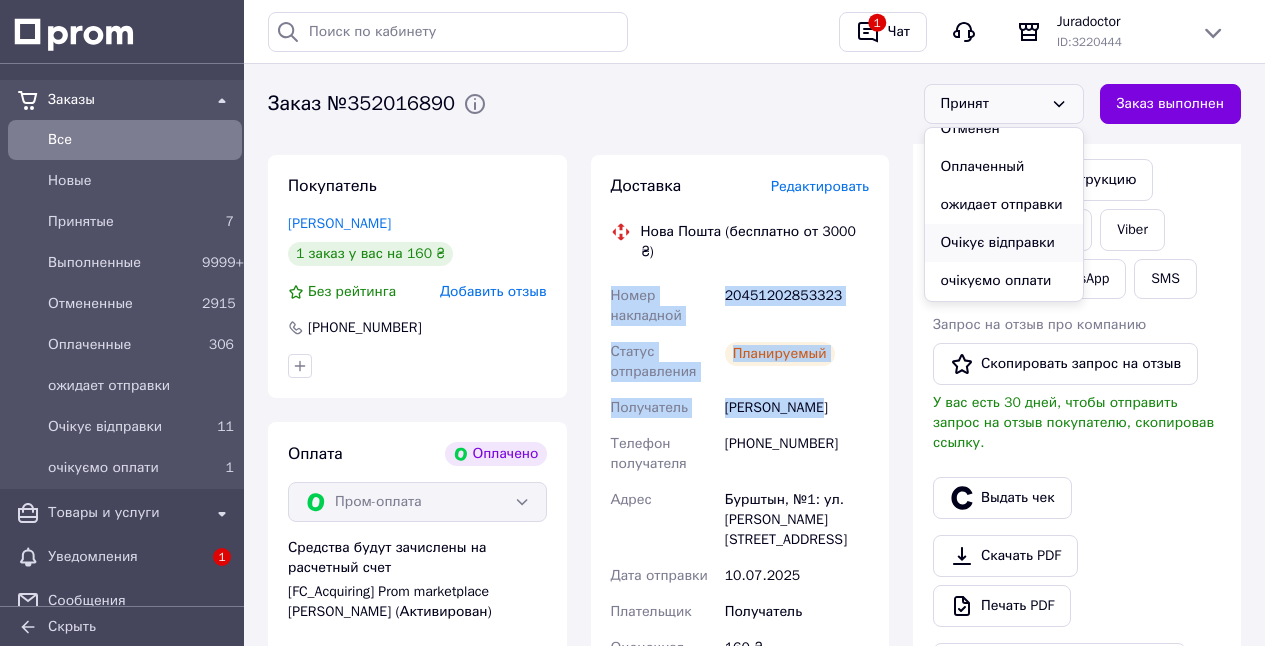 click on "Очікує відправки" at bounding box center [1004, 243] 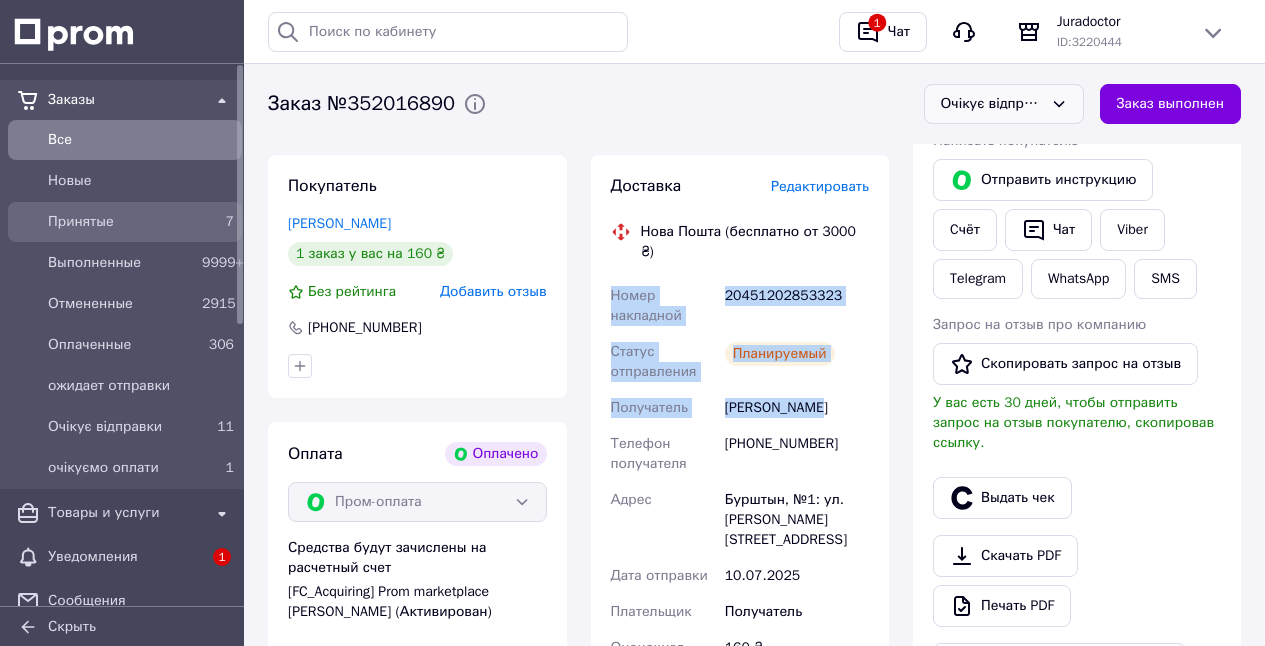 drag, startPoint x: 154, startPoint y: 220, endPoint x: 158, endPoint y: 233, distance: 13.601471 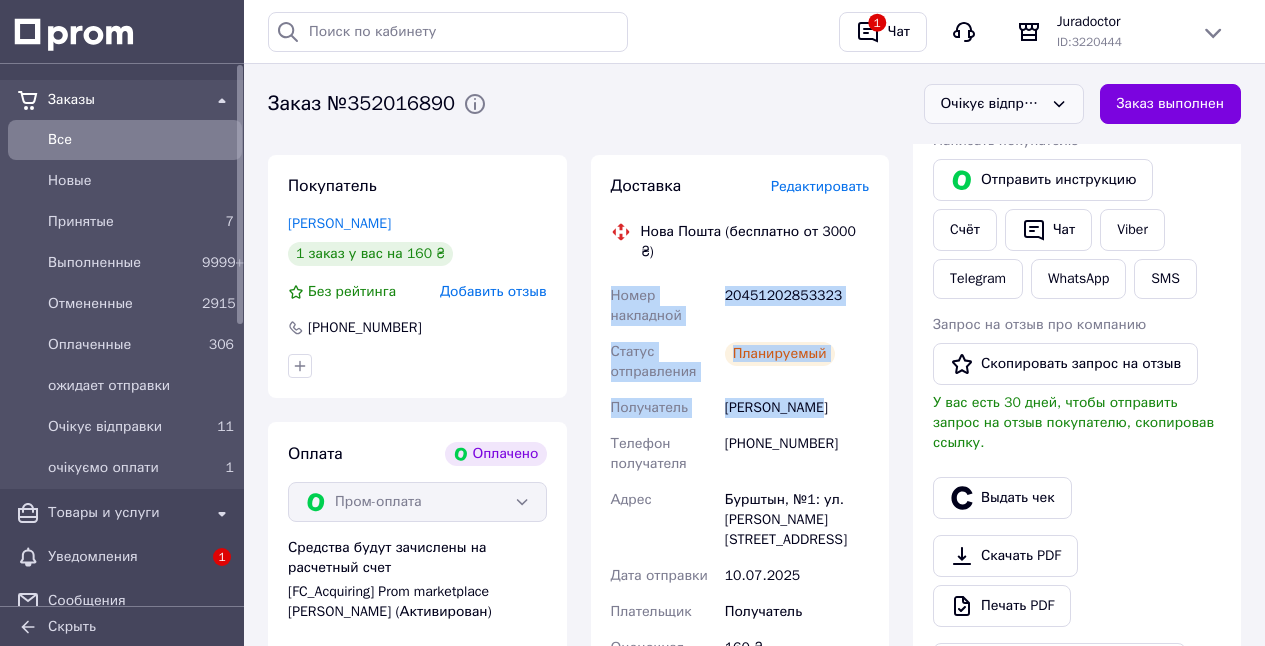 scroll, scrollTop: 0, scrollLeft: 0, axis: both 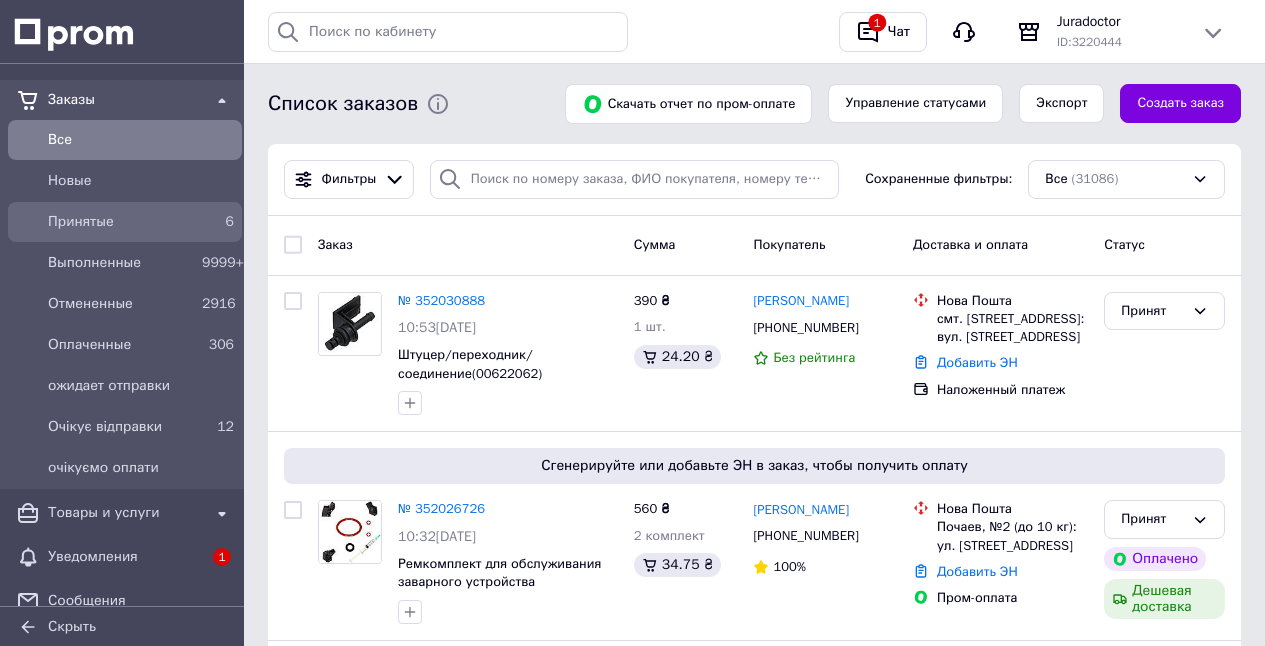 click on "Принятые" at bounding box center (121, 222) 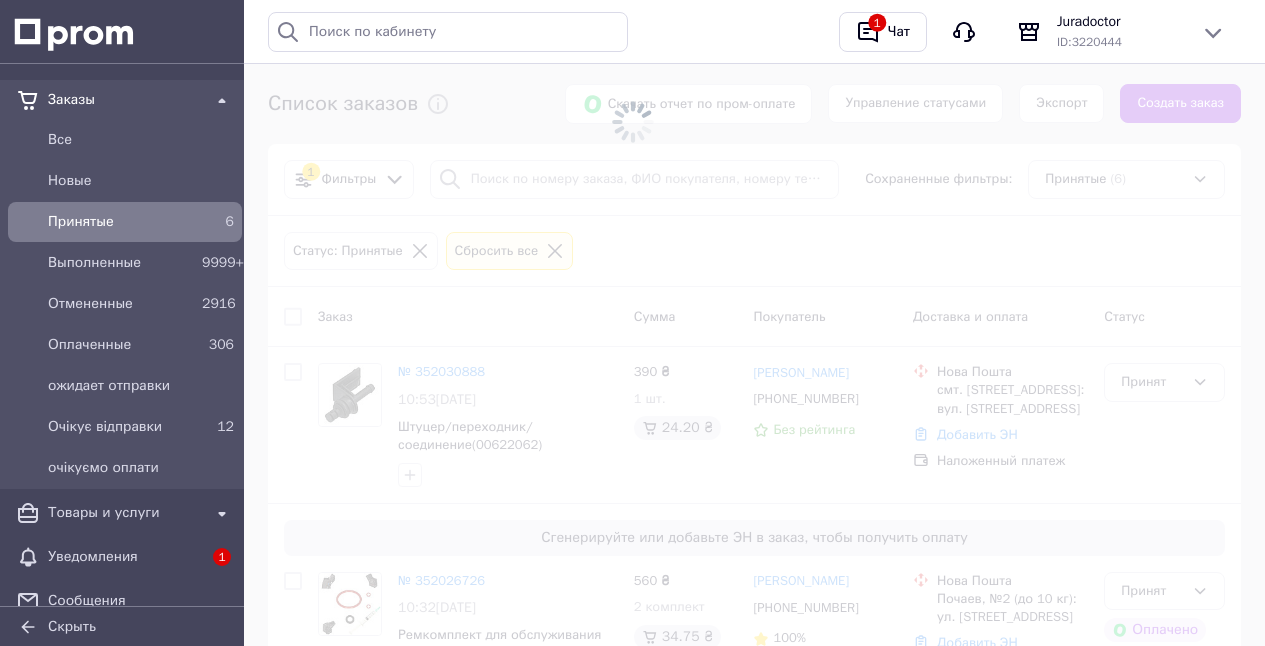 click on "Принятые" at bounding box center [121, 222] 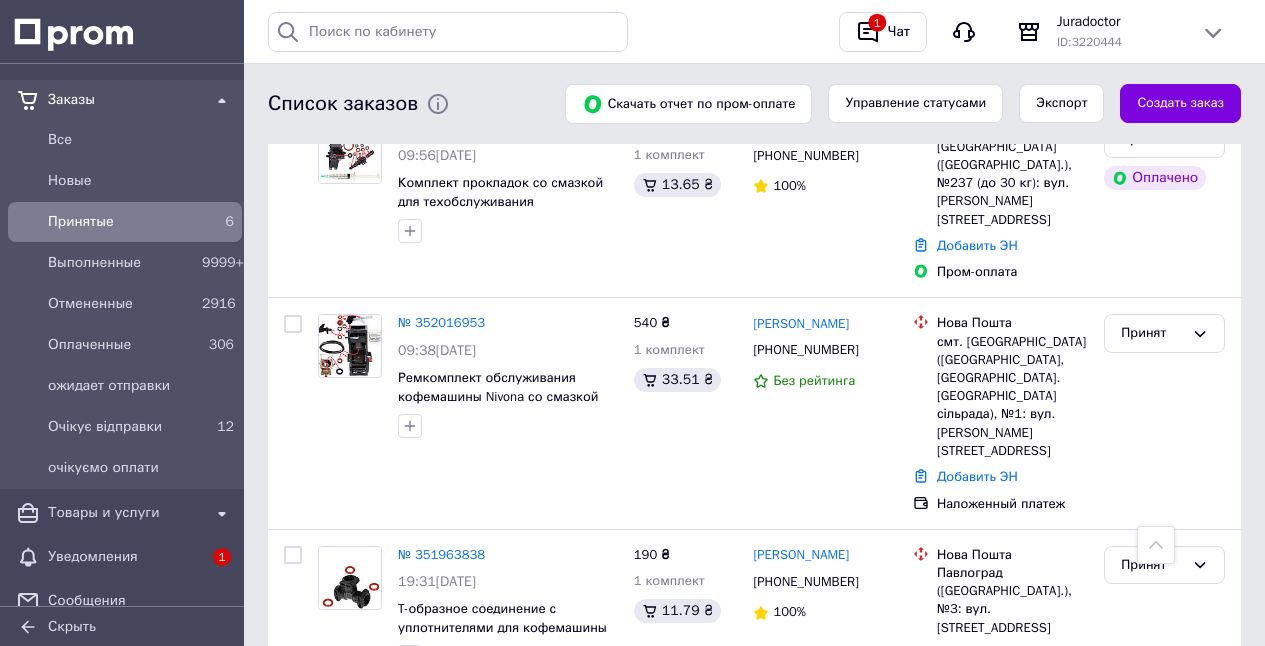 scroll, scrollTop: 676, scrollLeft: 0, axis: vertical 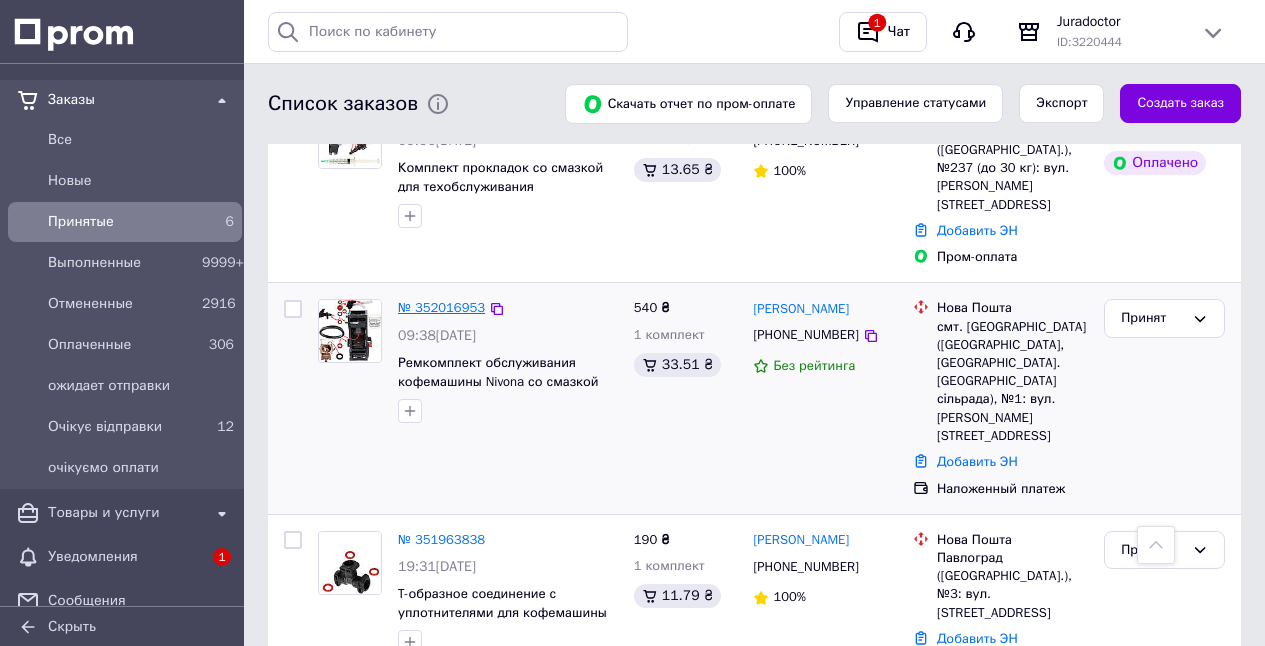click on "№ 352016953" at bounding box center (441, 307) 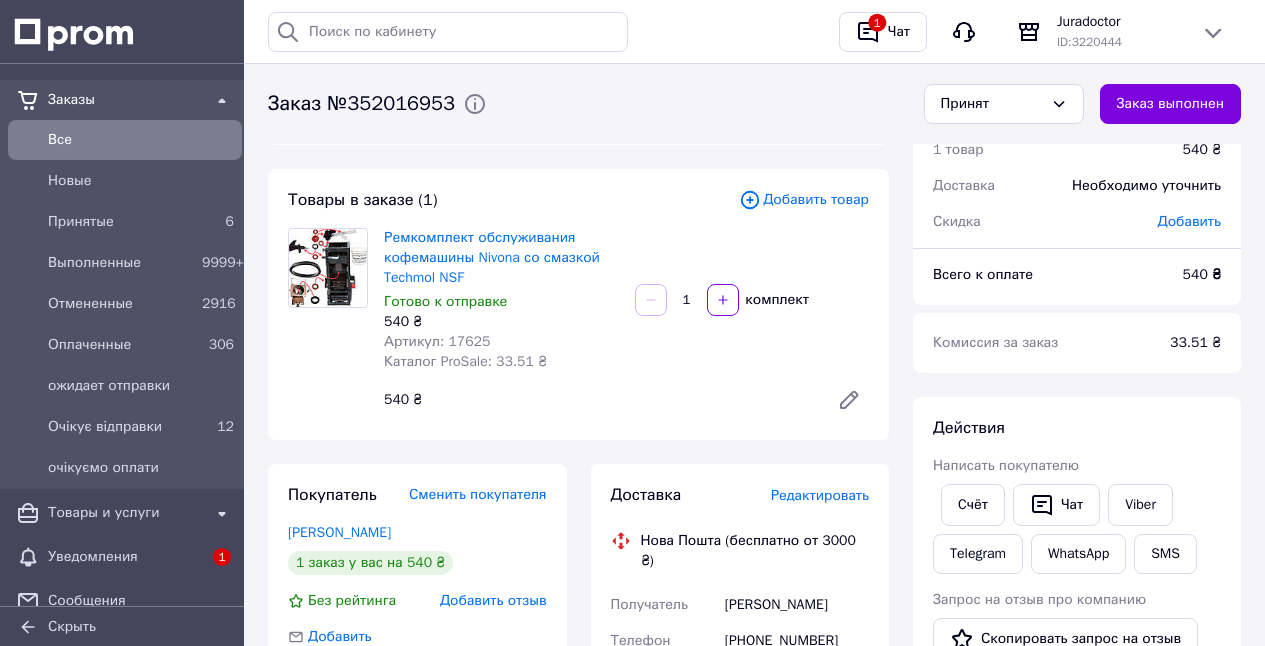 scroll, scrollTop: 46, scrollLeft: 0, axis: vertical 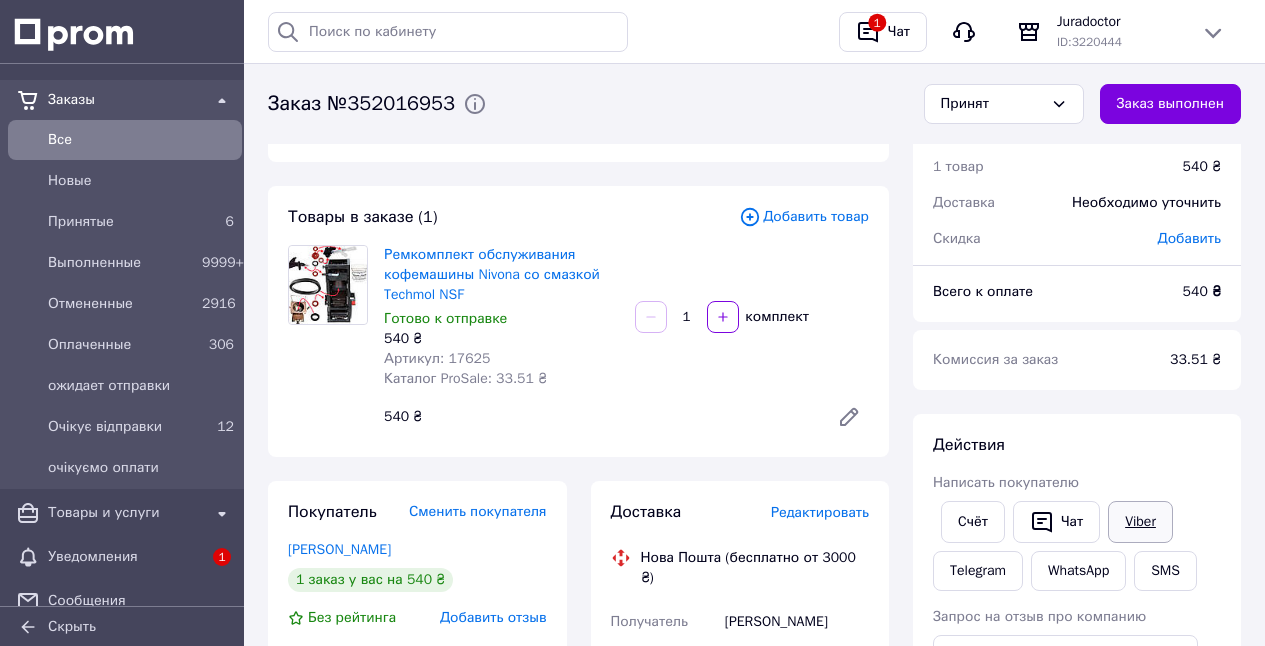 click on "Viber" at bounding box center (1140, 522) 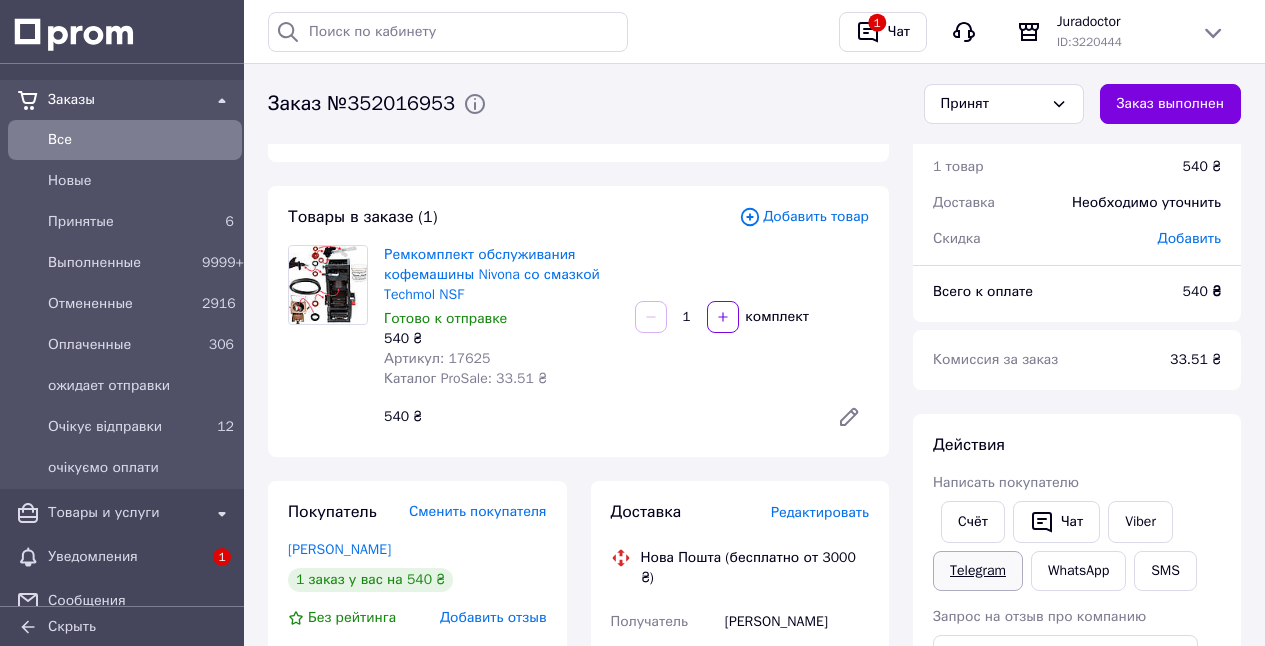 click on "Telegram" at bounding box center (978, 571) 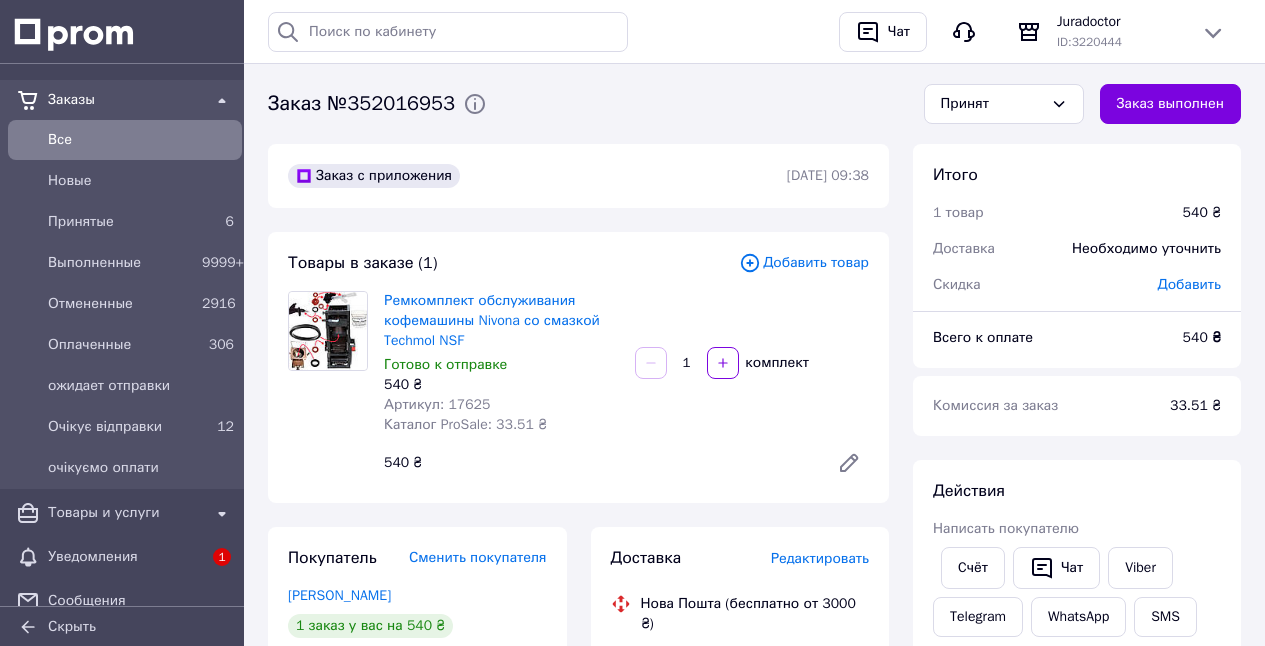 scroll, scrollTop: 46, scrollLeft: 0, axis: vertical 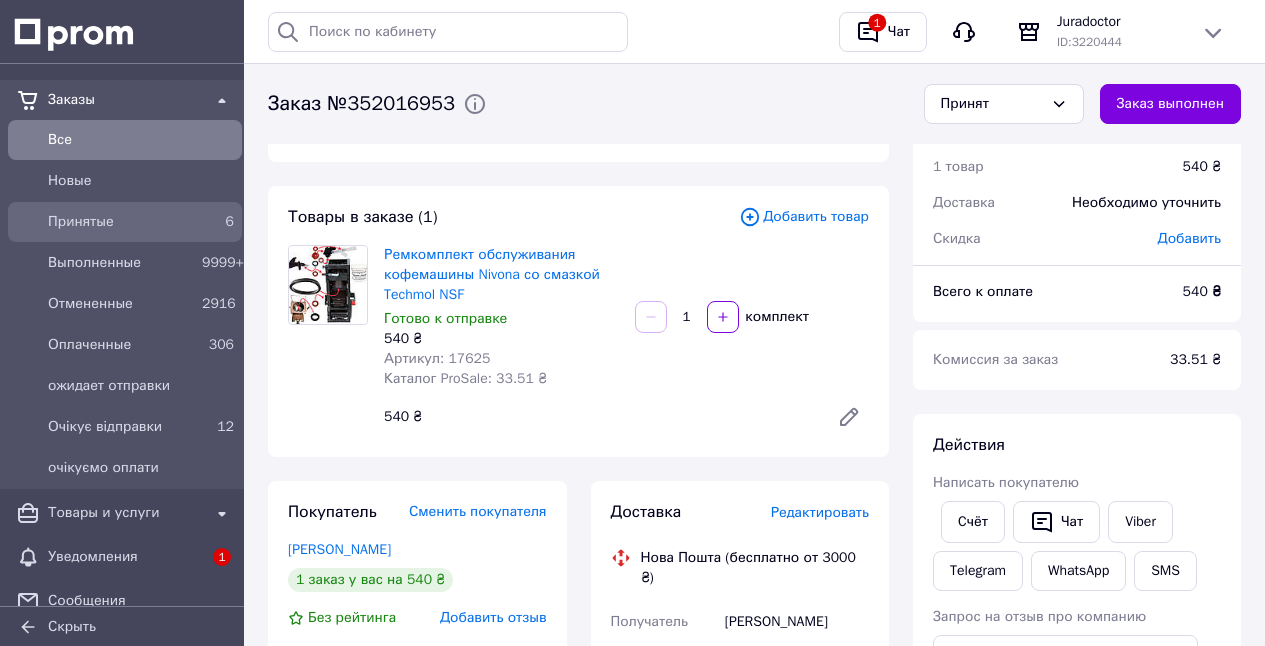click on "6" at bounding box center (218, 222) 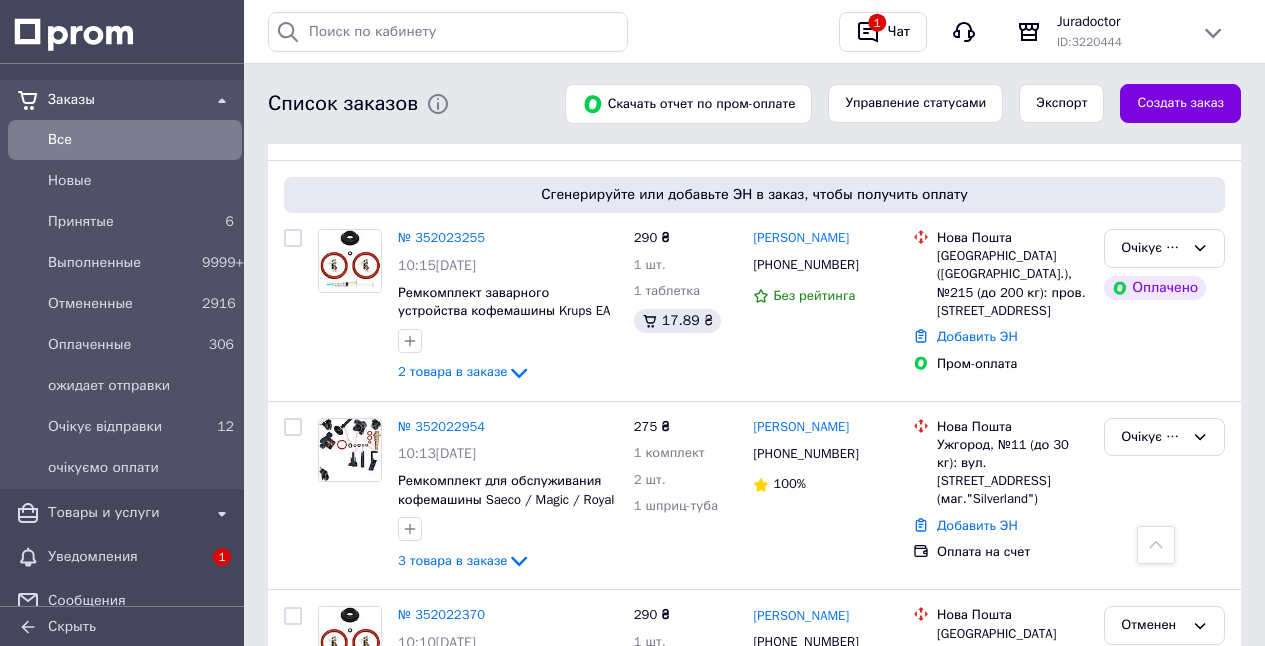 scroll, scrollTop: 538, scrollLeft: 0, axis: vertical 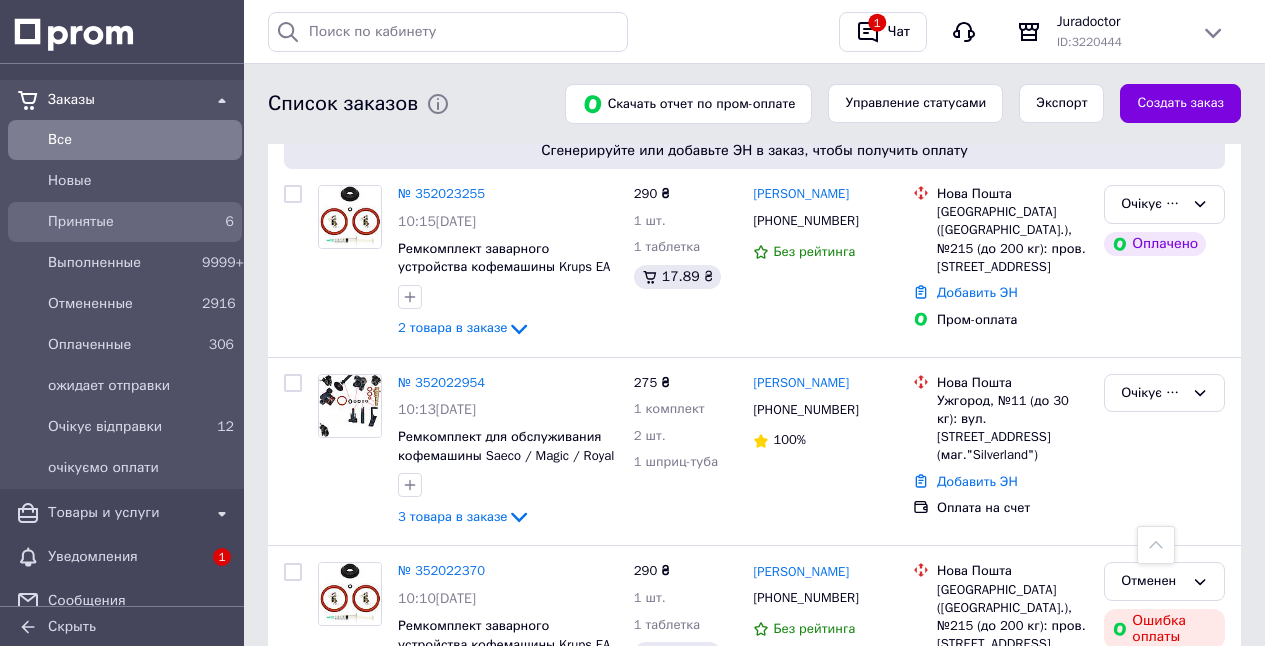 click on "Принятые" at bounding box center (121, 222) 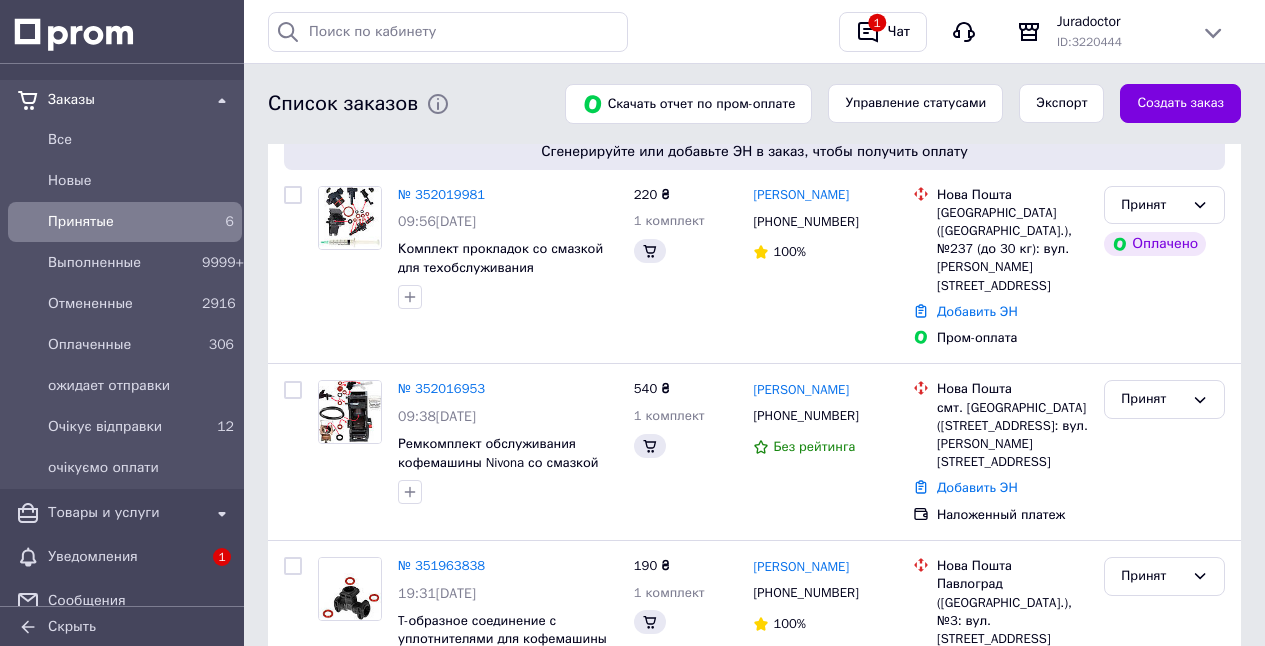 scroll, scrollTop: 0, scrollLeft: 0, axis: both 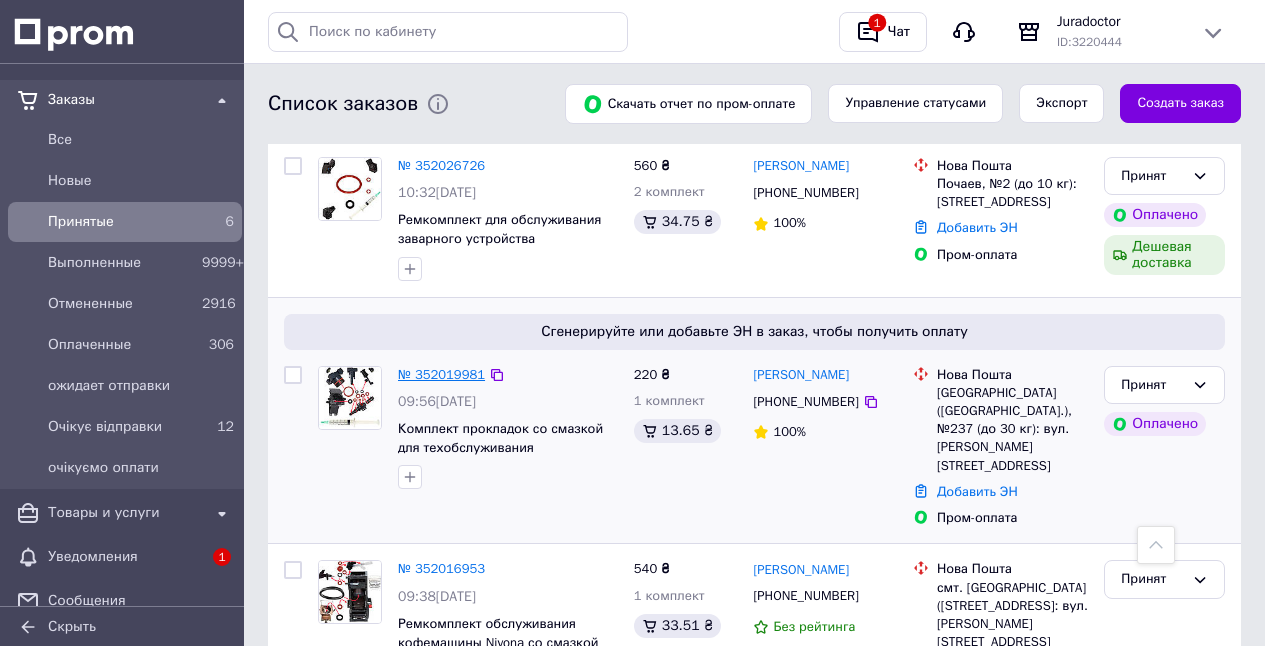 click on "№ 352019981" at bounding box center (441, 374) 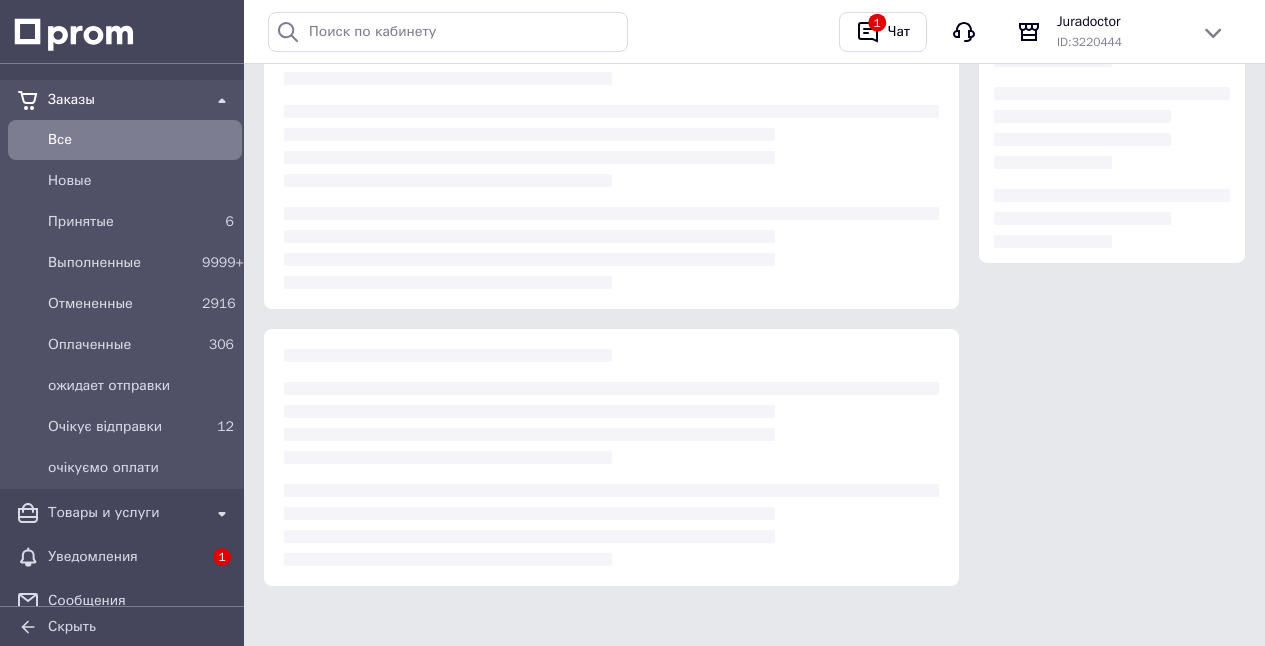 scroll, scrollTop: 0, scrollLeft: 0, axis: both 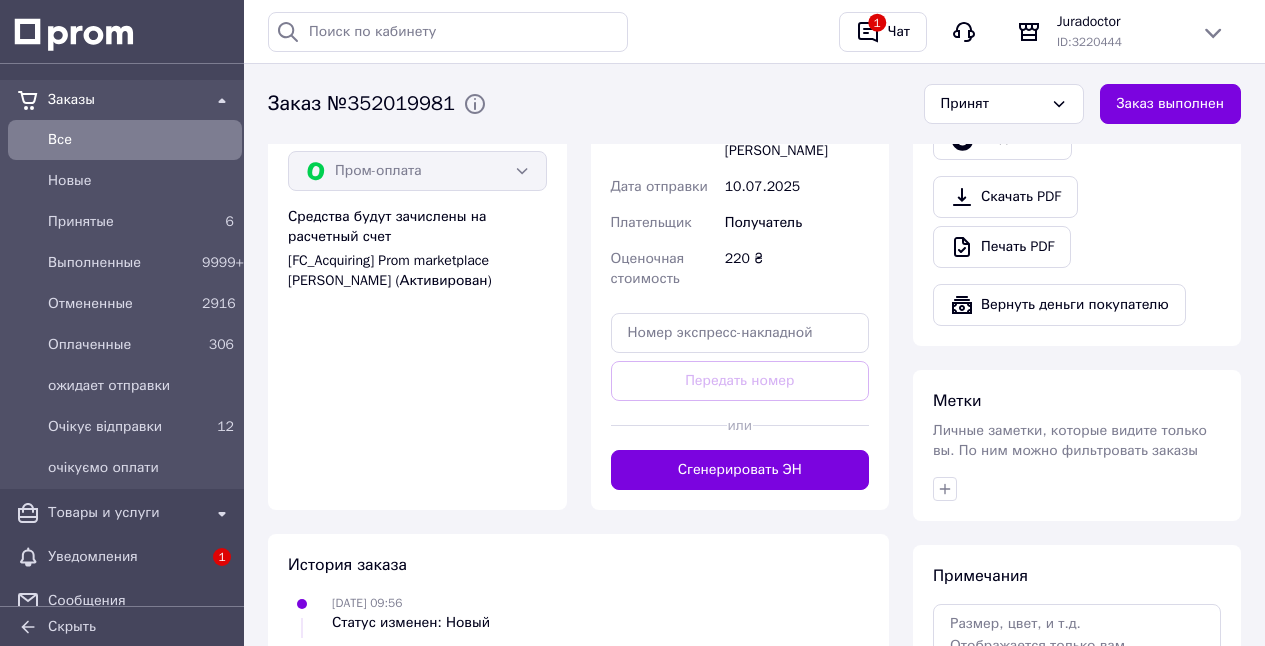 click on "Сгенерировать ЭН" at bounding box center (740, 470) 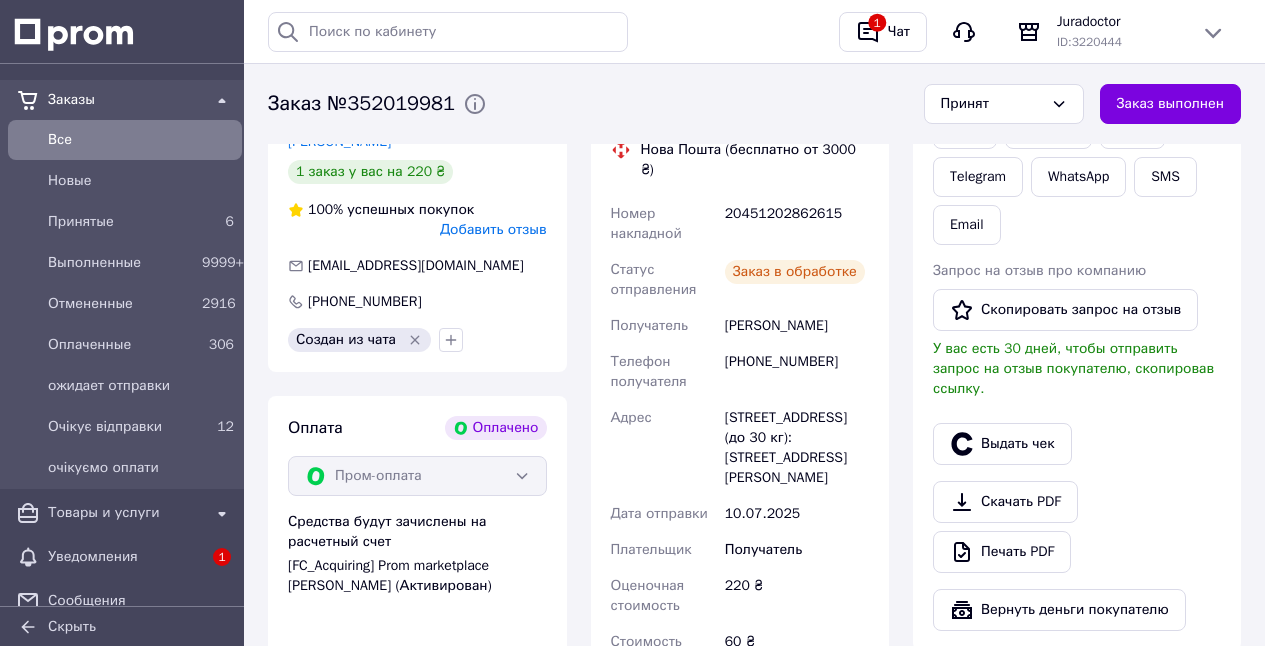 scroll, scrollTop: 1037, scrollLeft: 0, axis: vertical 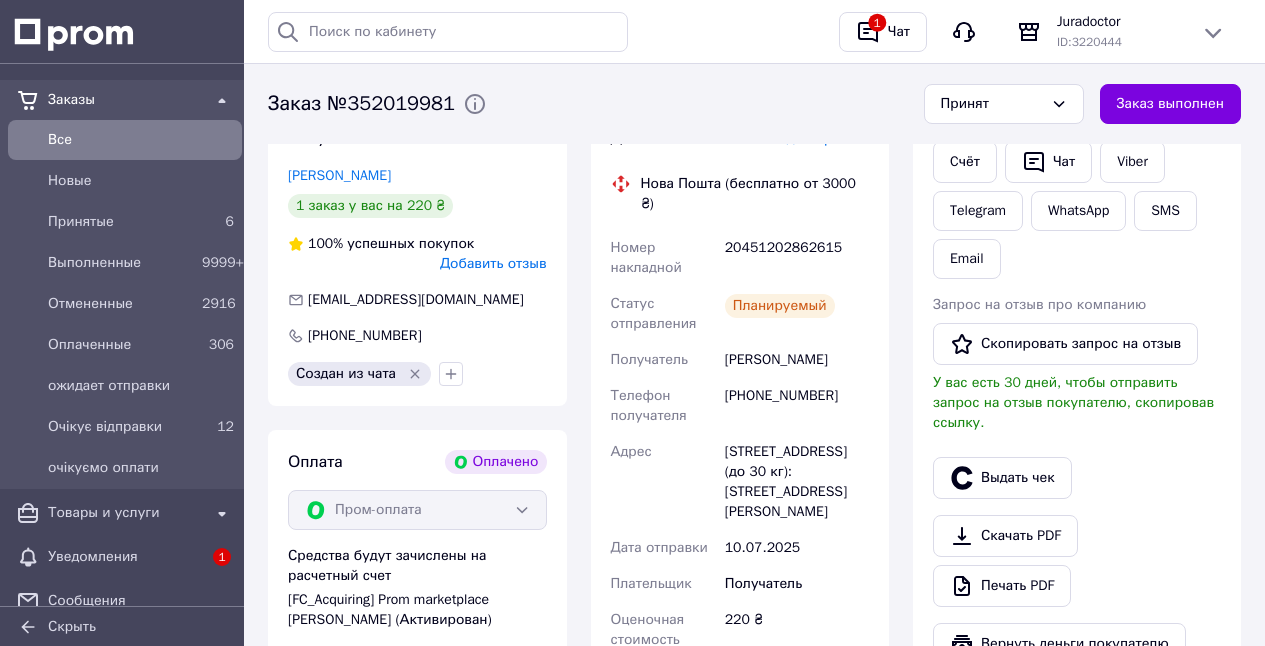 drag, startPoint x: 613, startPoint y: 242, endPoint x: 737, endPoint y: 319, distance: 145.96233 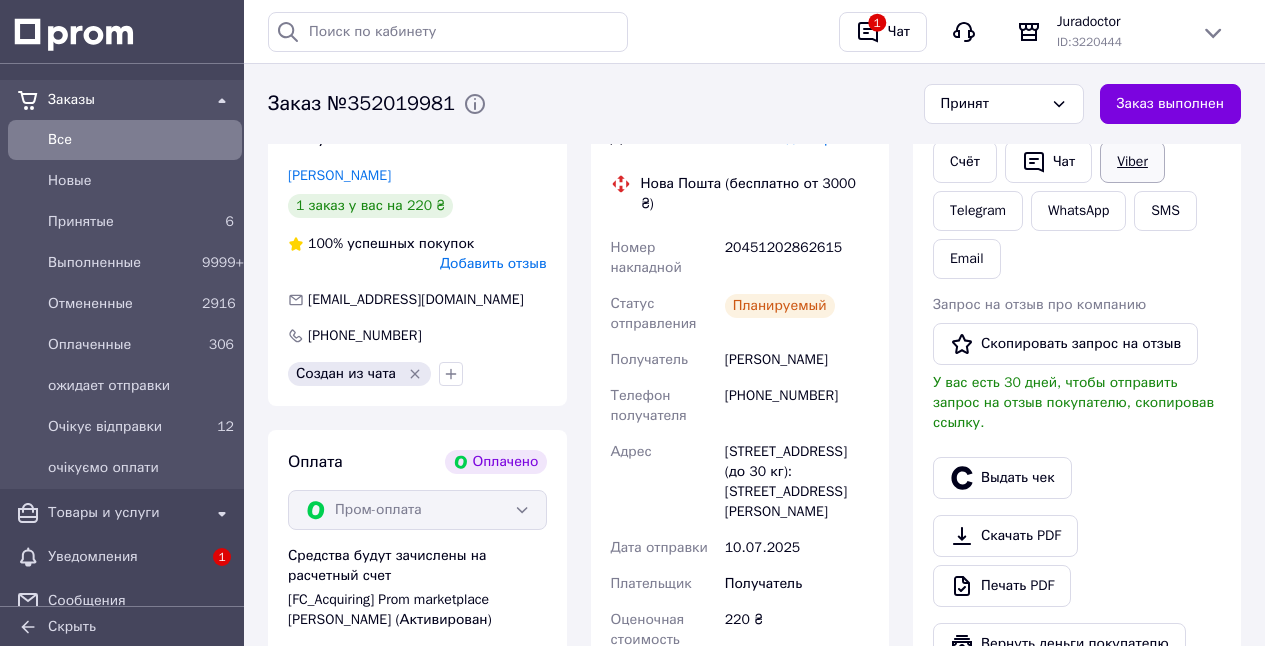 click on "Viber" at bounding box center [1132, 162] 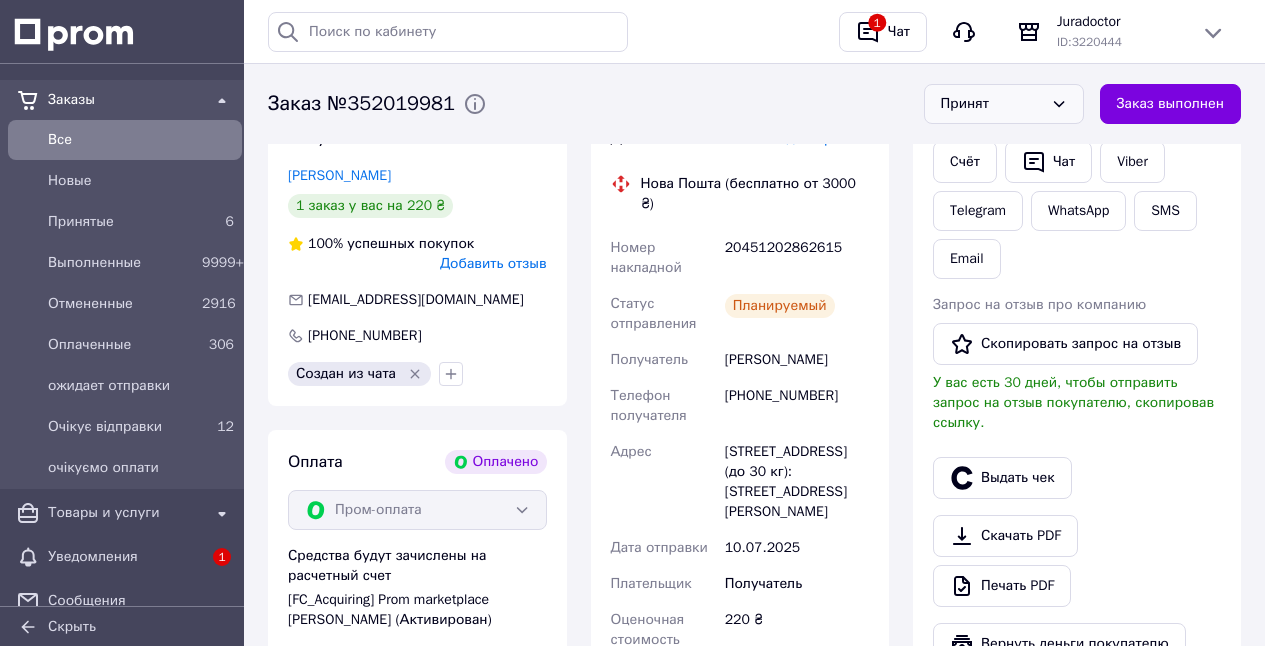 click on "Принят" at bounding box center (992, 104) 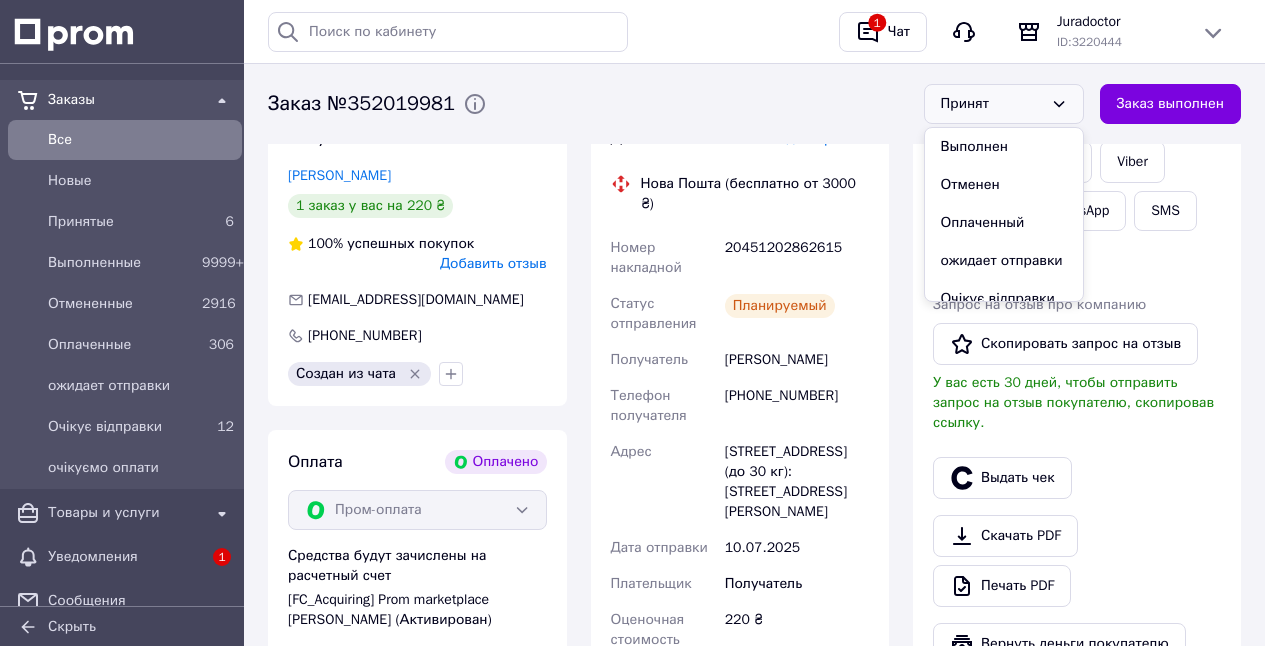 click on "Принят" at bounding box center (992, 104) 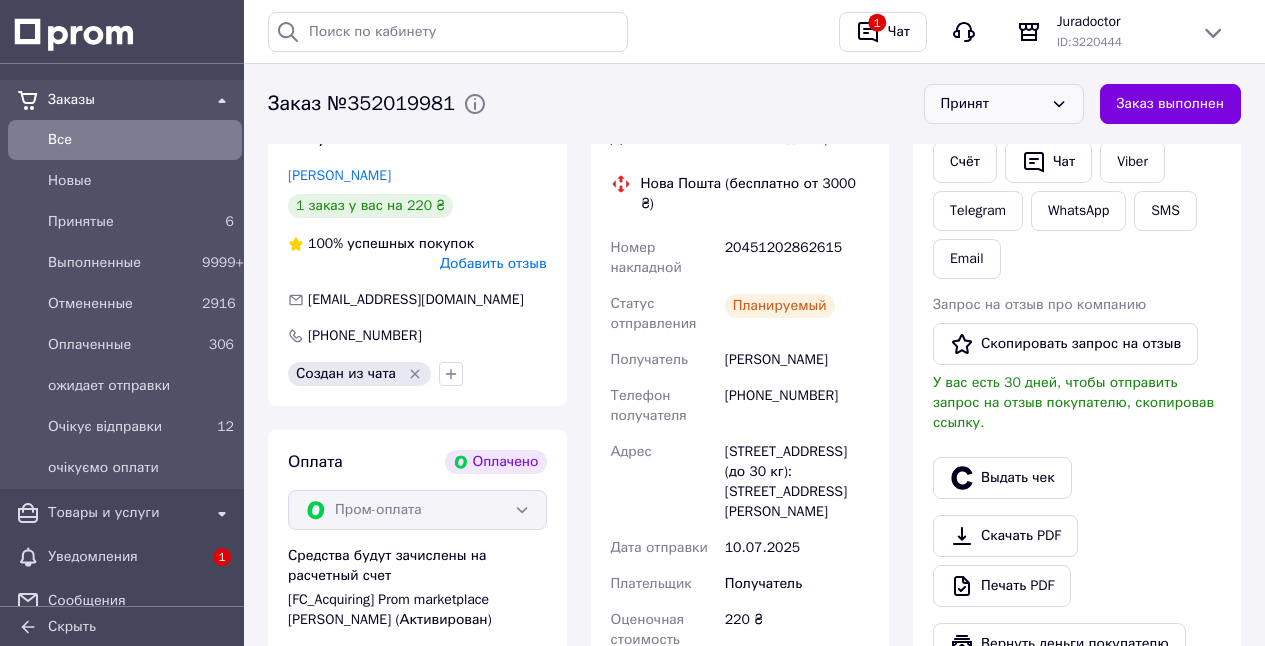 click on "Принят" at bounding box center (992, 104) 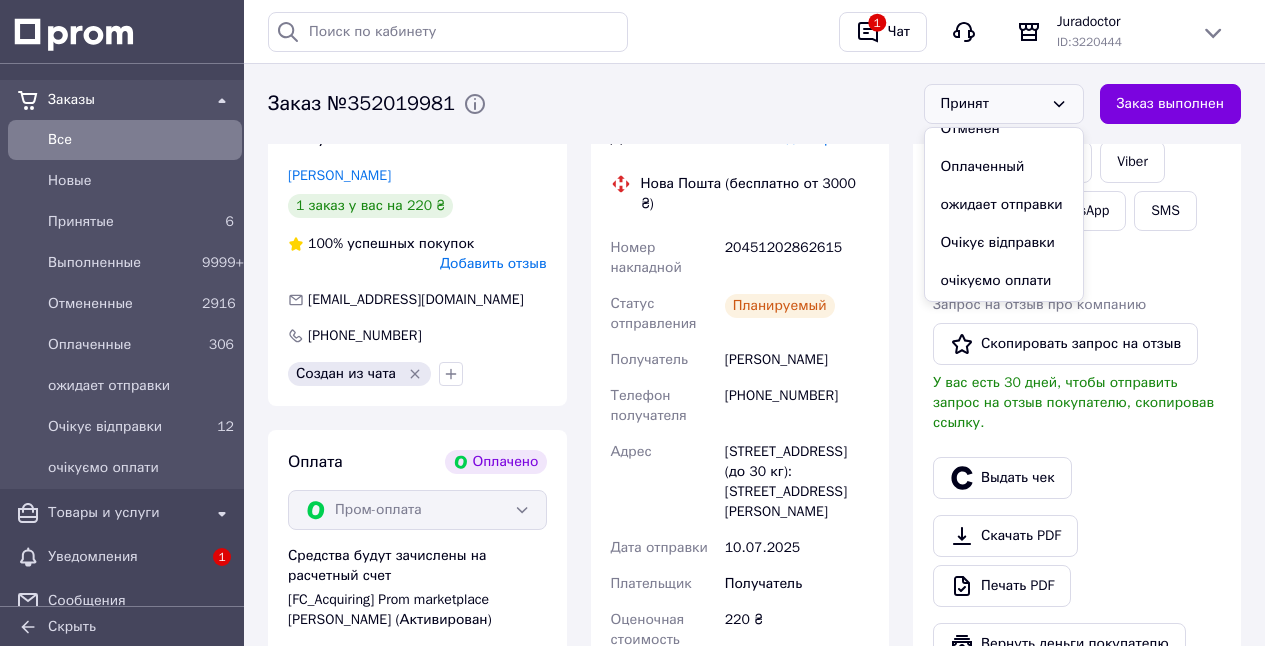 scroll, scrollTop: 78, scrollLeft: 0, axis: vertical 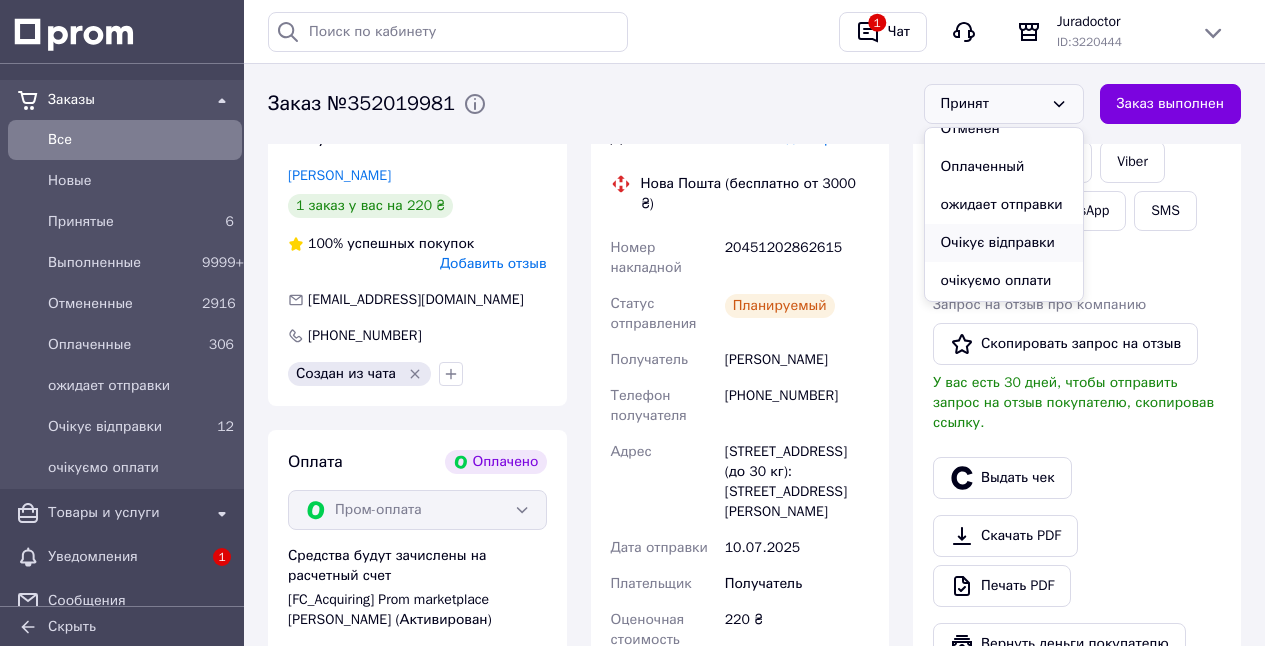 click on "Очікує відправки" at bounding box center (1004, 243) 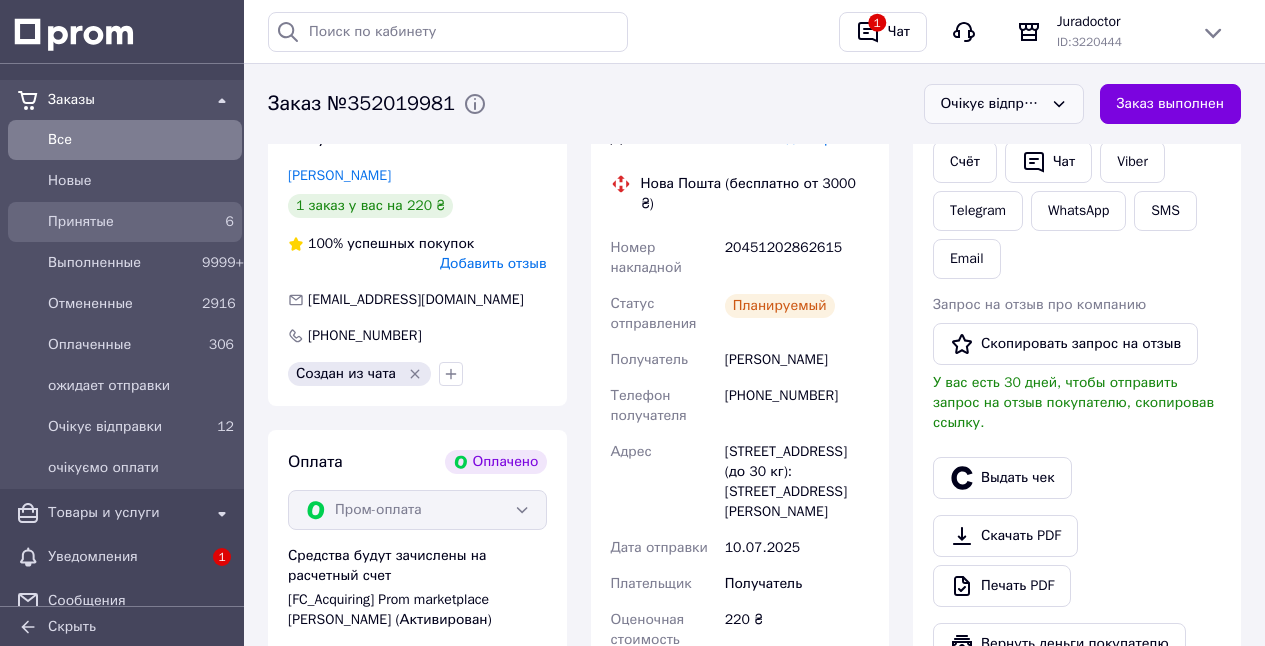 click on "Принятые" at bounding box center (121, 222) 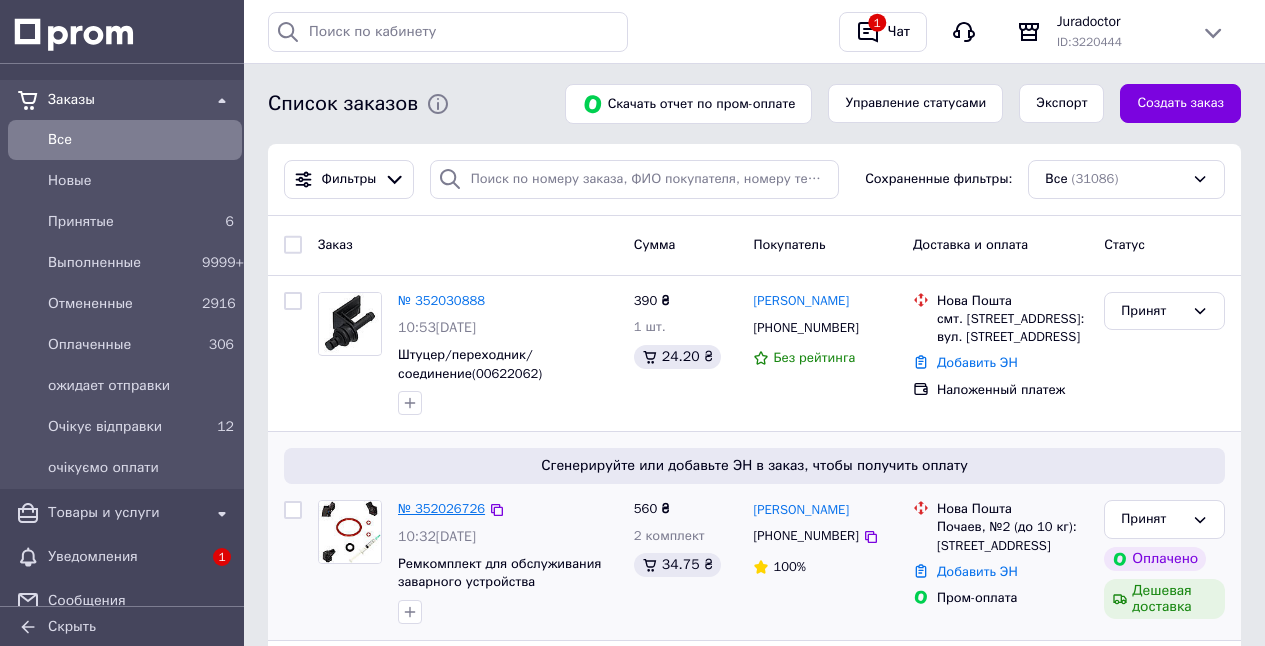 click on "№ 352026726" at bounding box center (441, 508) 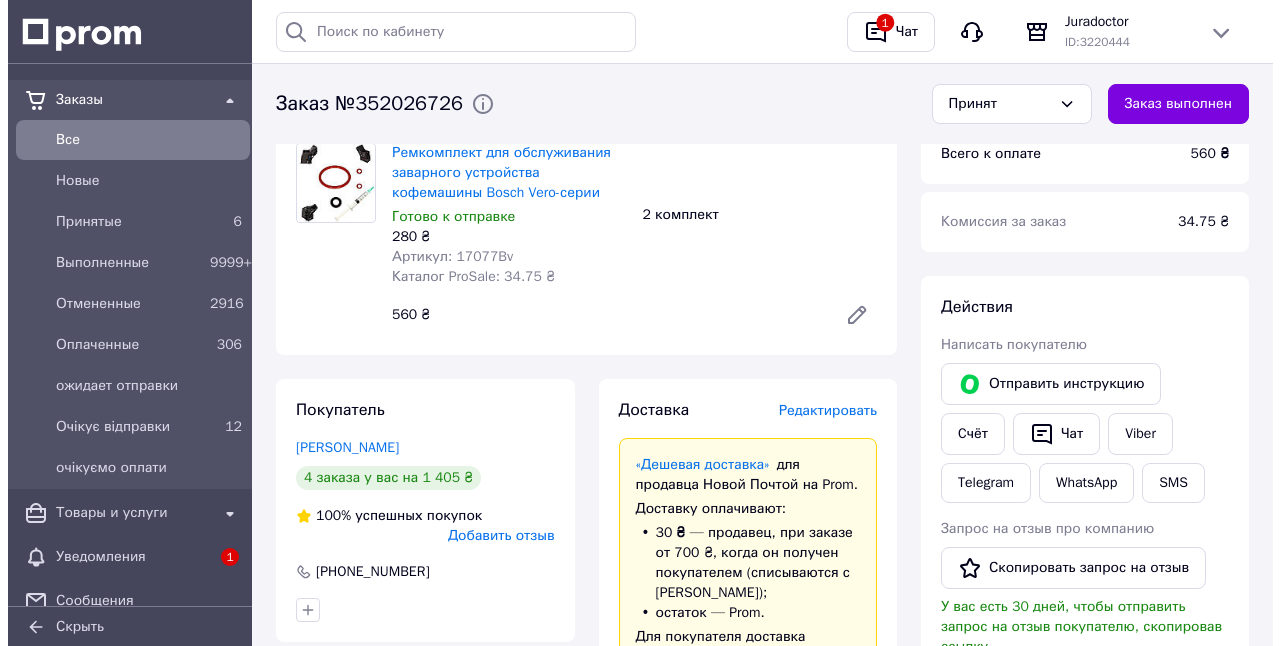 scroll, scrollTop: 767, scrollLeft: 0, axis: vertical 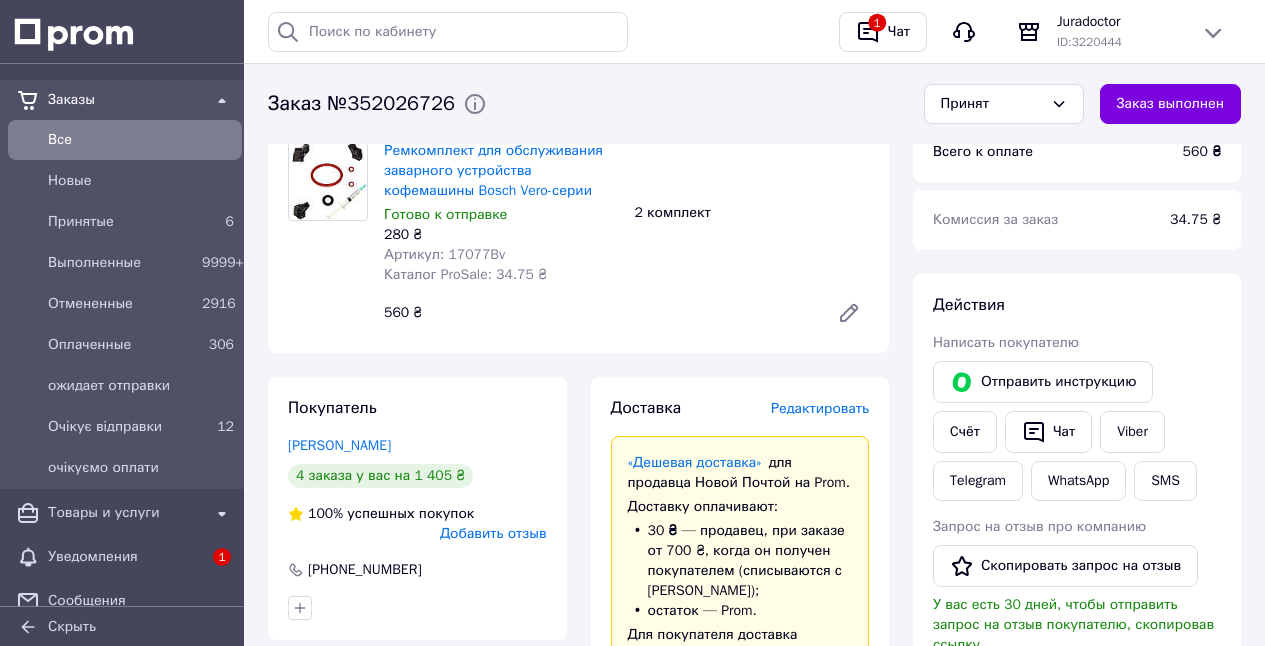 click on "Редактировать" at bounding box center (820, 408) 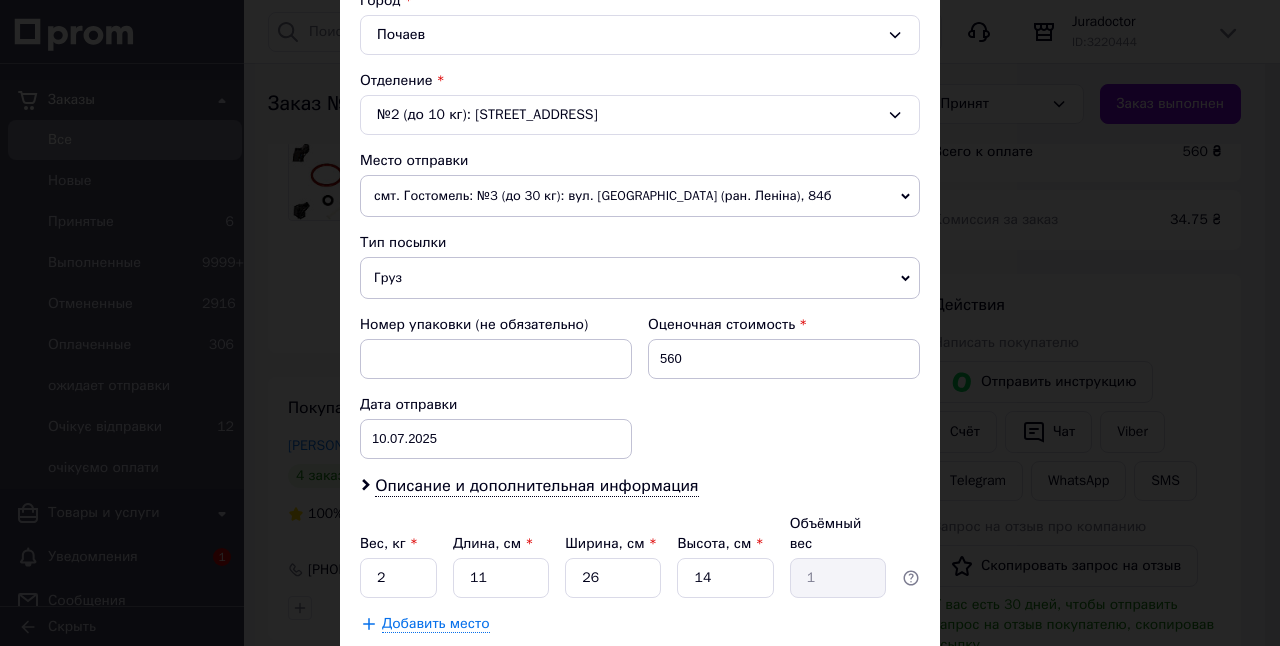scroll, scrollTop: 567, scrollLeft: 0, axis: vertical 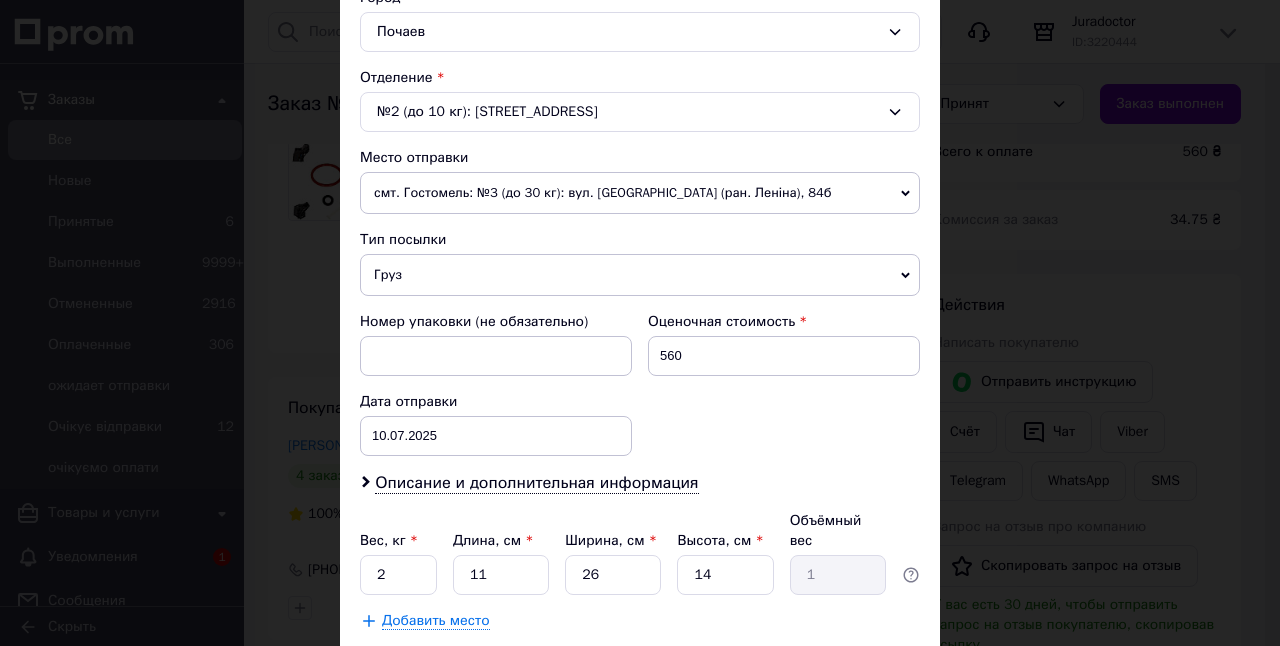 click on "Груз" at bounding box center (640, 275) 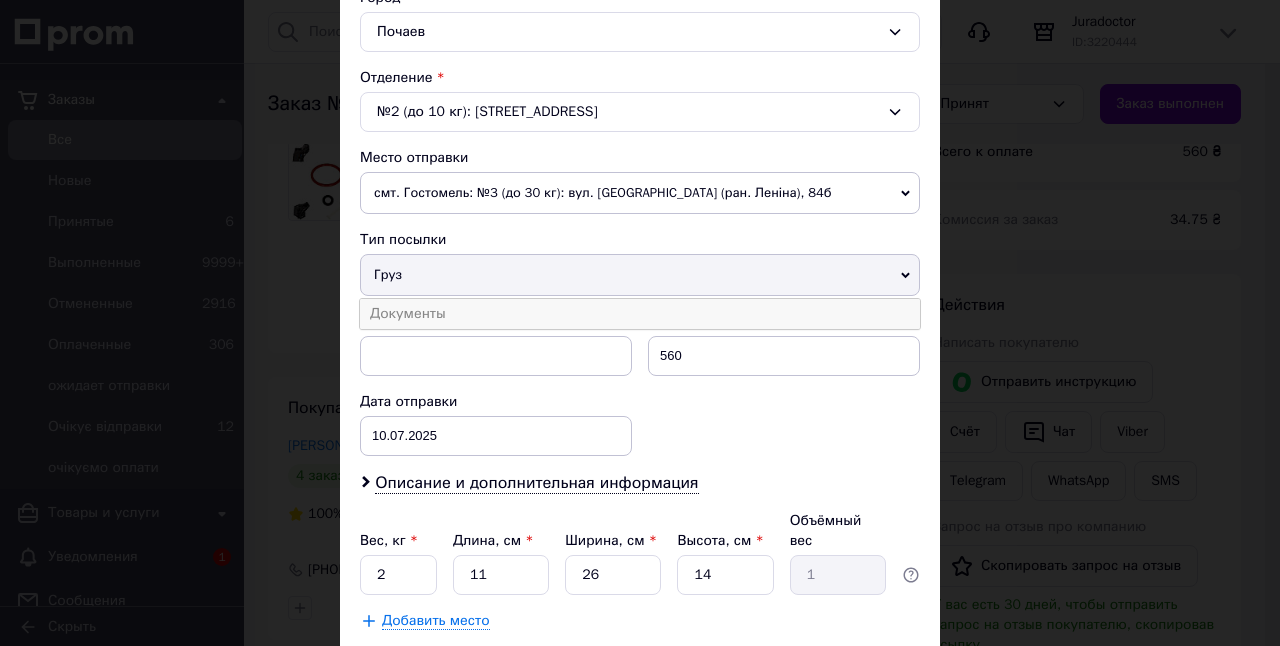 click on "Документы" at bounding box center (640, 314) 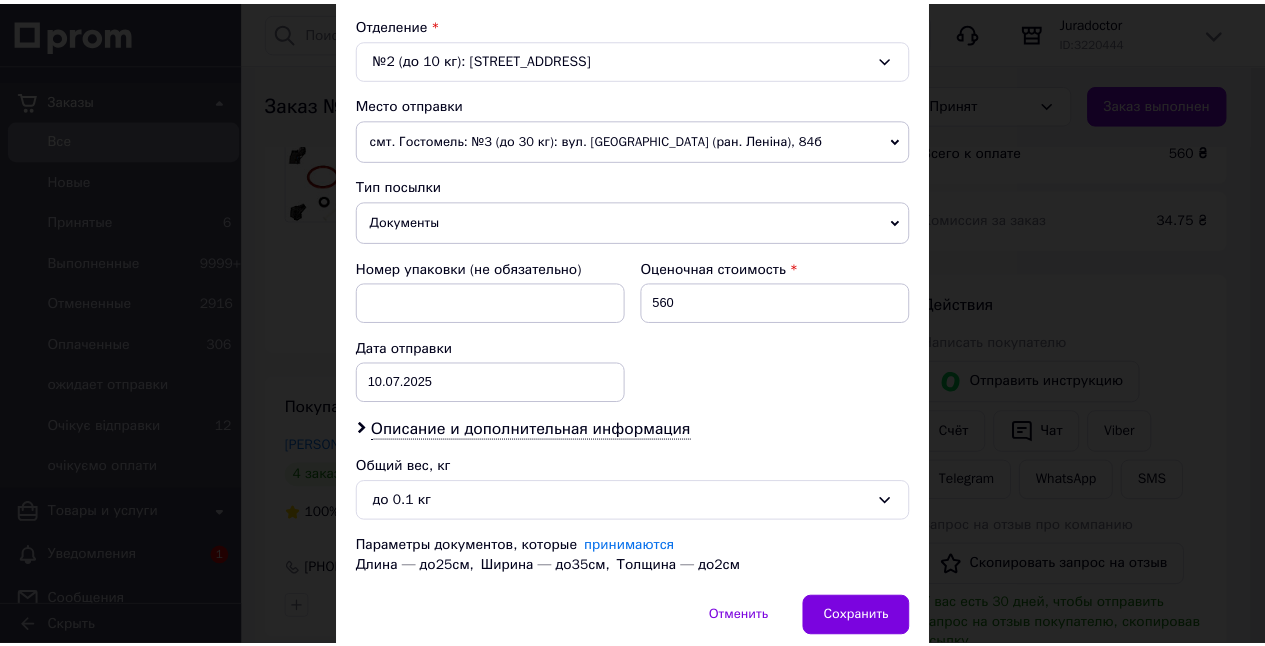 scroll, scrollTop: 702, scrollLeft: 0, axis: vertical 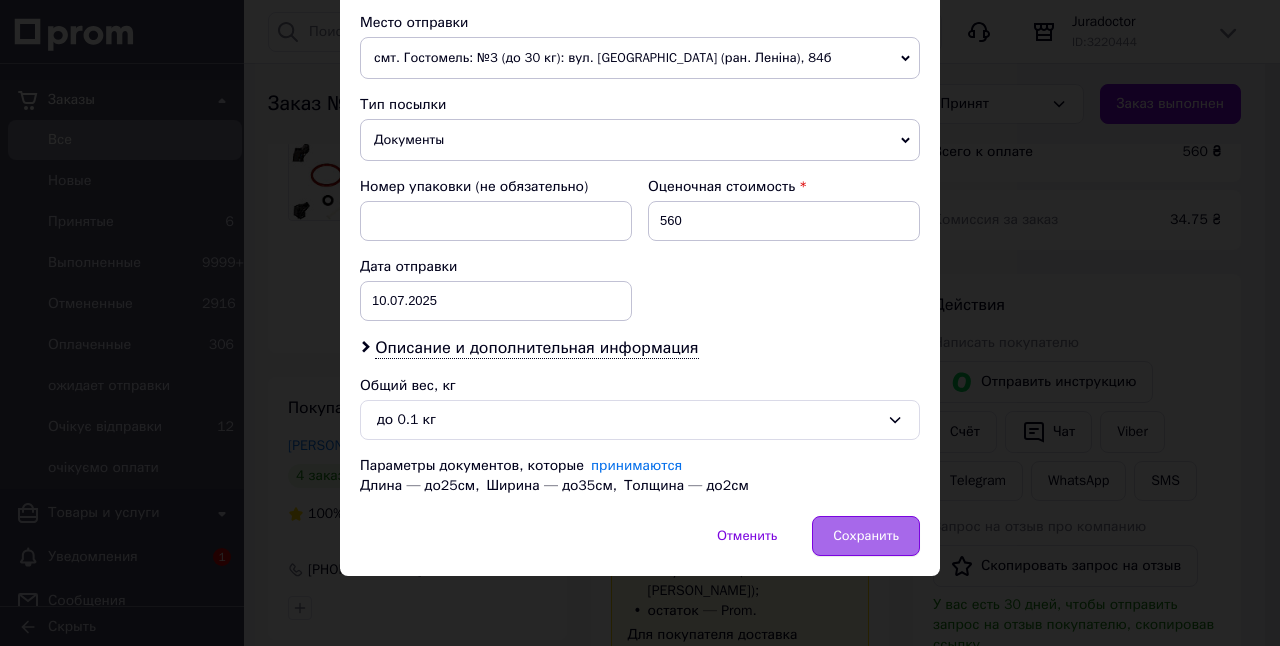 click on "Сохранить" at bounding box center [866, 536] 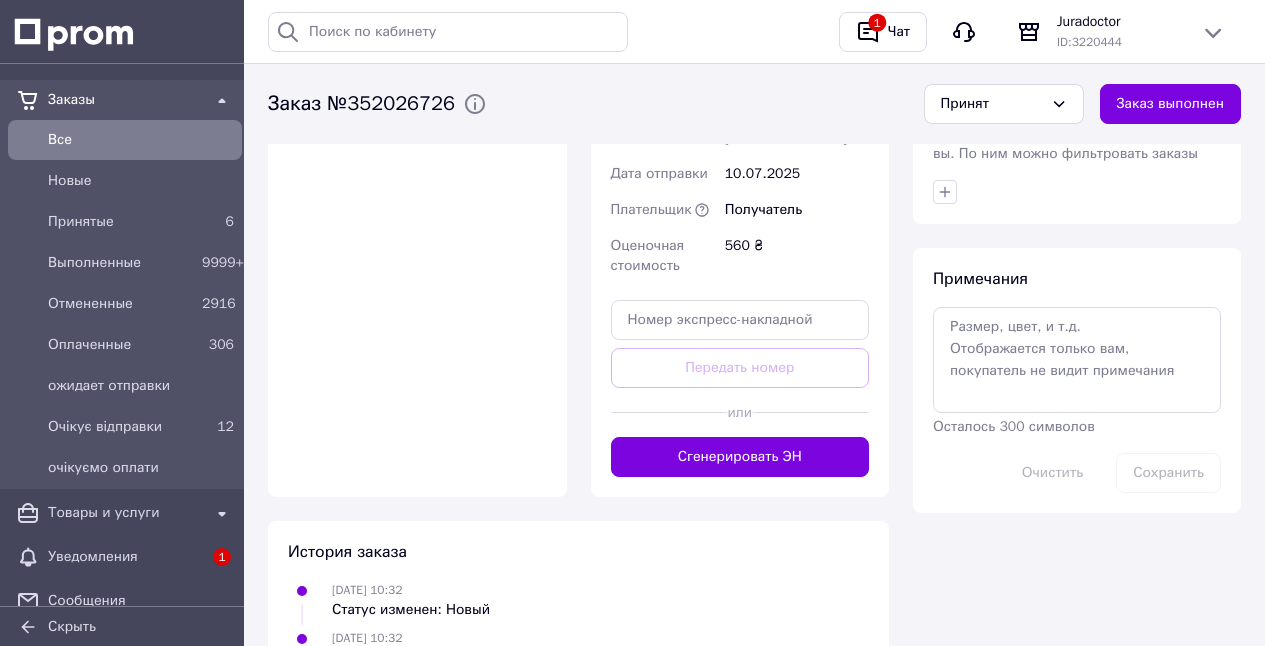 scroll, scrollTop: 1634, scrollLeft: 0, axis: vertical 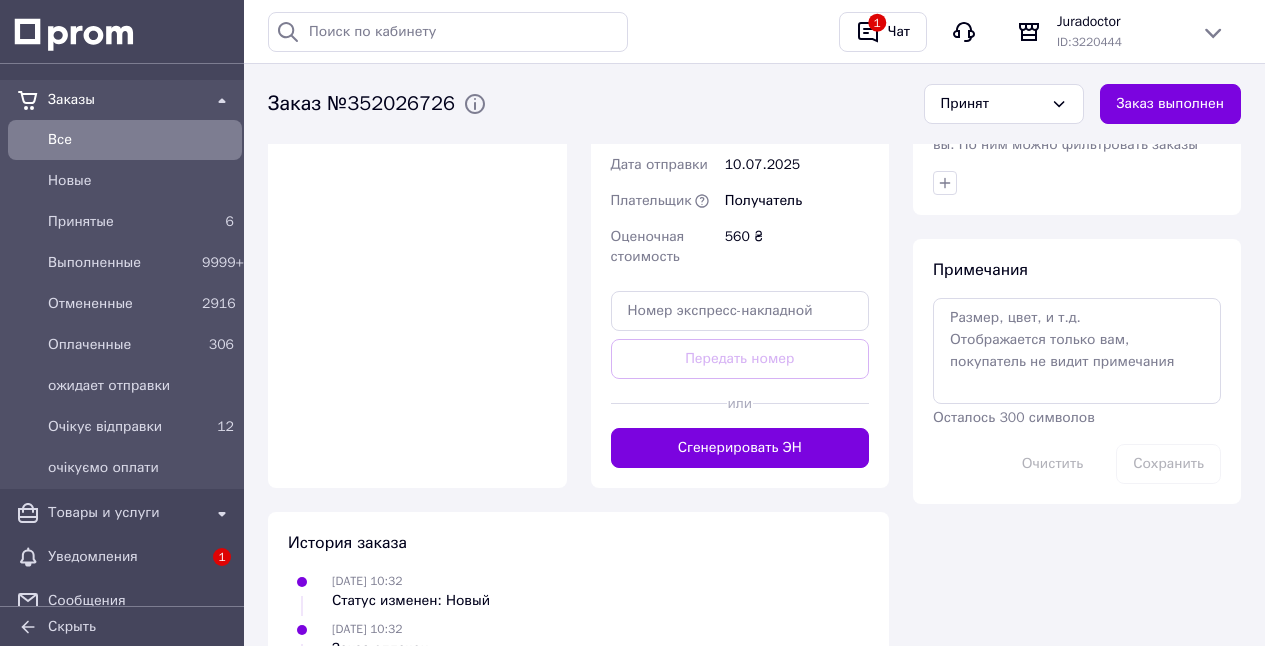 drag, startPoint x: 769, startPoint y: 472, endPoint x: 983, endPoint y: 502, distance: 216.09258 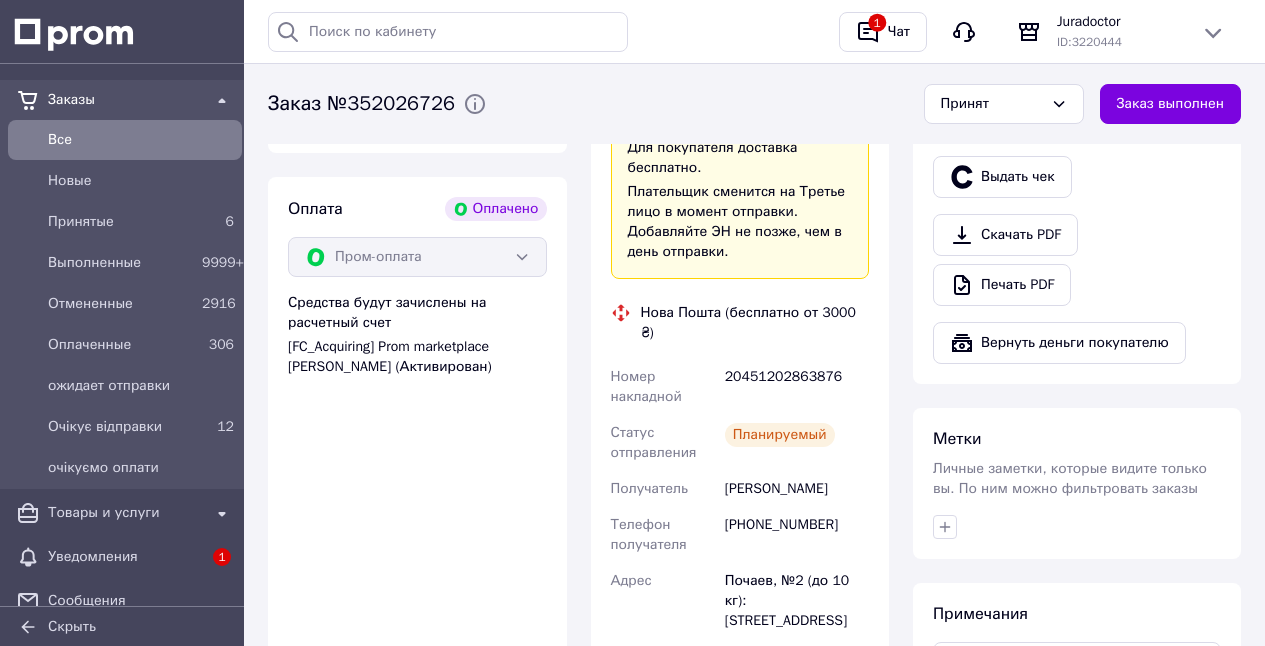 scroll, scrollTop: 1303, scrollLeft: 0, axis: vertical 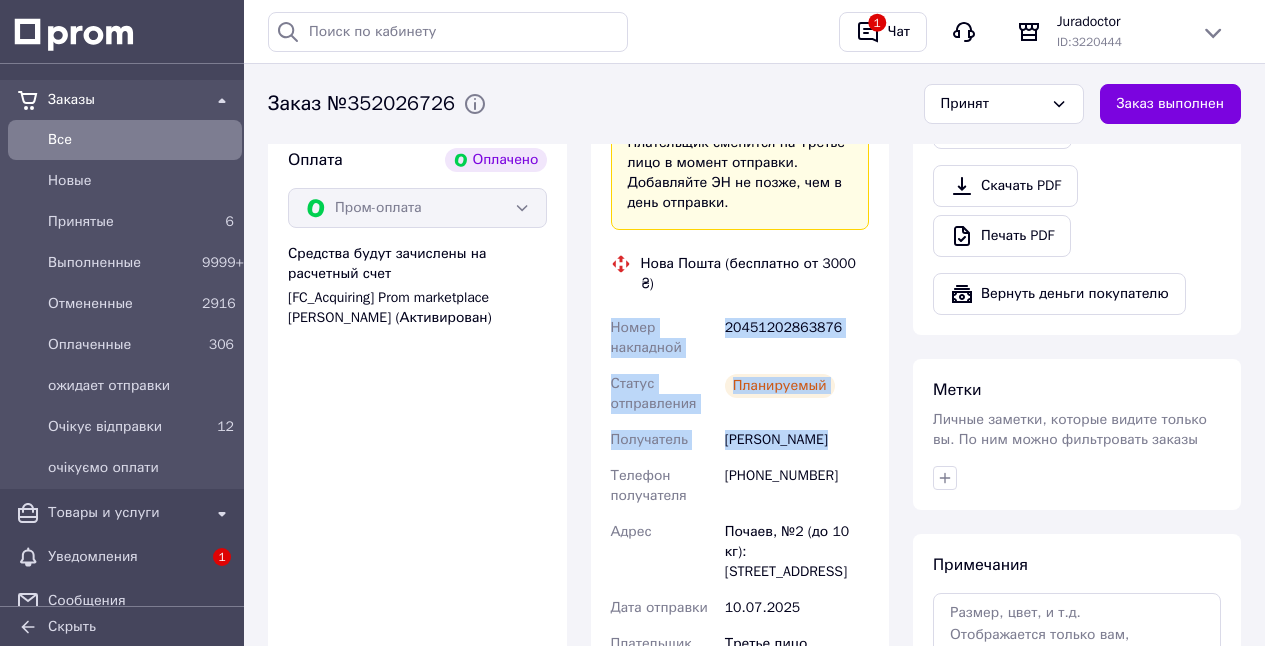 drag, startPoint x: 609, startPoint y: 340, endPoint x: 830, endPoint y: 461, distance: 251.95634 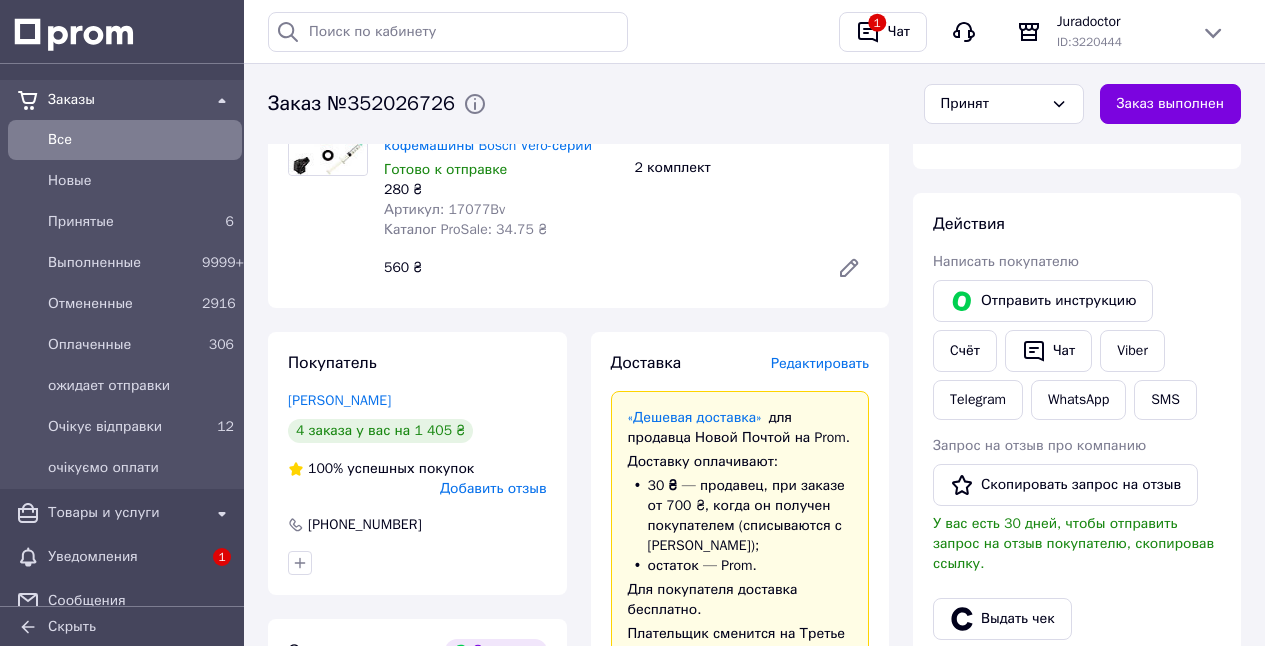 scroll, scrollTop: 809, scrollLeft: 0, axis: vertical 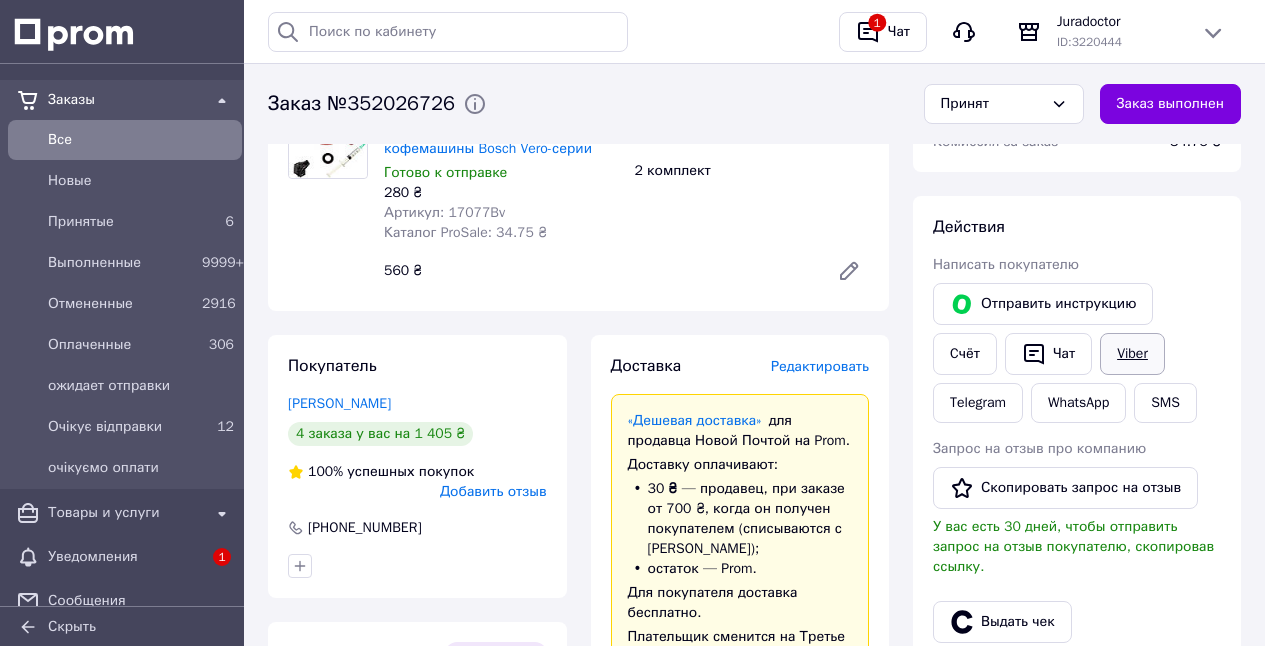 click on "Viber" at bounding box center [1132, 354] 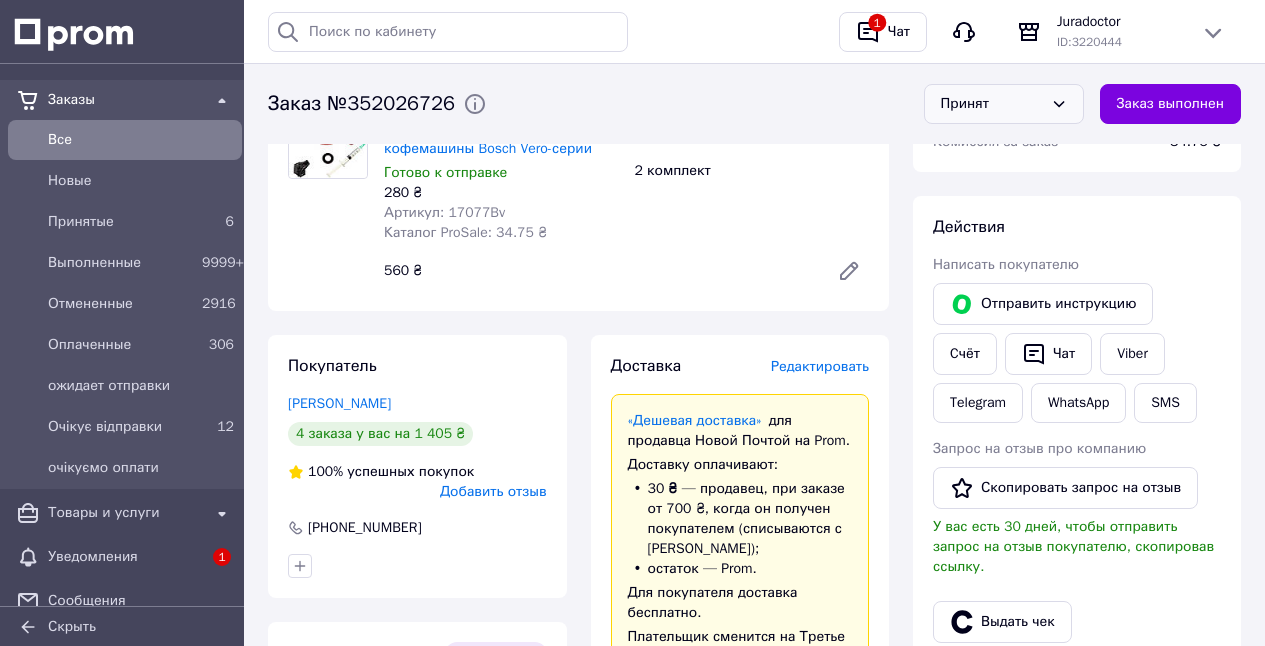 click on "Принят" at bounding box center [1004, 104] 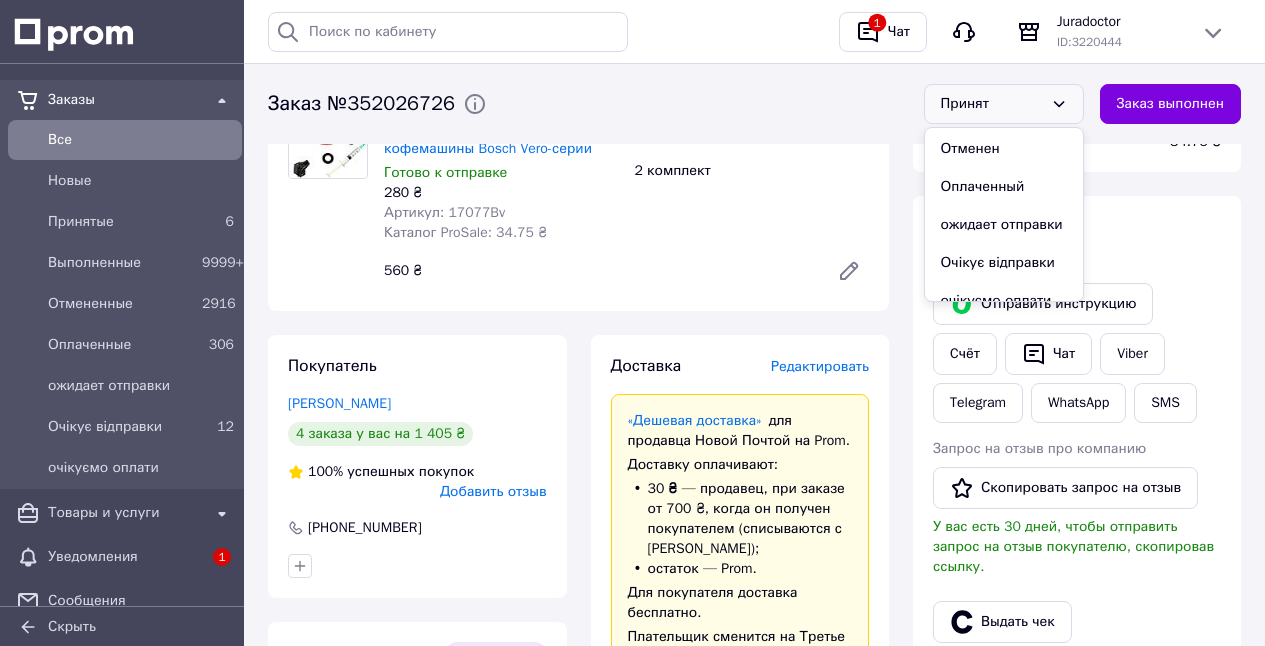 scroll, scrollTop: 78, scrollLeft: 0, axis: vertical 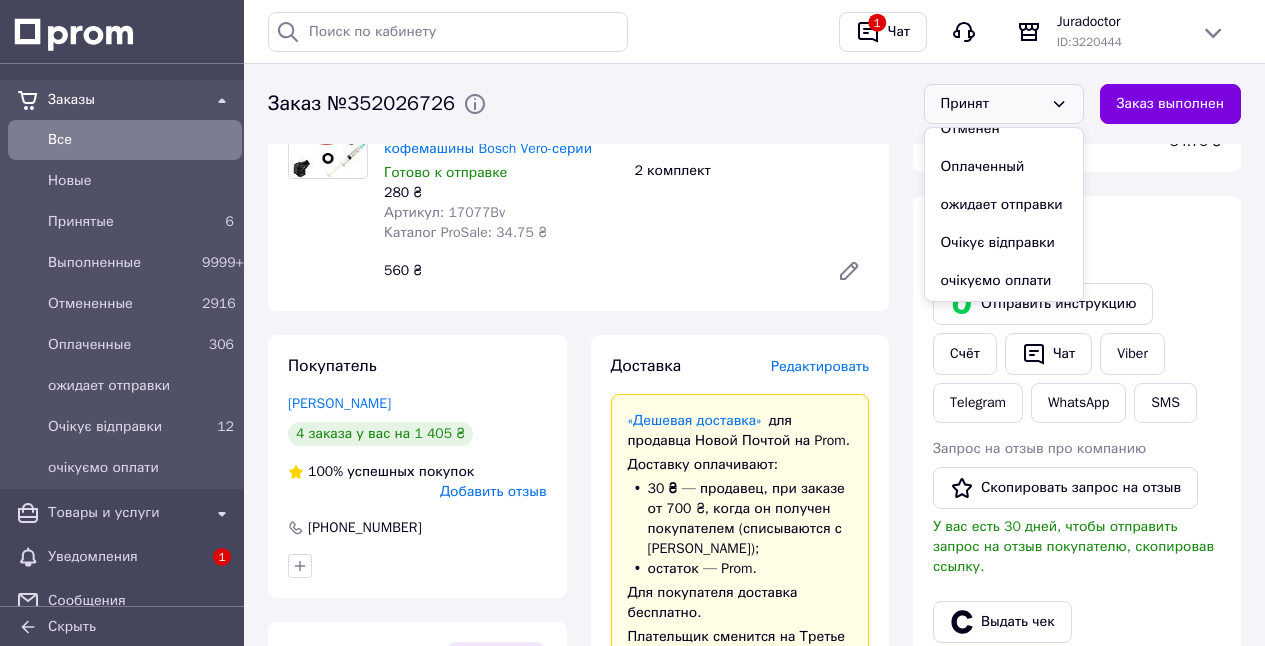 click on "Очікує відправки" at bounding box center (1004, 243) 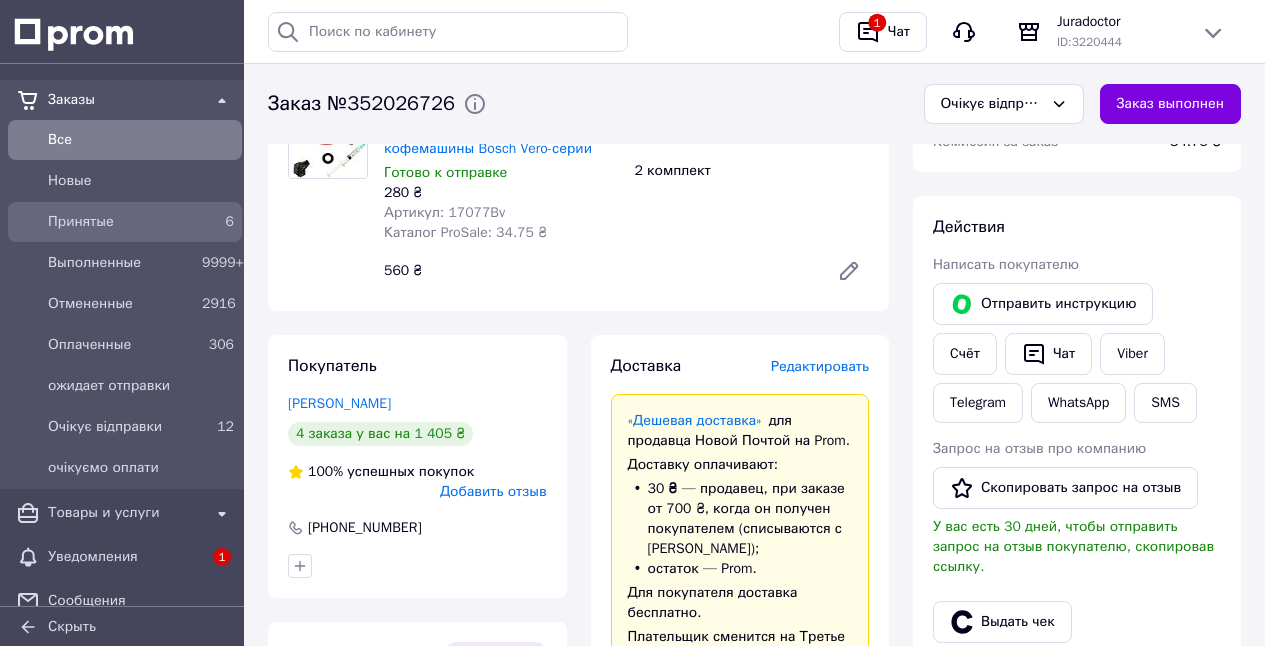 click on "Принятые" at bounding box center [121, 222] 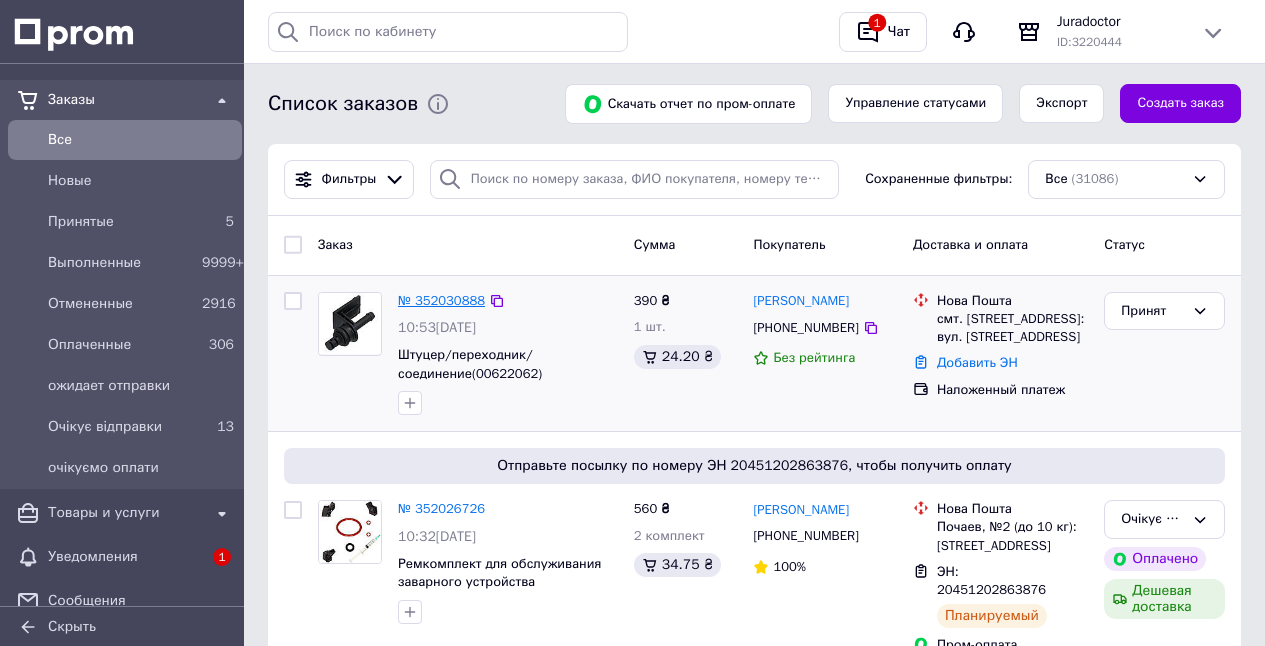 click on "№ 352030888" at bounding box center (441, 300) 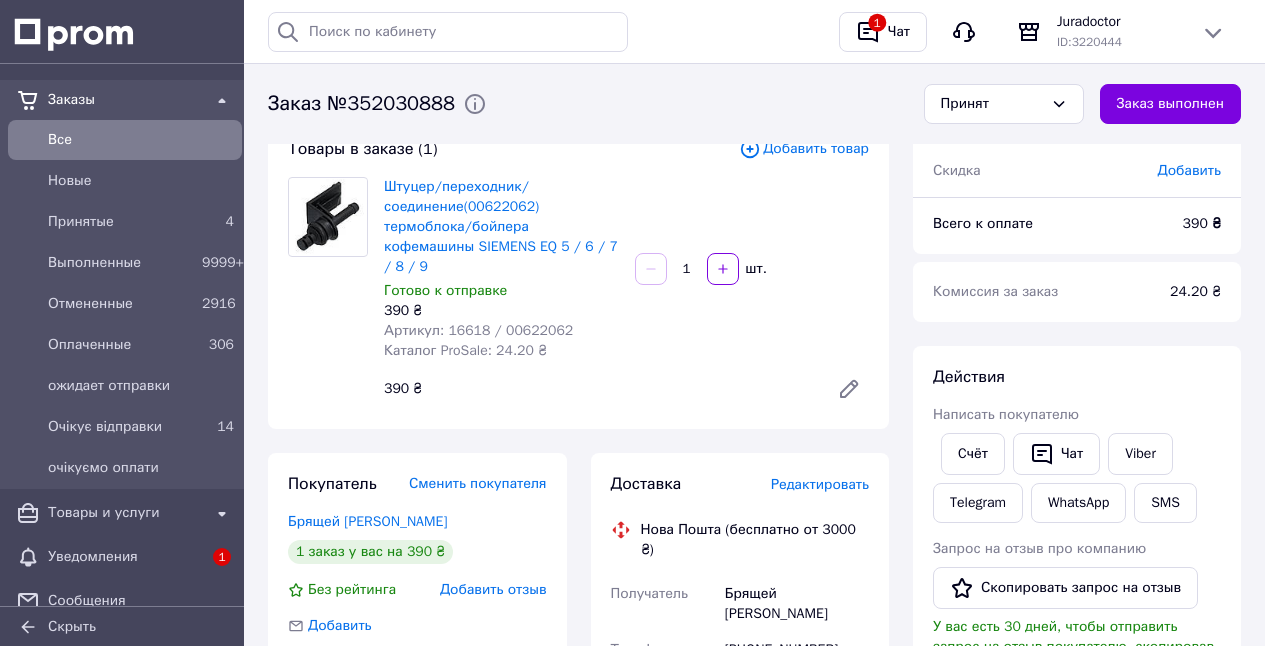 scroll, scrollTop: 161, scrollLeft: 0, axis: vertical 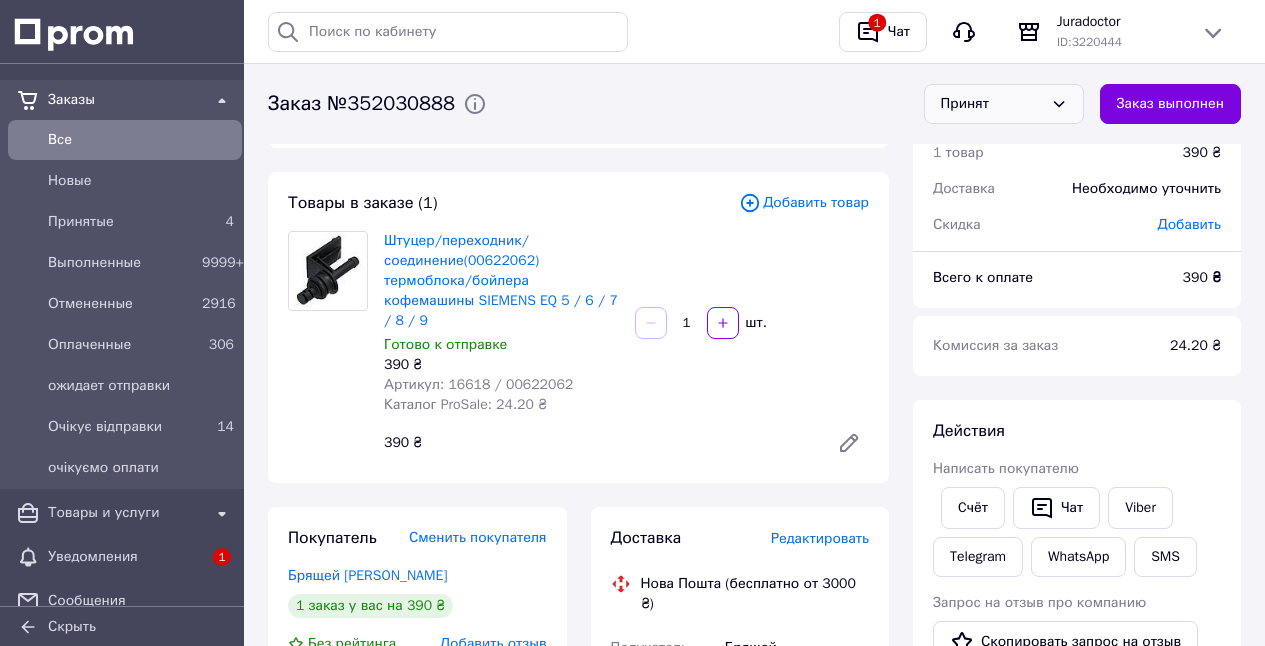 drag, startPoint x: 1010, startPoint y: 98, endPoint x: 1003, endPoint y: 113, distance: 16.552946 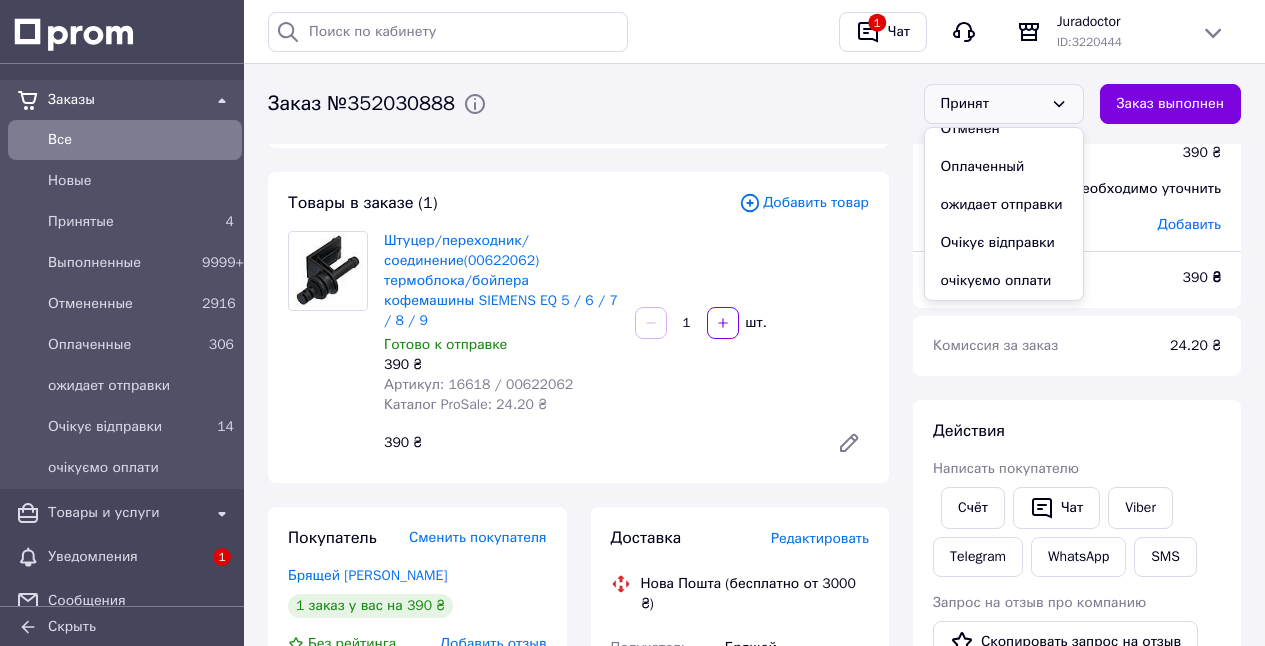 scroll, scrollTop: 78, scrollLeft: 0, axis: vertical 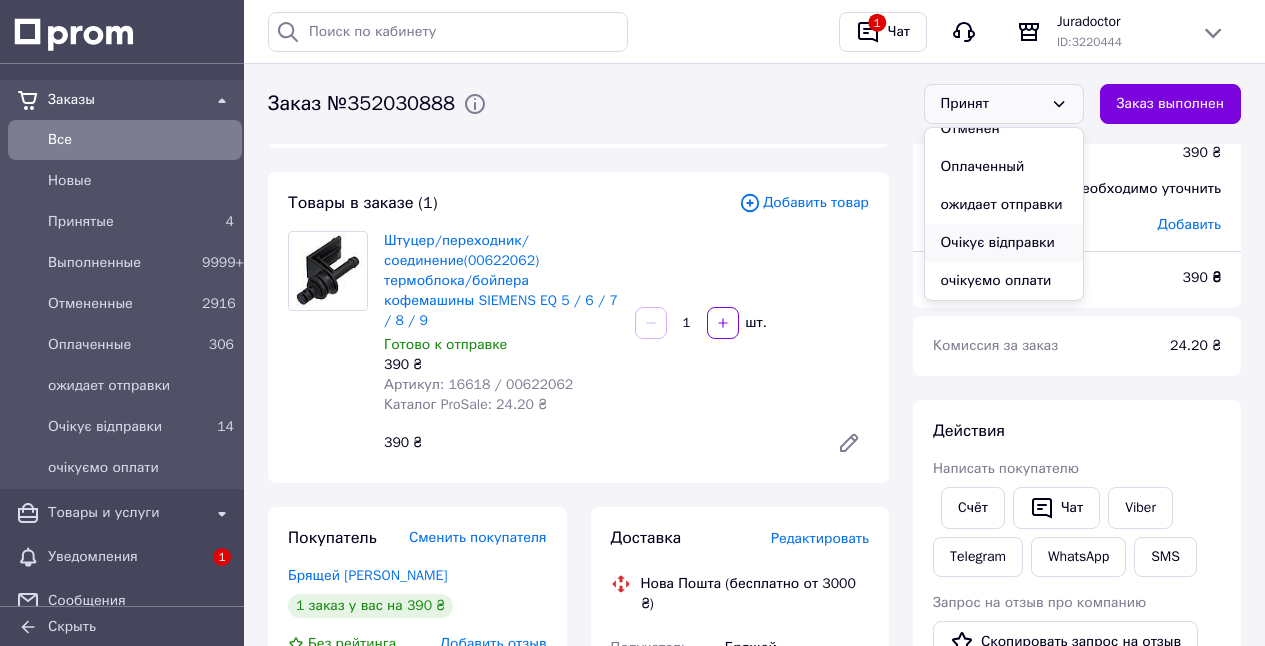 drag, startPoint x: 1055, startPoint y: 241, endPoint x: 1027, endPoint y: 223, distance: 33.286633 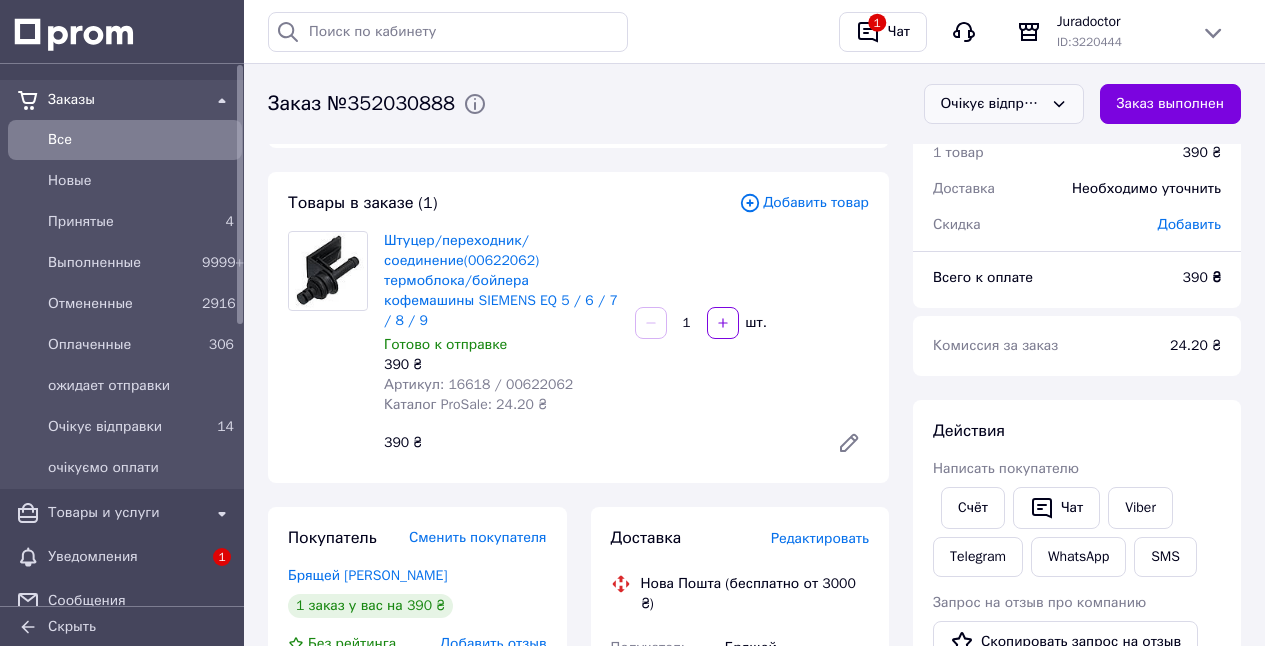 click on "Заказы" at bounding box center (125, 100) 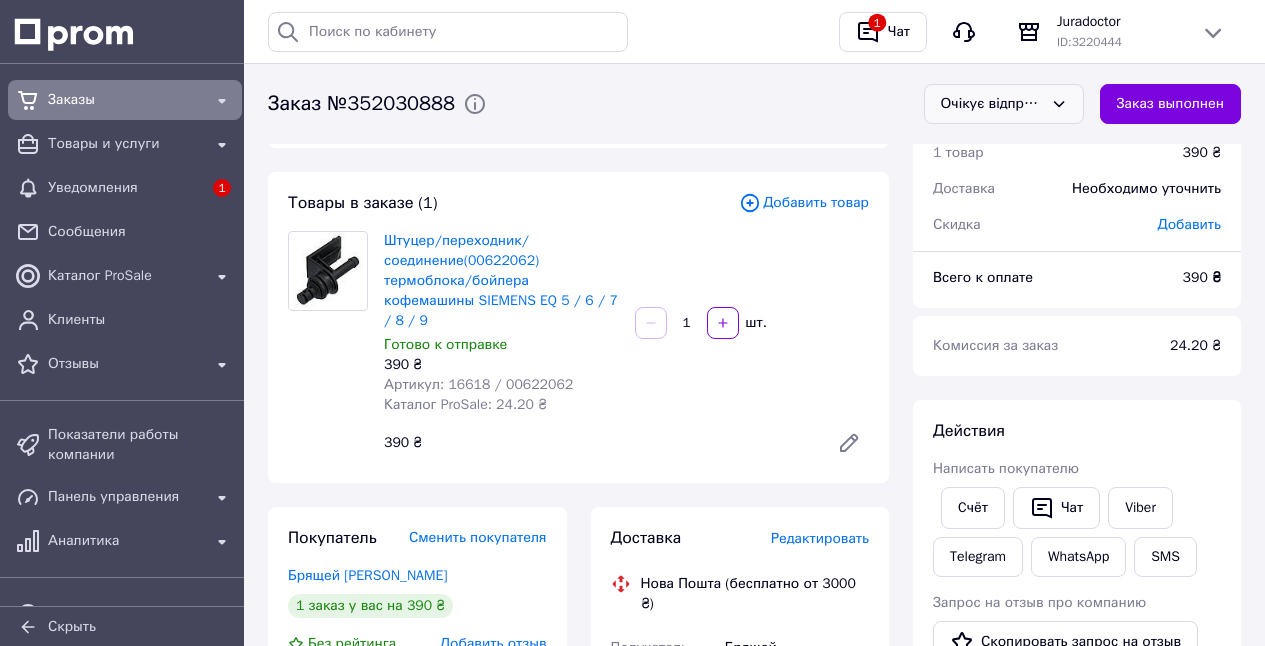 click on "Заказы" at bounding box center [125, 100] 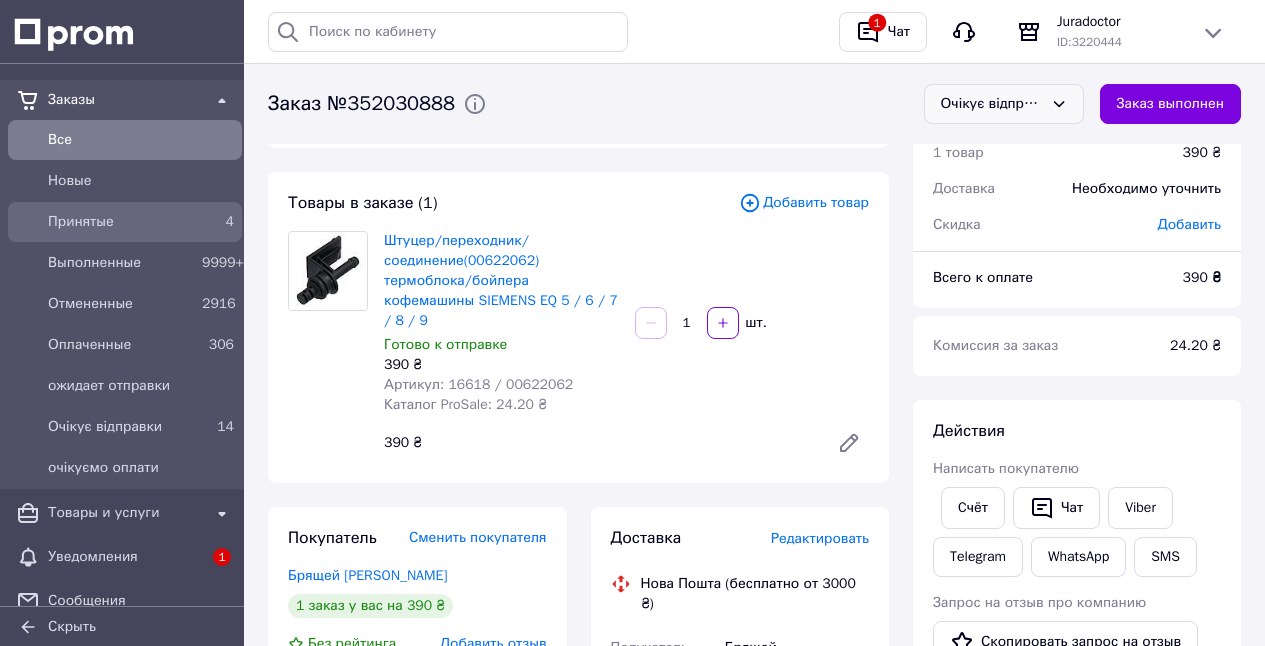 click on "Принятые" at bounding box center (121, 222) 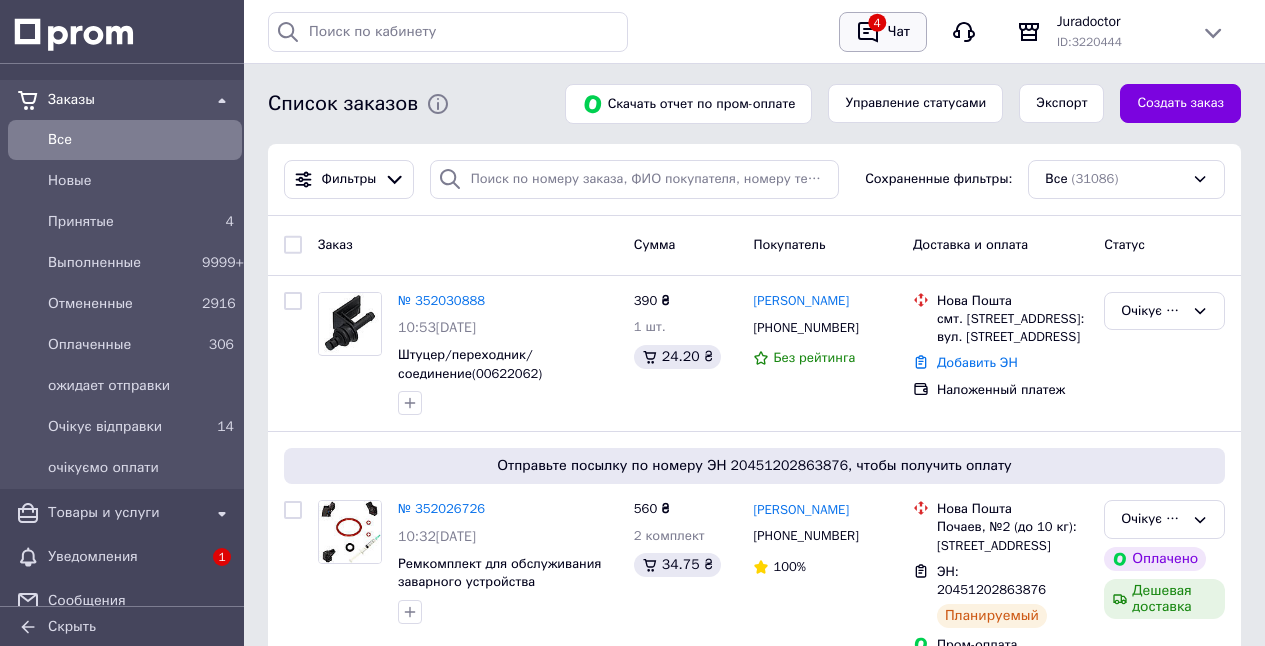 click on "4" at bounding box center (868, 32) 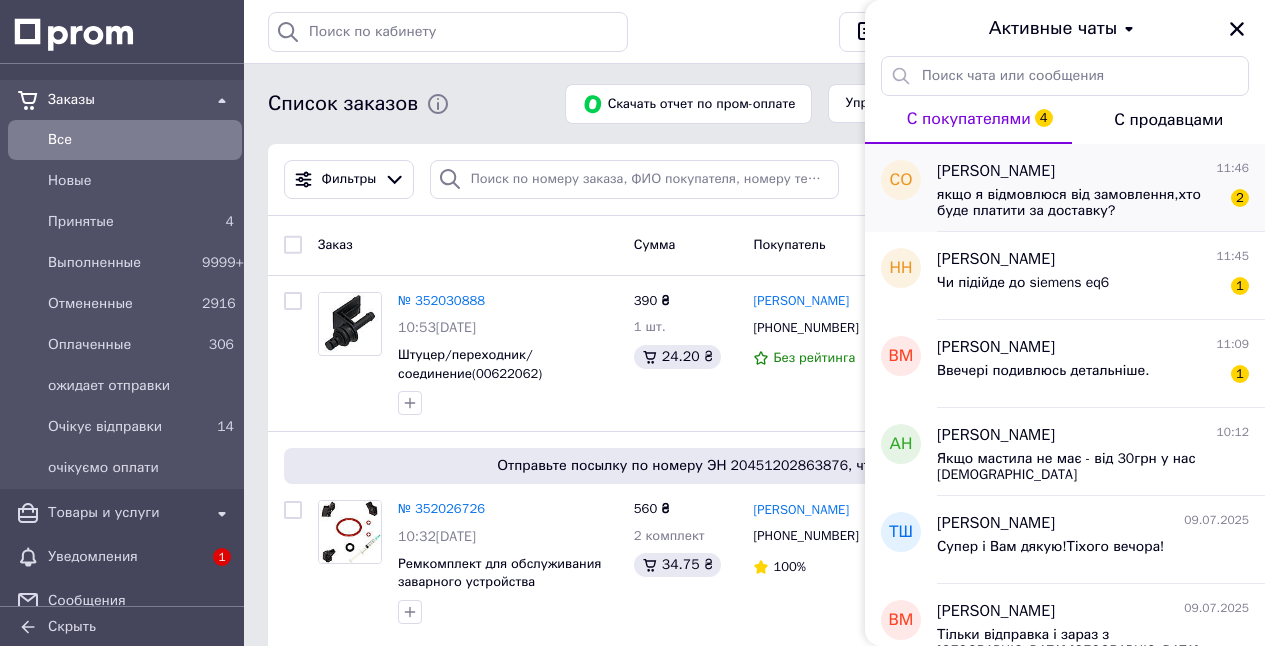 click on "якщо я відмовлюся від замовлення,хто буде платити за доставку?" at bounding box center [1079, 203] 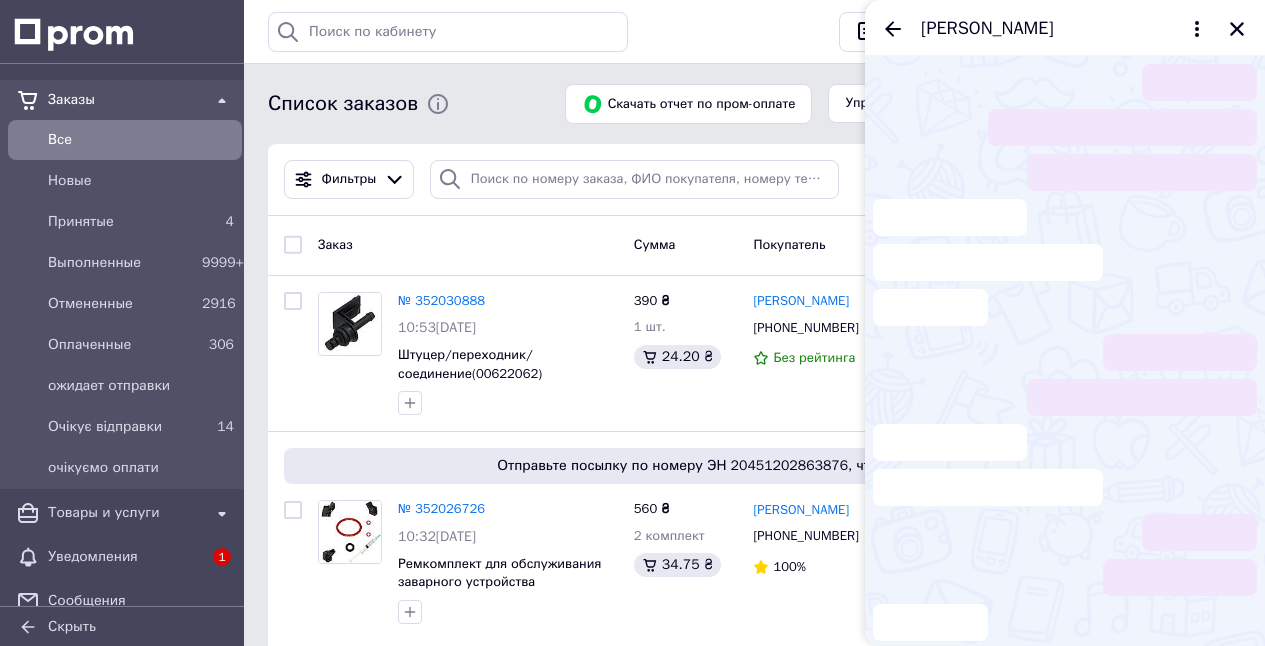 scroll, scrollTop: 284, scrollLeft: 0, axis: vertical 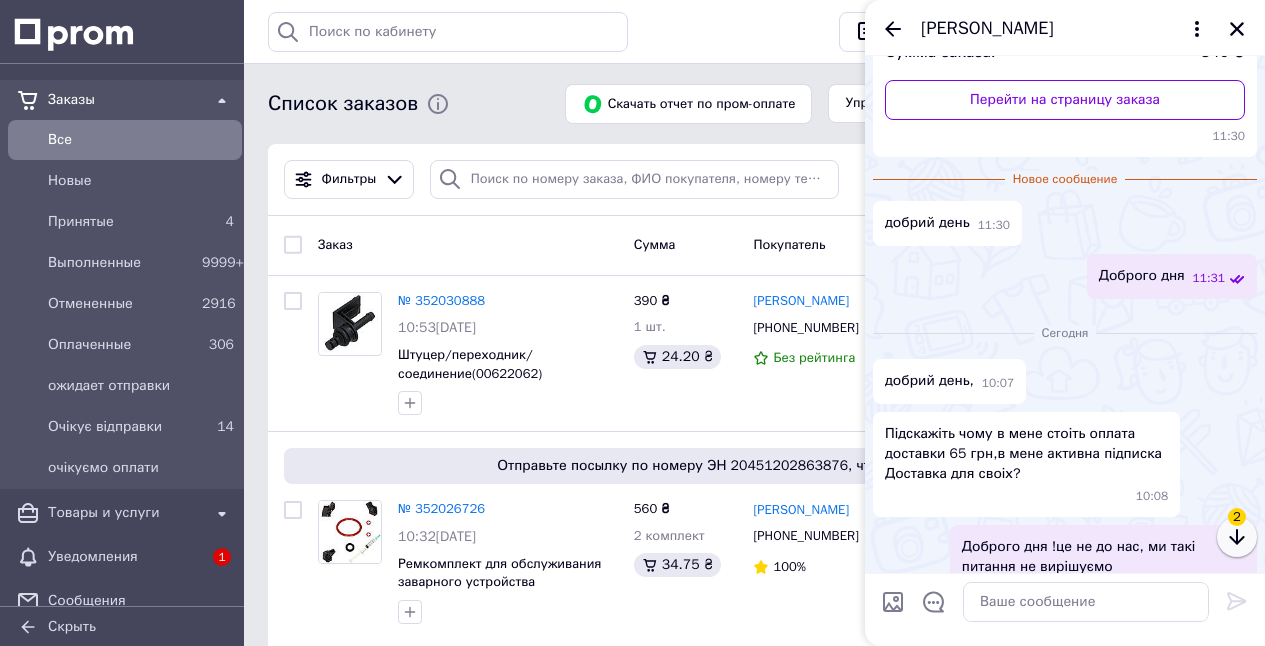 click 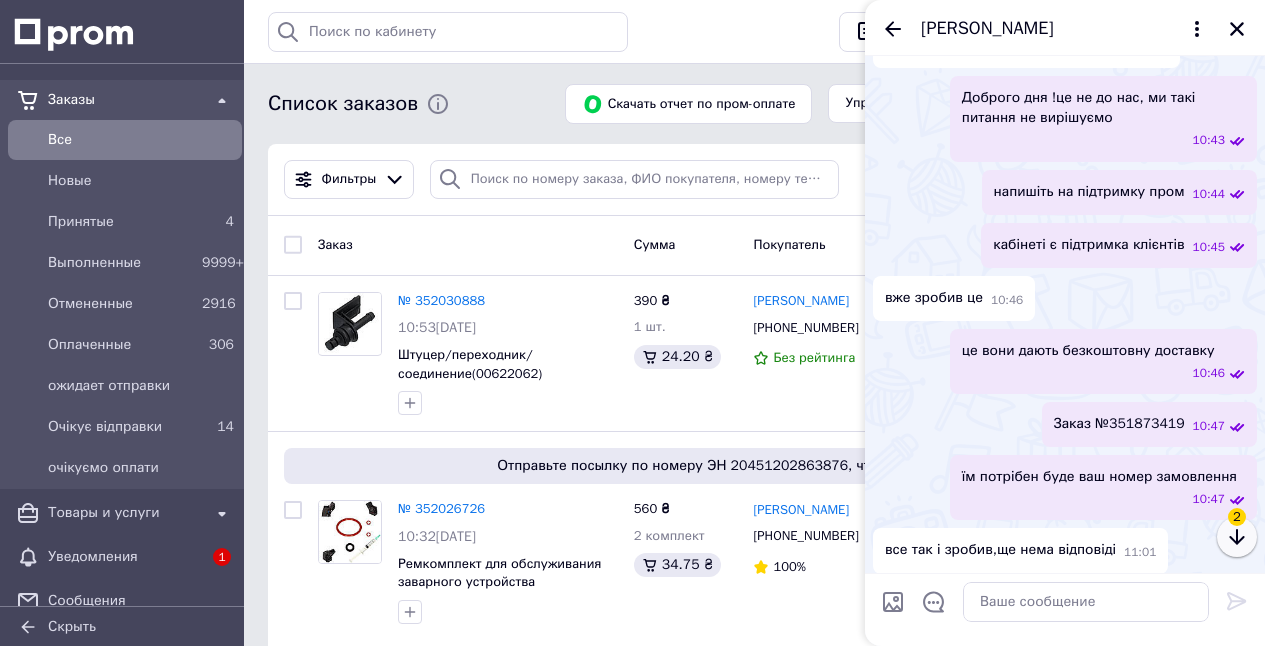 click 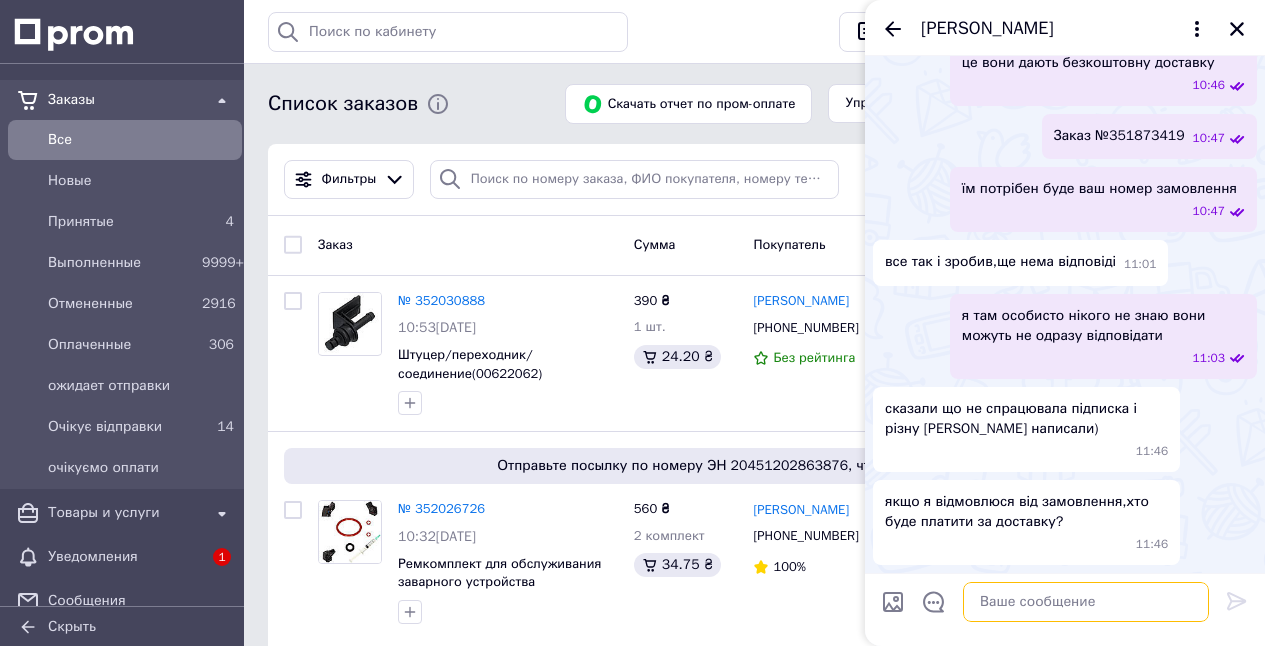 click at bounding box center [1086, 602] 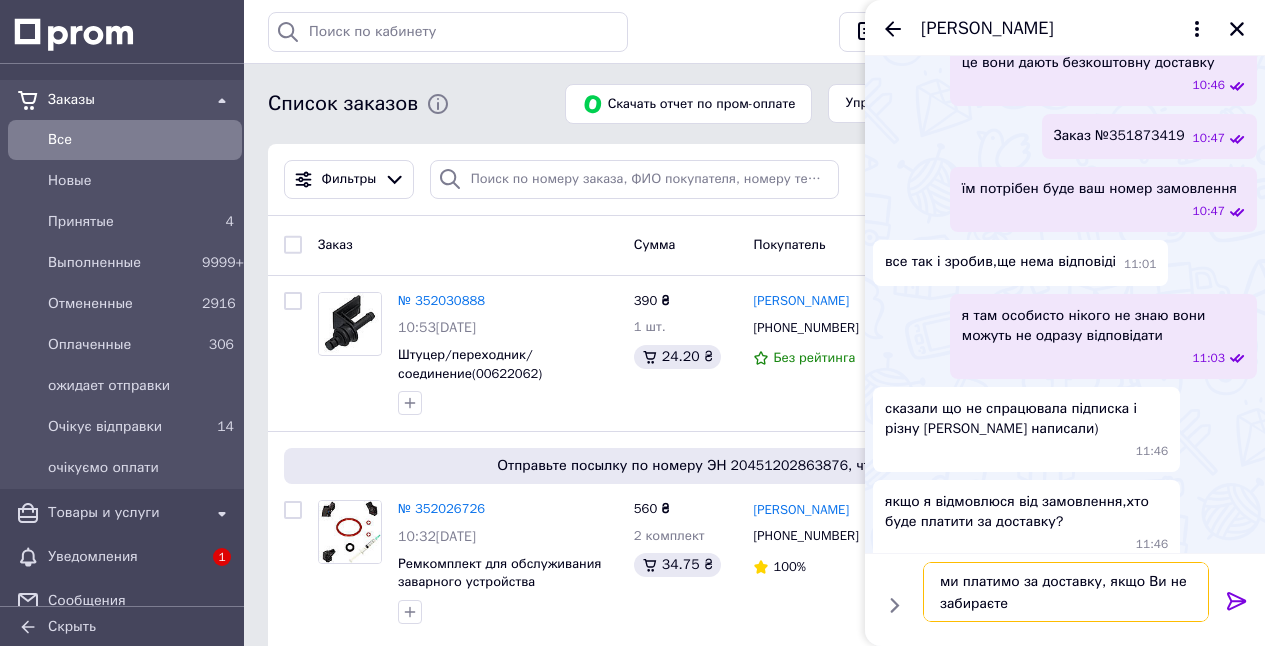 type on "ми платимо за доставку, якщо Ви не забираєте" 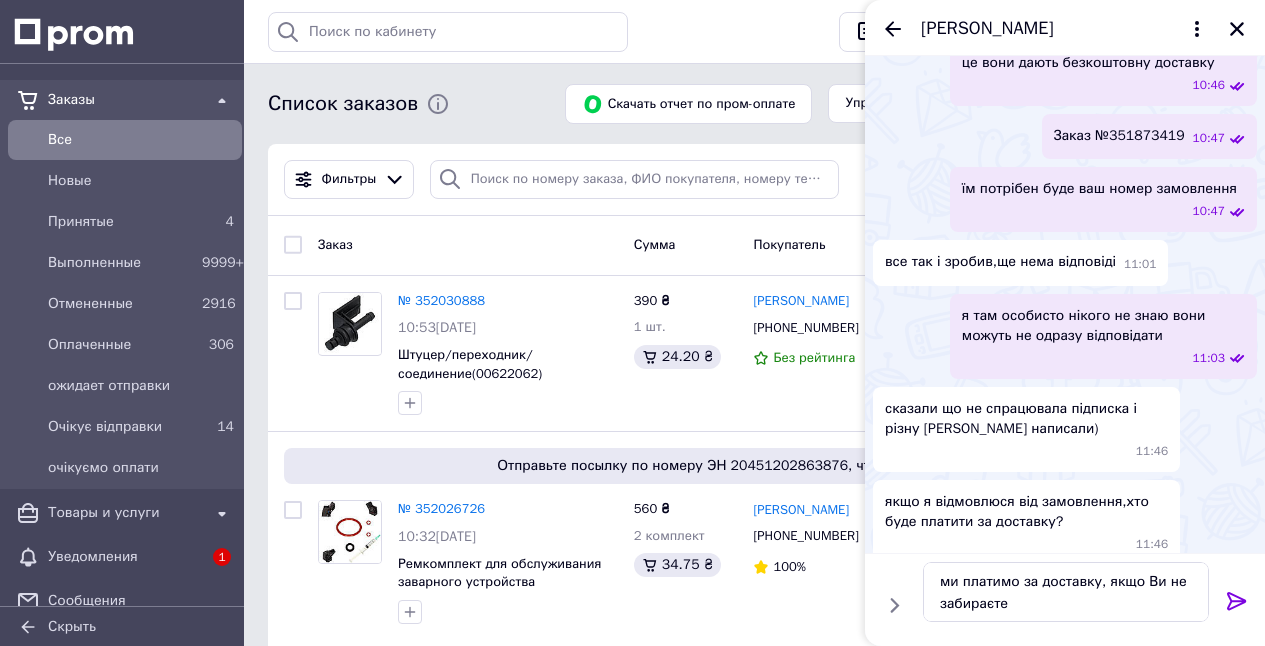 click 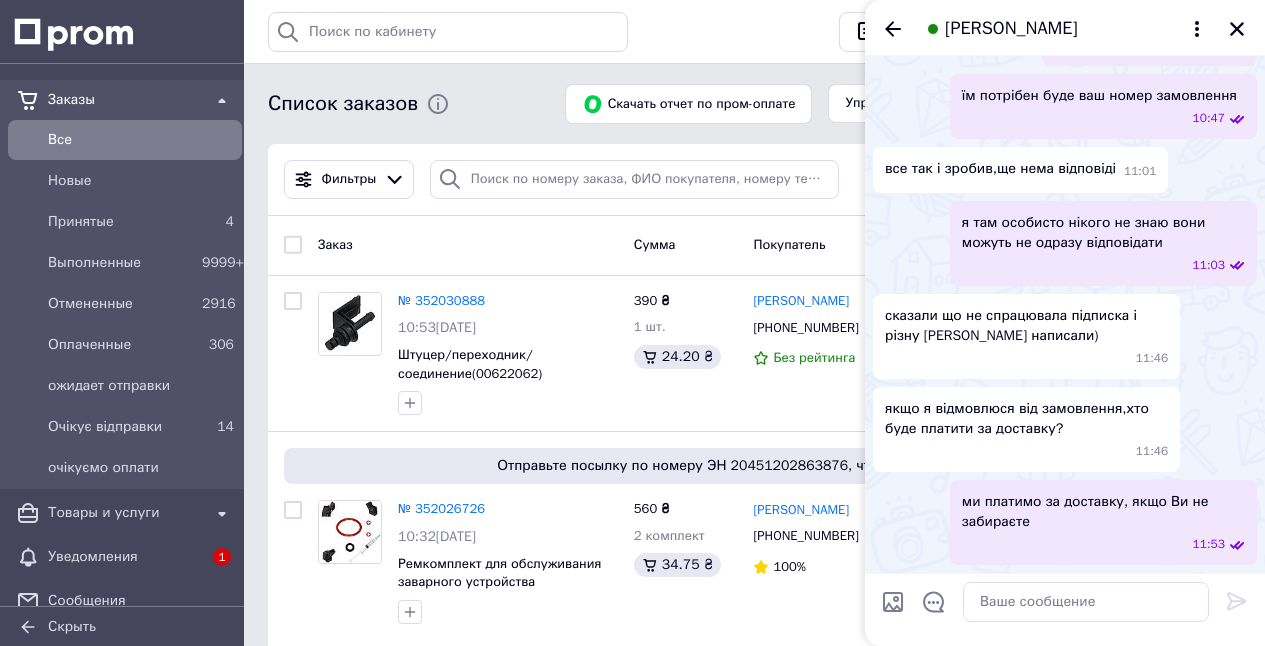 scroll, scrollTop: 1098, scrollLeft: 0, axis: vertical 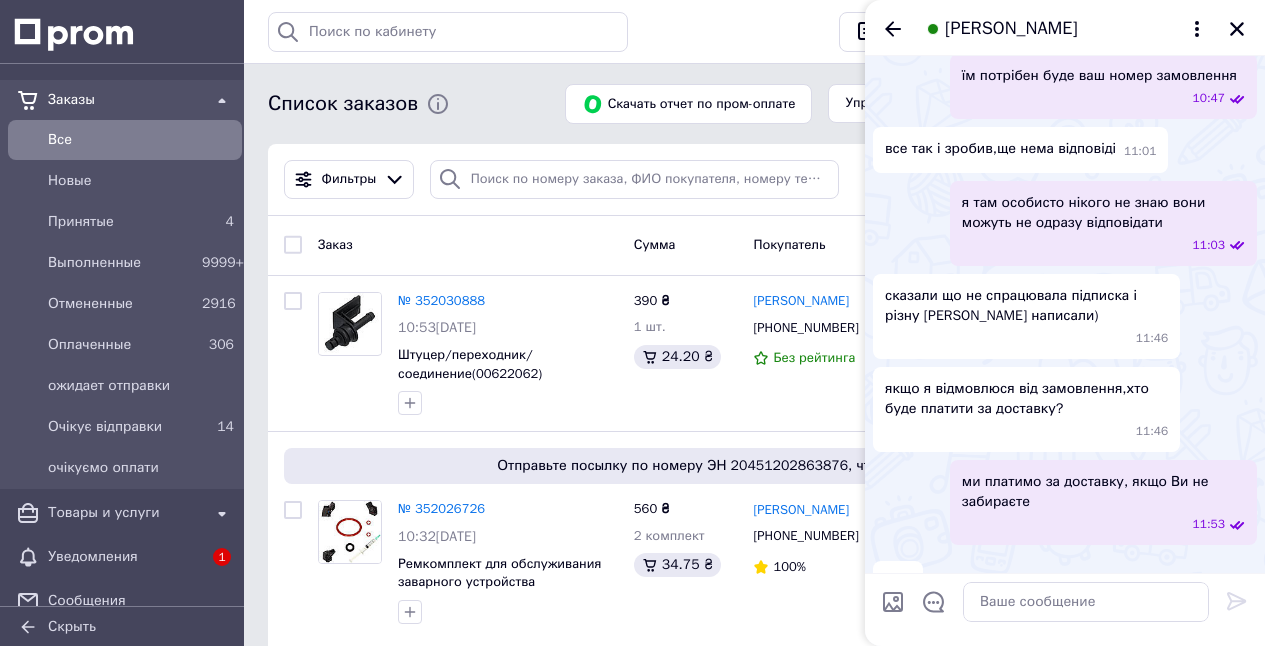 click 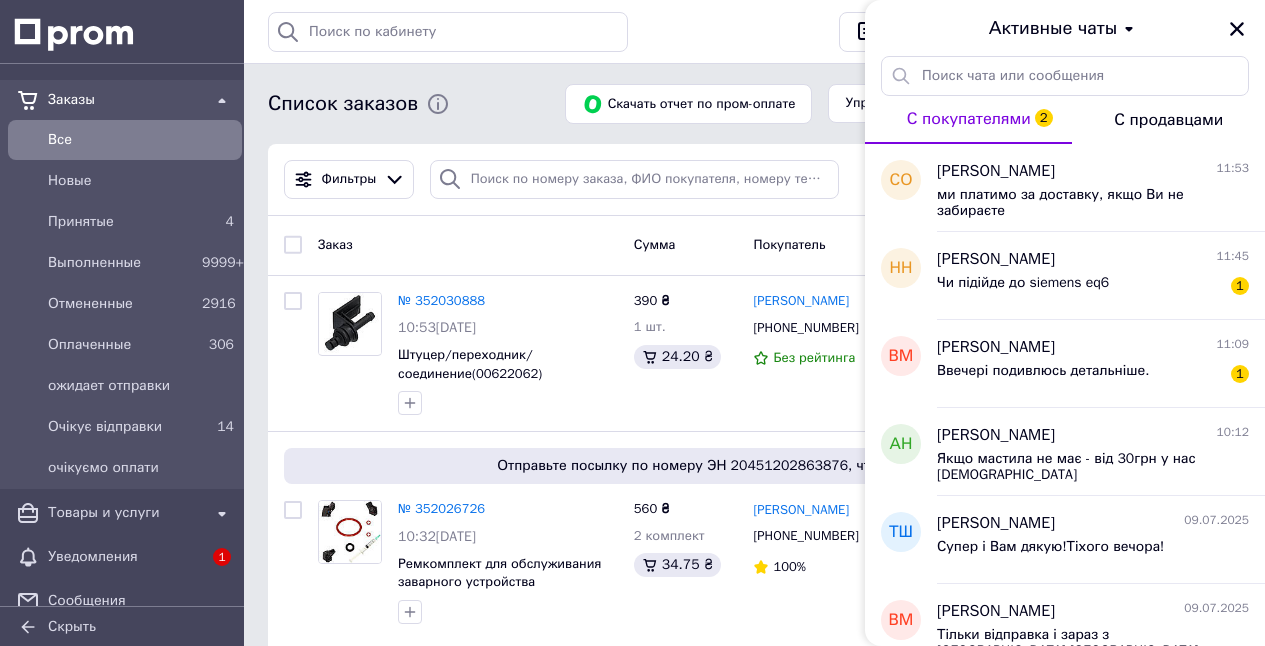 drag, startPoint x: 1230, startPoint y: 33, endPoint x: 1209, endPoint y: 48, distance: 25.806976 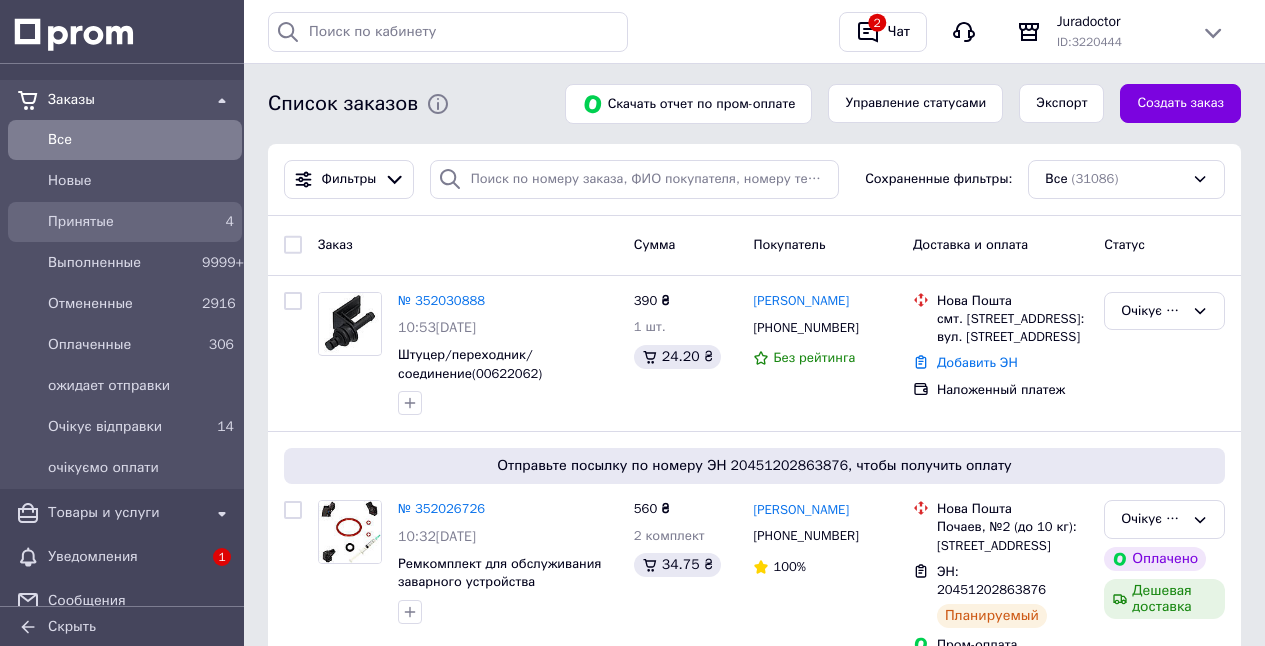 click on "Принятые" at bounding box center [121, 222] 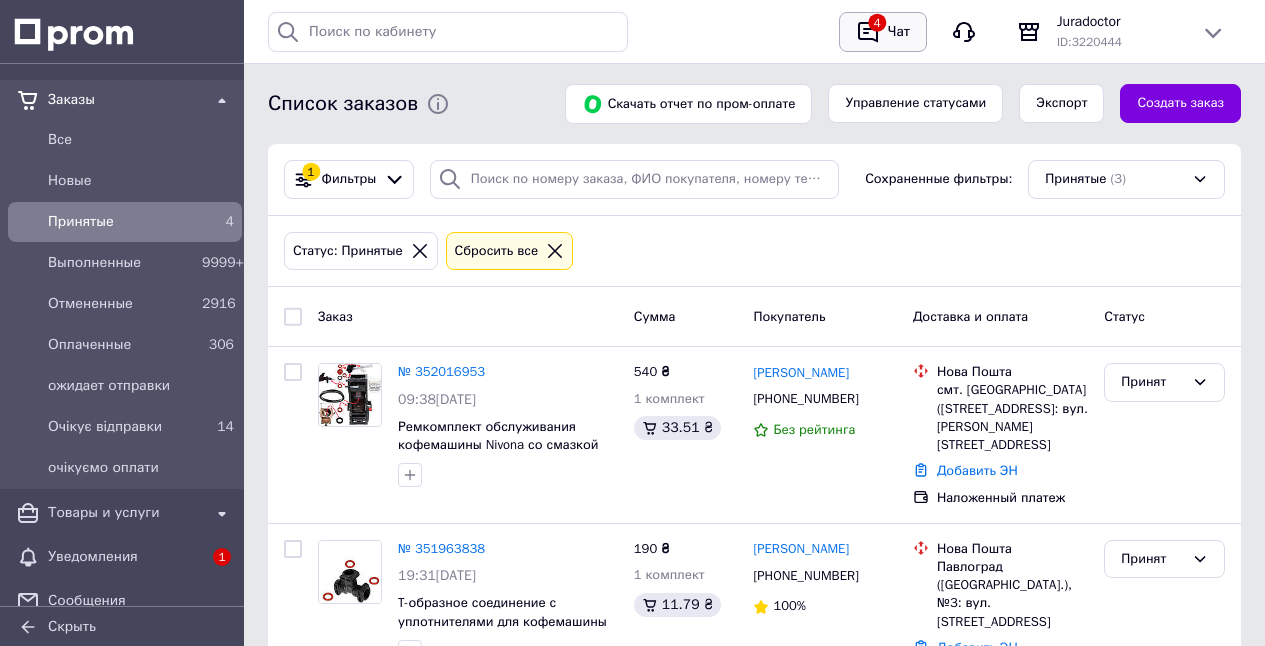 click on "Чат" at bounding box center [899, 32] 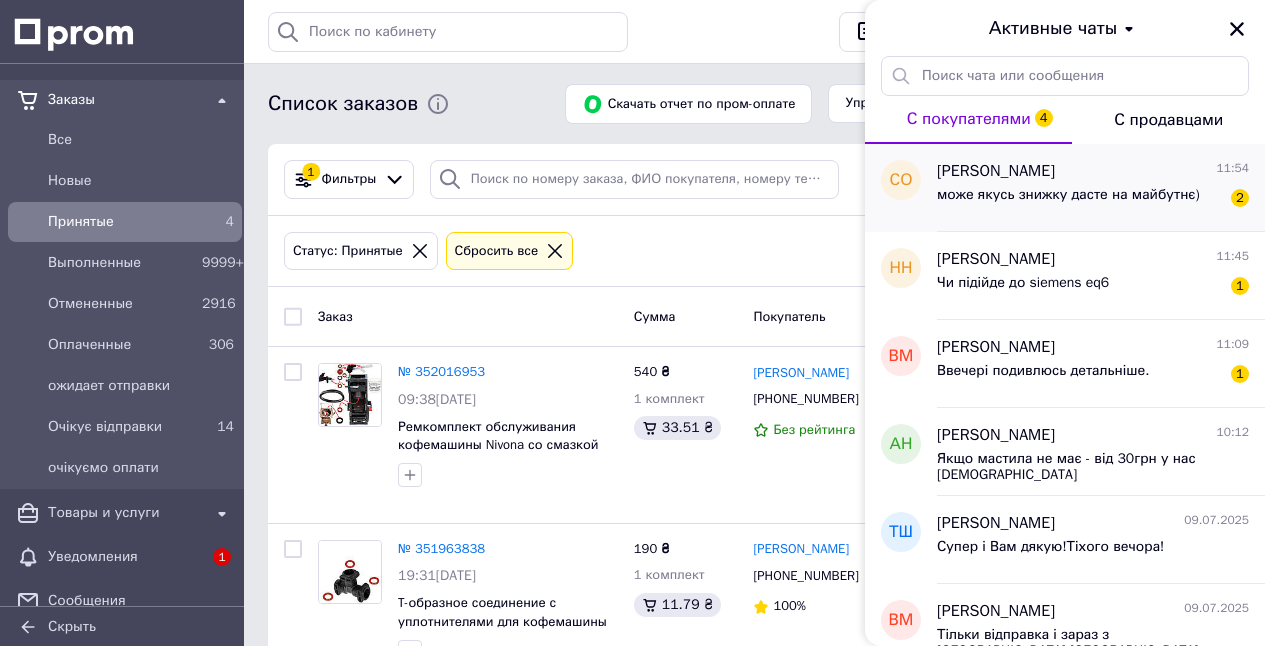 click on "може якусь знижку дасте на майбутнє)" at bounding box center (1068, 195) 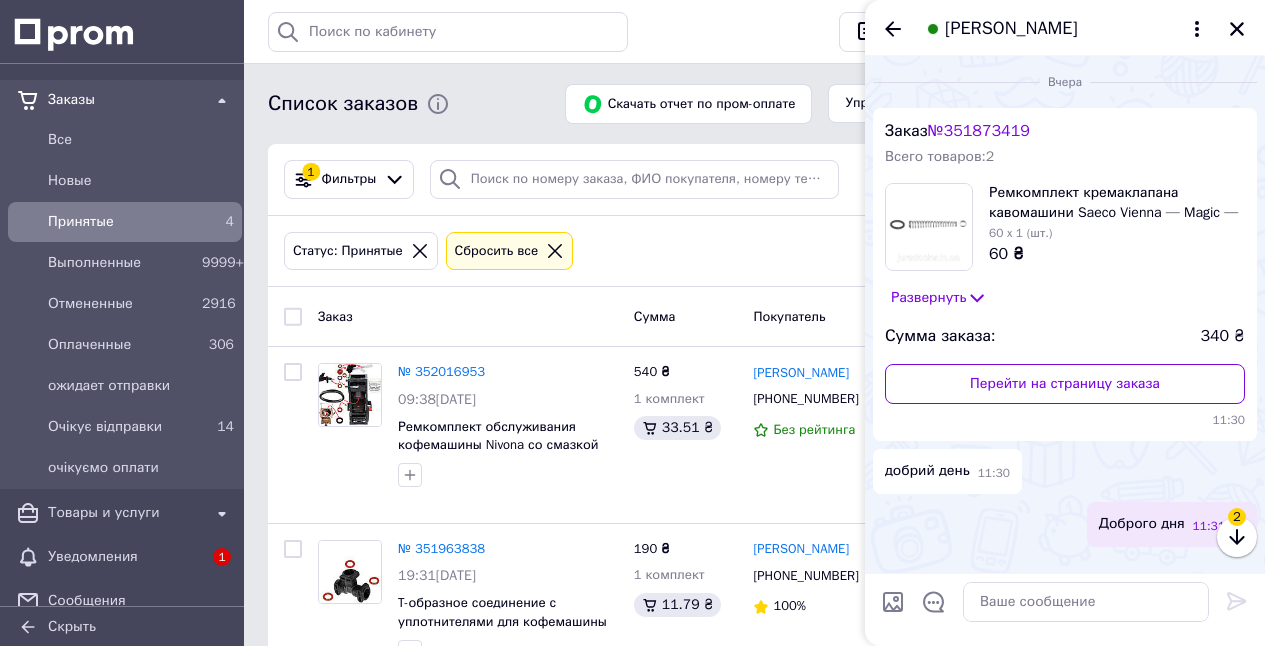 scroll, scrollTop: 1240, scrollLeft: 0, axis: vertical 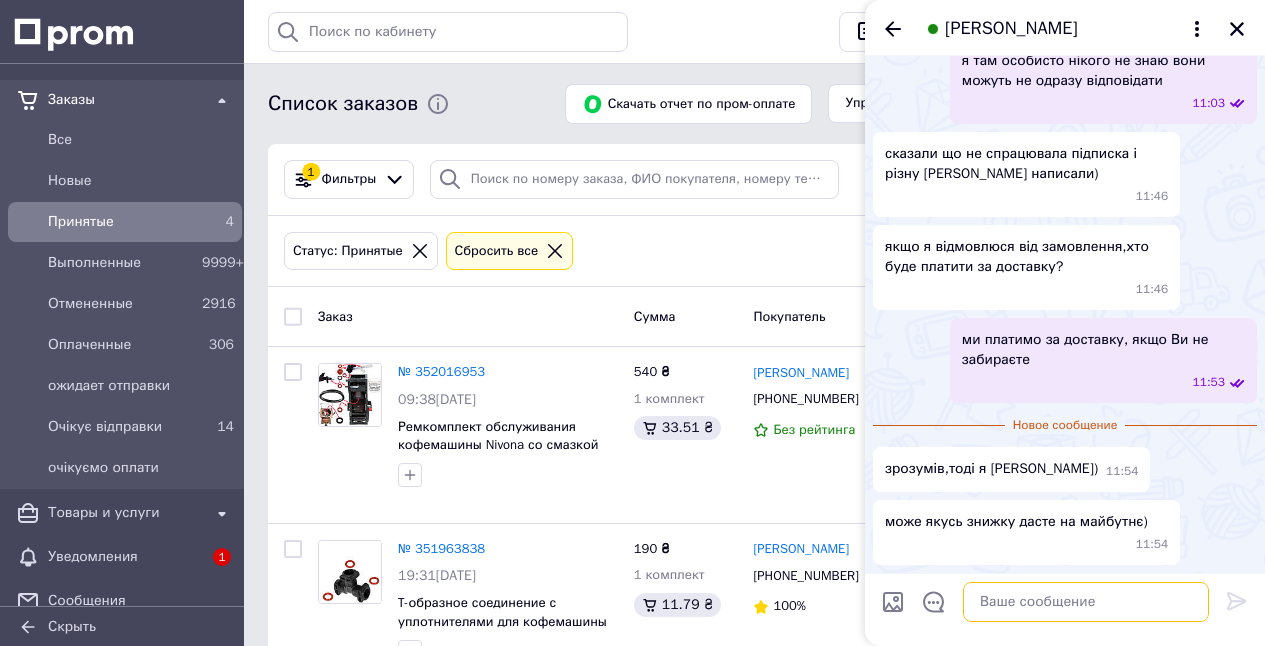 click at bounding box center (1086, 602) 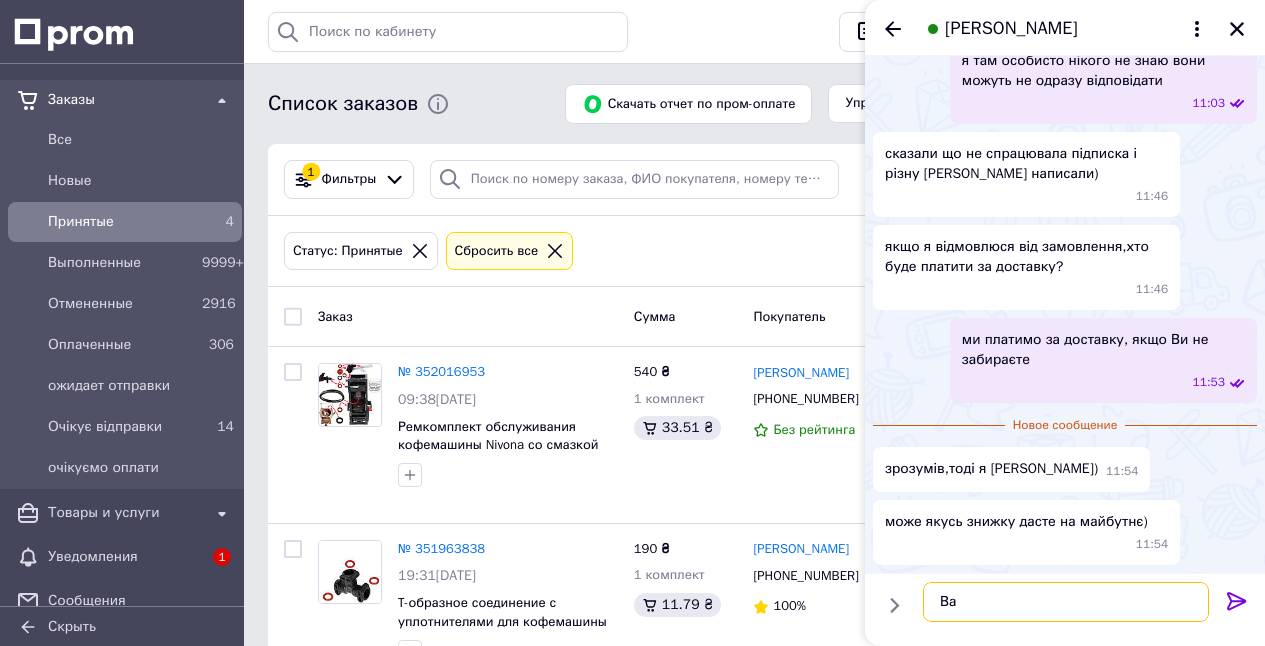 type on "В" 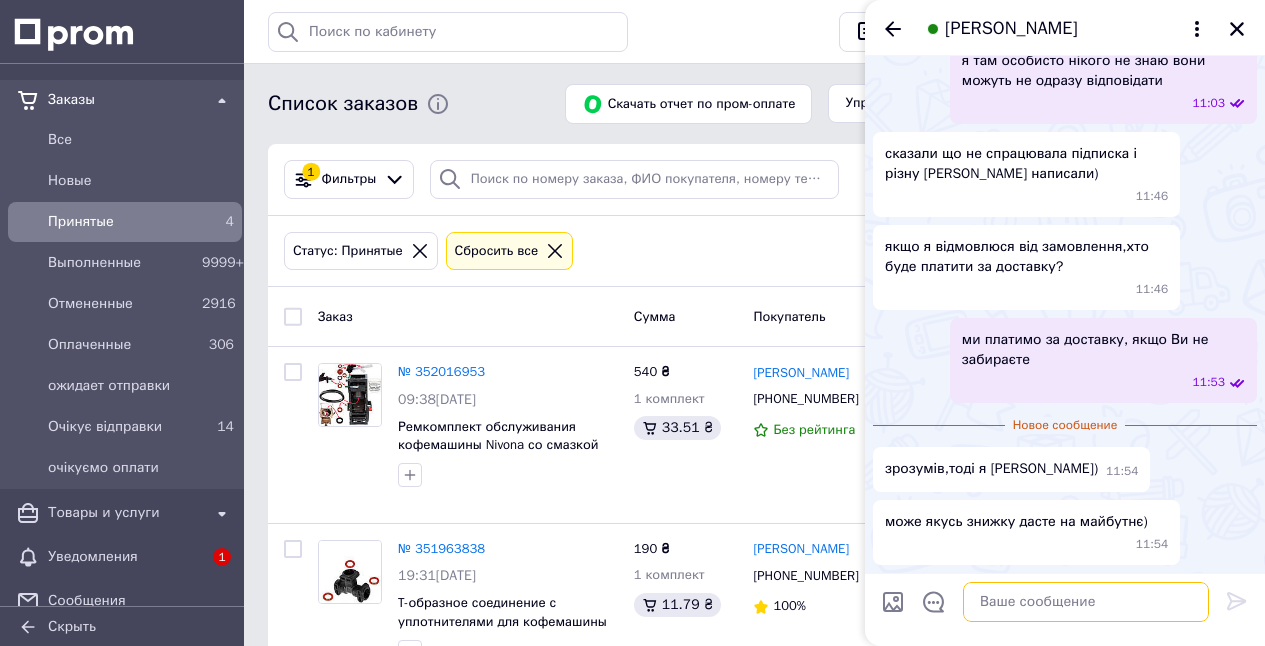 paste on "наступного разу звичайно" 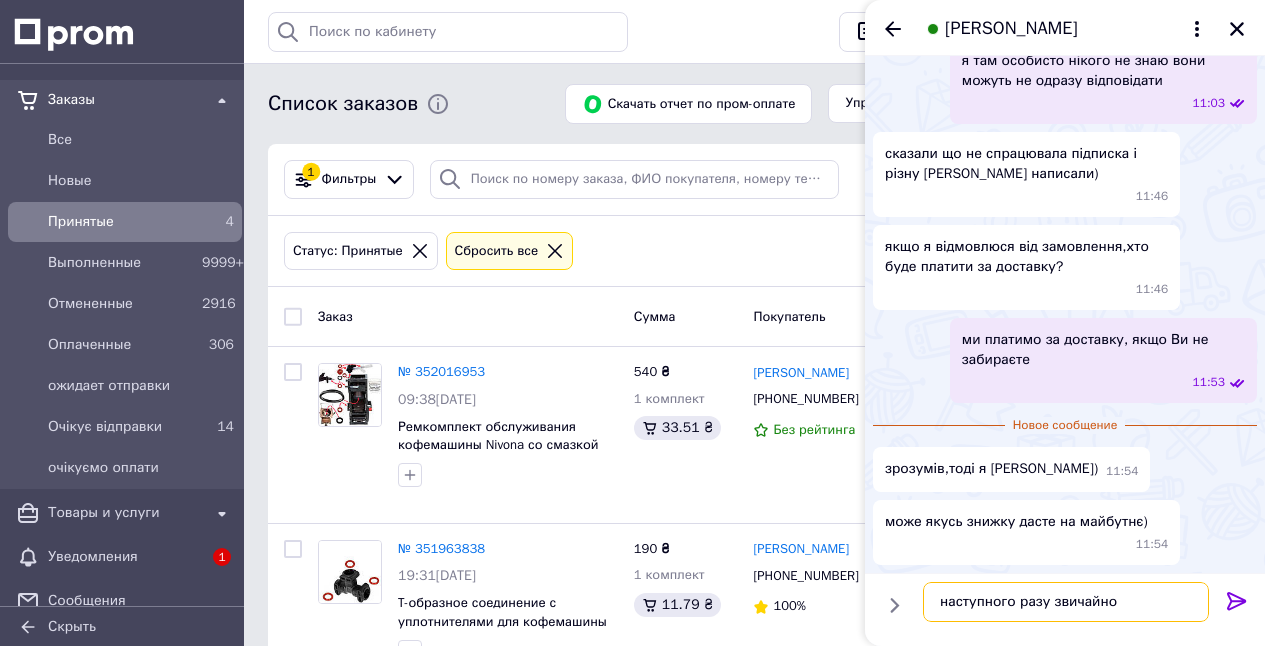 type on "наступного разу звичайно" 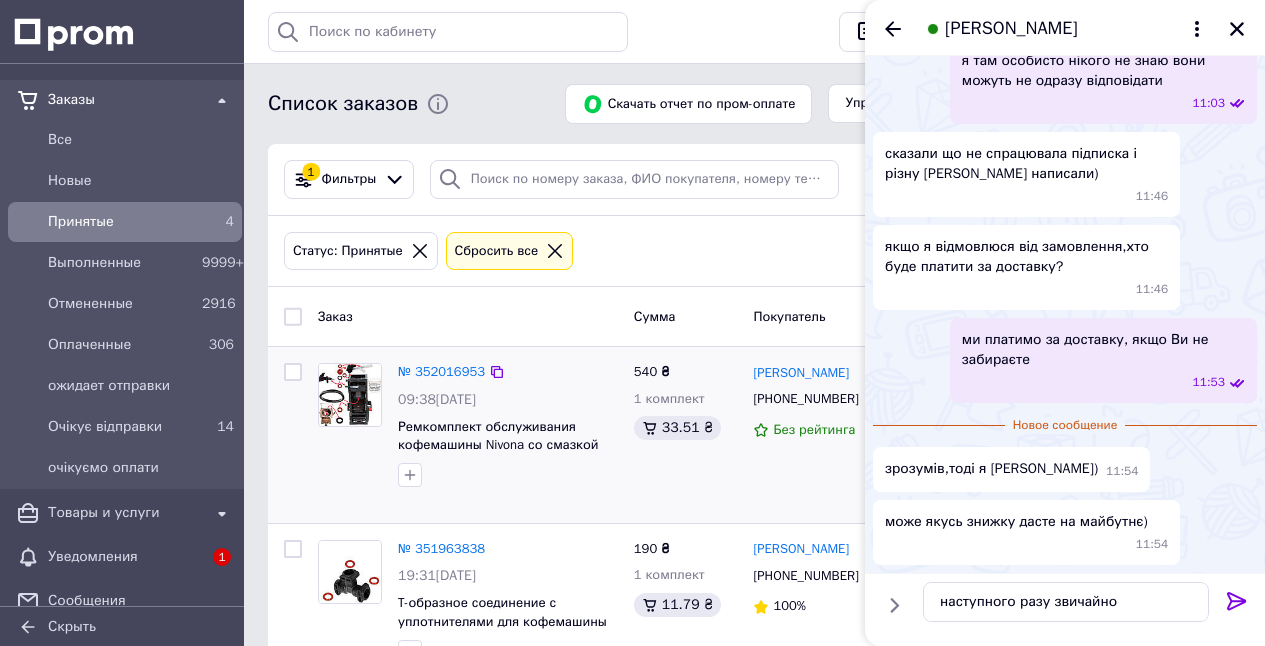 drag, startPoint x: 1248, startPoint y: 597, endPoint x: 565, endPoint y: 476, distance: 693.6354 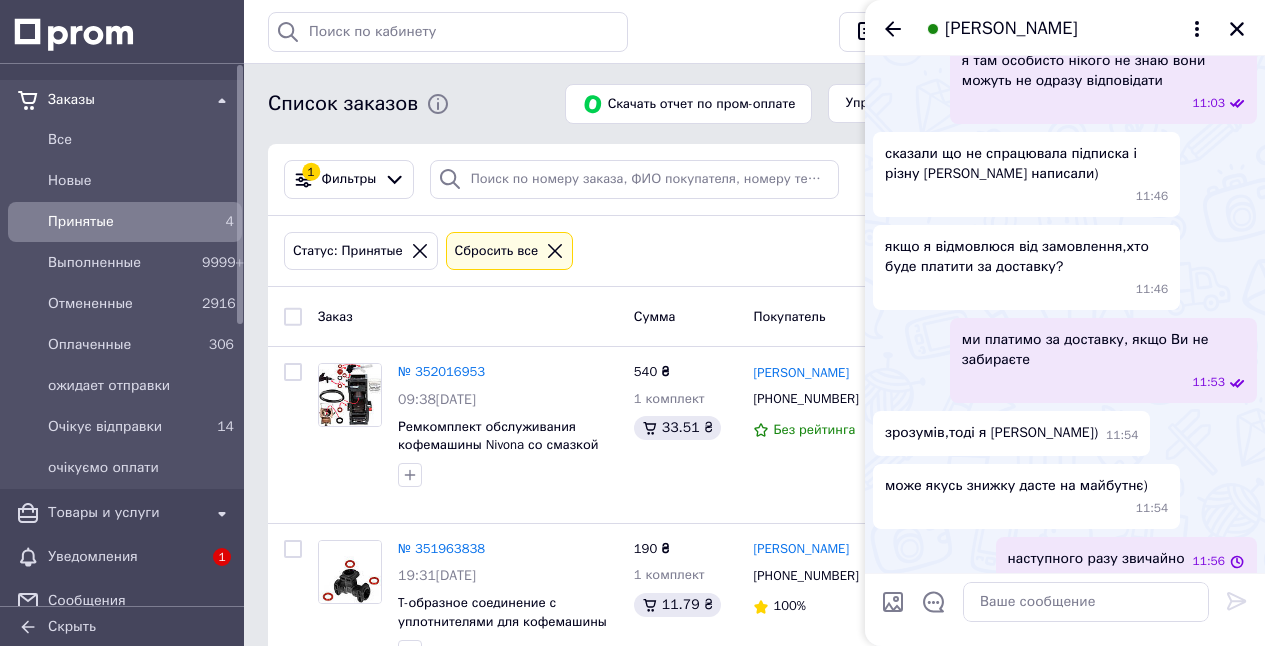 scroll, scrollTop: 1318, scrollLeft: 0, axis: vertical 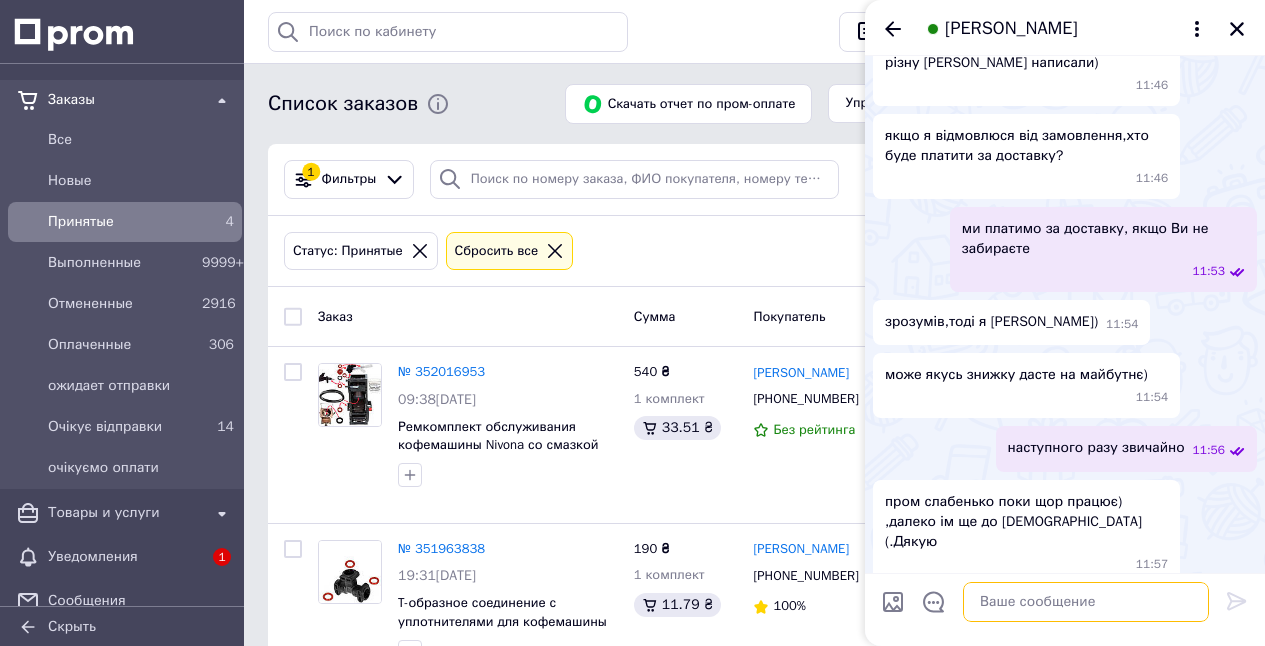 paste on "ми в Україні живемо, а не в Китаї" 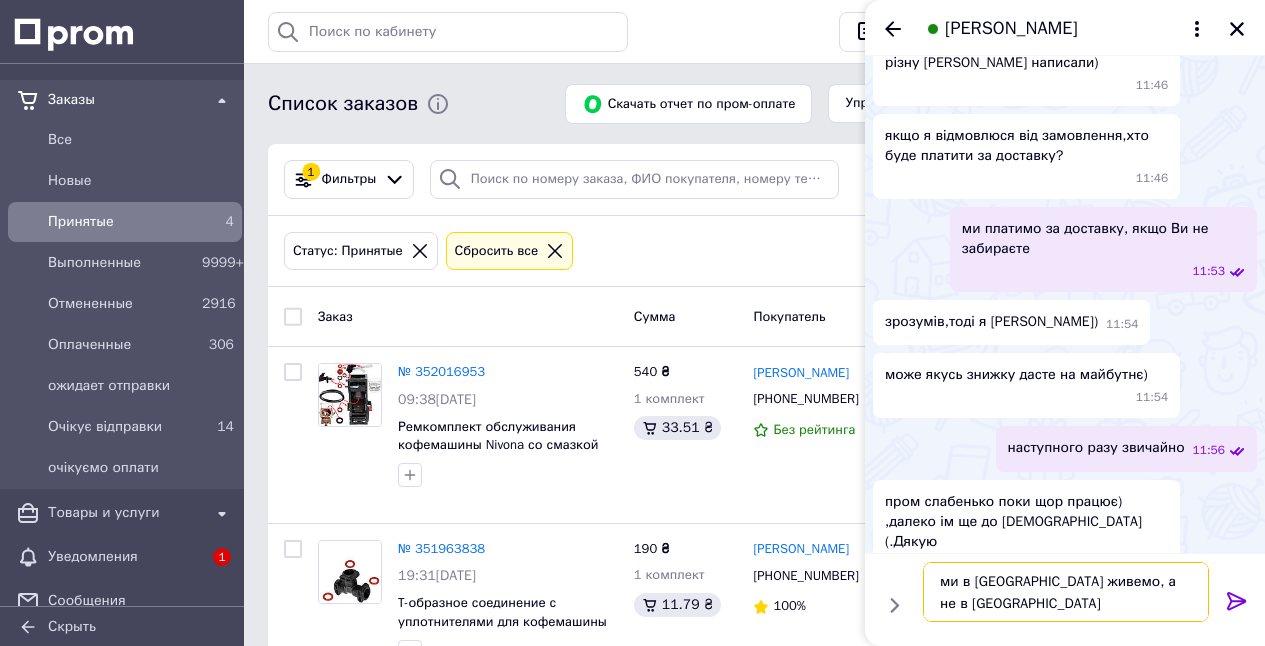 type on "ми в Україні живемо, а не в Китаї" 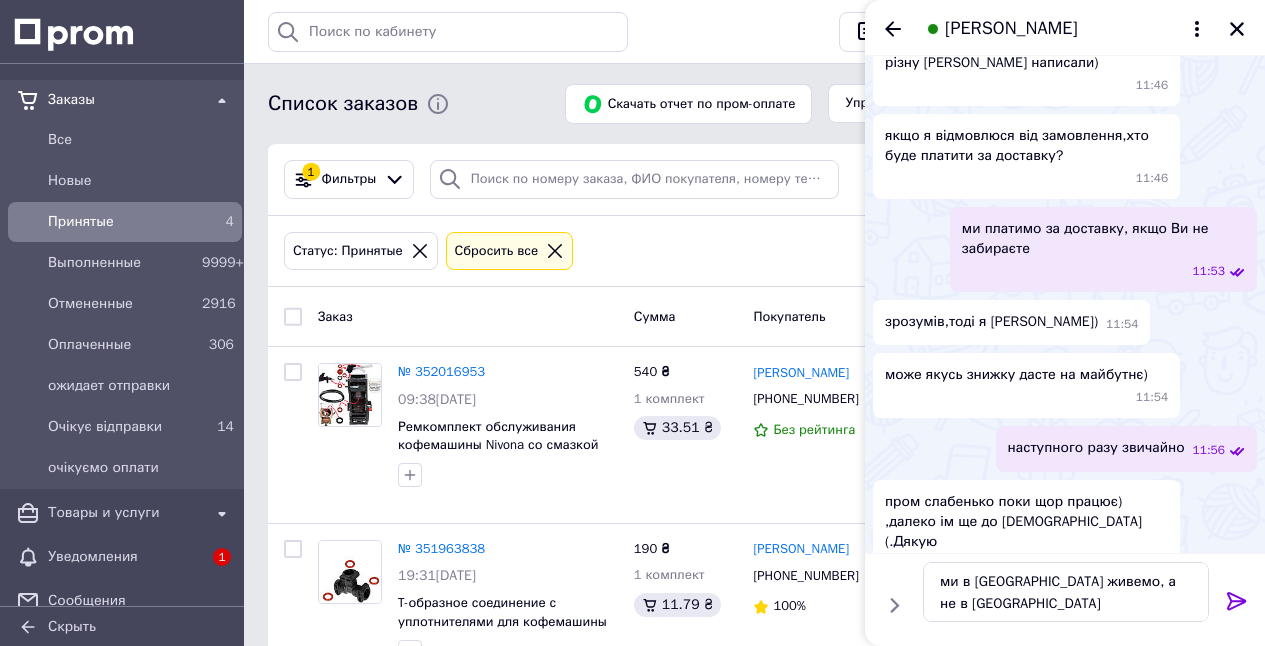 click 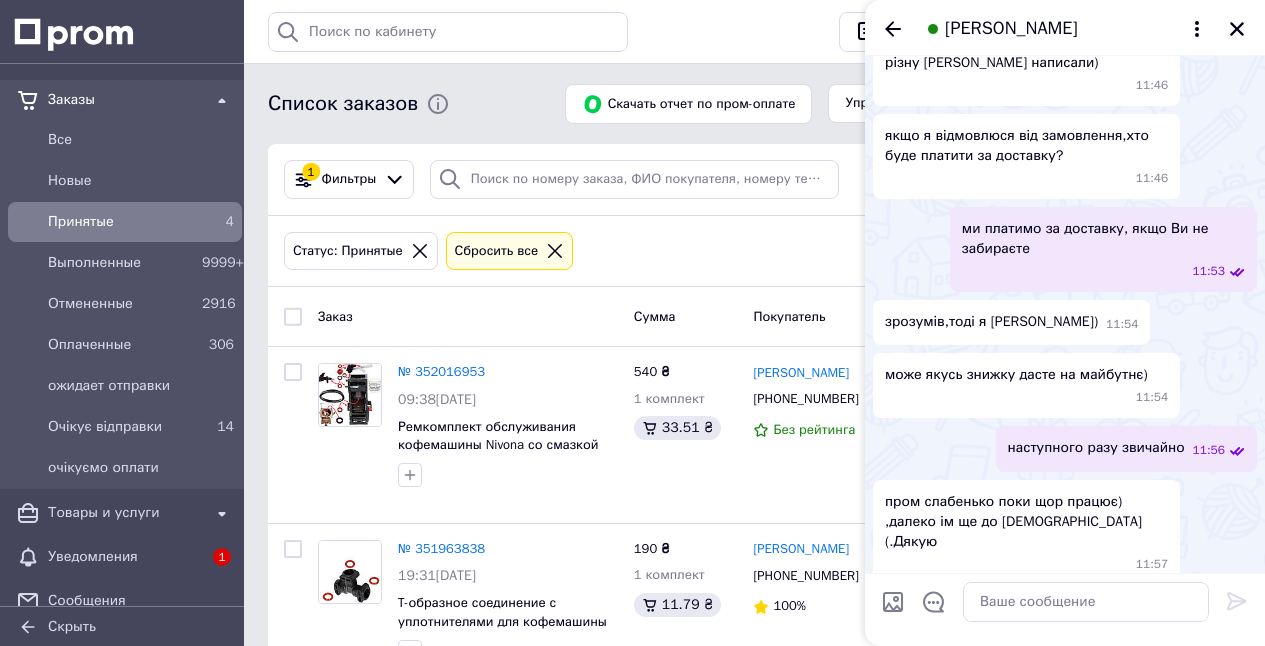 scroll, scrollTop: 1404, scrollLeft: 0, axis: vertical 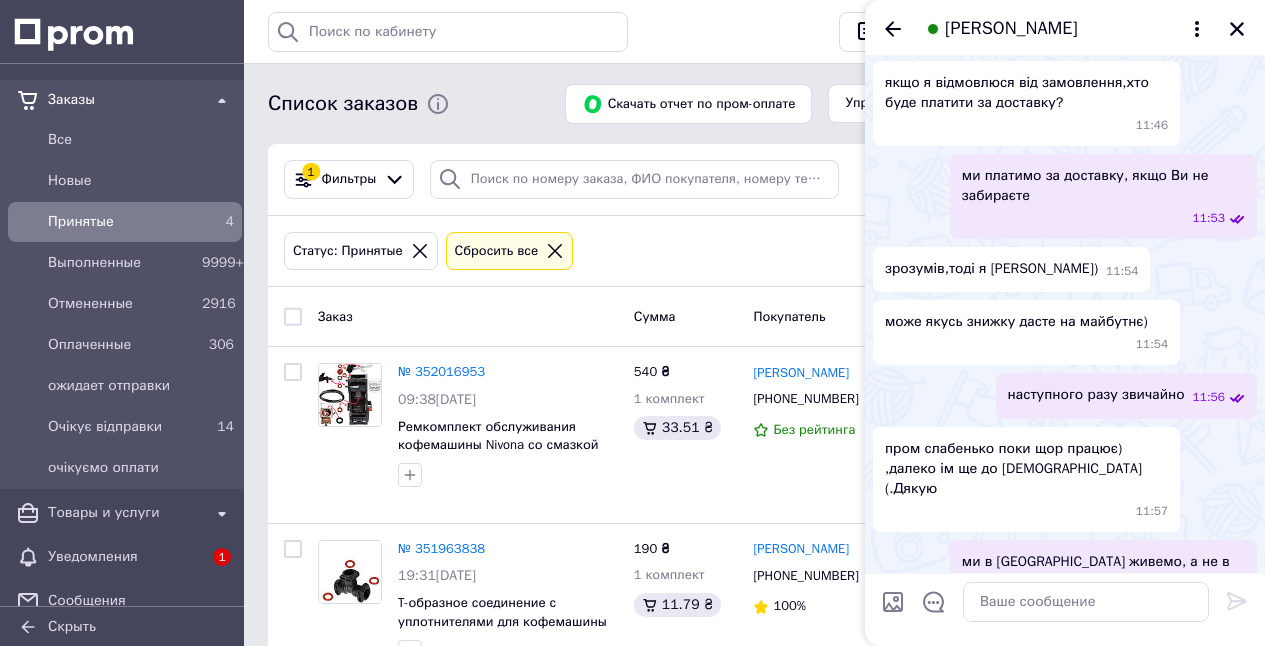 click 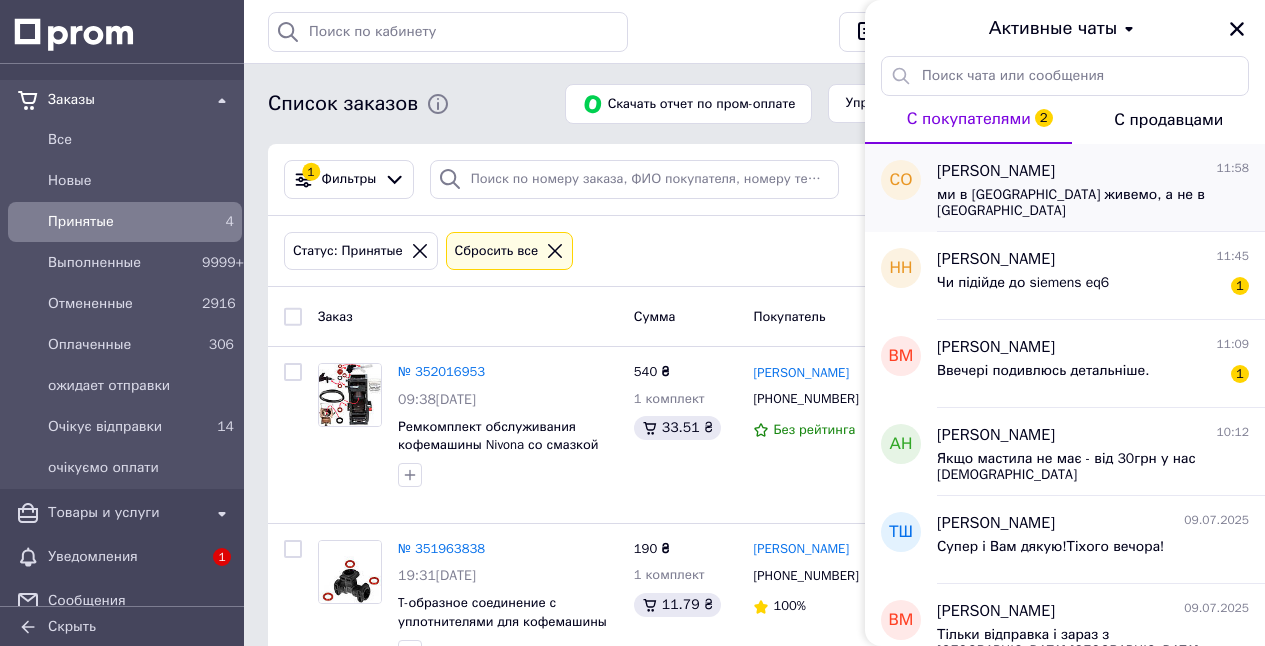 click on "ми в Україні живемо, а не в Китаї" at bounding box center [1079, 203] 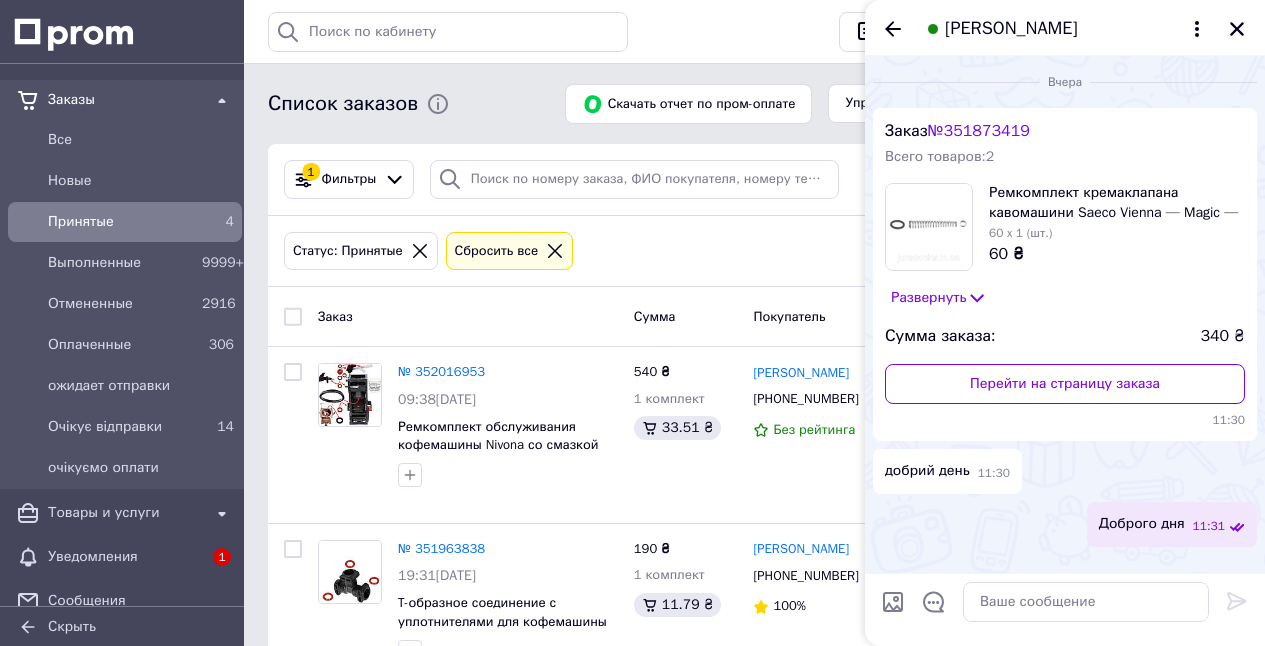 scroll, scrollTop: 1404, scrollLeft: 0, axis: vertical 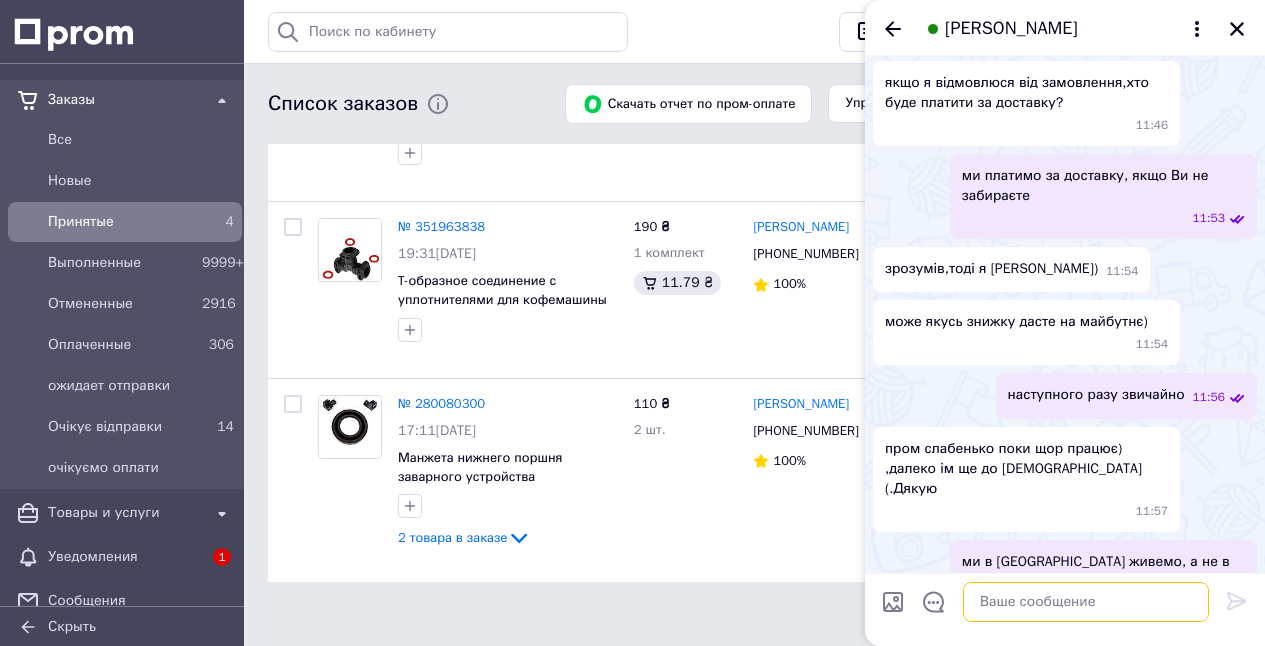 click at bounding box center [1086, 602] 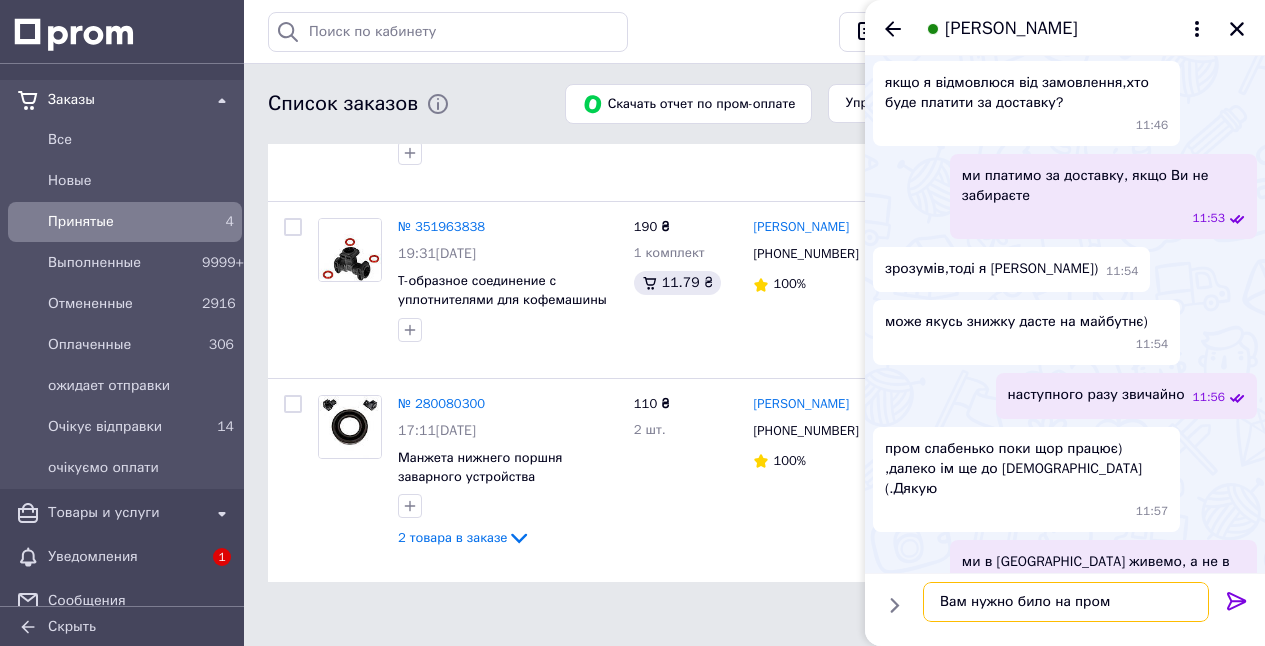 click on "Вам нужно било на пром" at bounding box center [1066, 602] 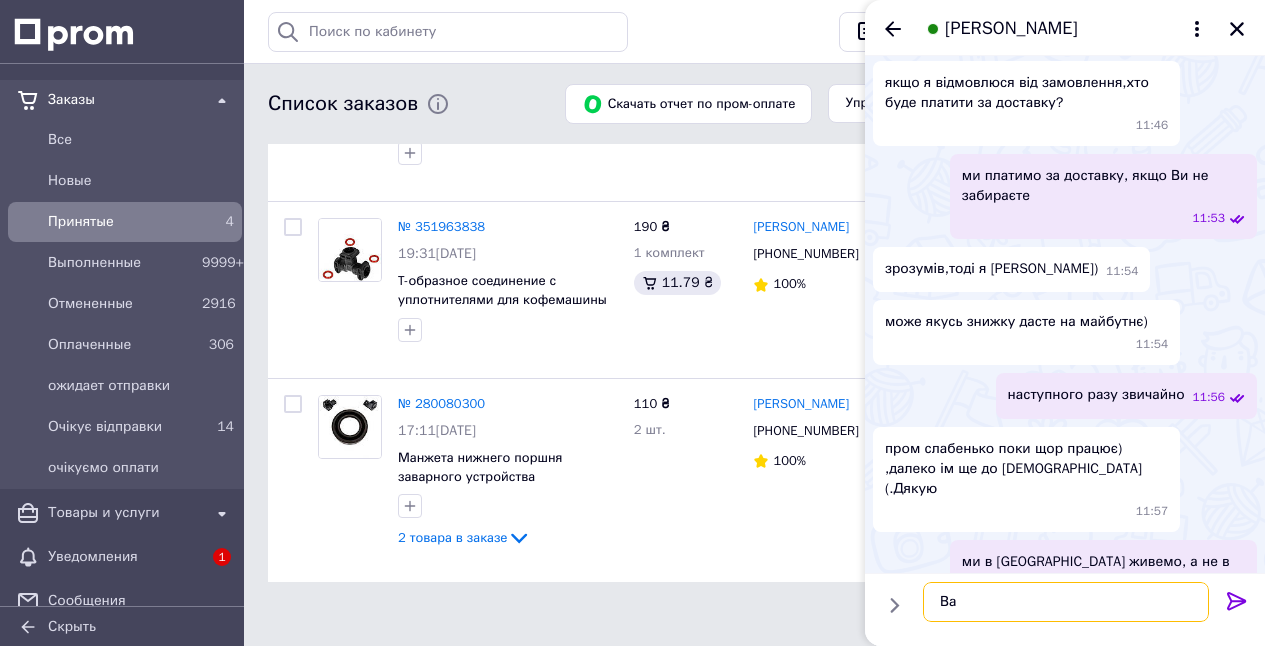 type on "В" 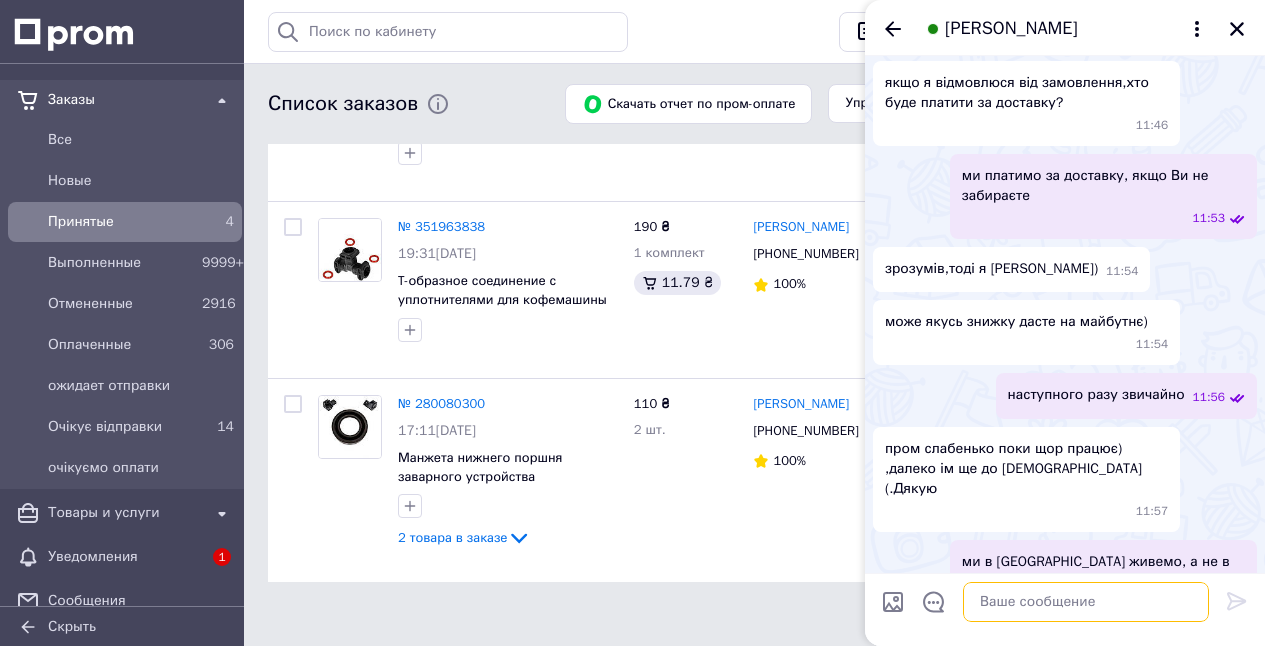 paste on "попросити промокод на доставку" 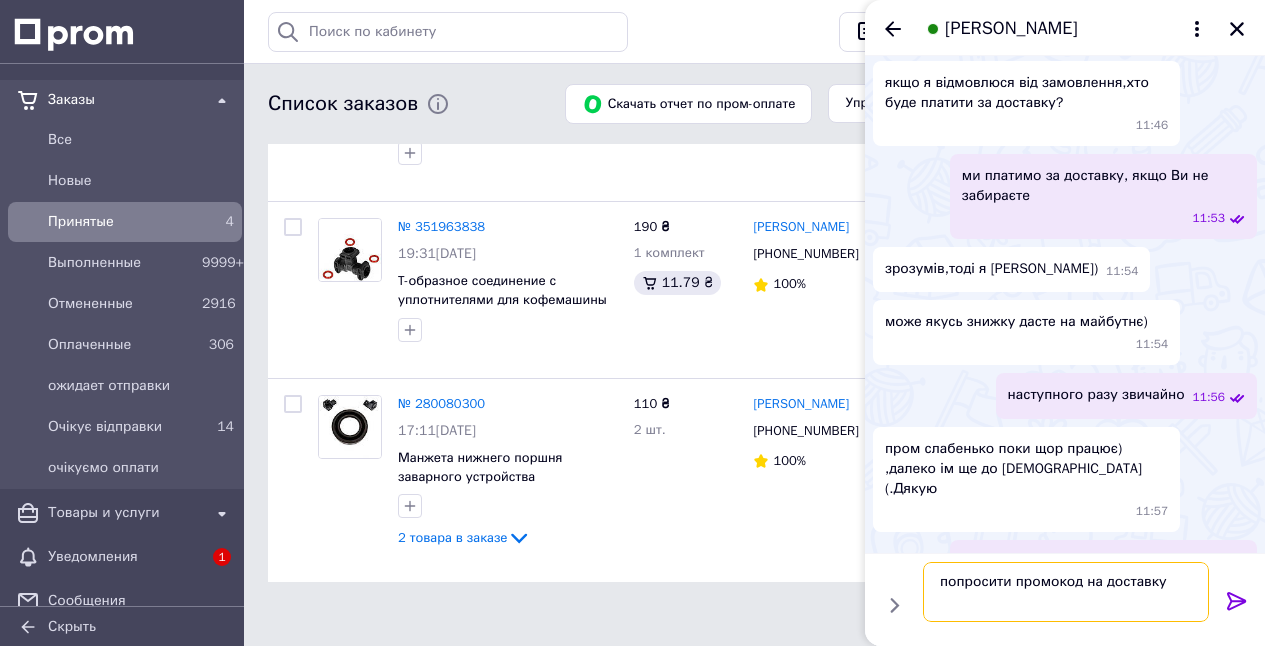 type on "попросити промокод на доставку" 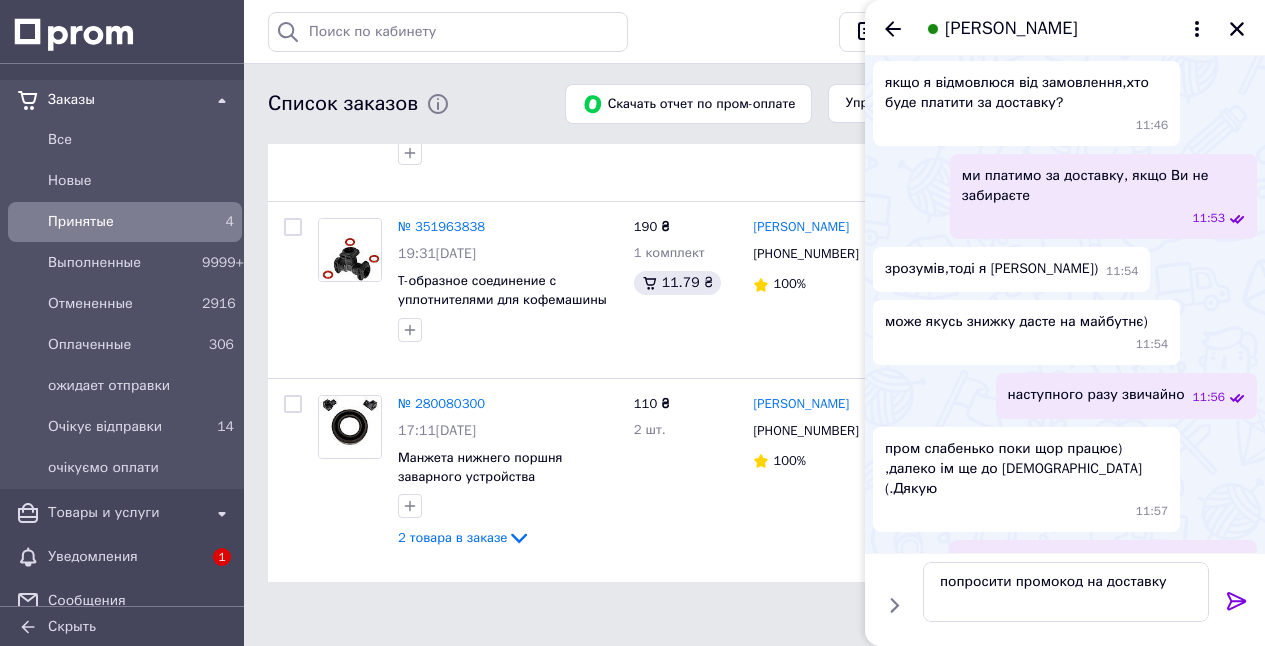 click 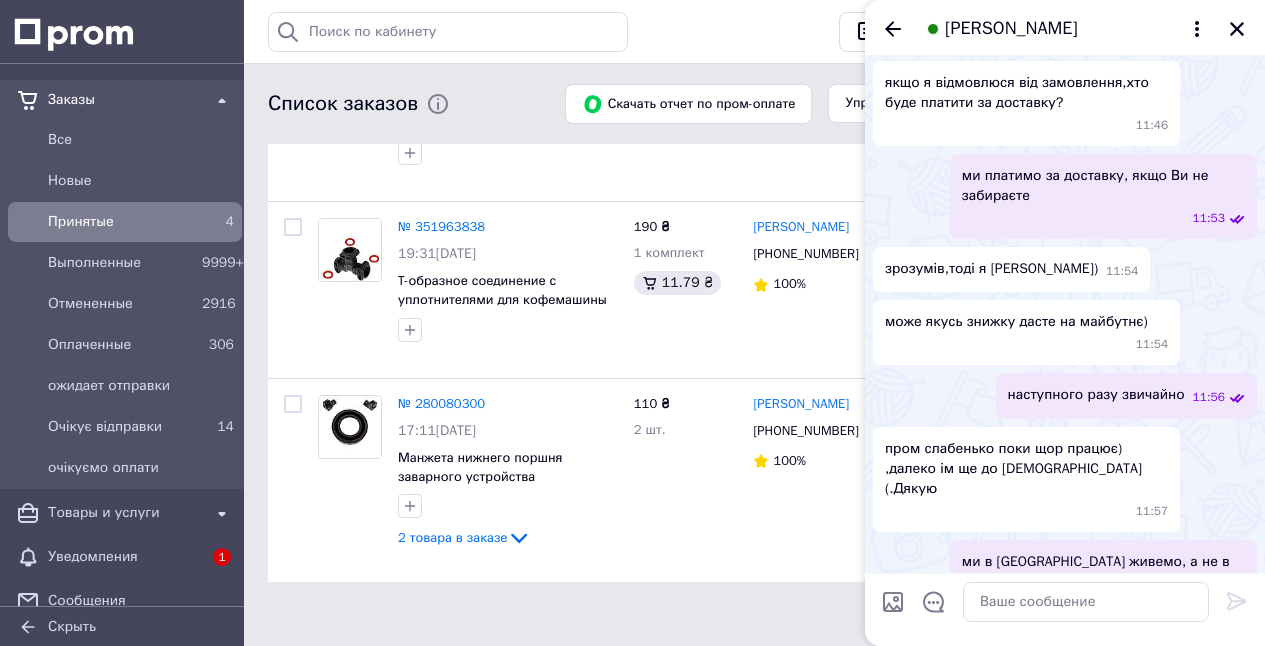 scroll, scrollTop: 1537, scrollLeft: 0, axis: vertical 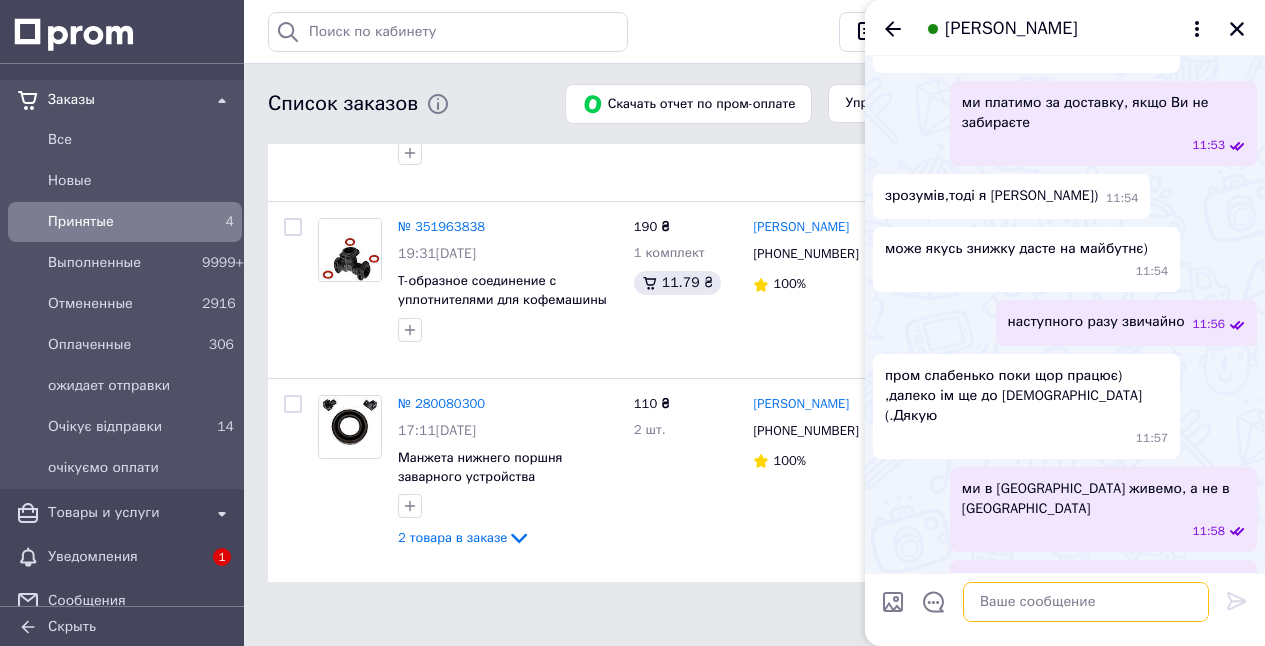 paste on "якщо, звичайно, у них таке є" 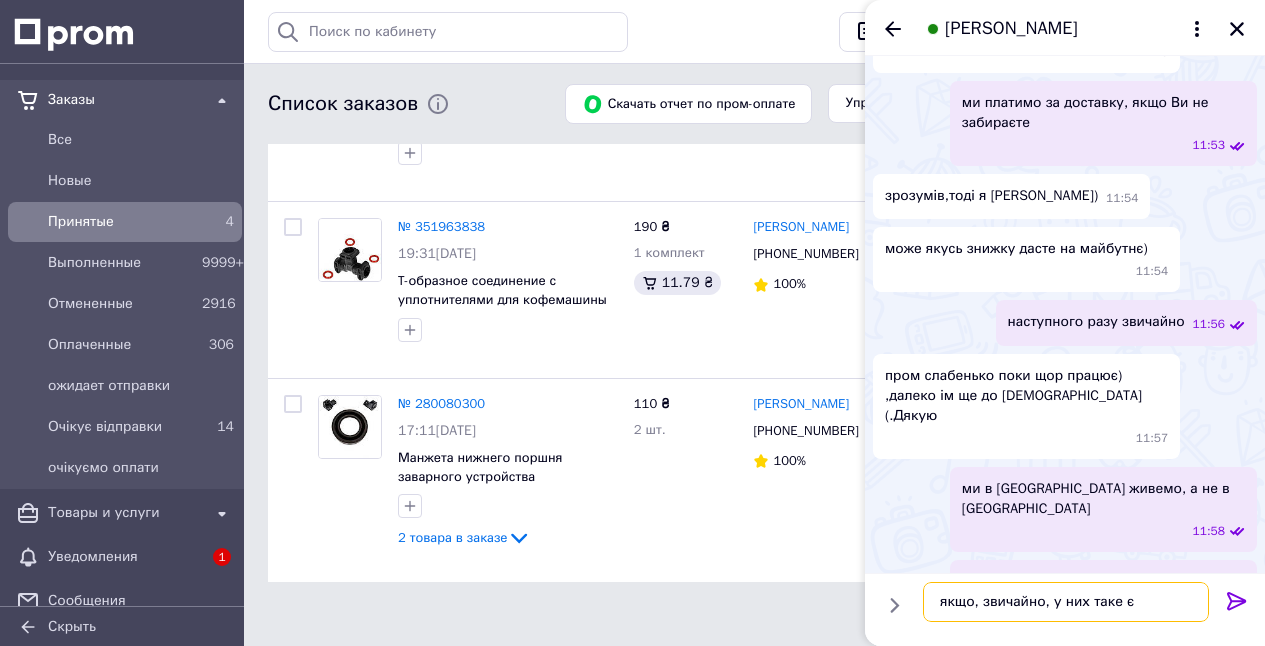 type on "якщо, звичайно, у них таке є" 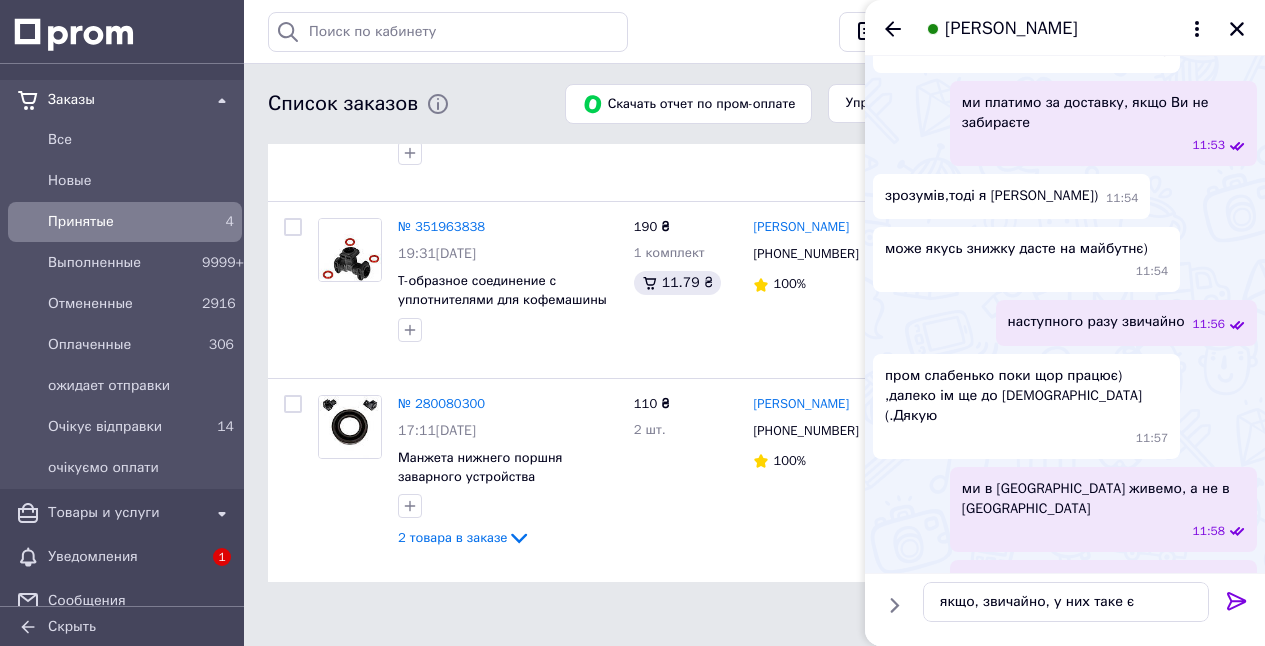 drag, startPoint x: 1231, startPoint y: 597, endPoint x: 1150, endPoint y: 598, distance: 81.00617 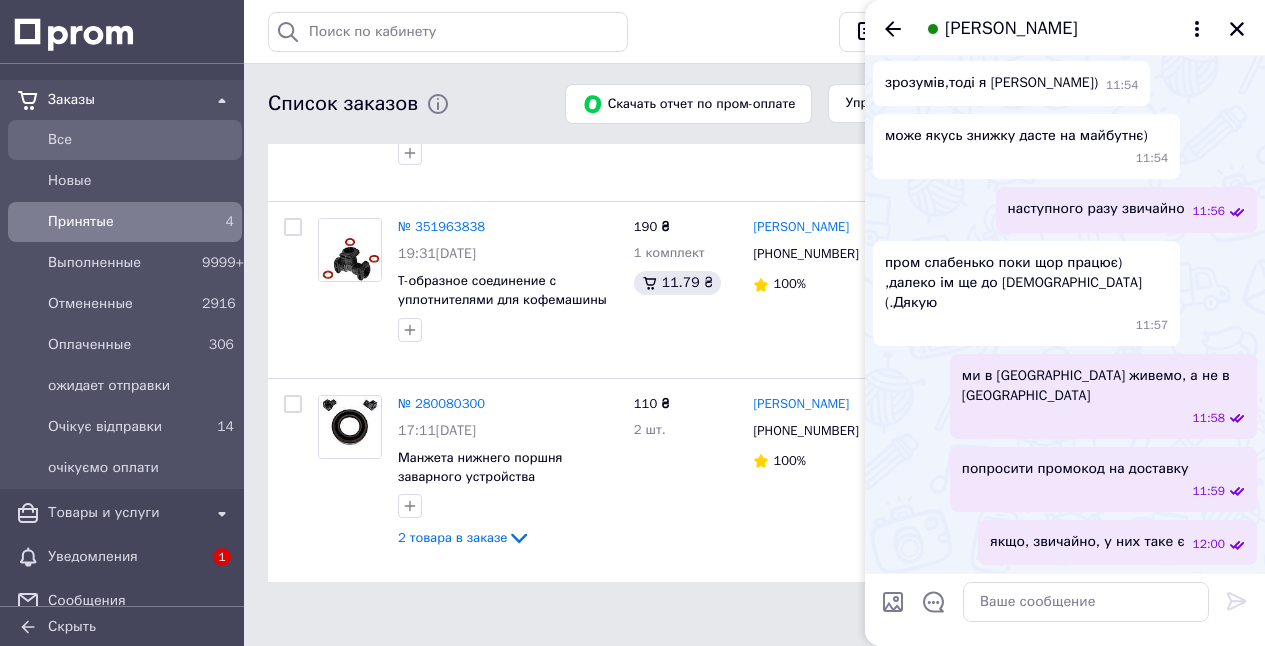 scroll, scrollTop: 1530, scrollLeft: 0, axis: vertical 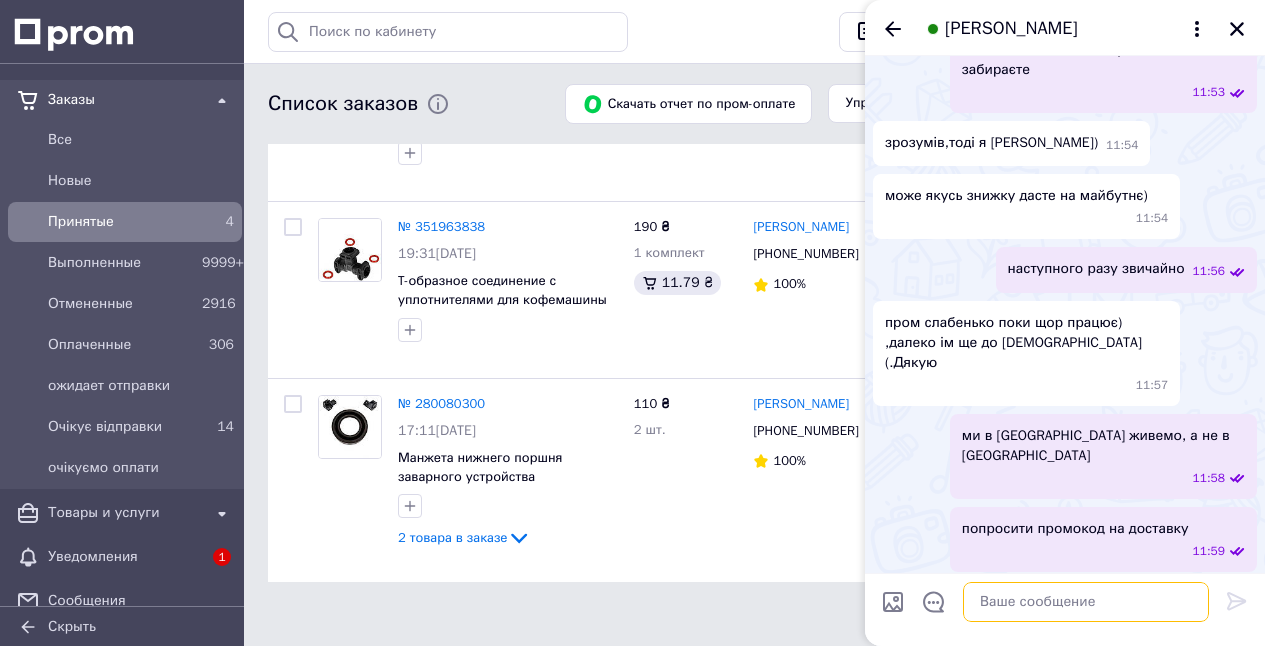 paste on "це їхній заліт" 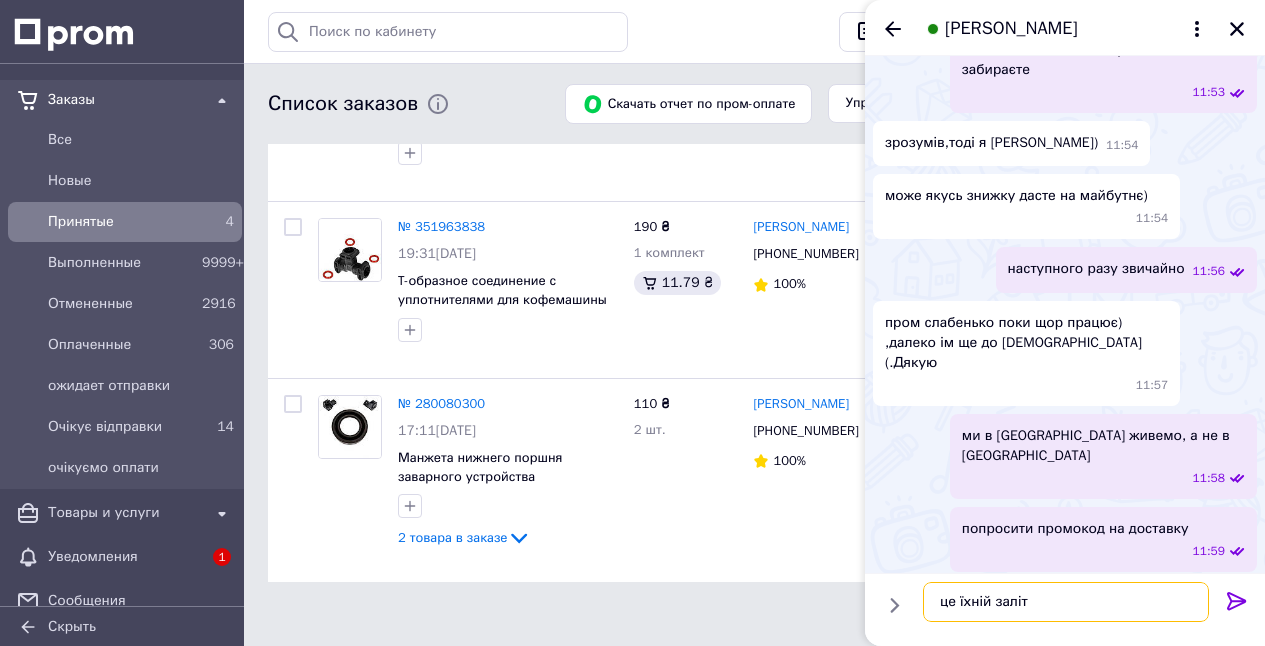 type on "це їхній заліт" 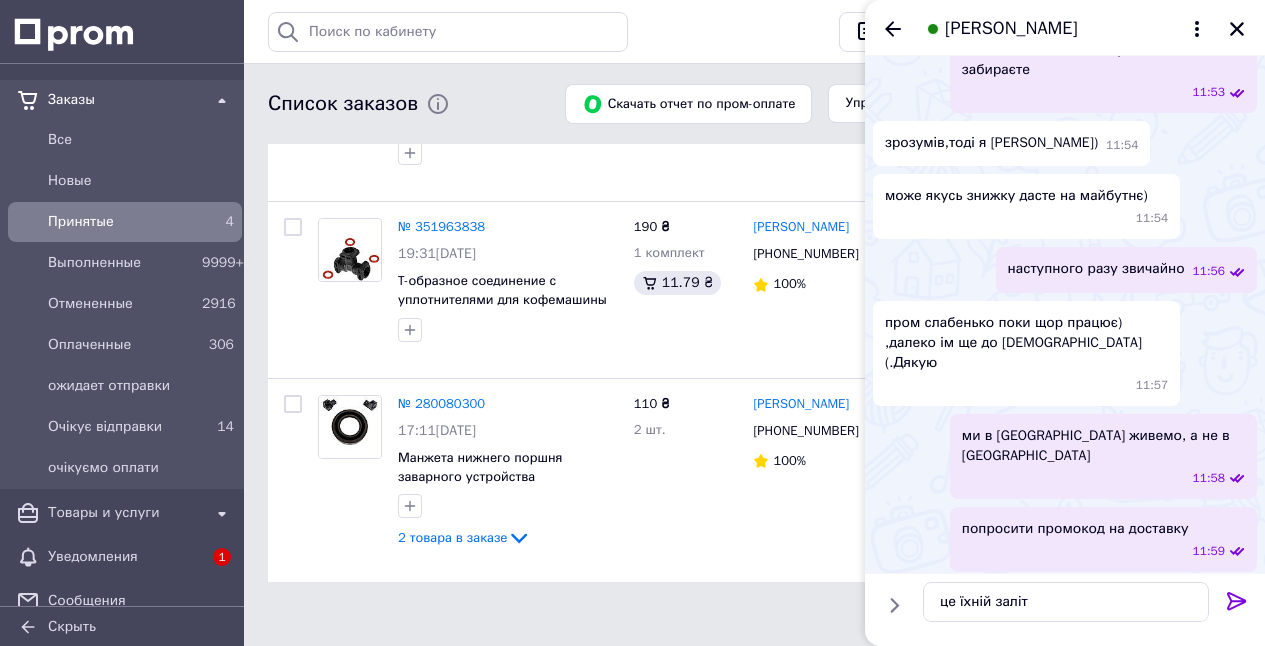 click 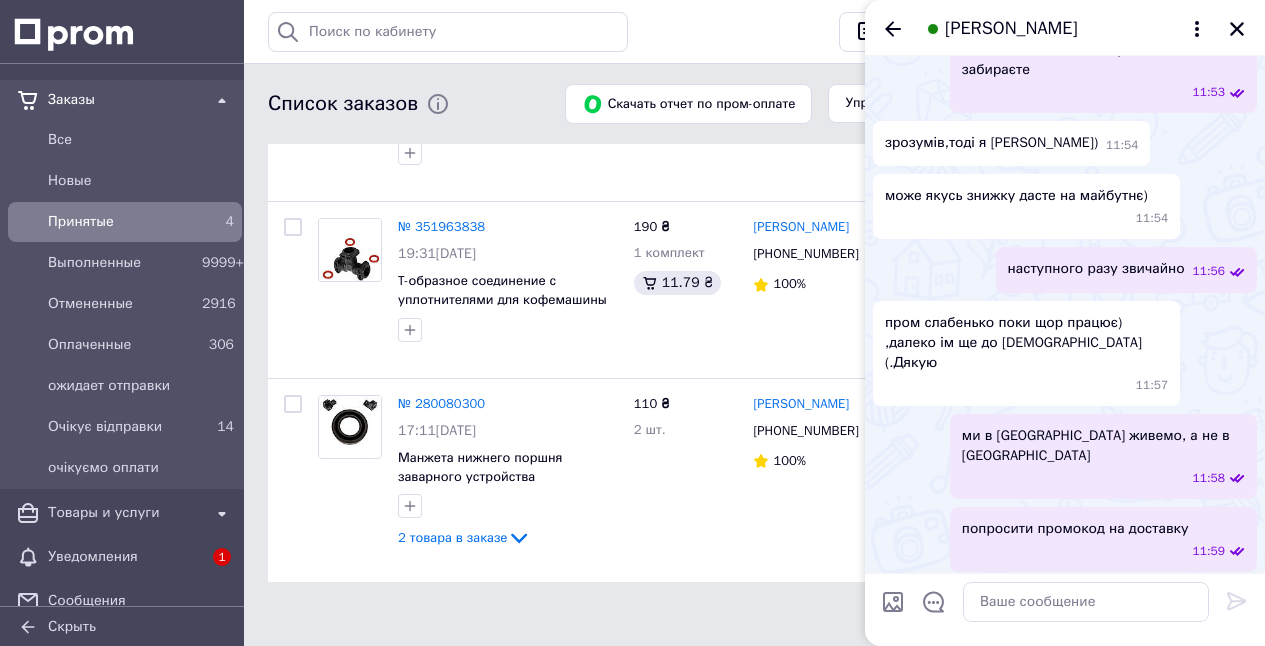 scroll, scrollTop: 1643, scrollLeft: 0, axis: vertical 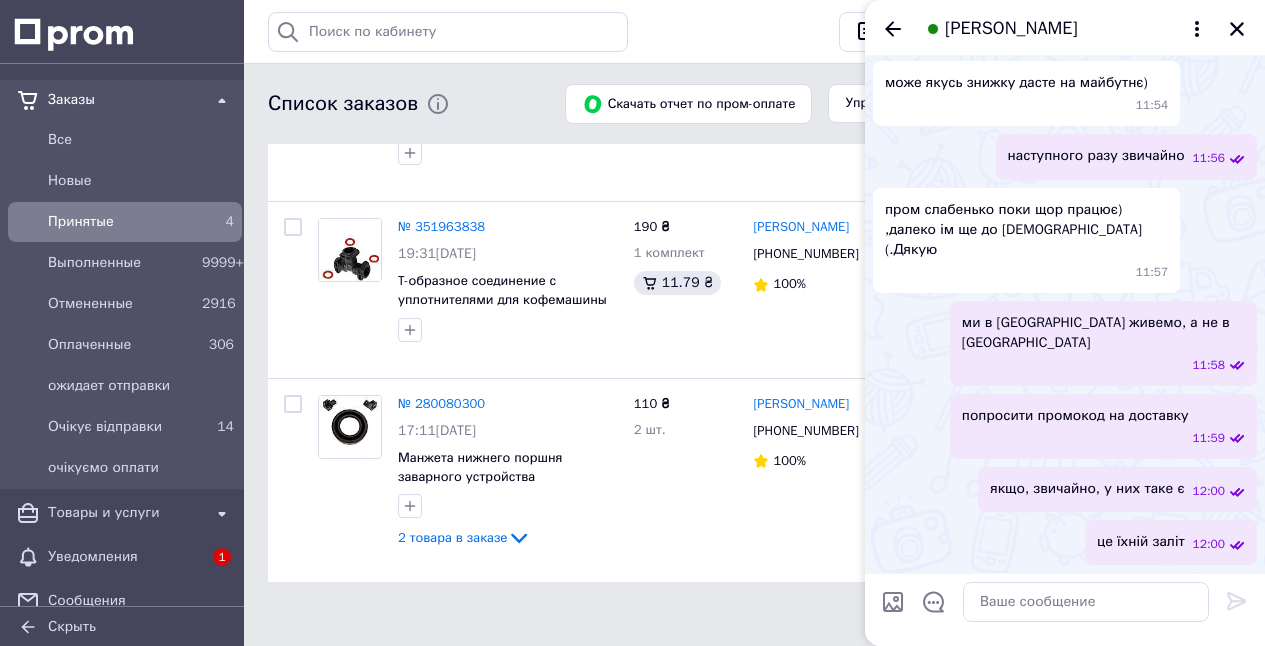 click on "Сергій Орішкевич" at bounding box center [1011, 29] 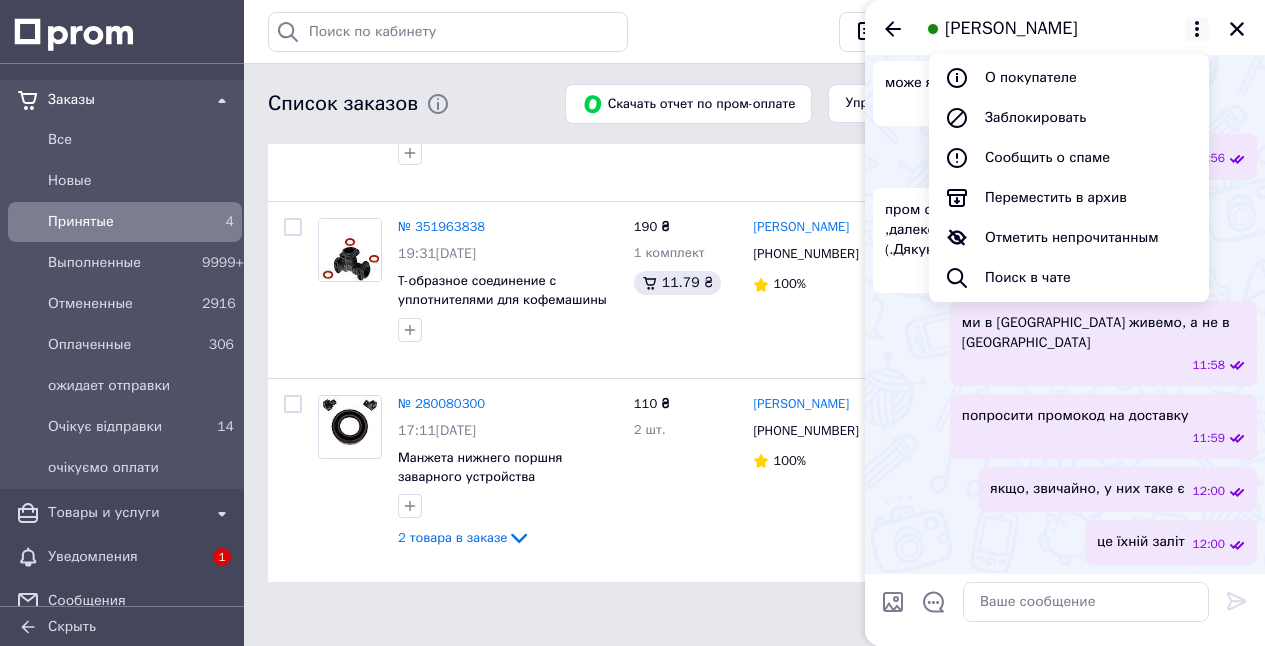 click on "наступного разу звичайно 11:56" at bounding box center (1065, 156) 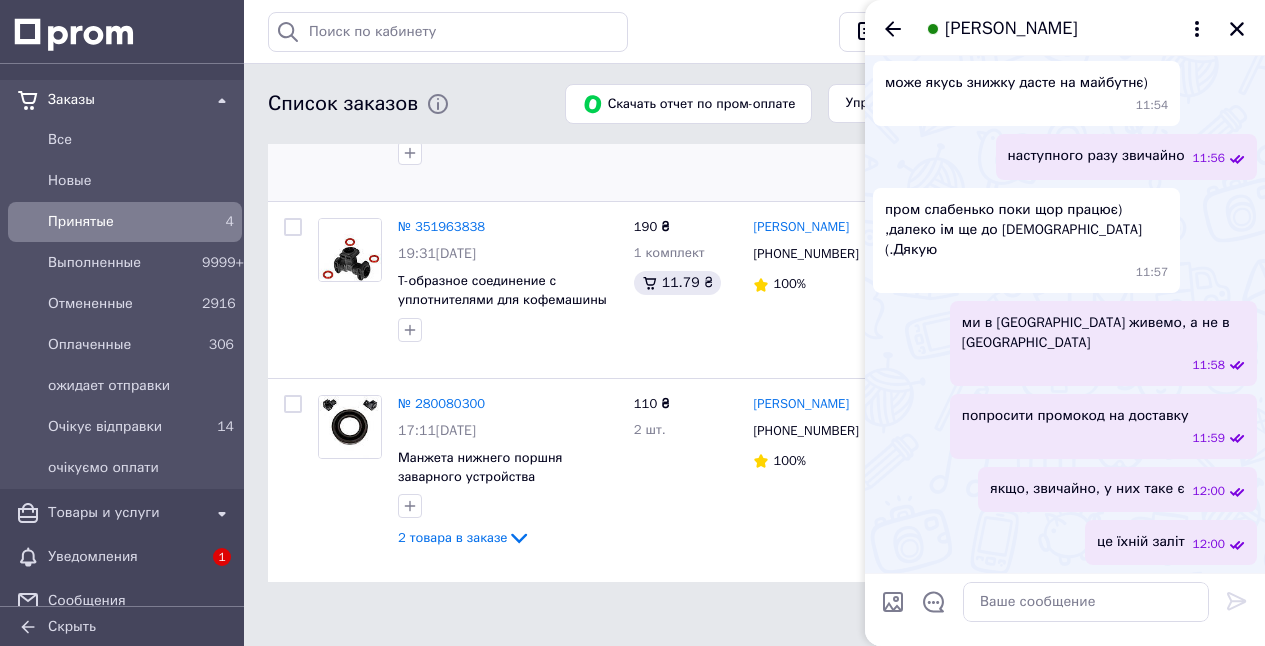 click on "Арсен Дубецький +380984854551 Без рейтинга" at bounding box center (824, 113) 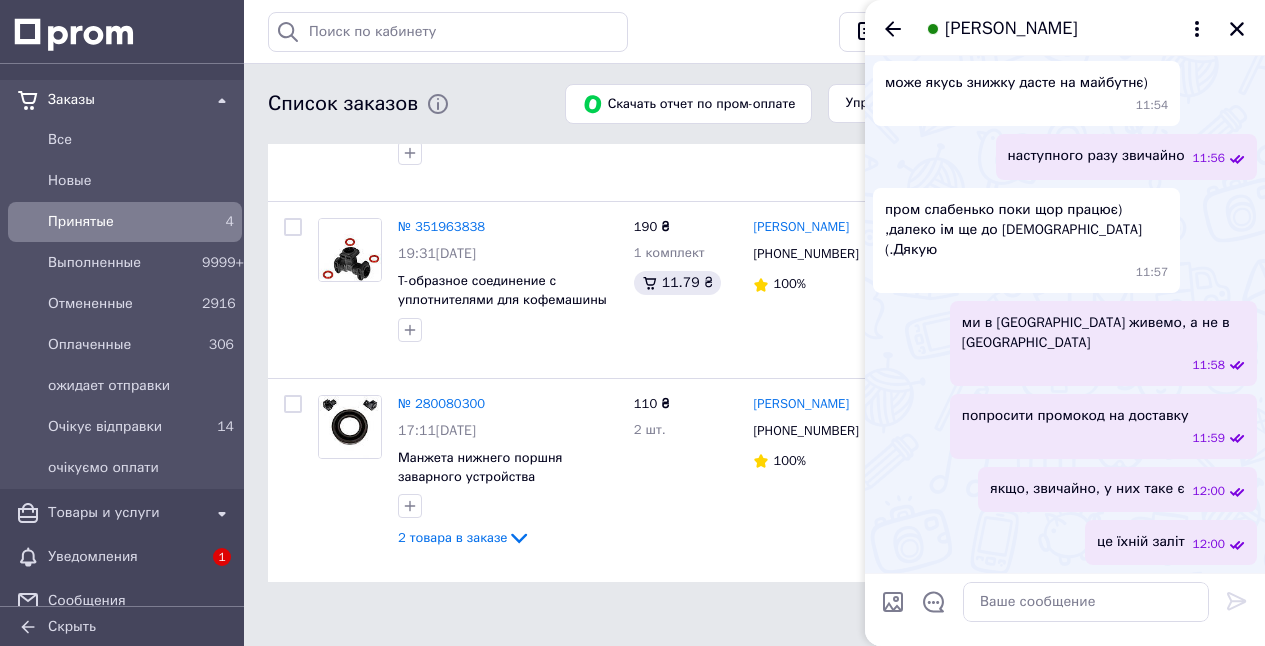 click 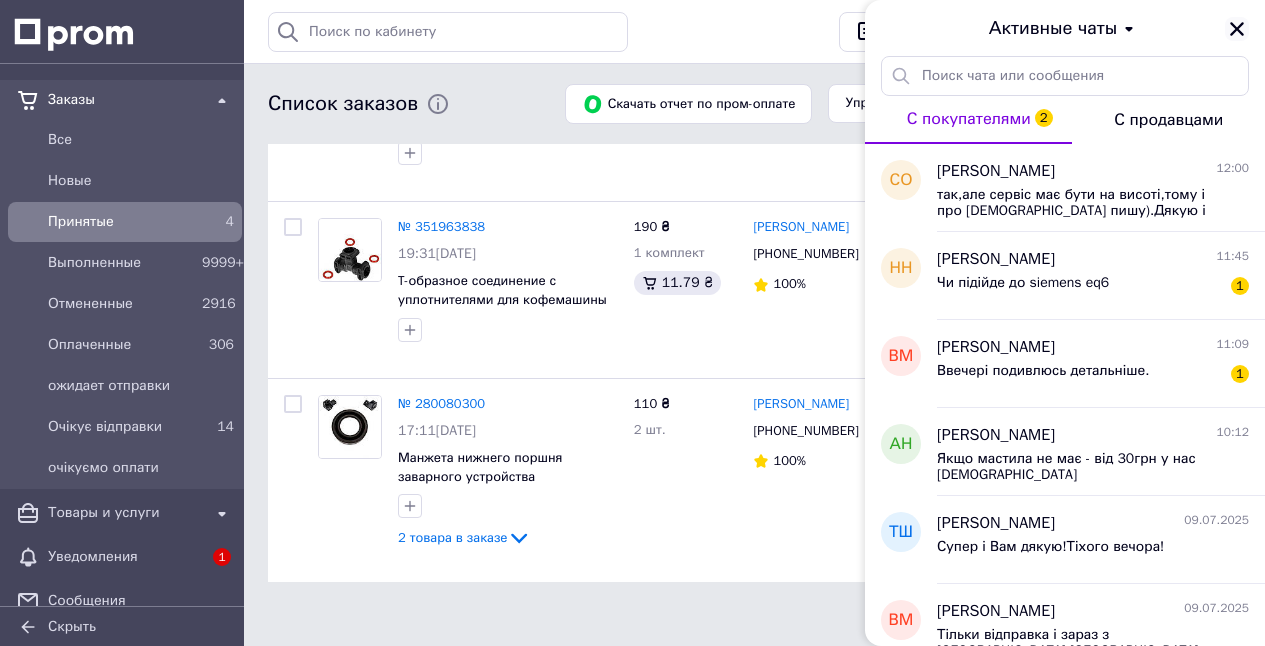 click 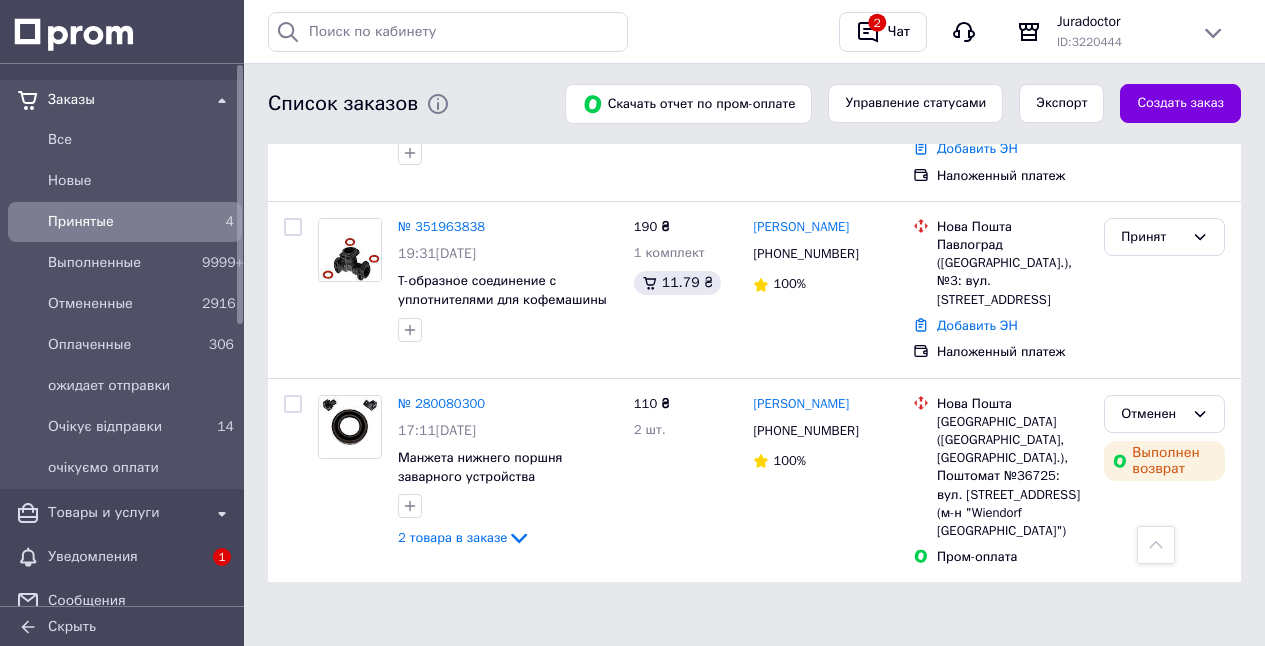 click on "Принятые" at bounding box center [121, 222] 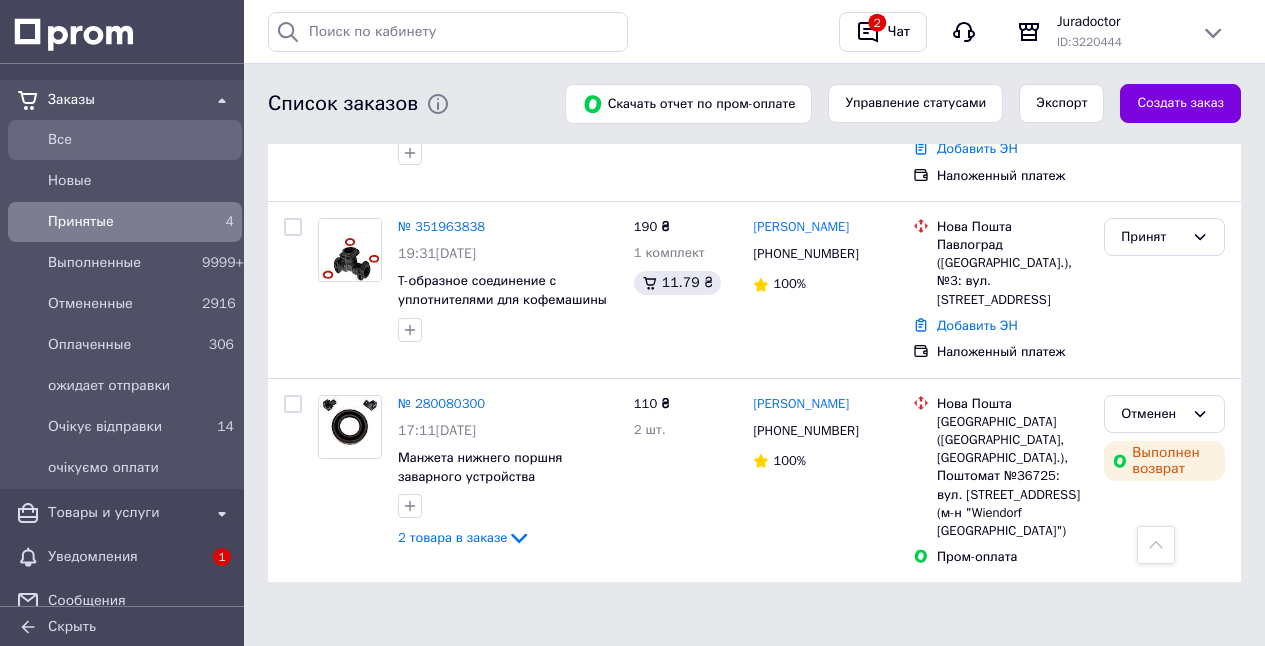 click on "Все" at bounding box center [141, 140] 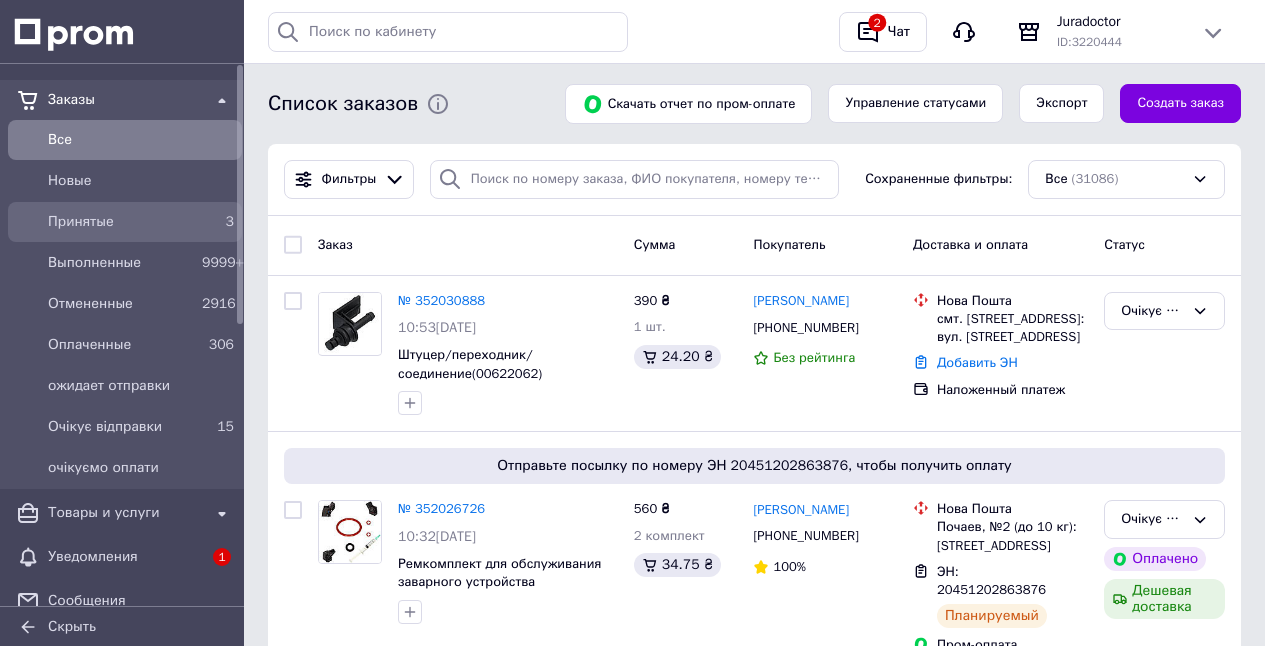 click on "Принятые" at bounding box center (121, 222) 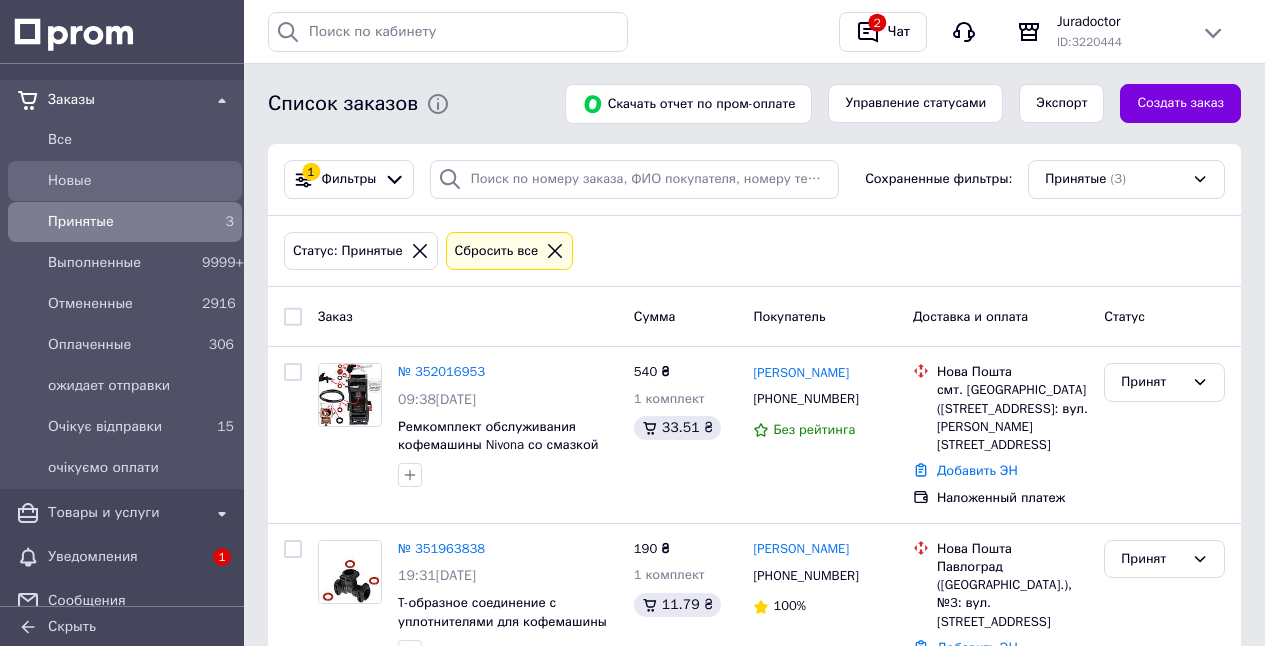 click on "Новые" at bounding box center (141, 181) 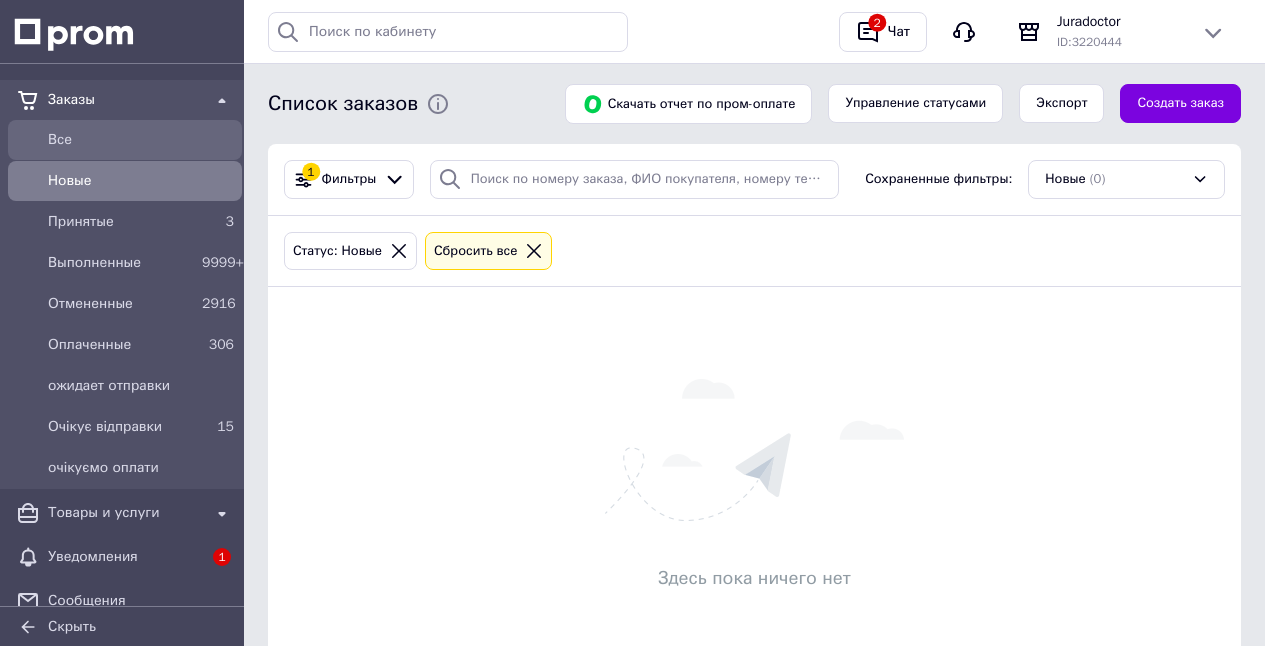 click on "Все" at bounding box center [141, 140] 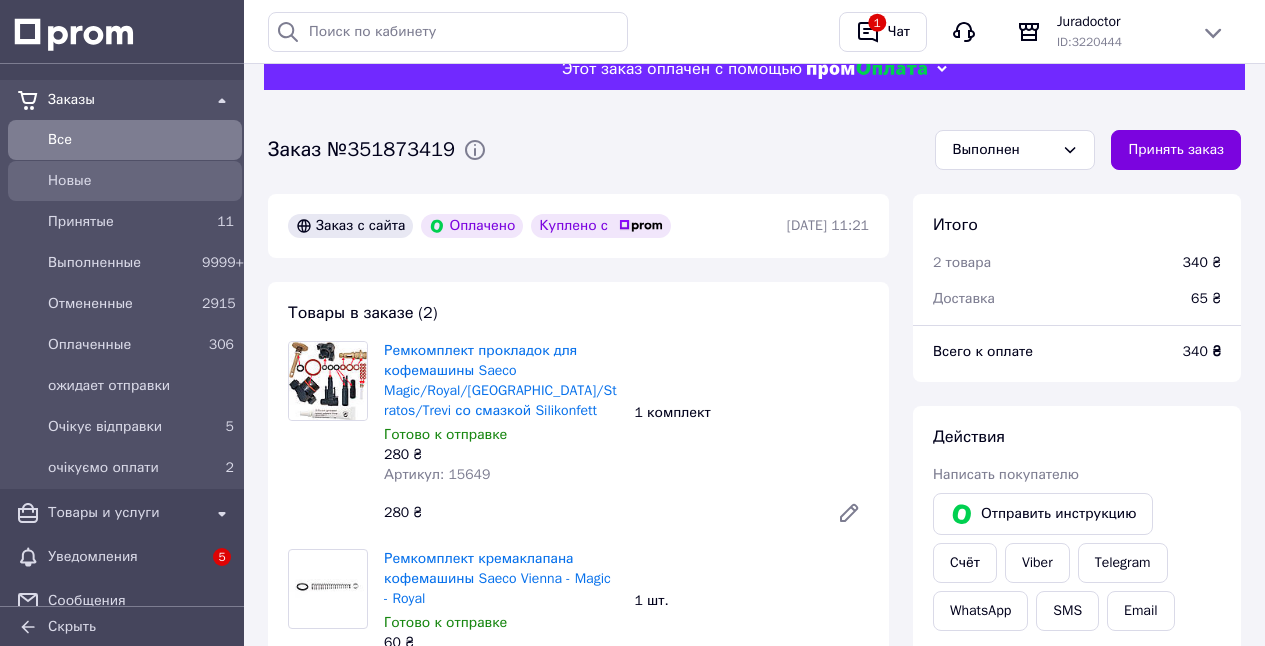 scroll, scrollTop: 32, scrollLeft: 0, axis: vertical 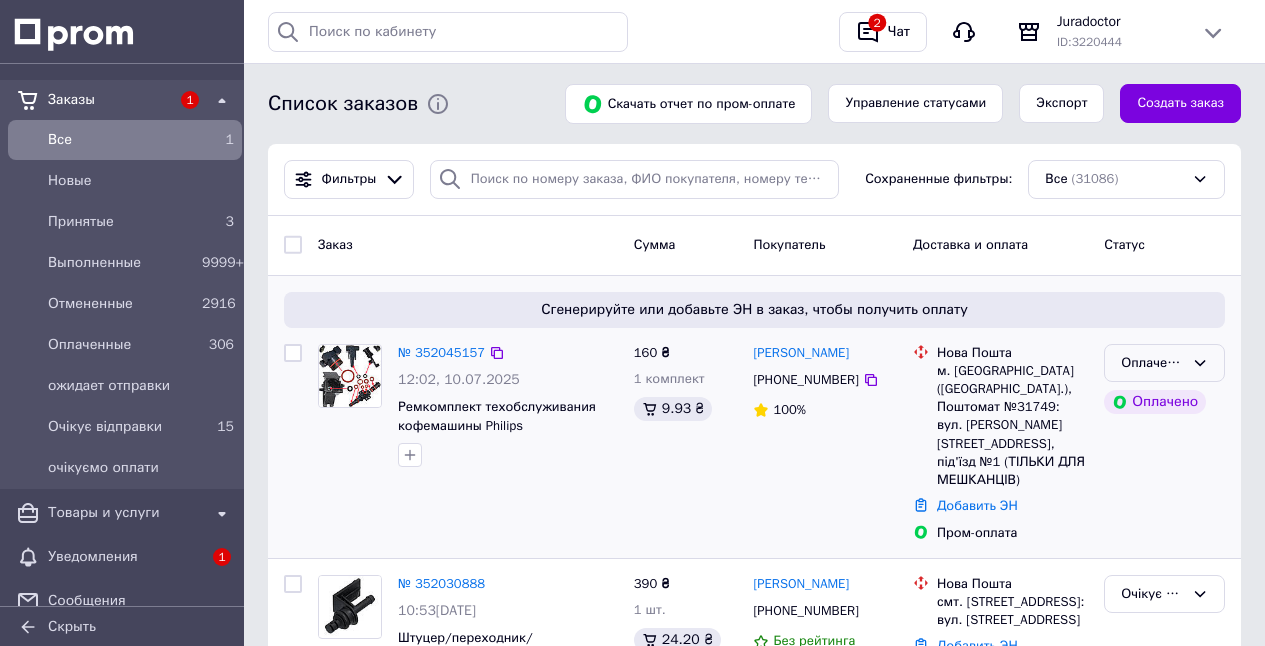 click on "Оплаченный" at bounding box center (1152, 363) 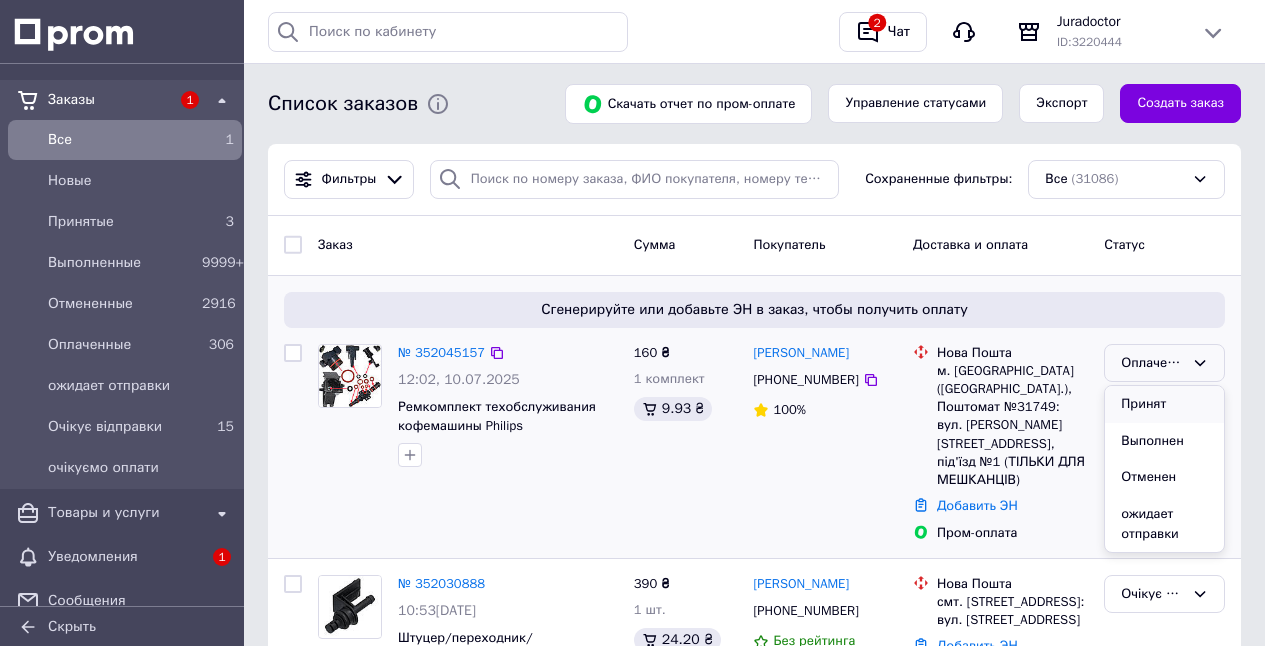 click on "Принят" at bounding box center [1164, 404] 